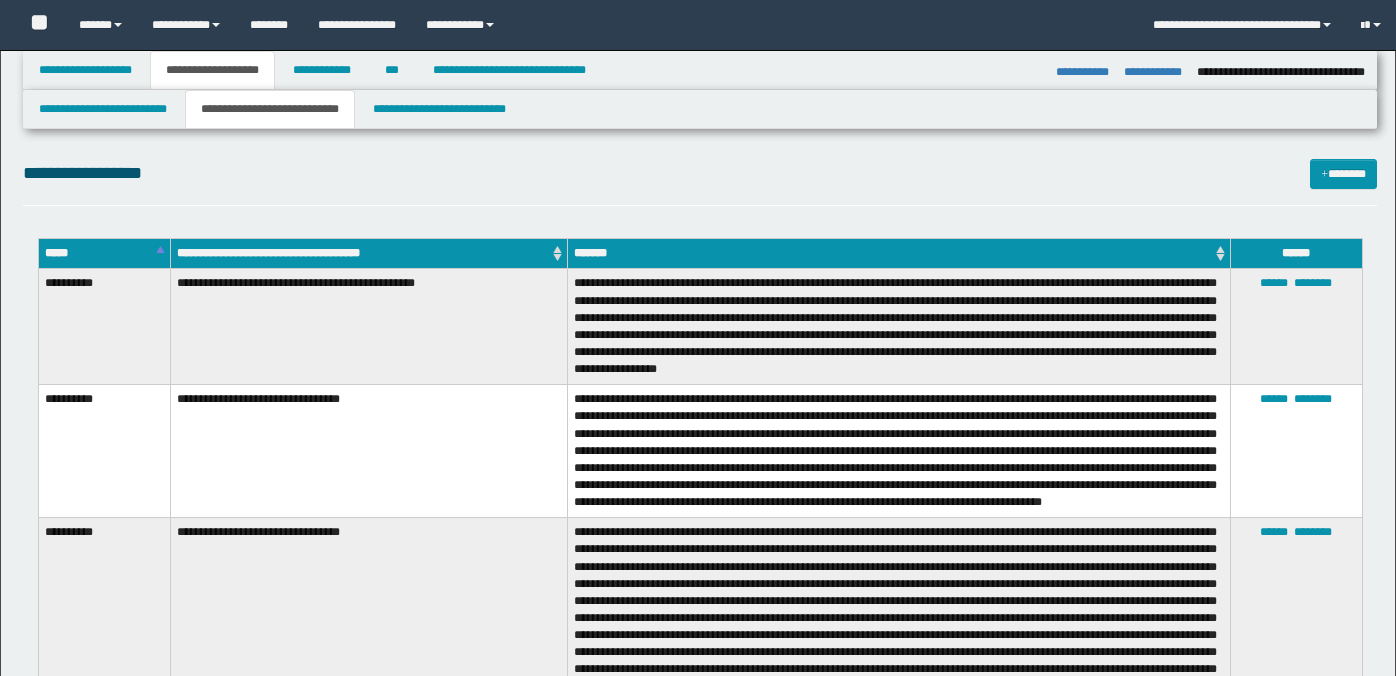 select on "*" 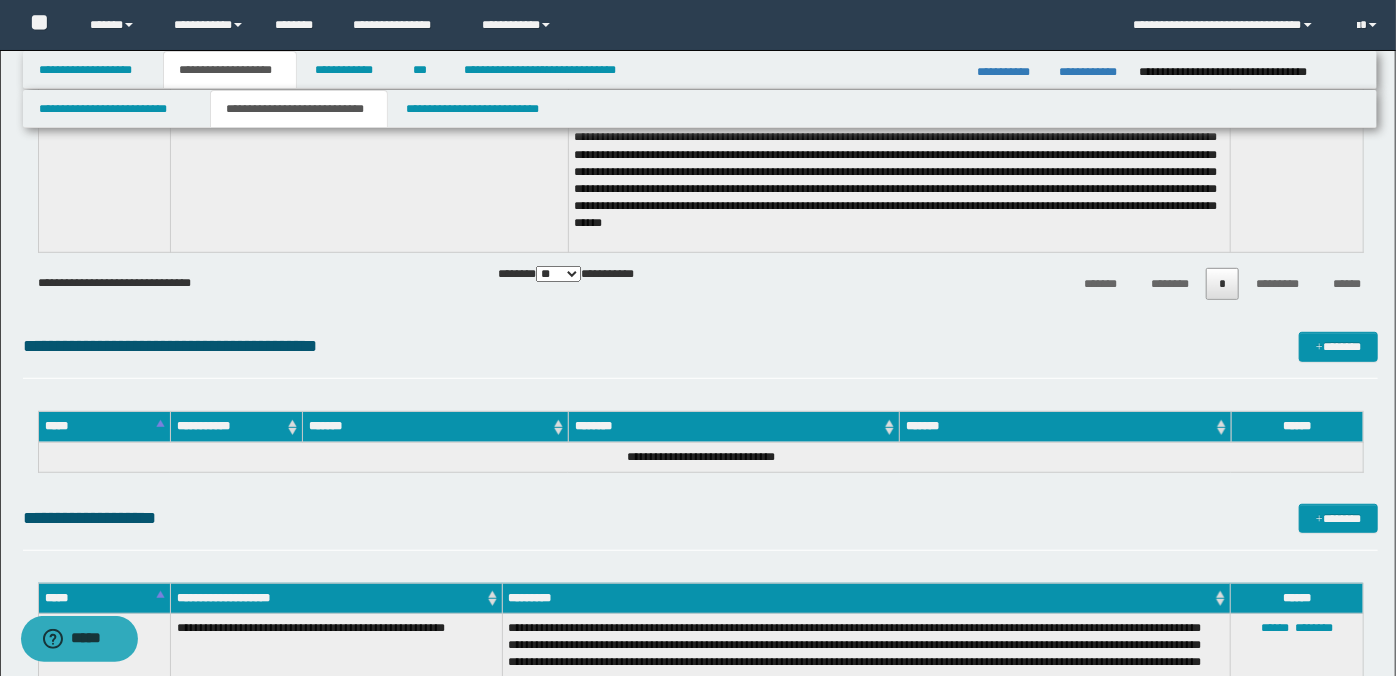 scroll, scrollTop: 0, scrollLeft: 0, axis: both 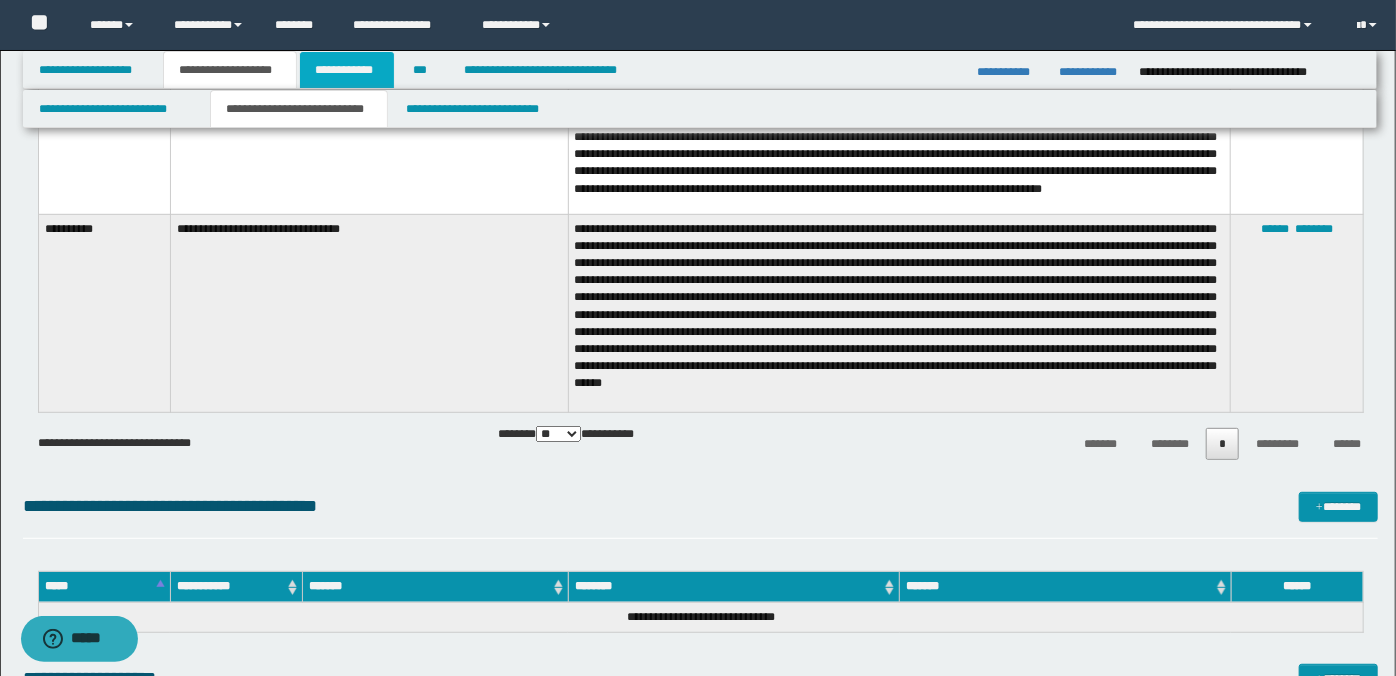 click on "**********" at bounding box center (347, 70) 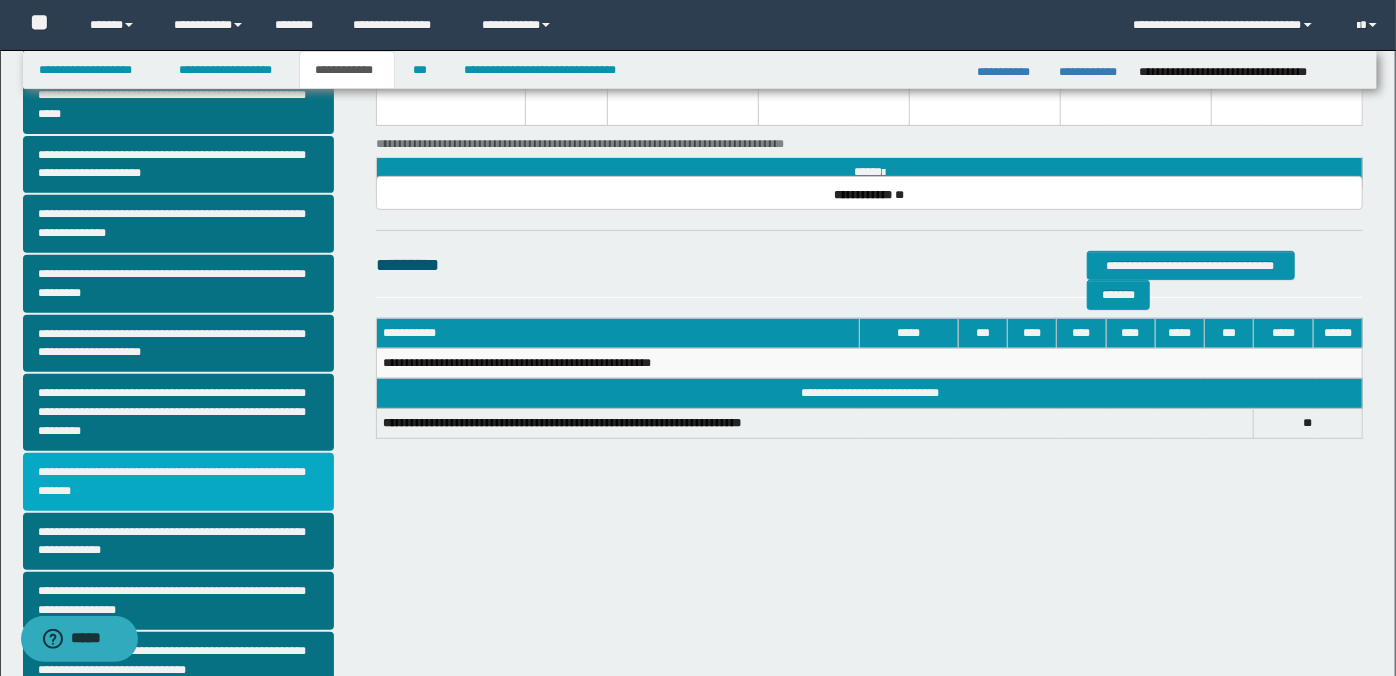 scroll, scrollTop: 472, scrollLeft: 0, axis: vertical 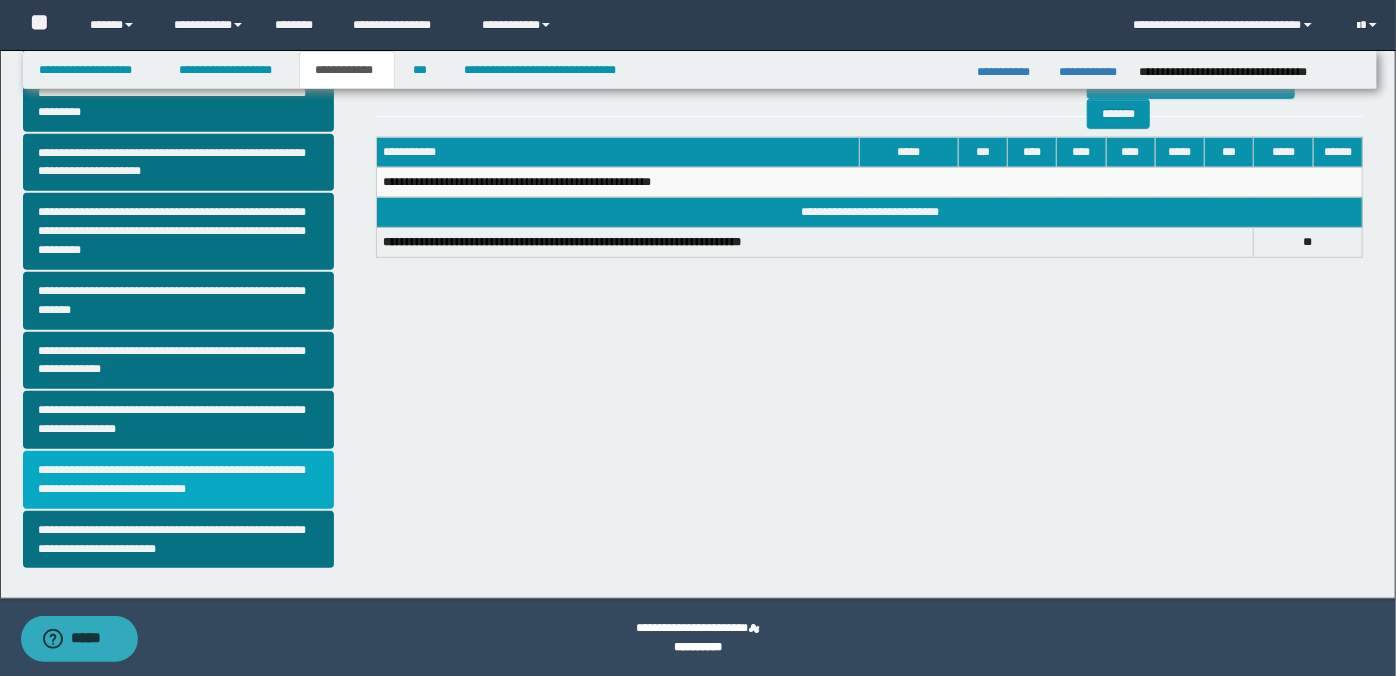 click on "**********" at bounding box center (179, 480) 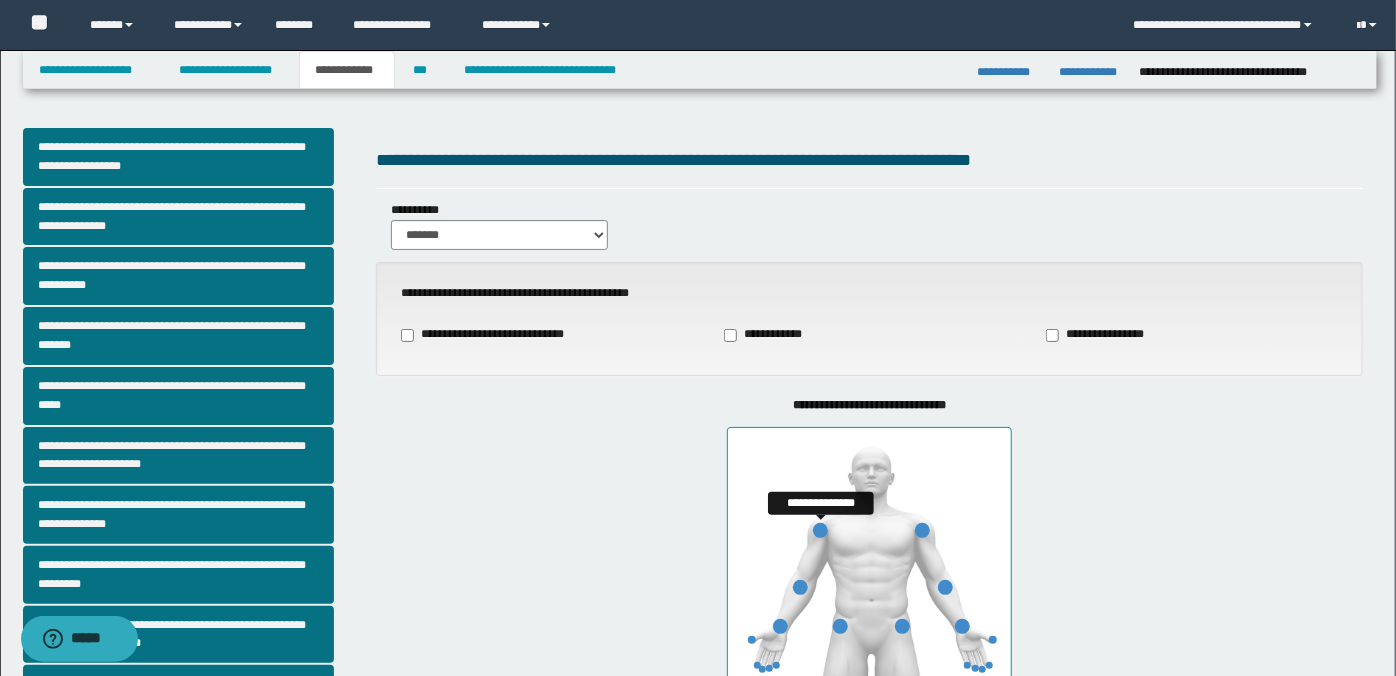 click at bounding box center (820, 530) 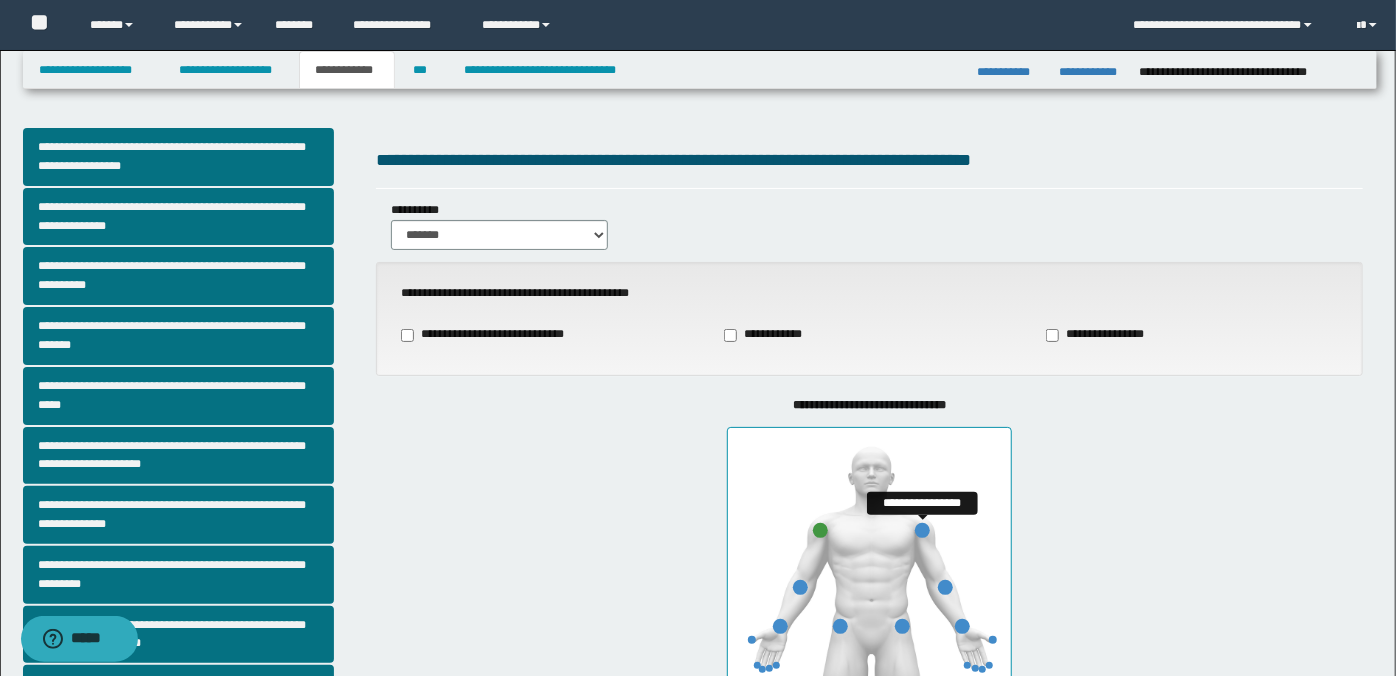 click at bounding box center [922, 530] 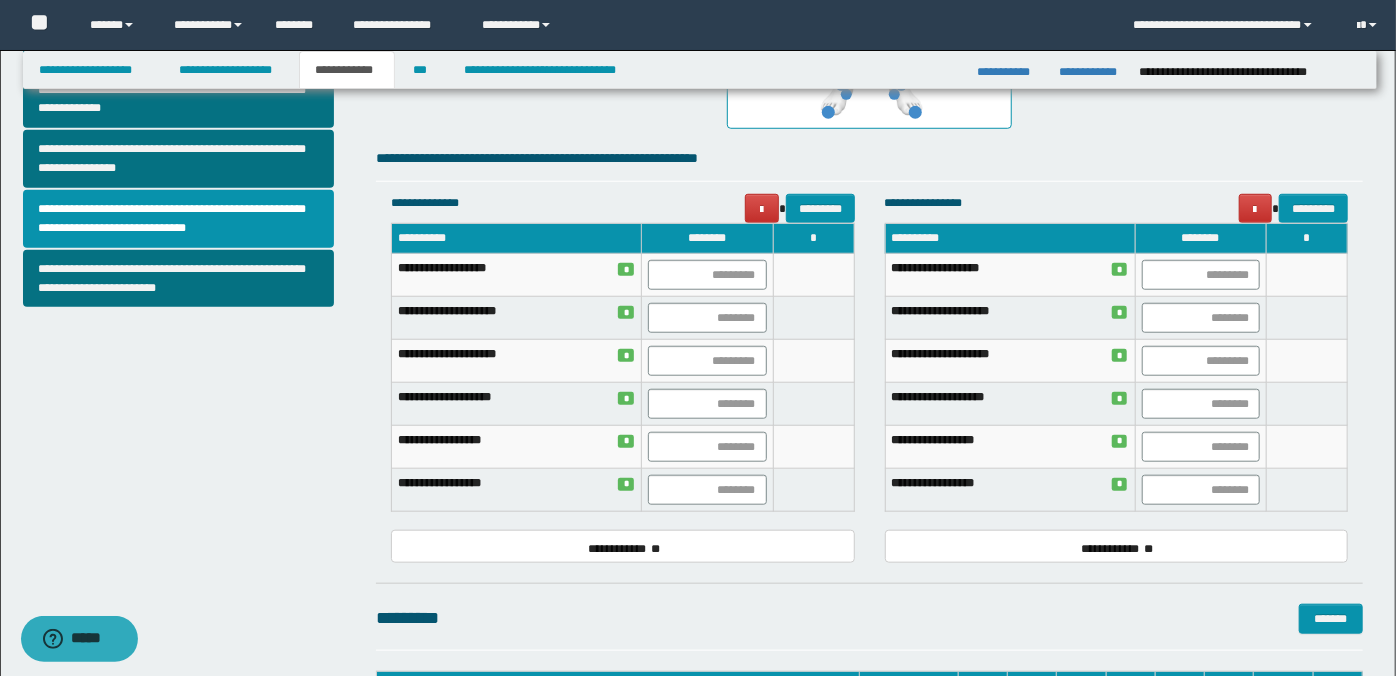 scroll, scrollTop: 740, scrollLeft: 0, axis: vertical 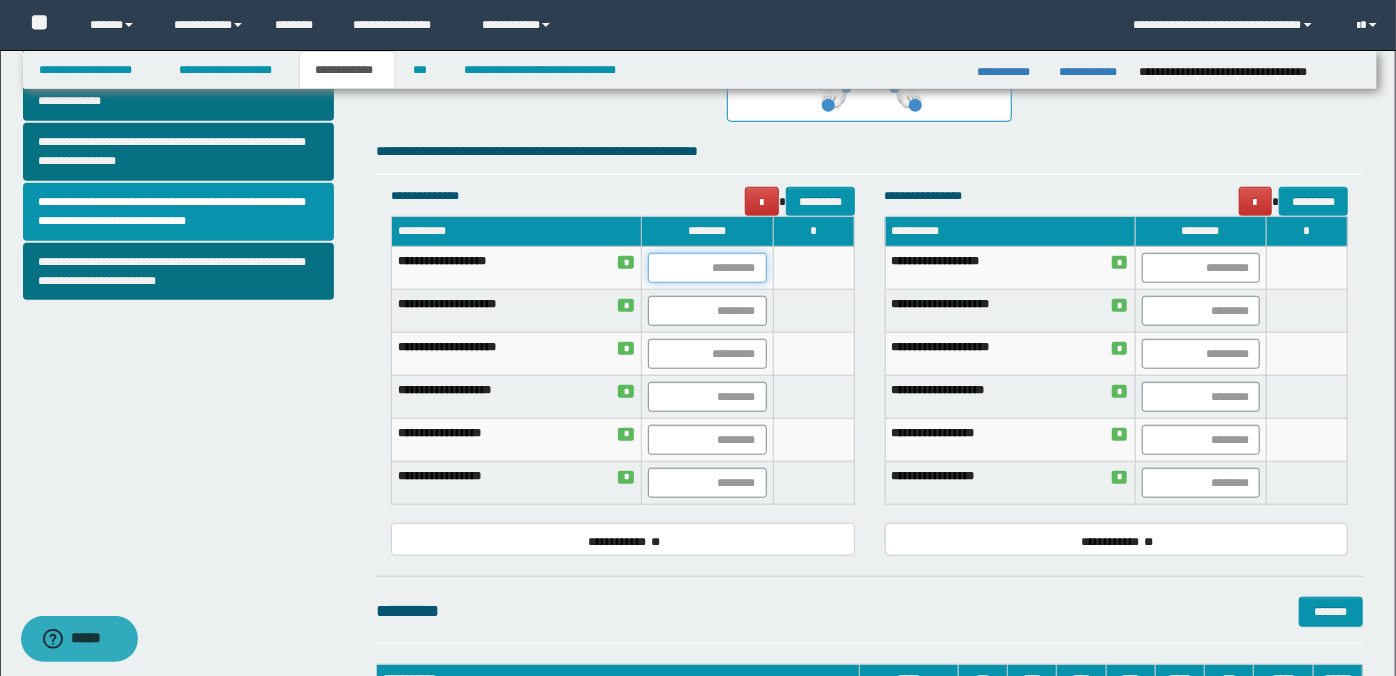 click at bounding box center (707, 268) 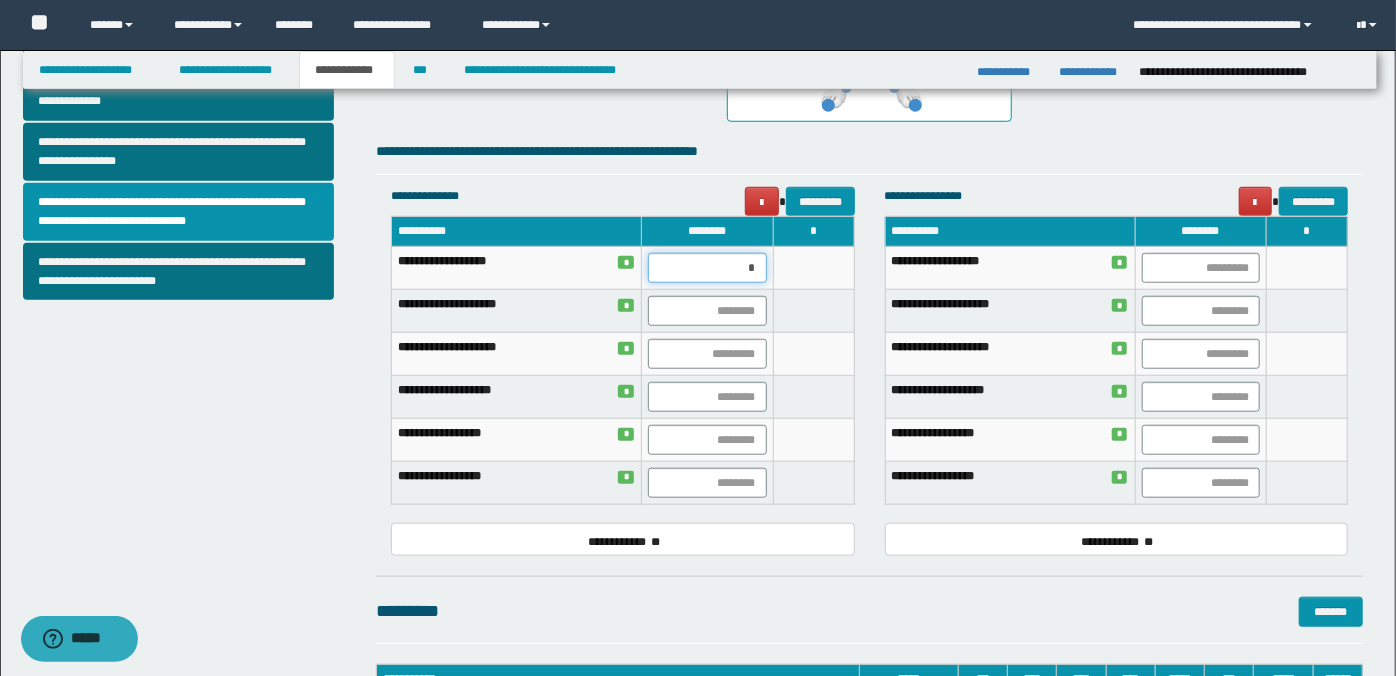 type on "**" 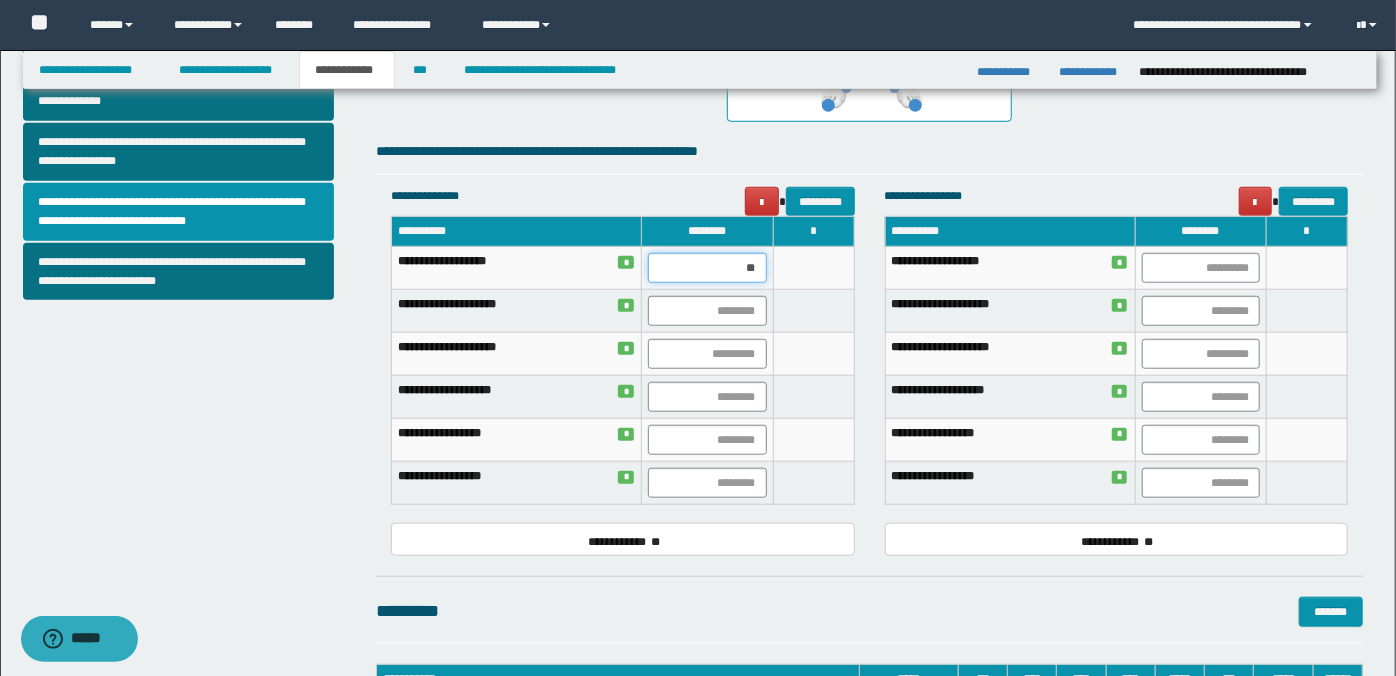 drag, startPoint x: 765, startPoint y: 263, endPoint x: 684, endPoint y: 257, distance: 81.22192 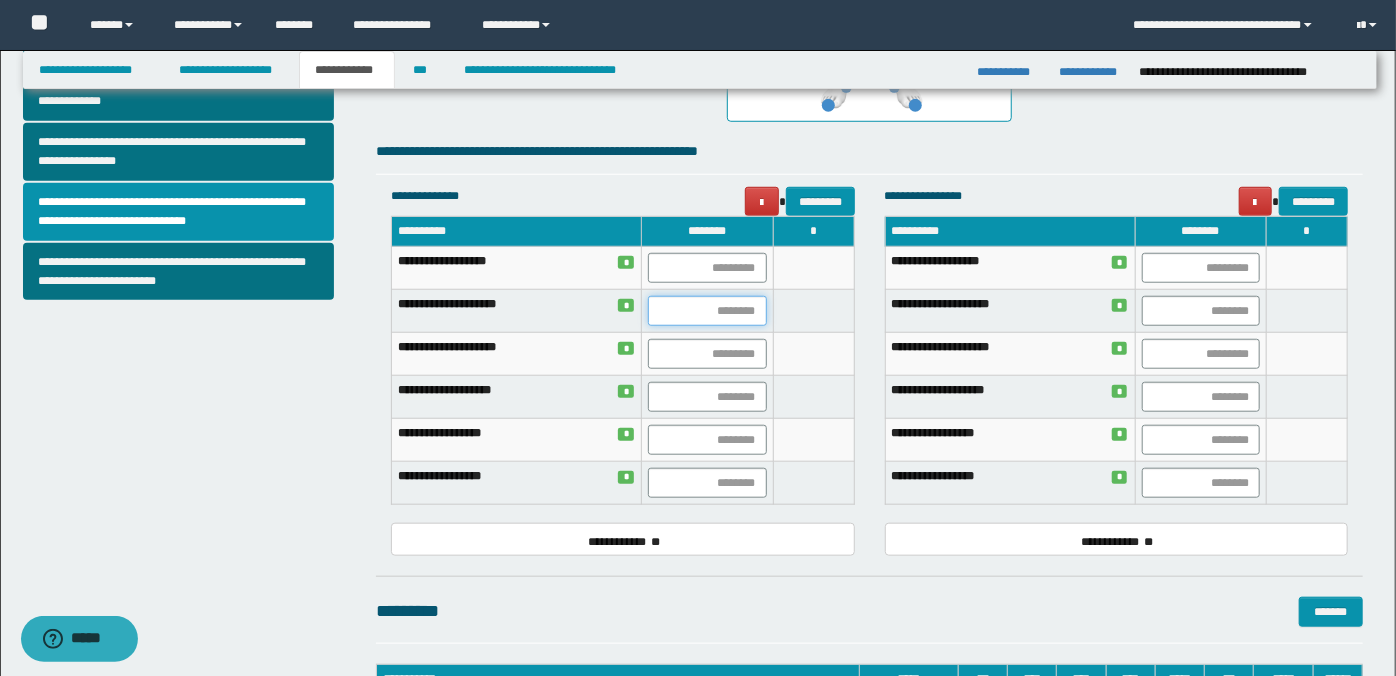 click at bounding box center [707, 311] 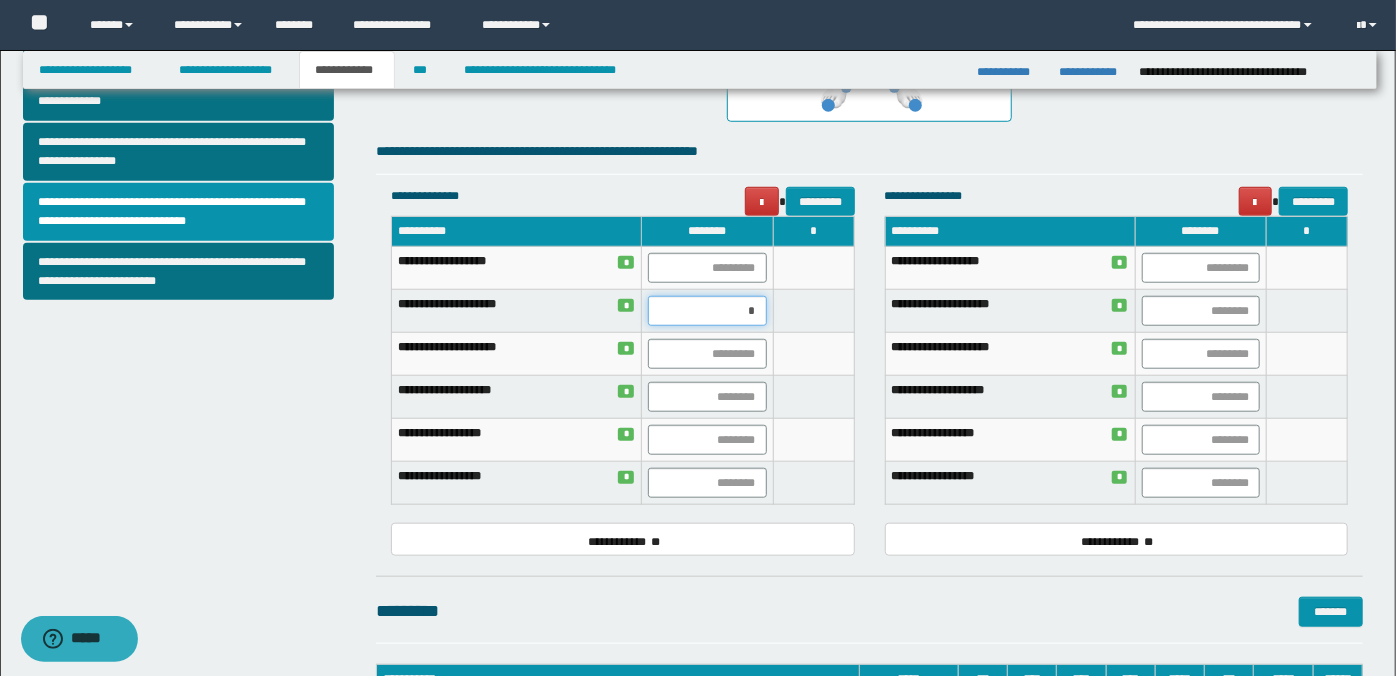 type on "**" 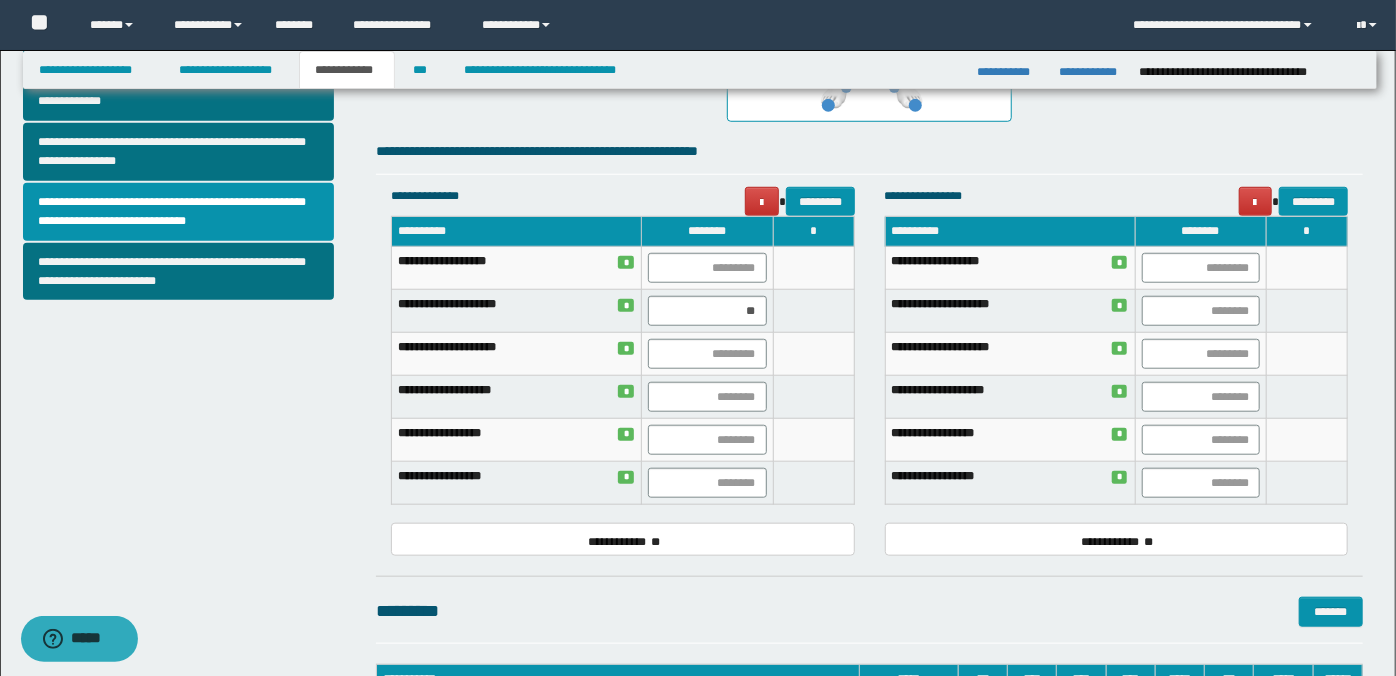 click on "**********" at bounding box center (869, 105) 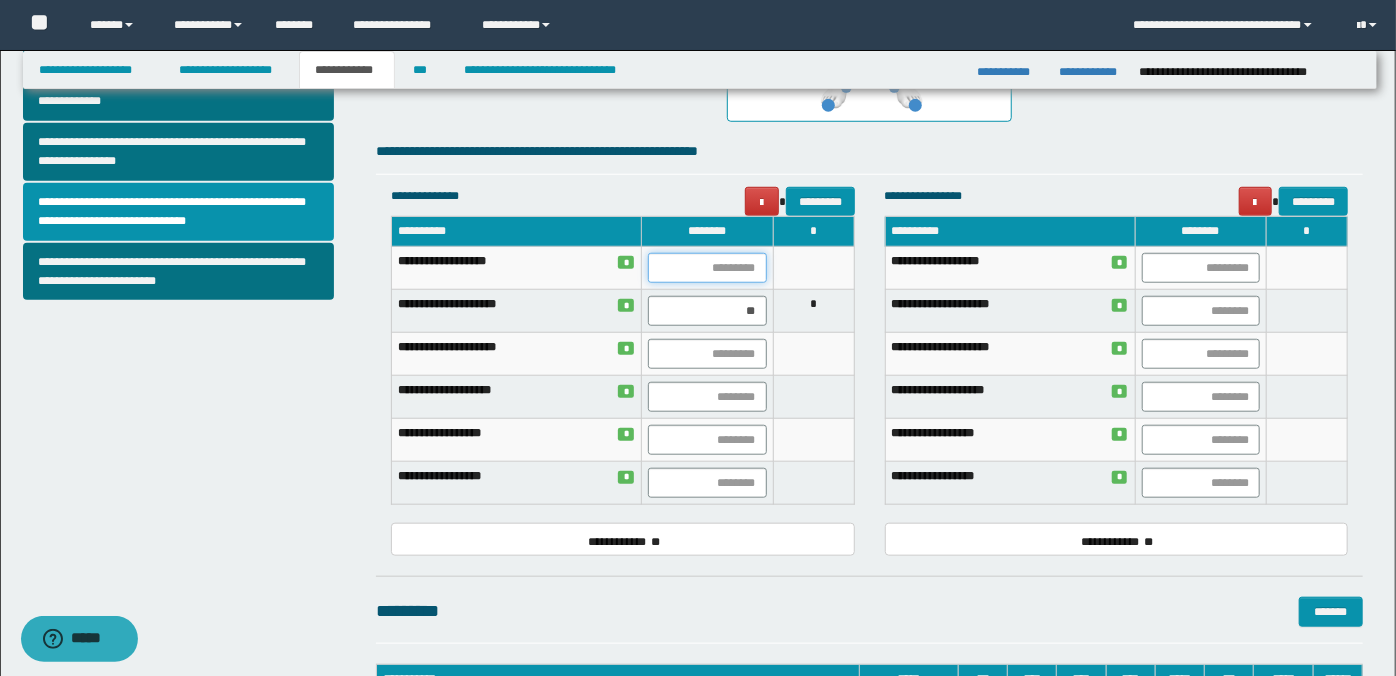 click at bounding box center [707, 268] 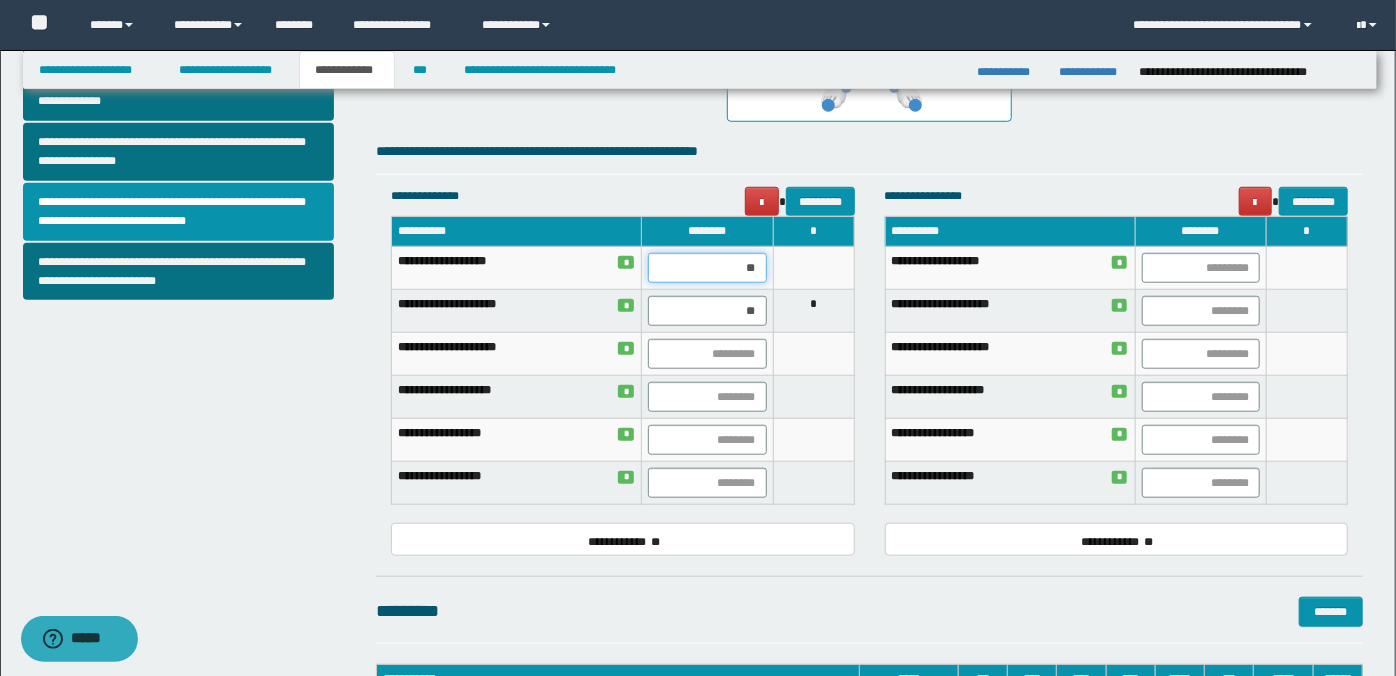 type on "***" 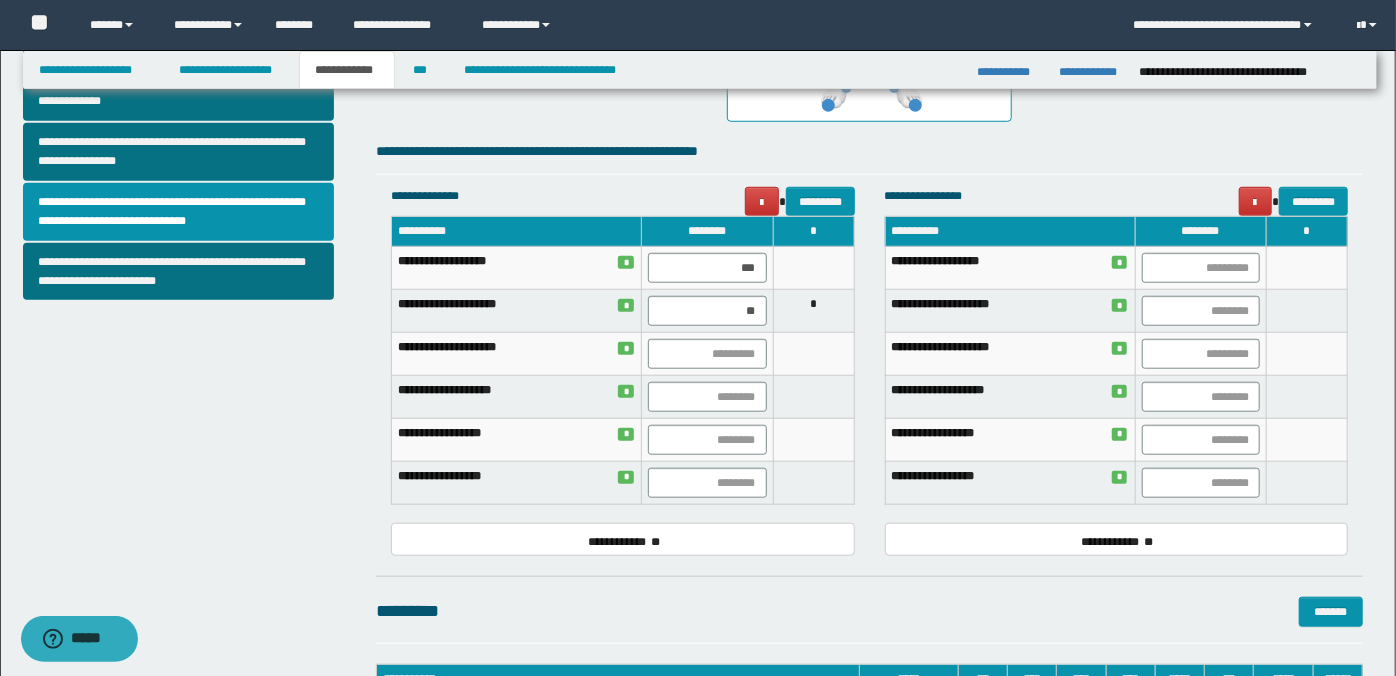 click on "*********
*******" at bounding box center (869, 611) 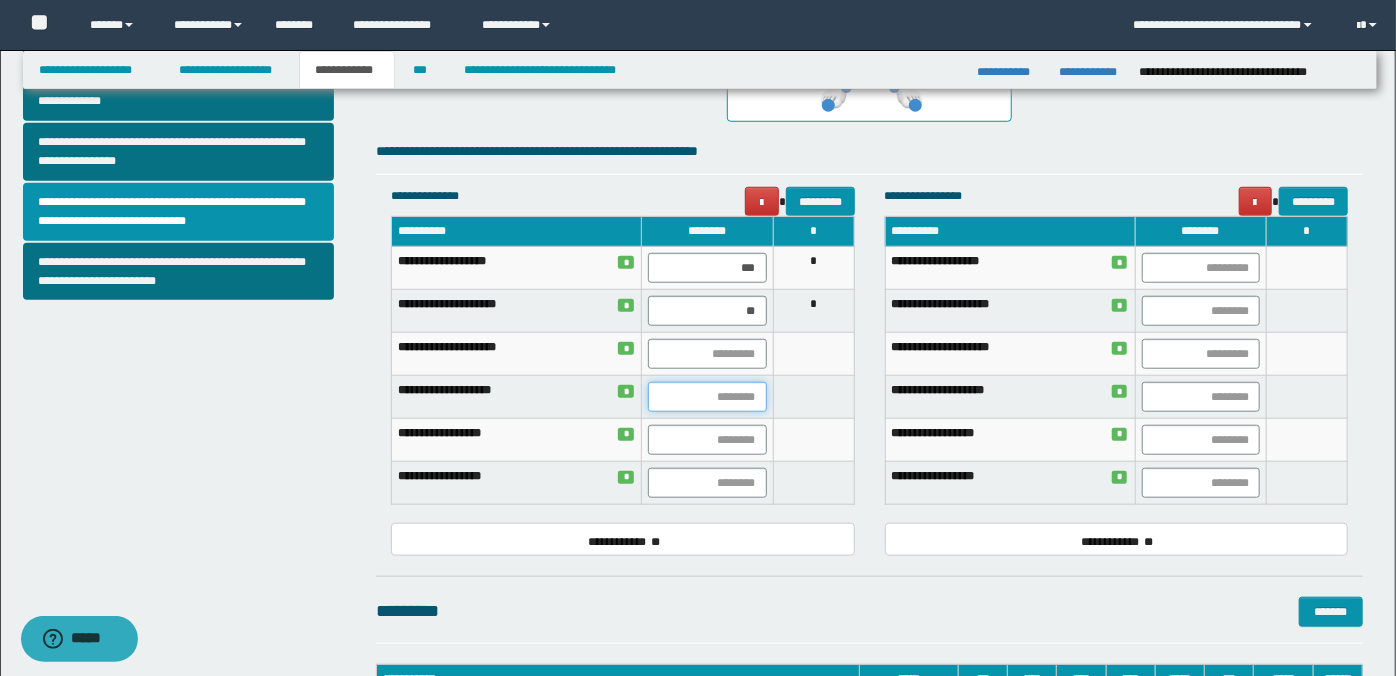 click at bounding box center [707, 397] 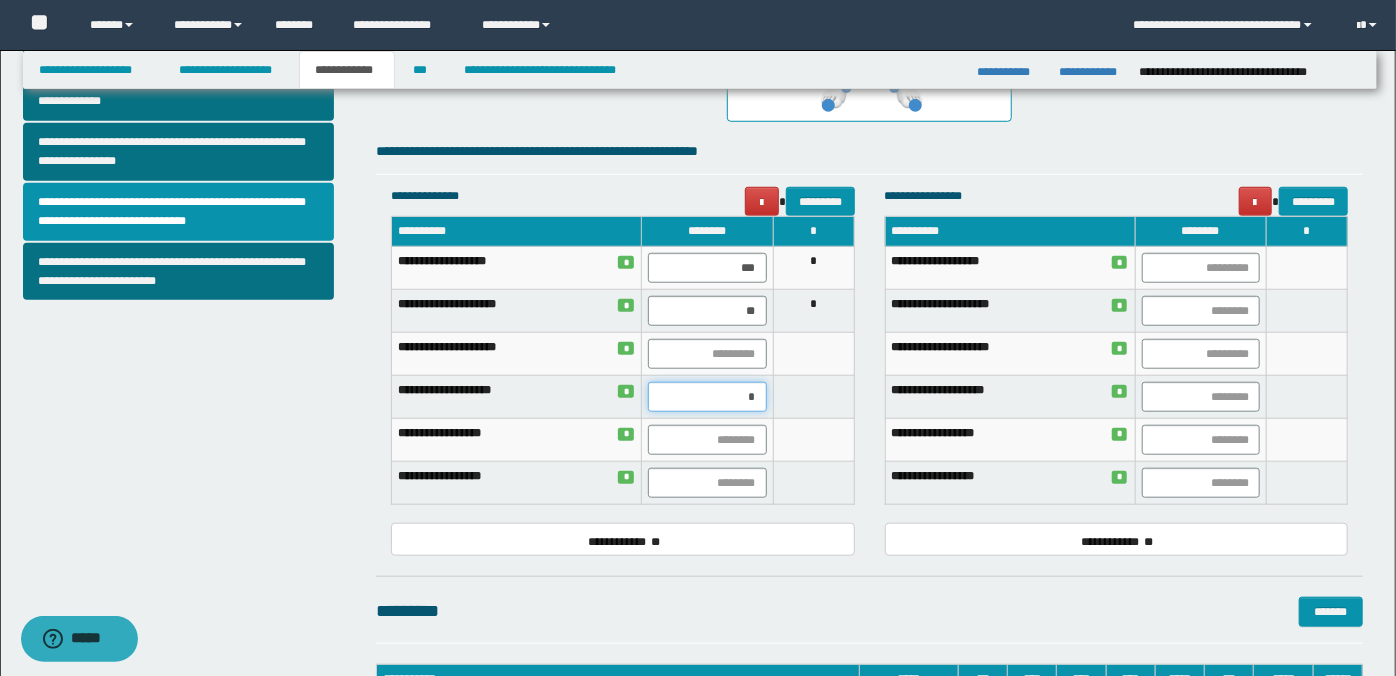 type on "**" 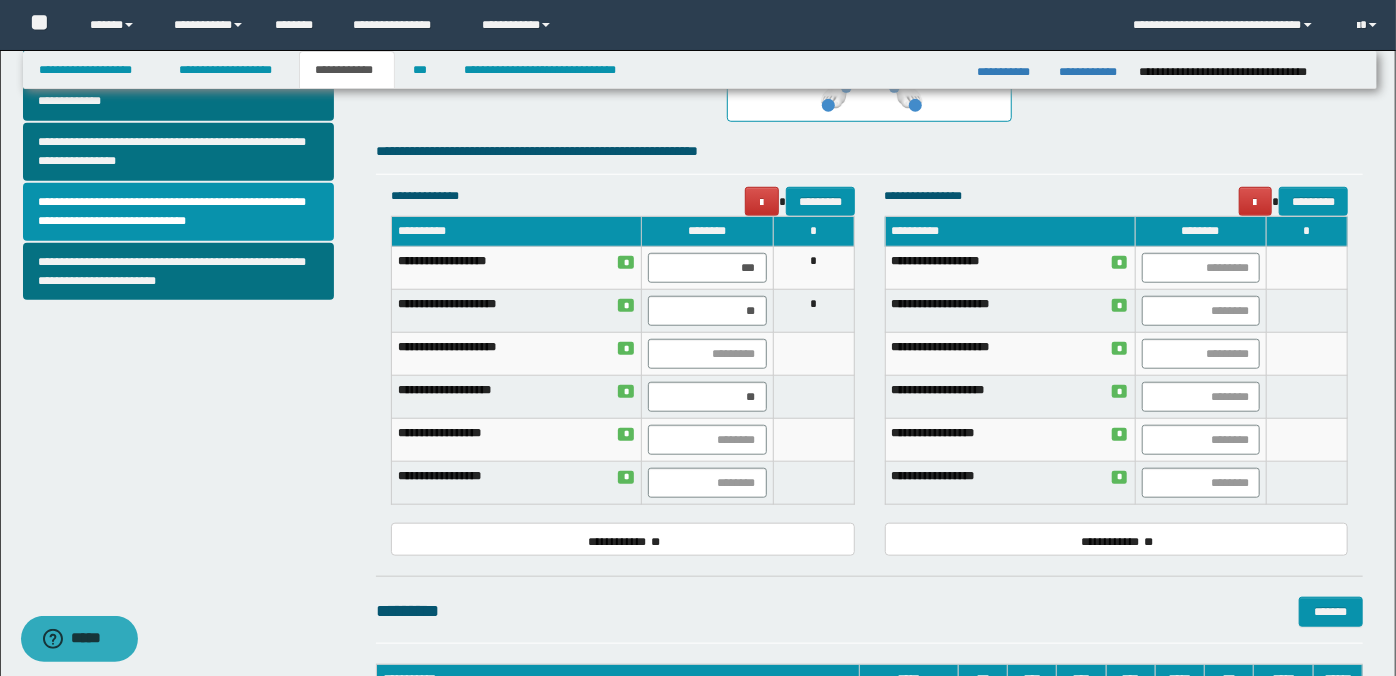 click on "**********" at bounding box center [869, 111] 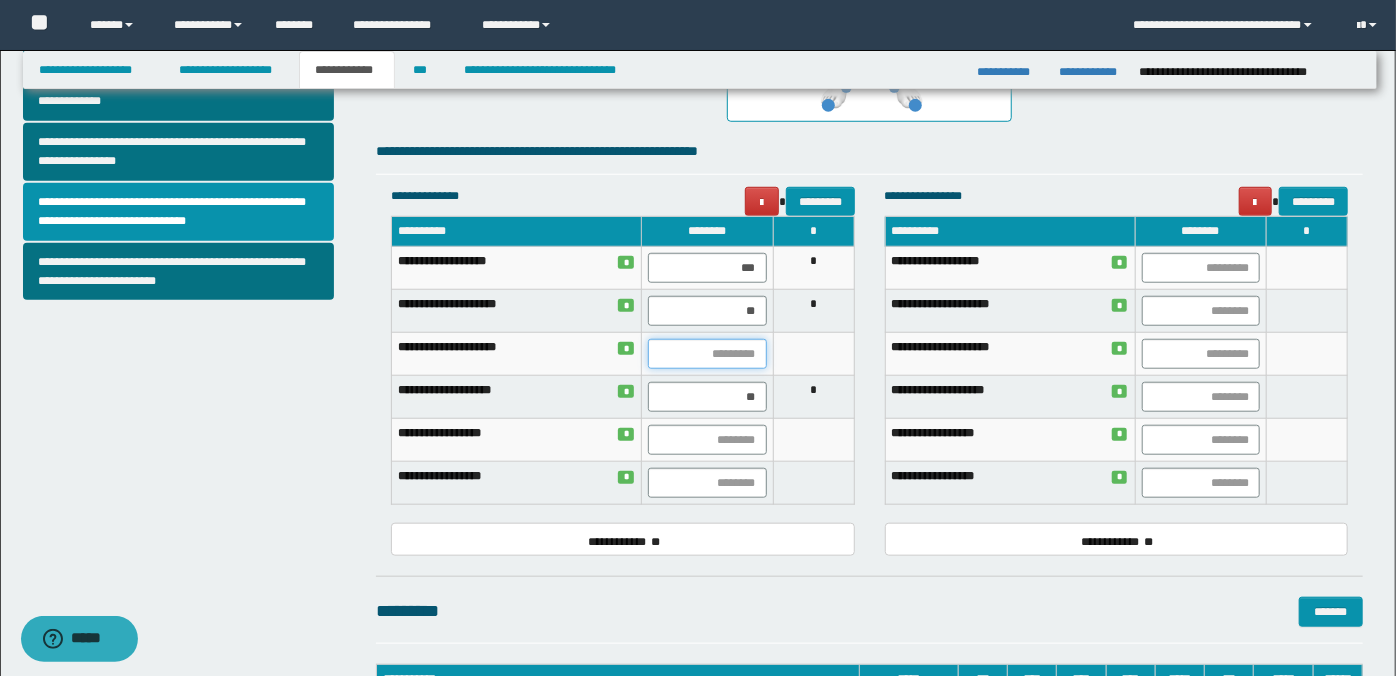 click at bounding box center [707, 354] 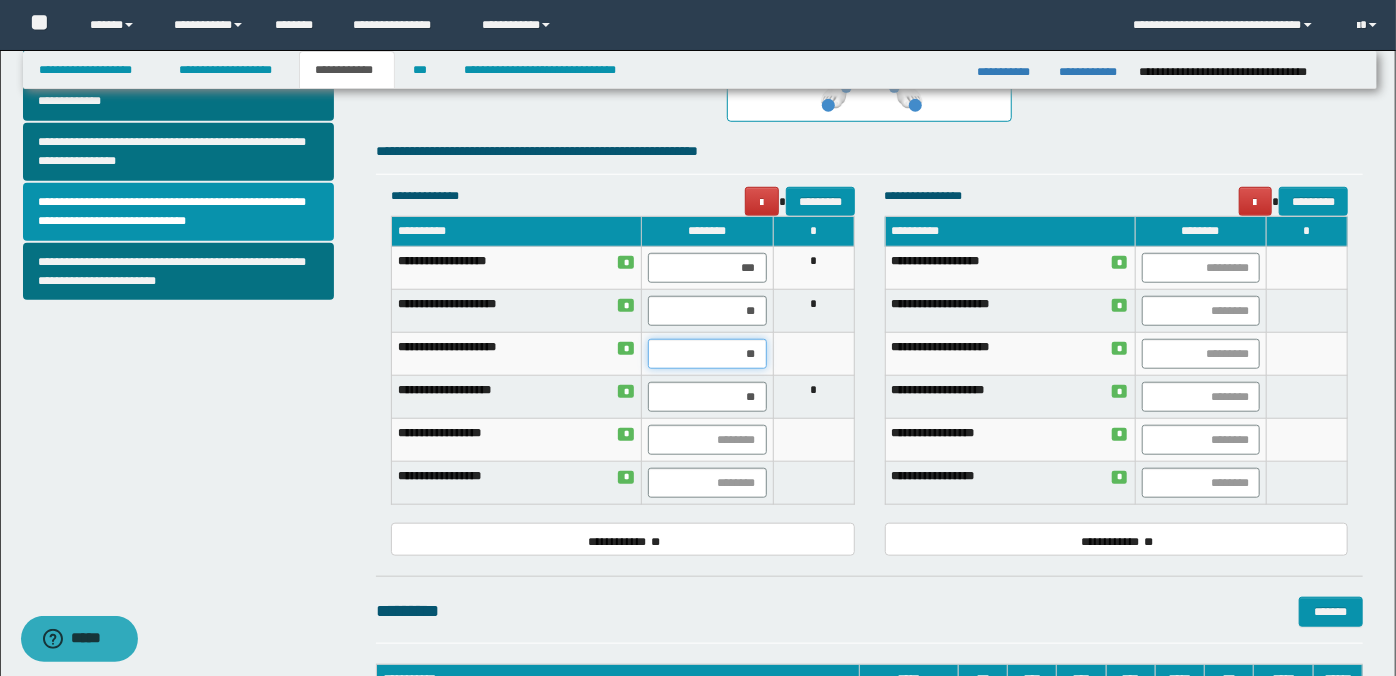 type on "***" 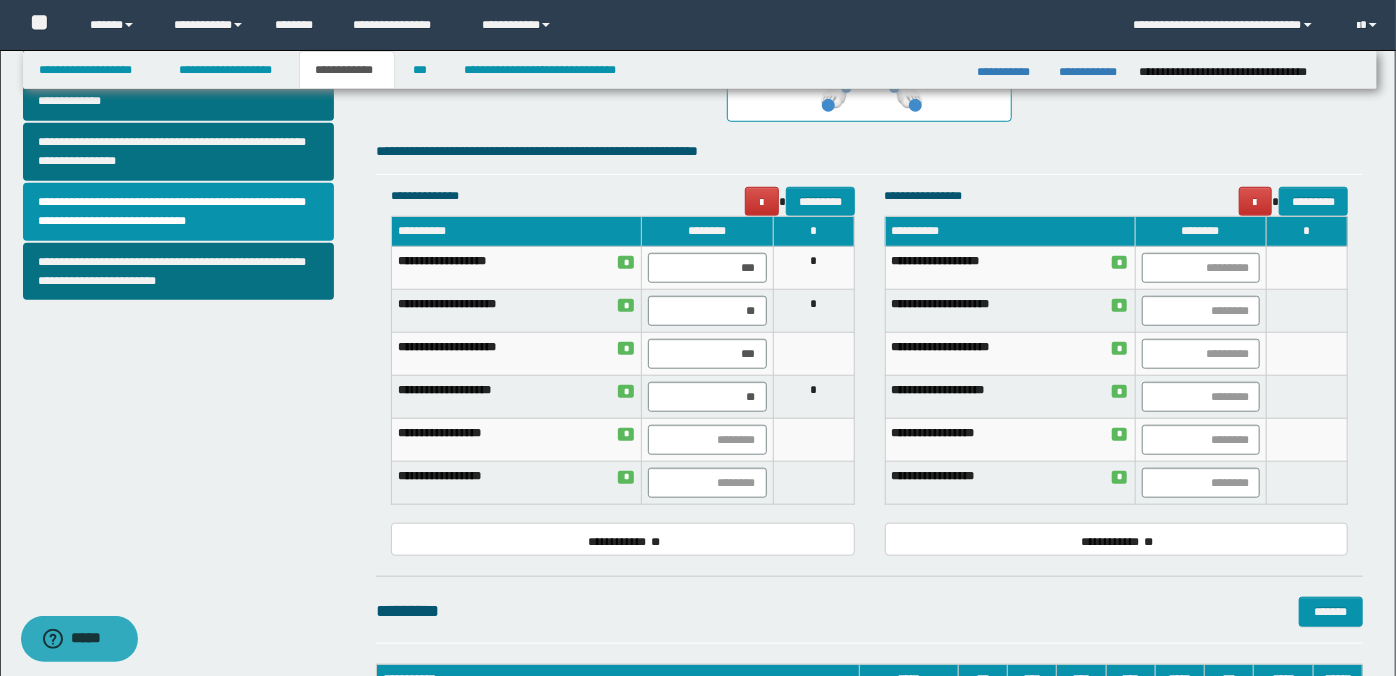 click on "**********" at bounding box center (869, 111) 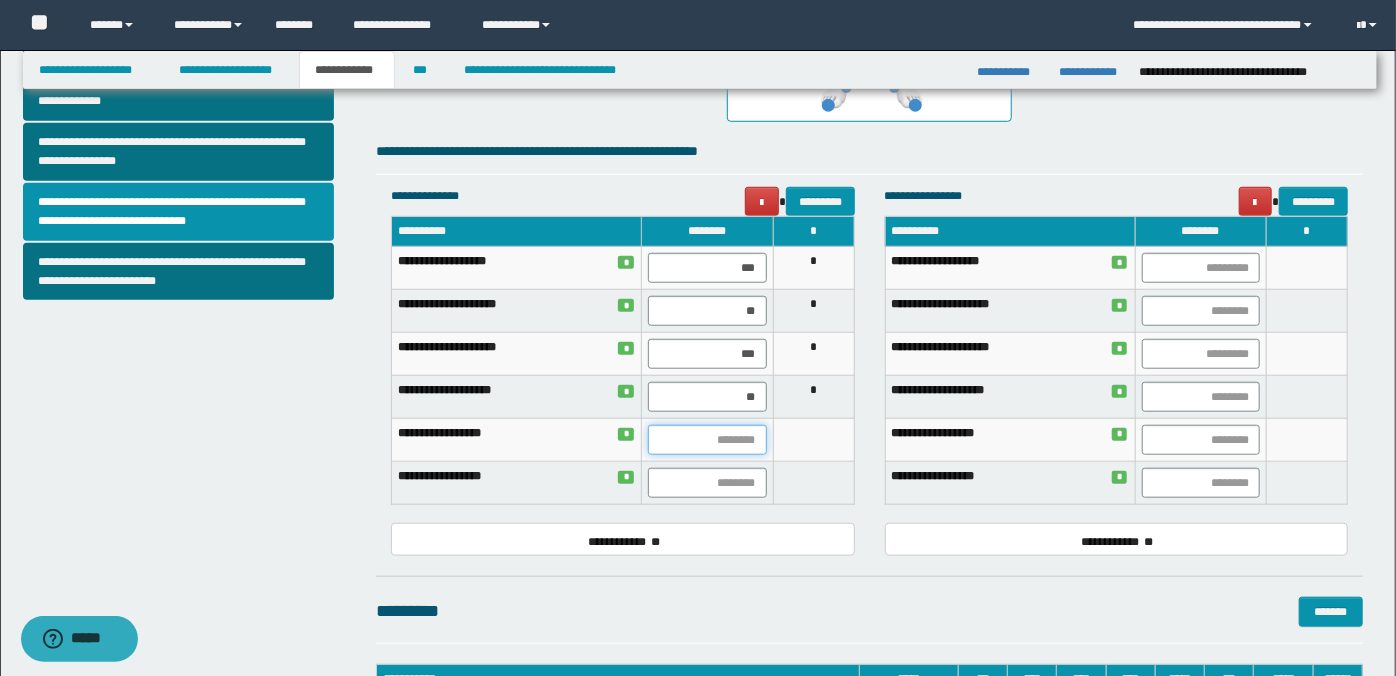 click at bounding box center [707, 440] 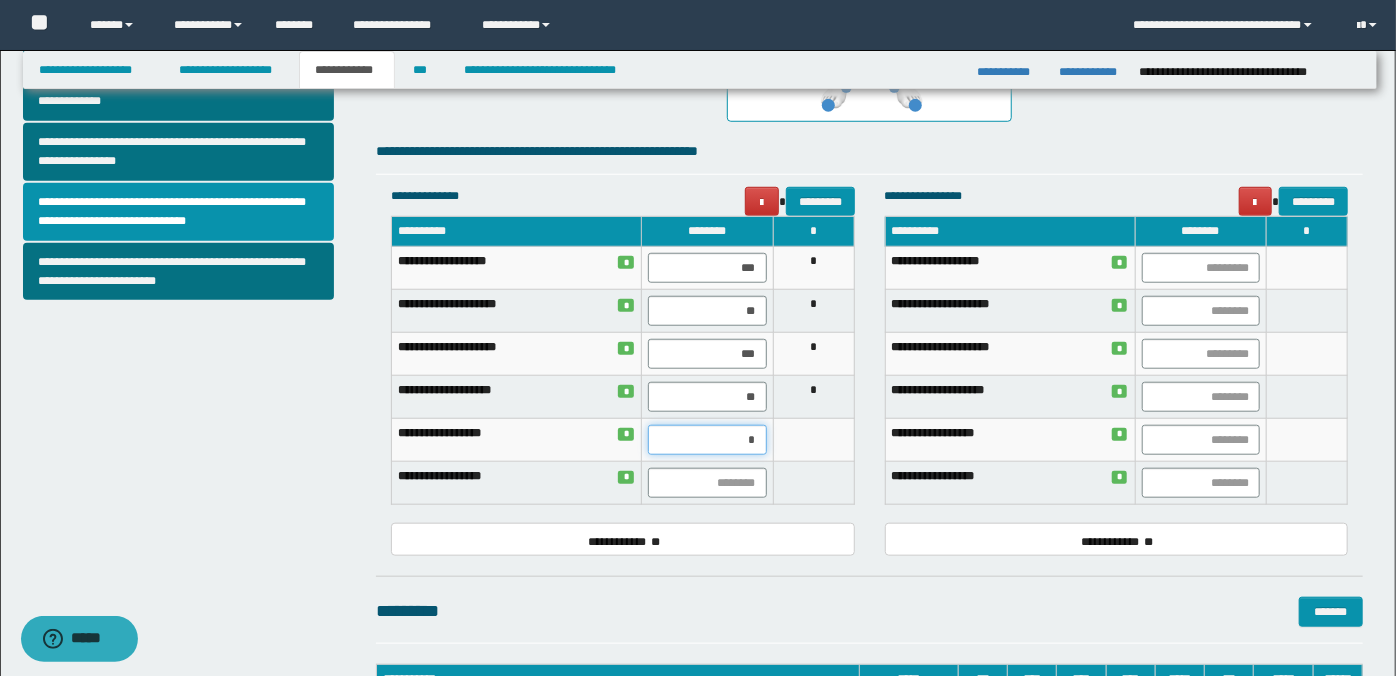 type on "**" 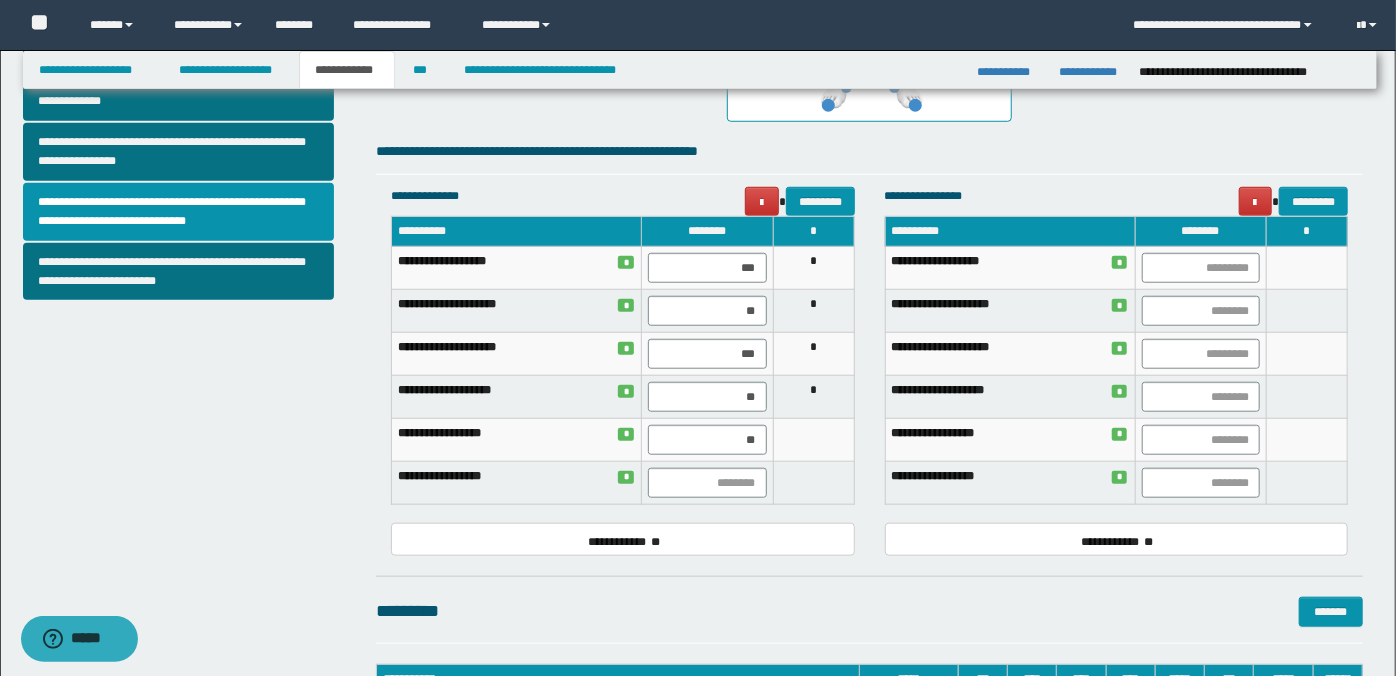 click on "*********
*******" at bounding box center [869, 611] 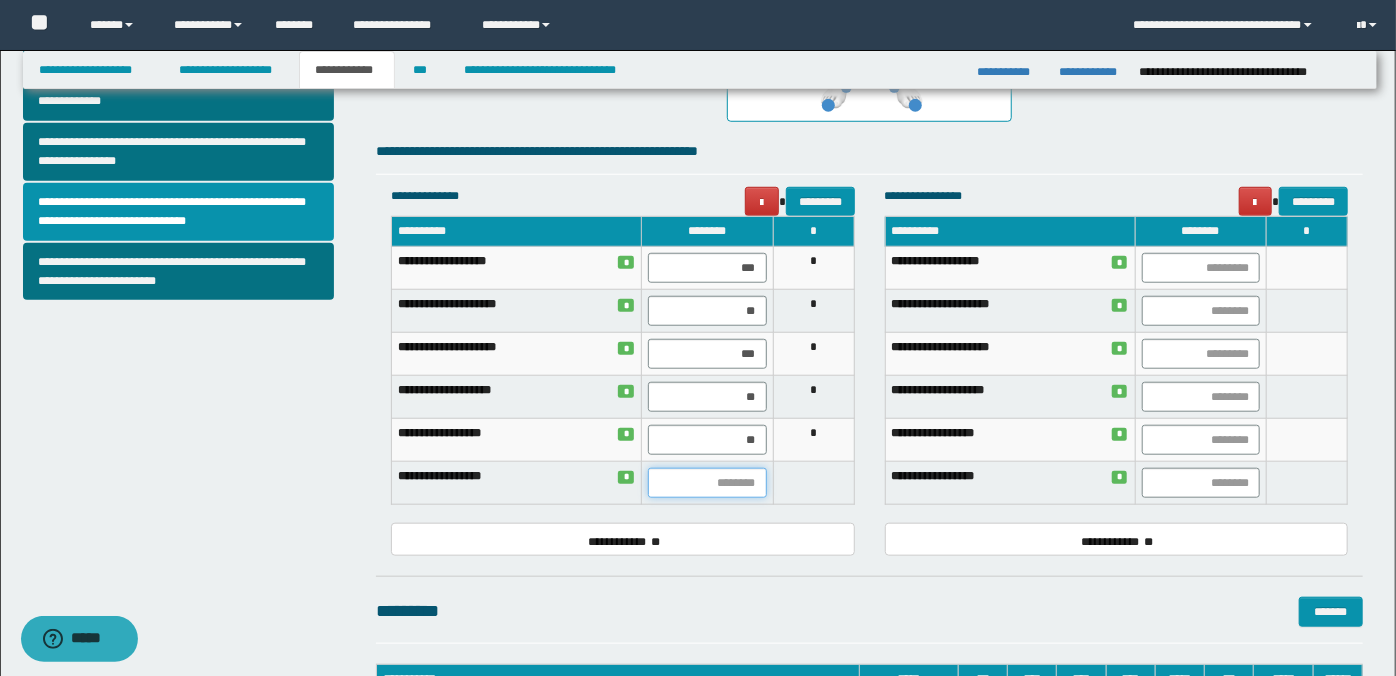 click at bounding box center [707, 483] 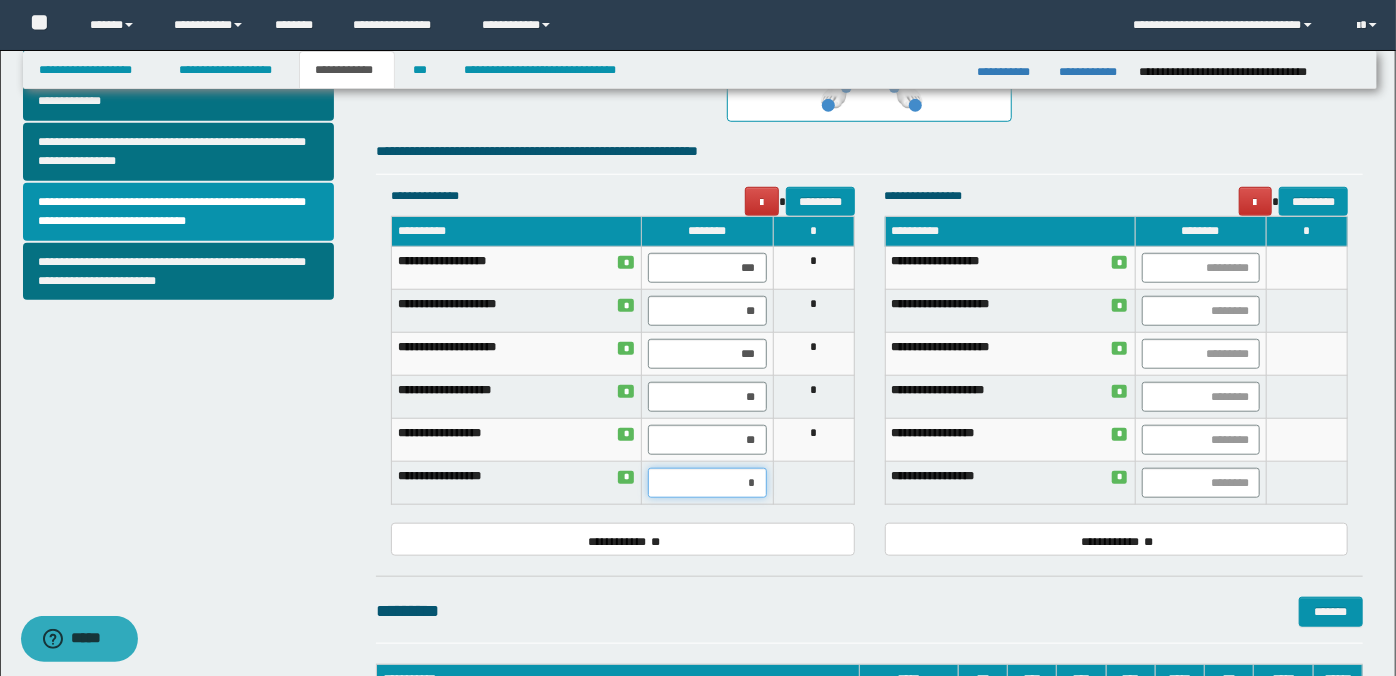 type on "**" 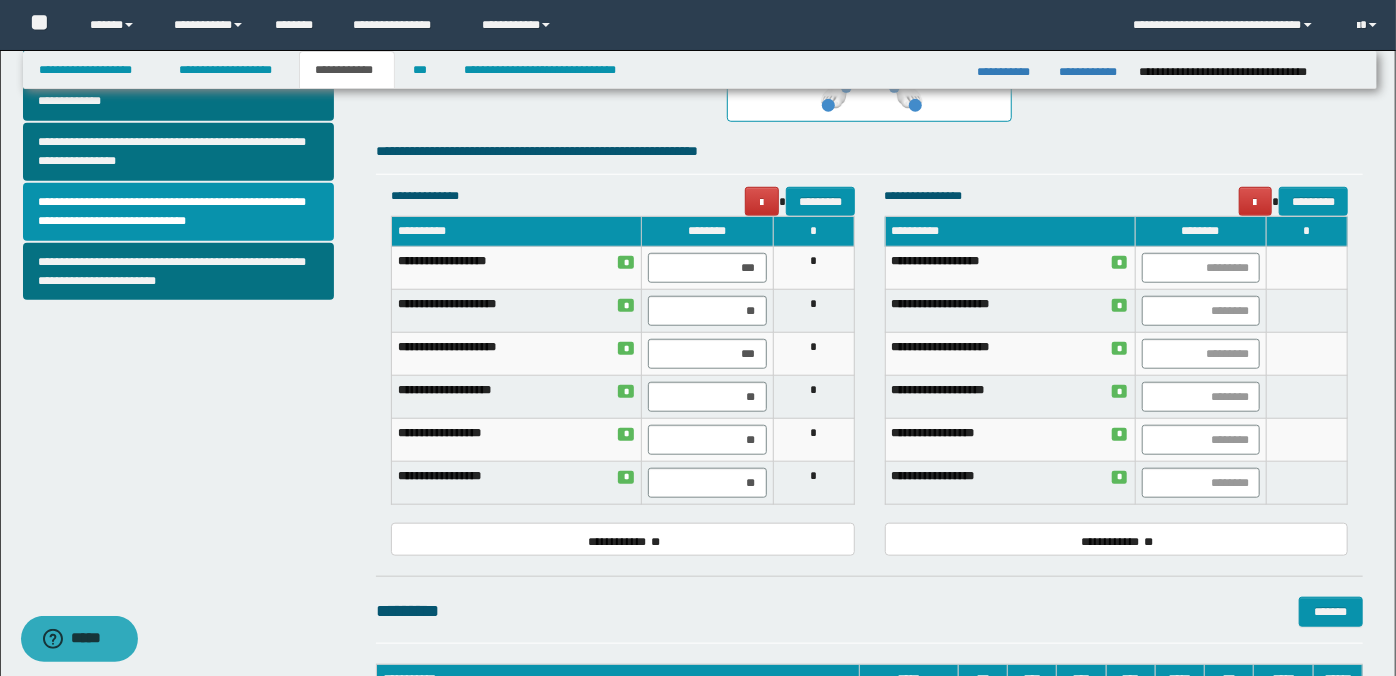 click on "**********" at bounding box center [869, 111] 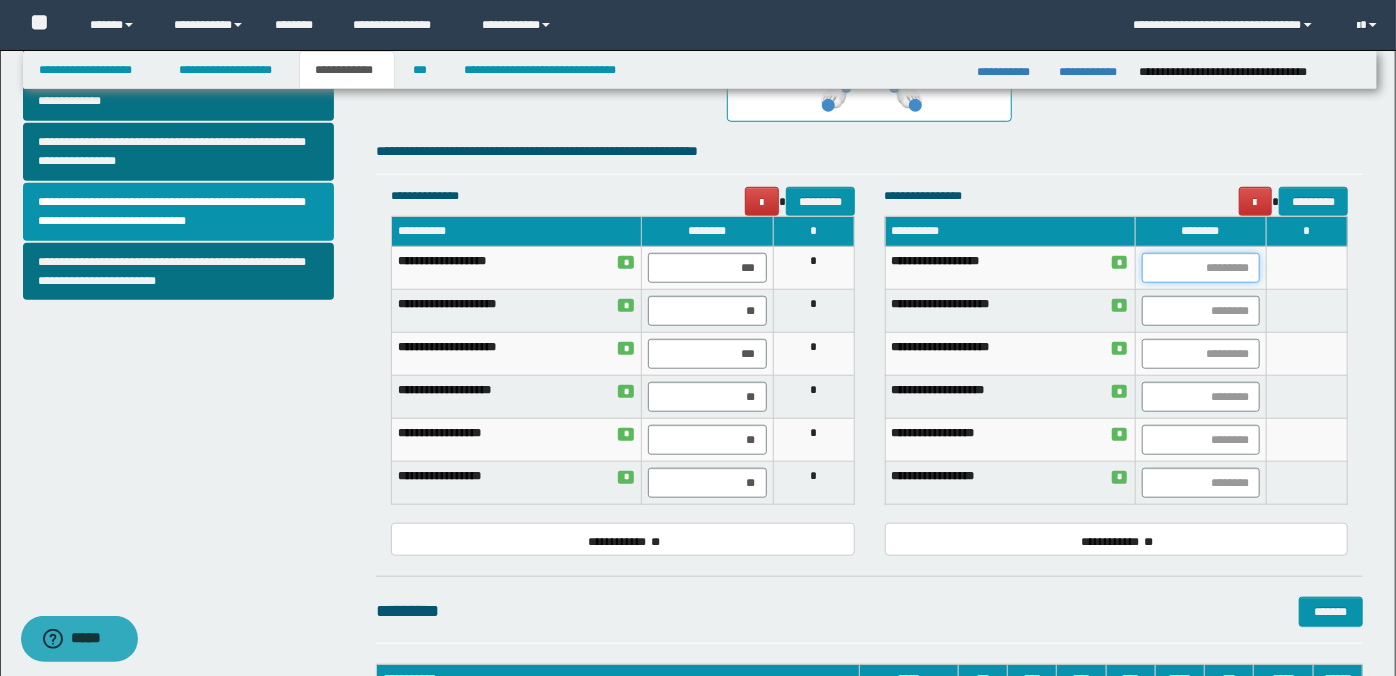 click at bounding box center [1201, 268] 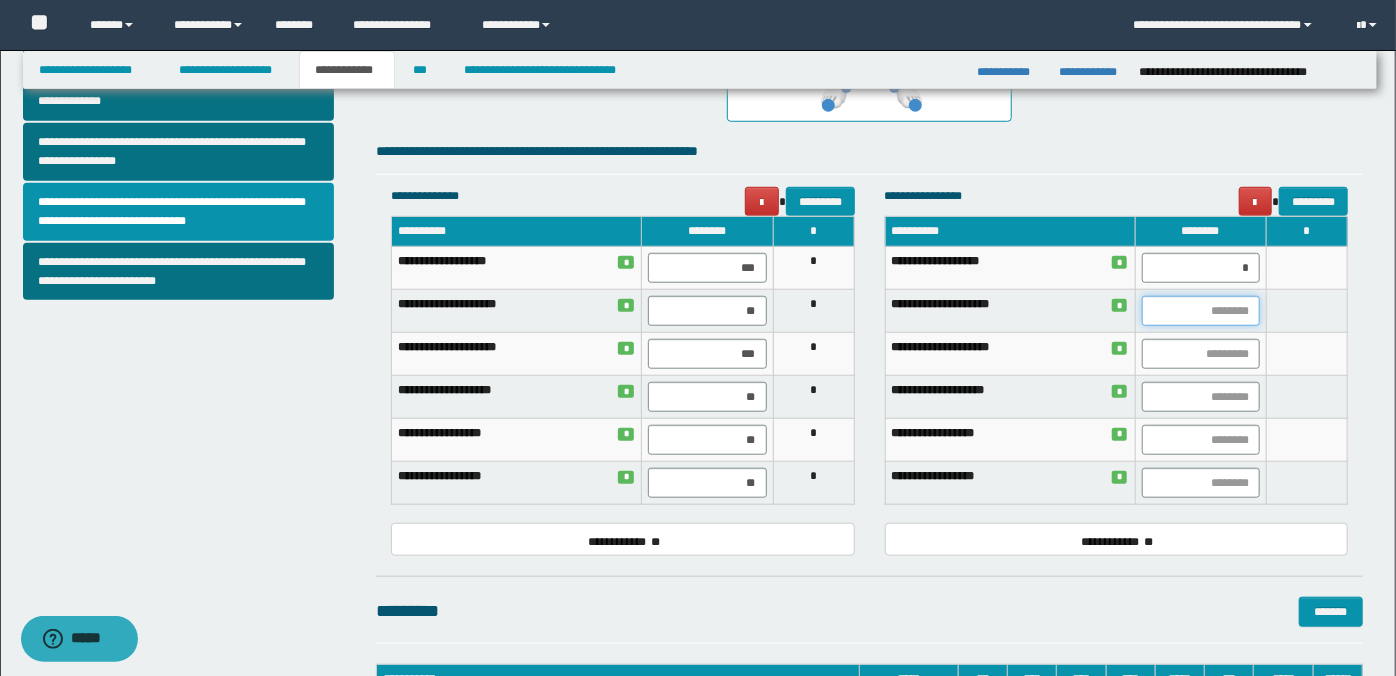 click at bounding box center (1201, 311) 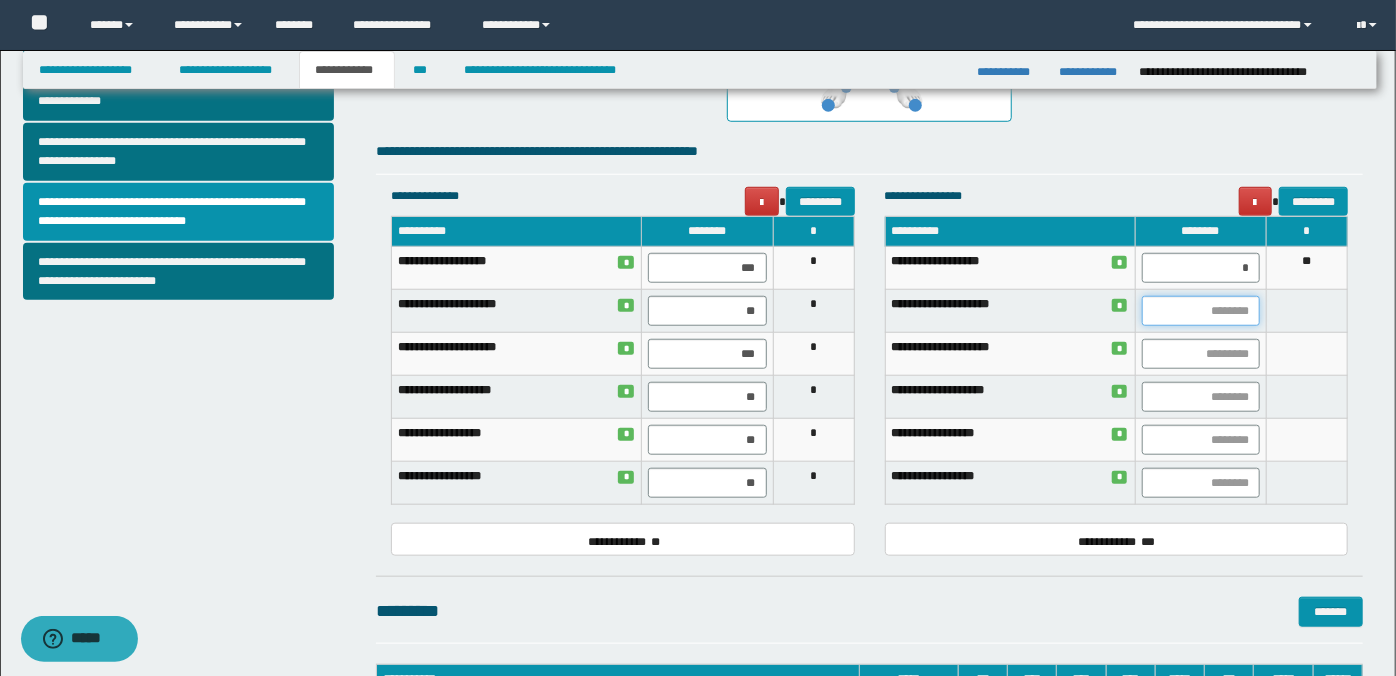 type on "*" 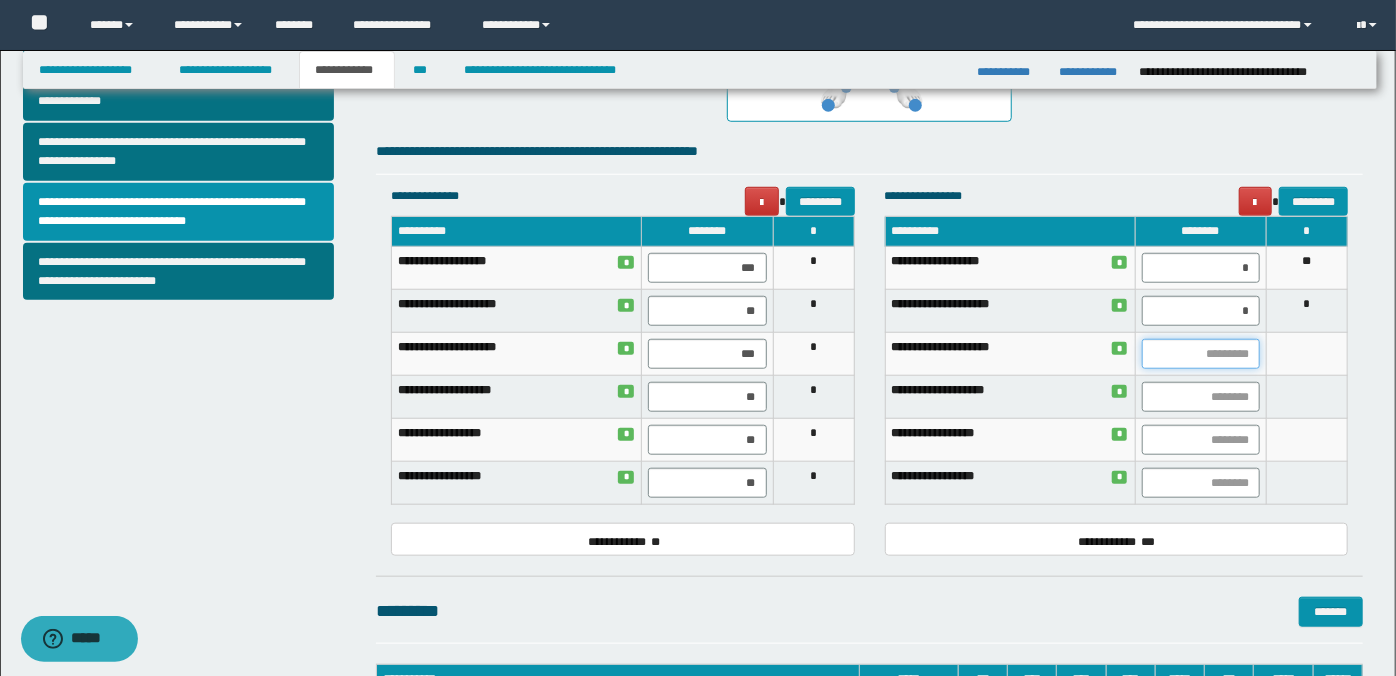 click at bounding box center [1201, 354] 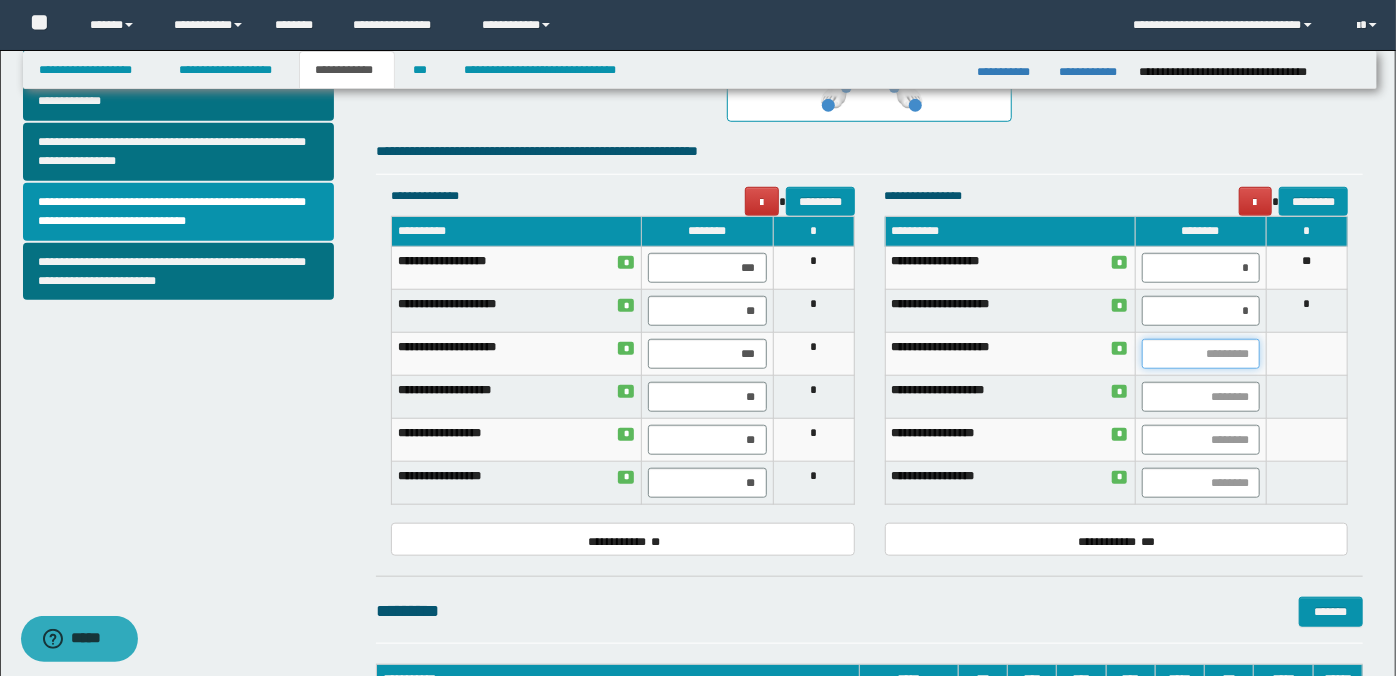 type on "*" 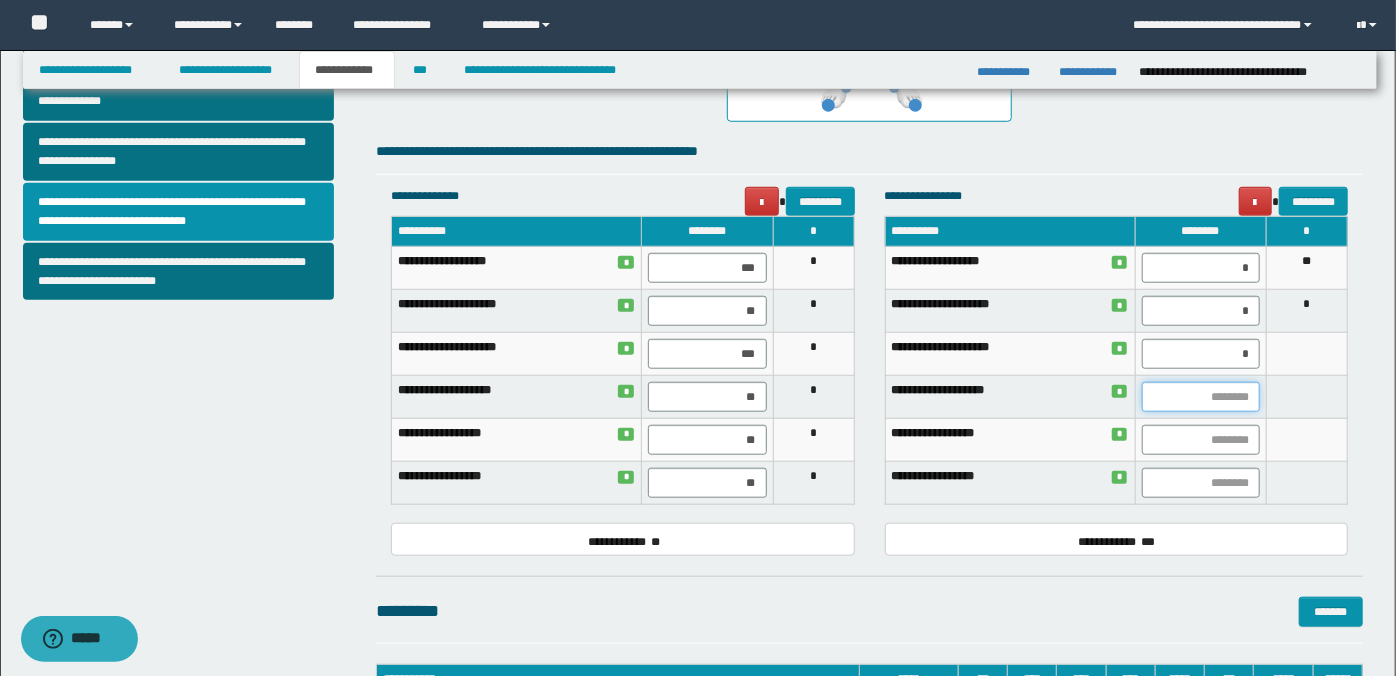 click at bounding box center (1201, 397) 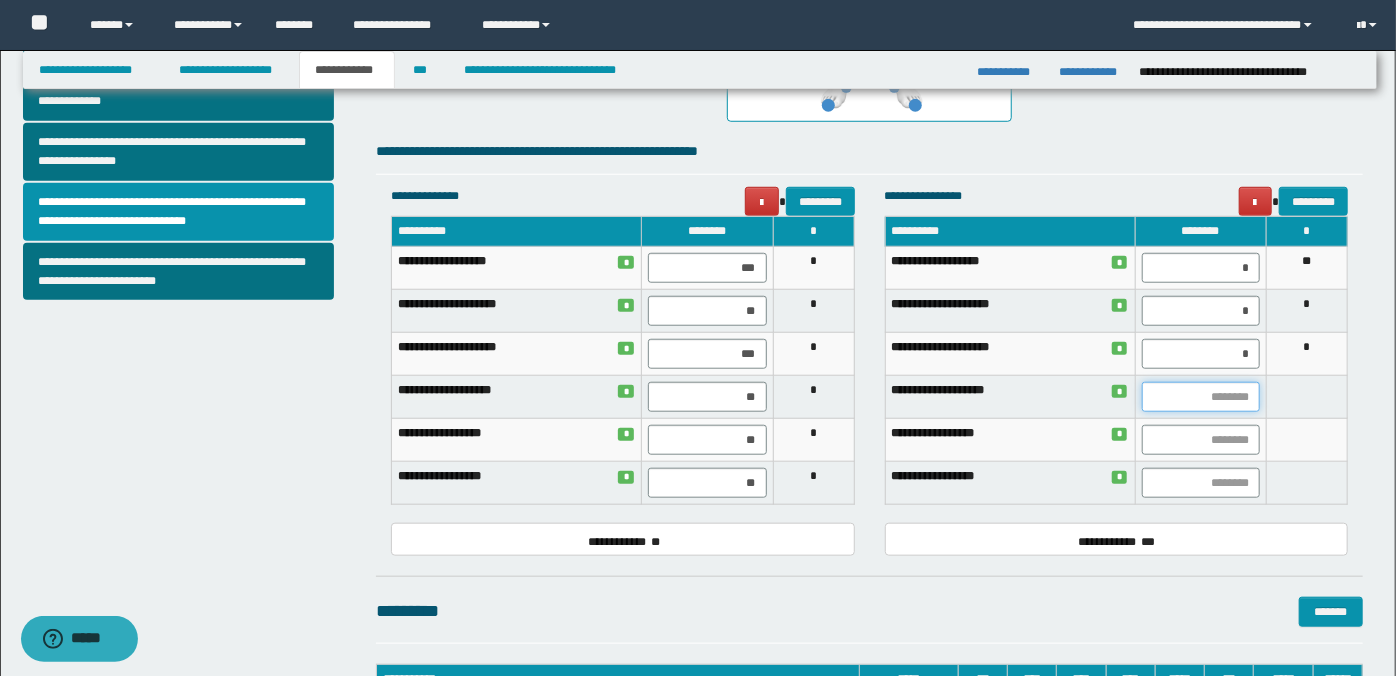 type on "*" 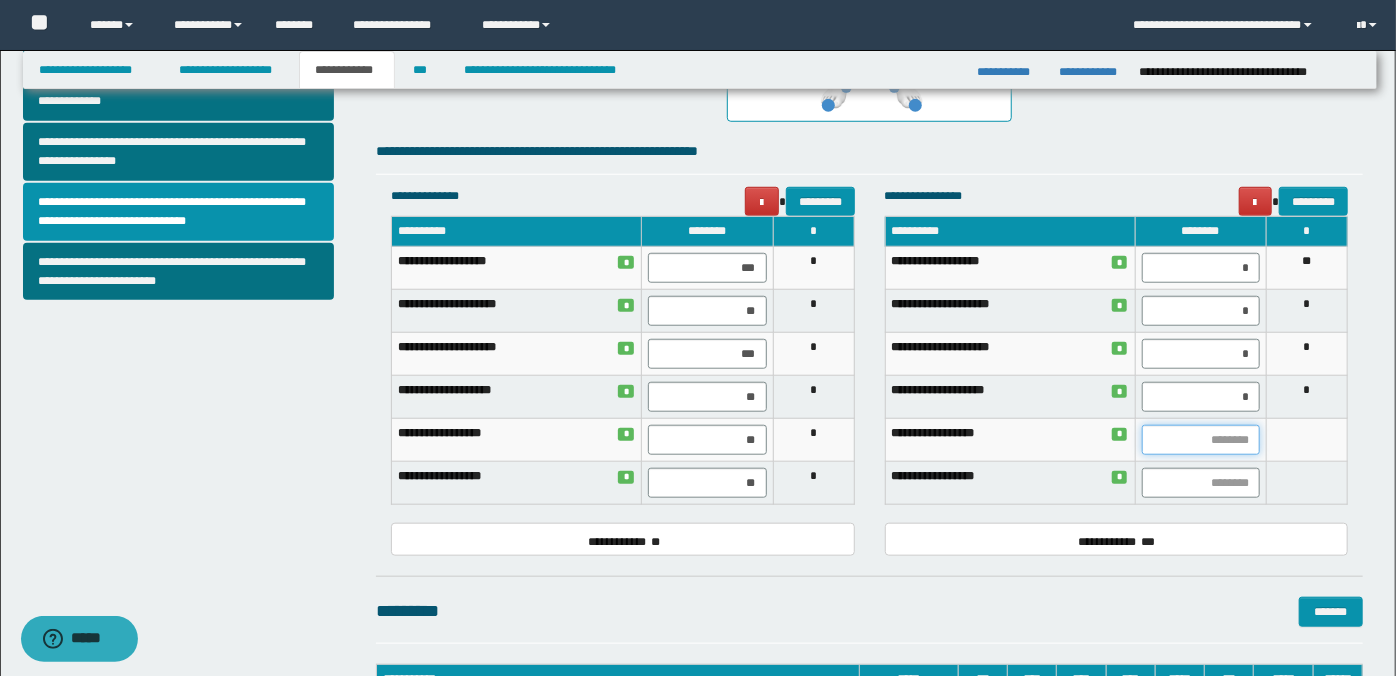 click at bounding box center (1201, 440) 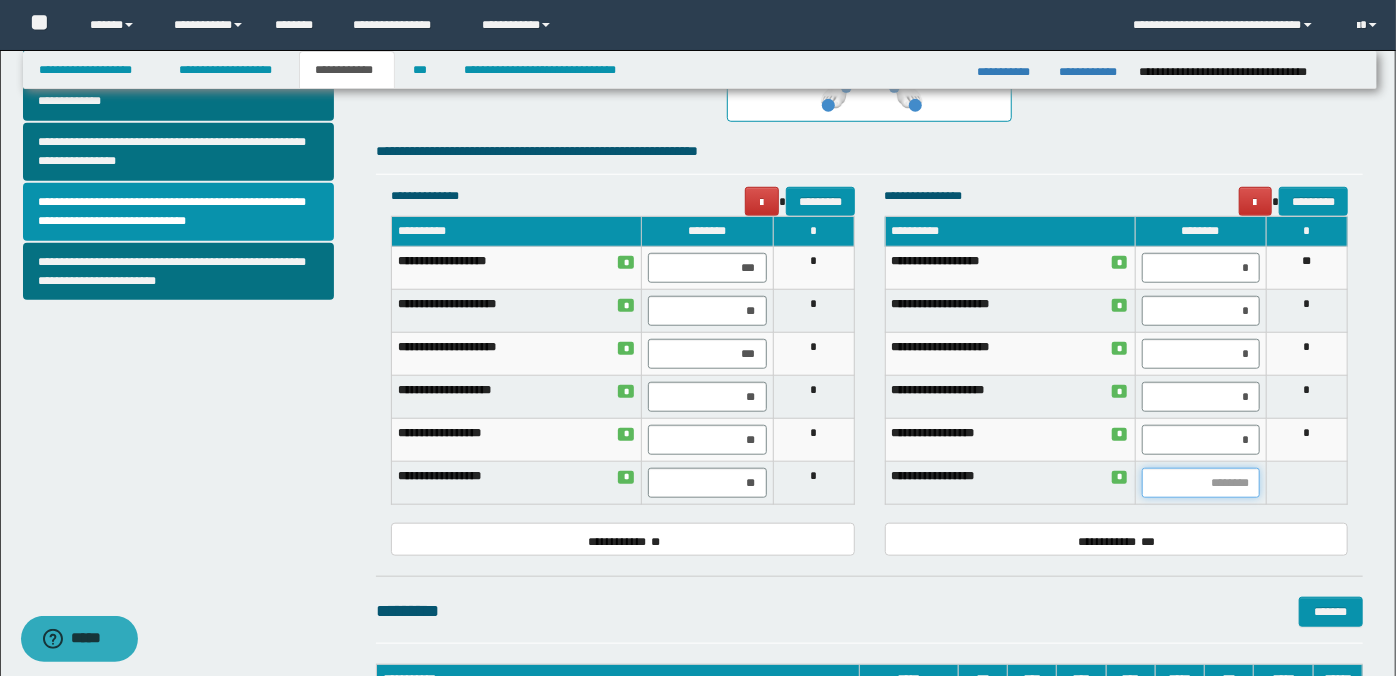 click at bounding box center [1201, 483] 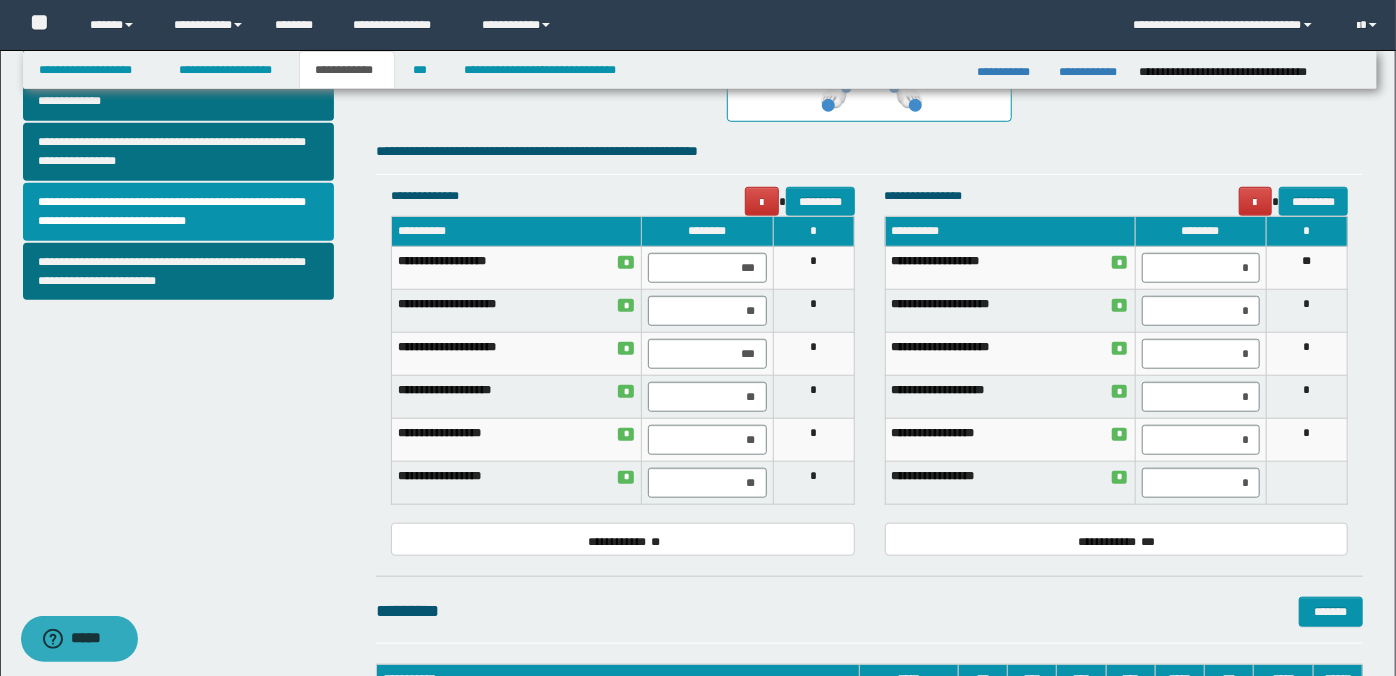 click on "*********
*******" at bounding box center [869, 611] 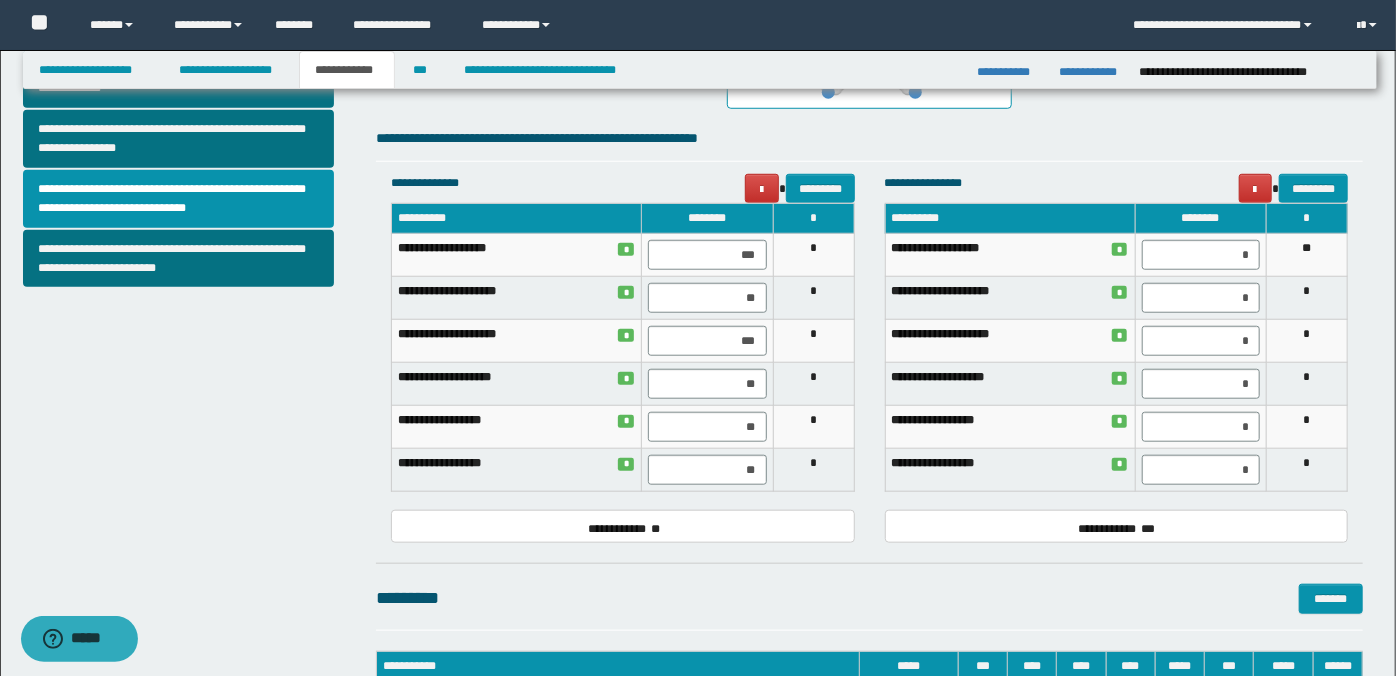 scroll, scrollTop: 729, scrollLeft: 0, axis: vertical 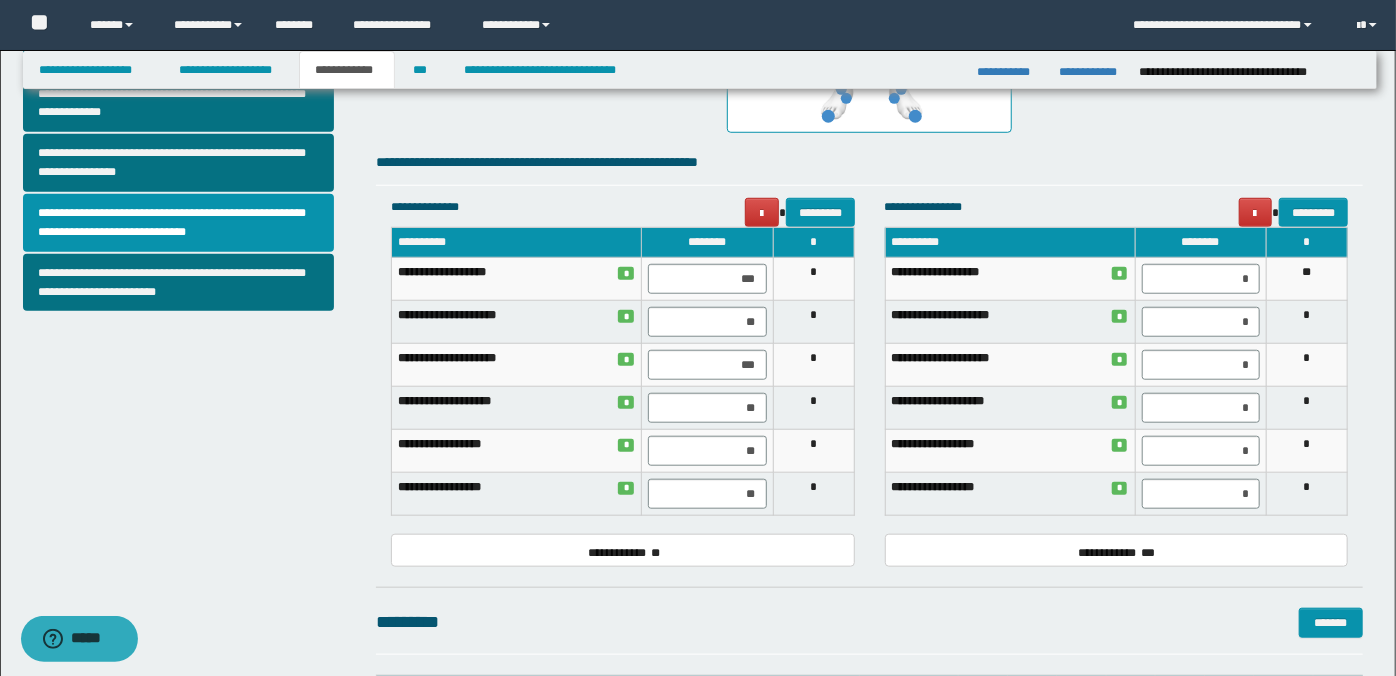 drag, startPoint x: 1261, startPoint y: 275, endPoint x: 1227, endPoint y: 275, distance: 34 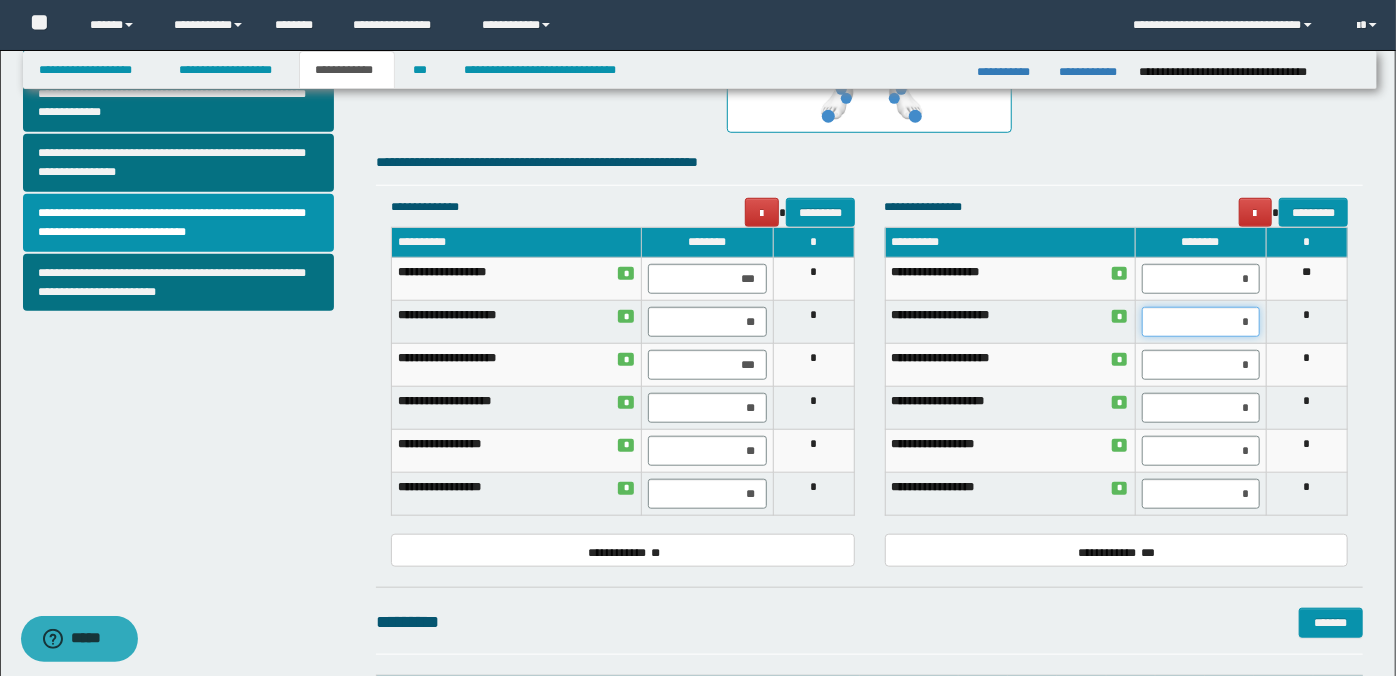 click on "*" at bounding box center (1201, 322) 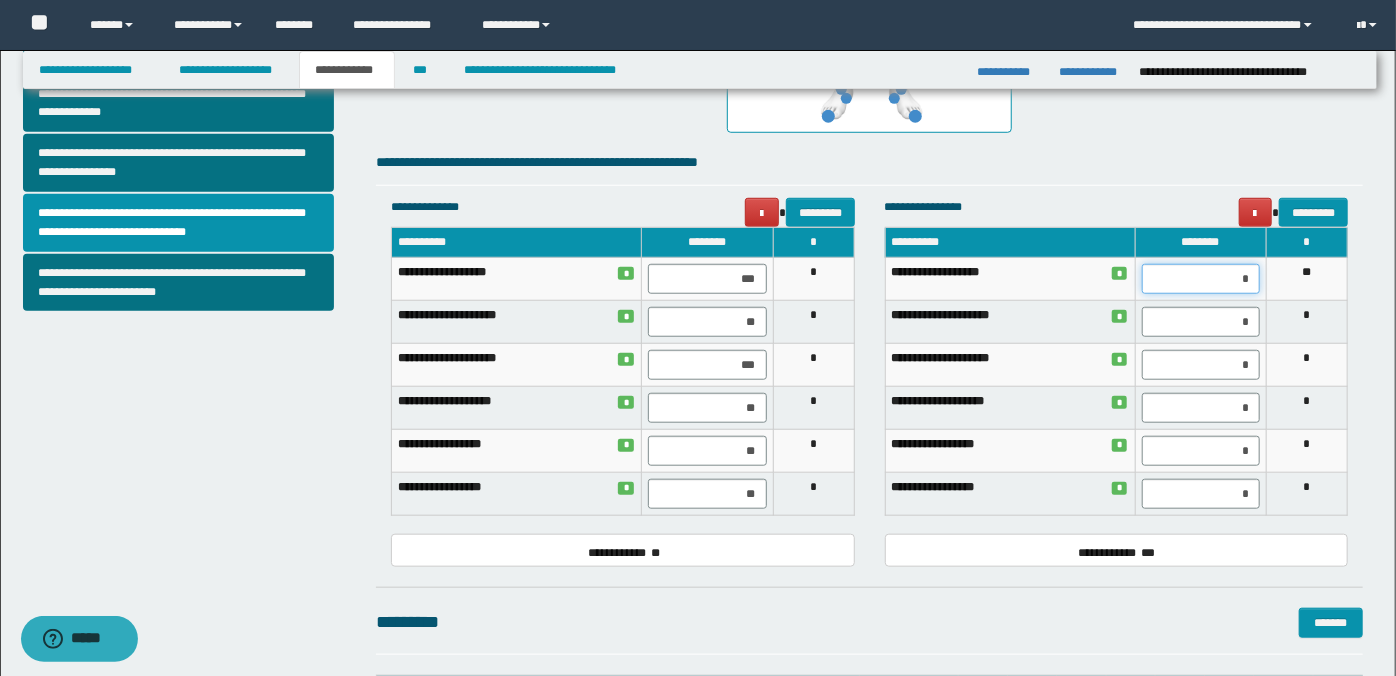 click on "*" at bounding box center (1201, 279) 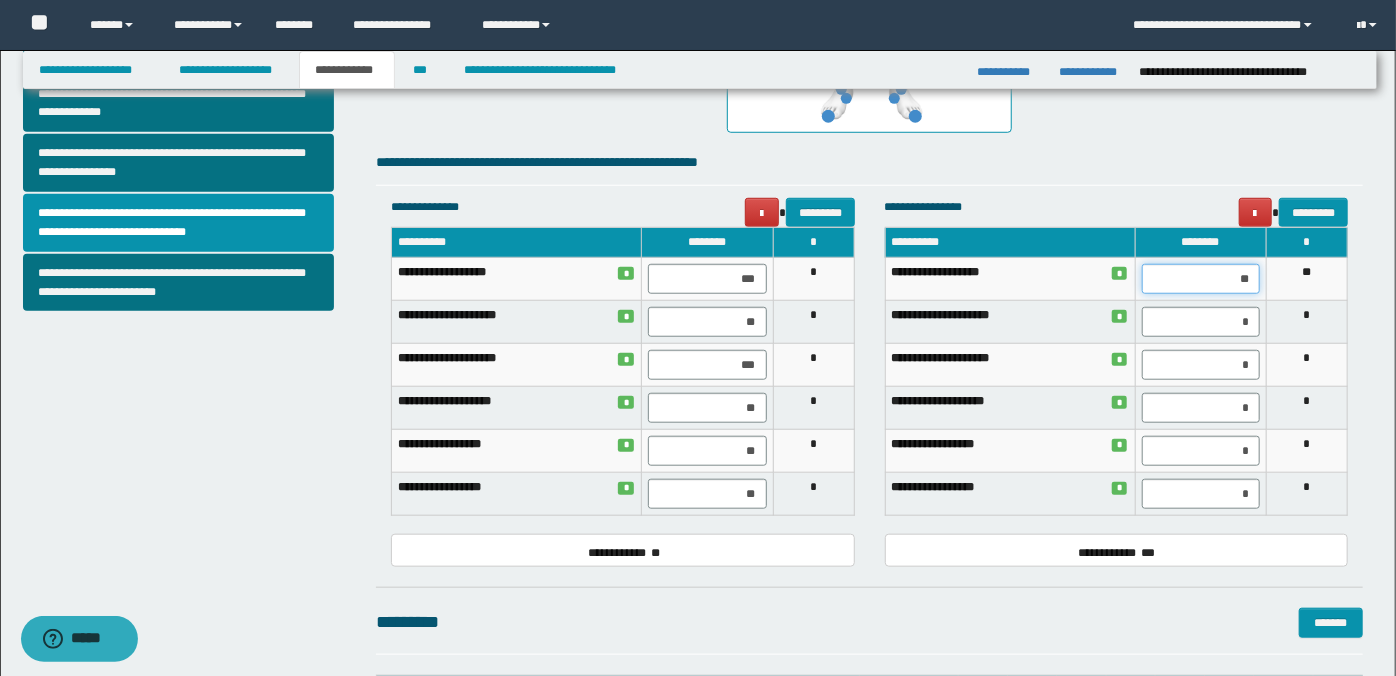 type on "***" 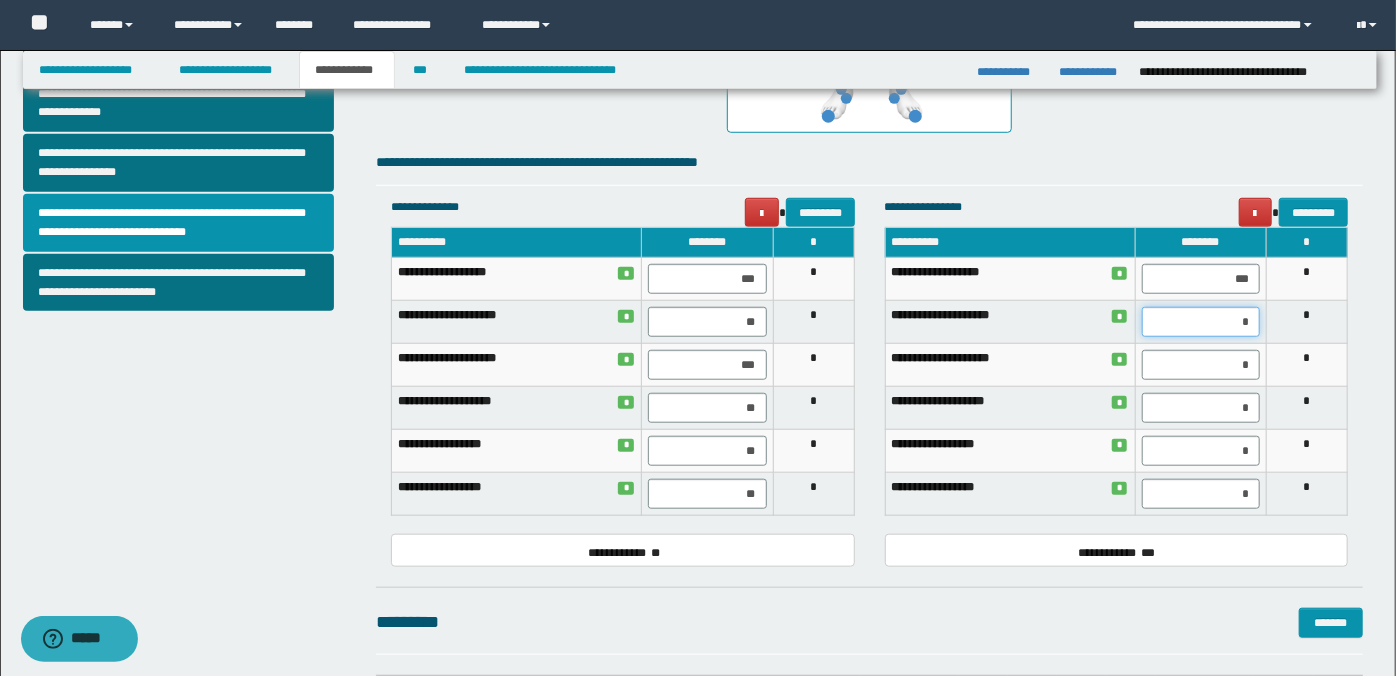 click on "*" at bounding box center (1201, 322) 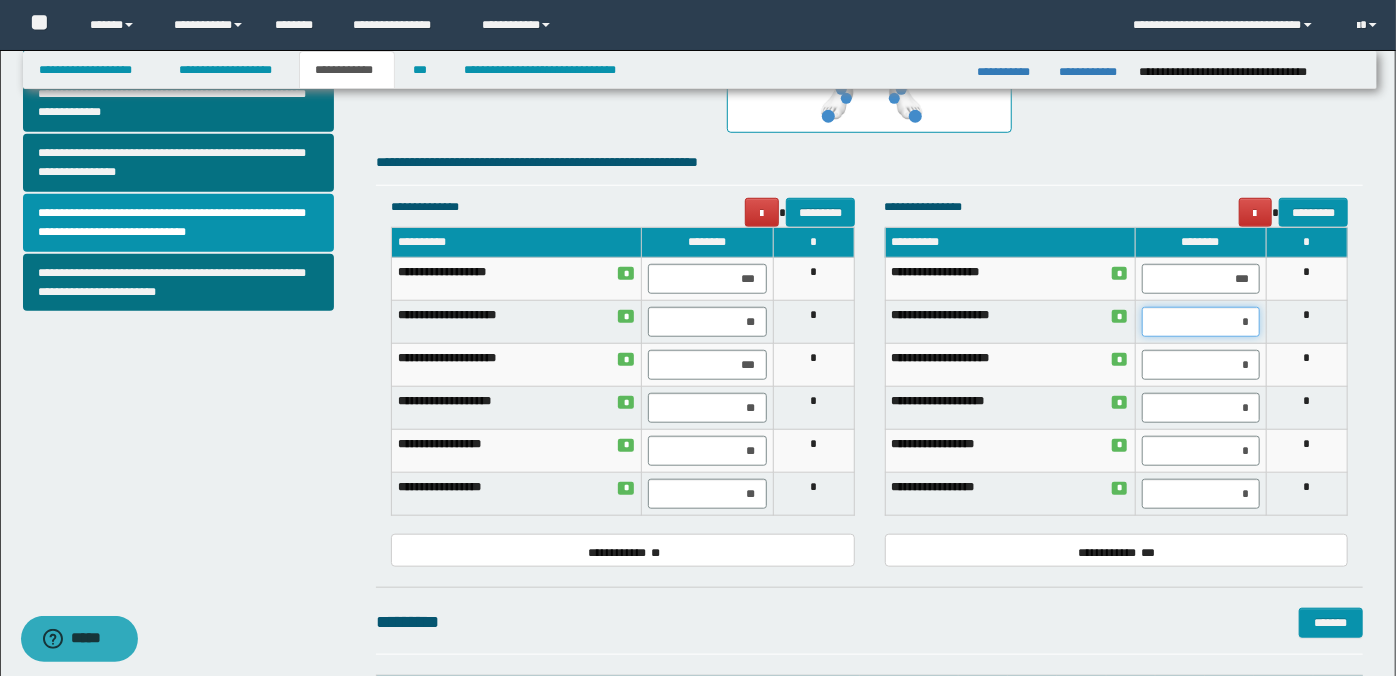 type on "**" 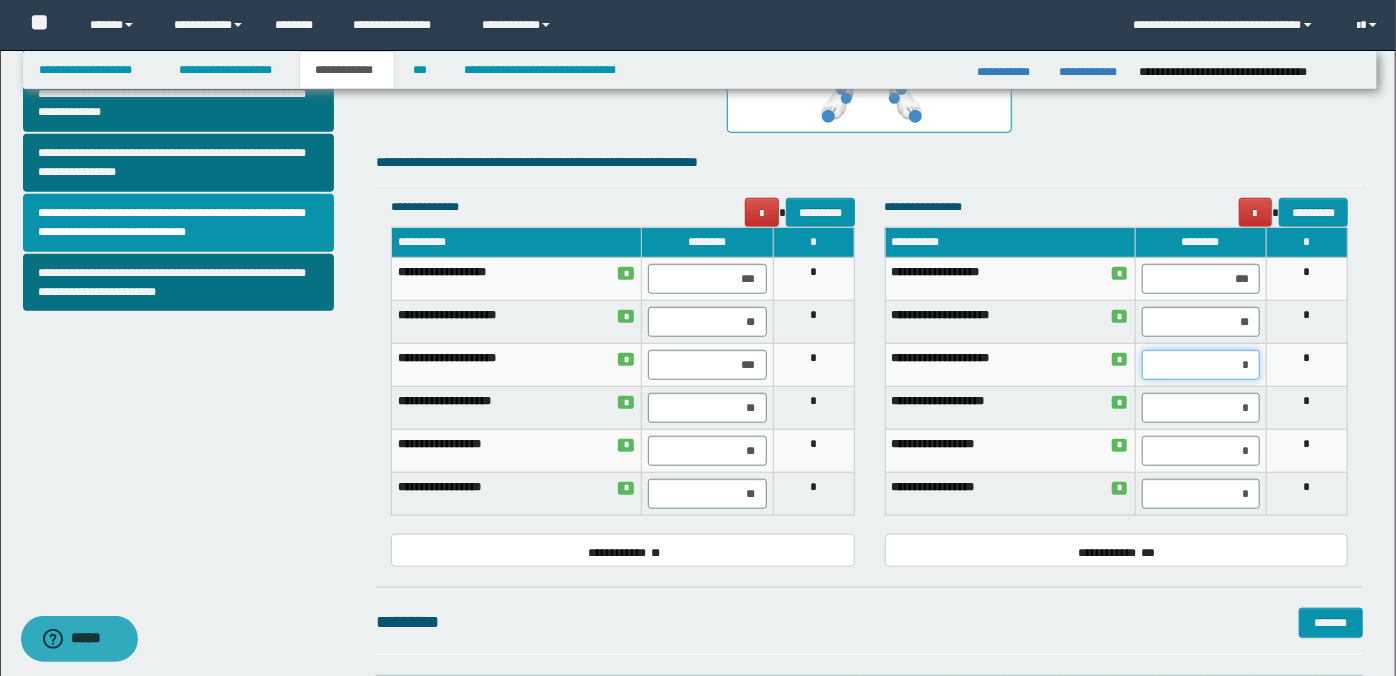 click on "*" at bounding box center (1201, 365) 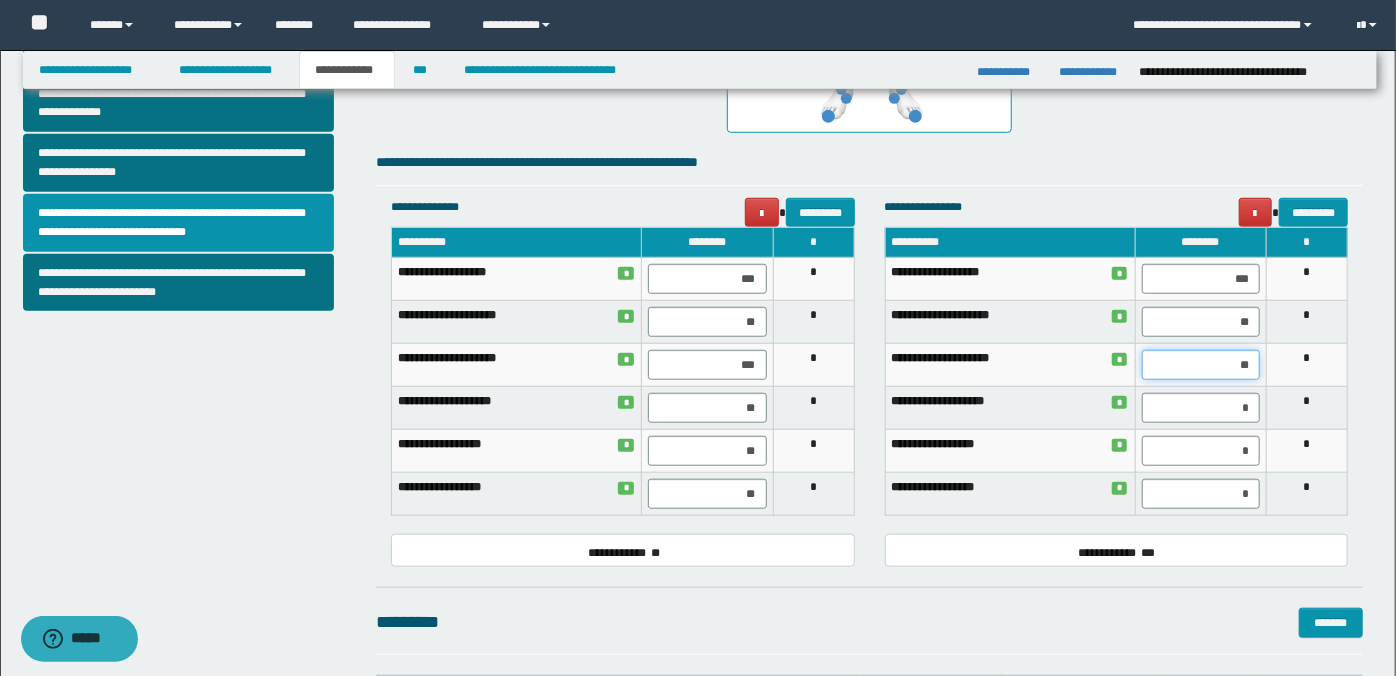 type on "***" 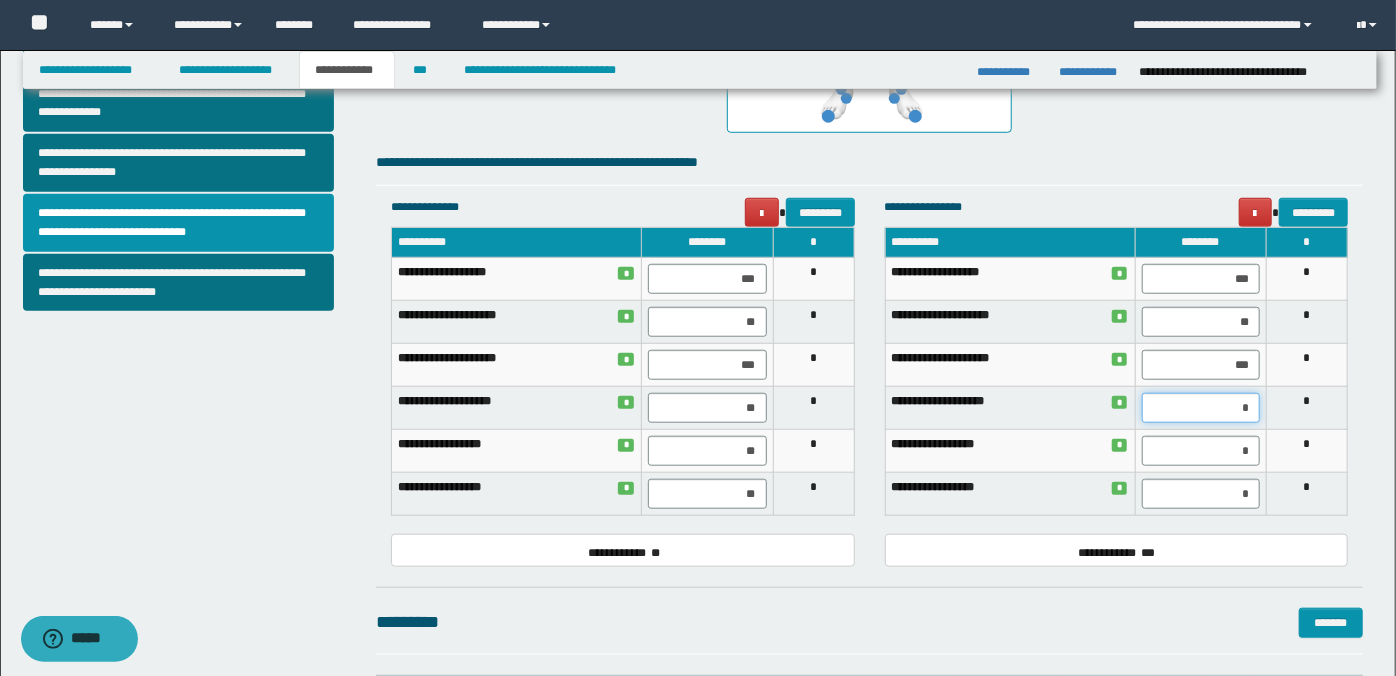 click on "*" at bounding box center [1201, 408] 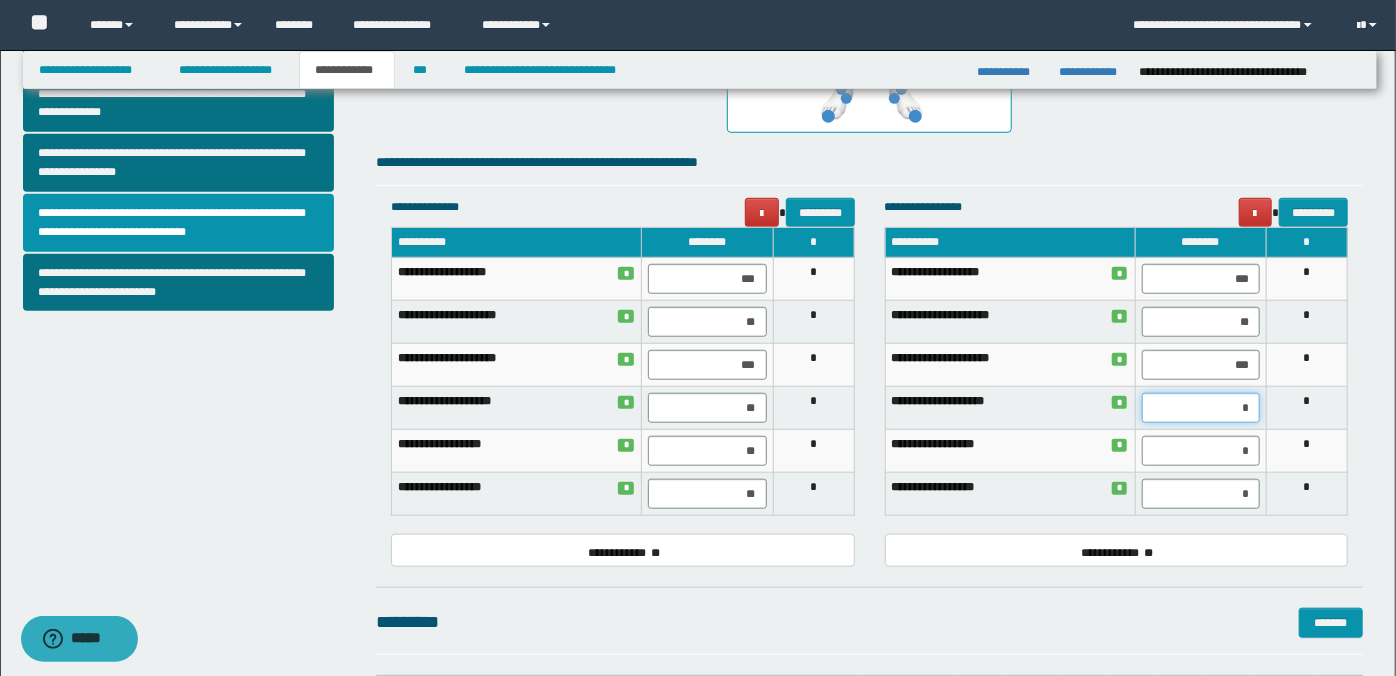 type on "*" 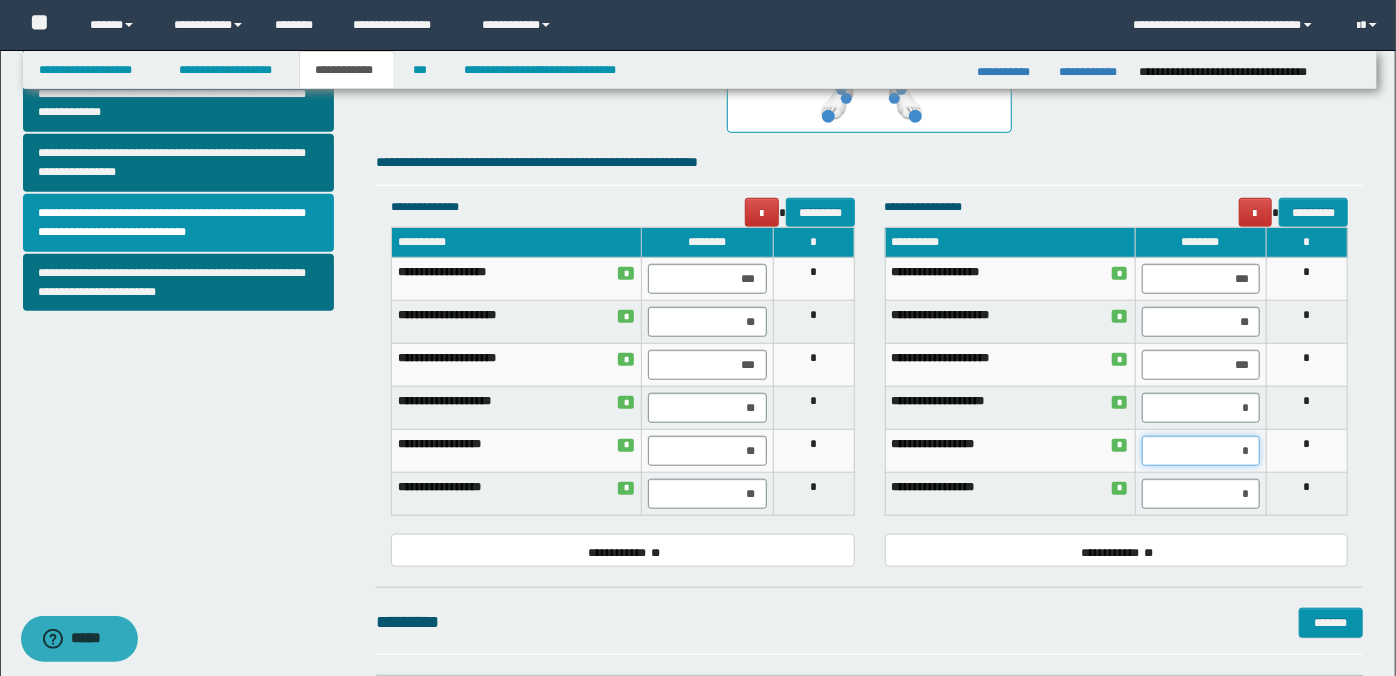 click on "*" at bounding box center [1201, 451] 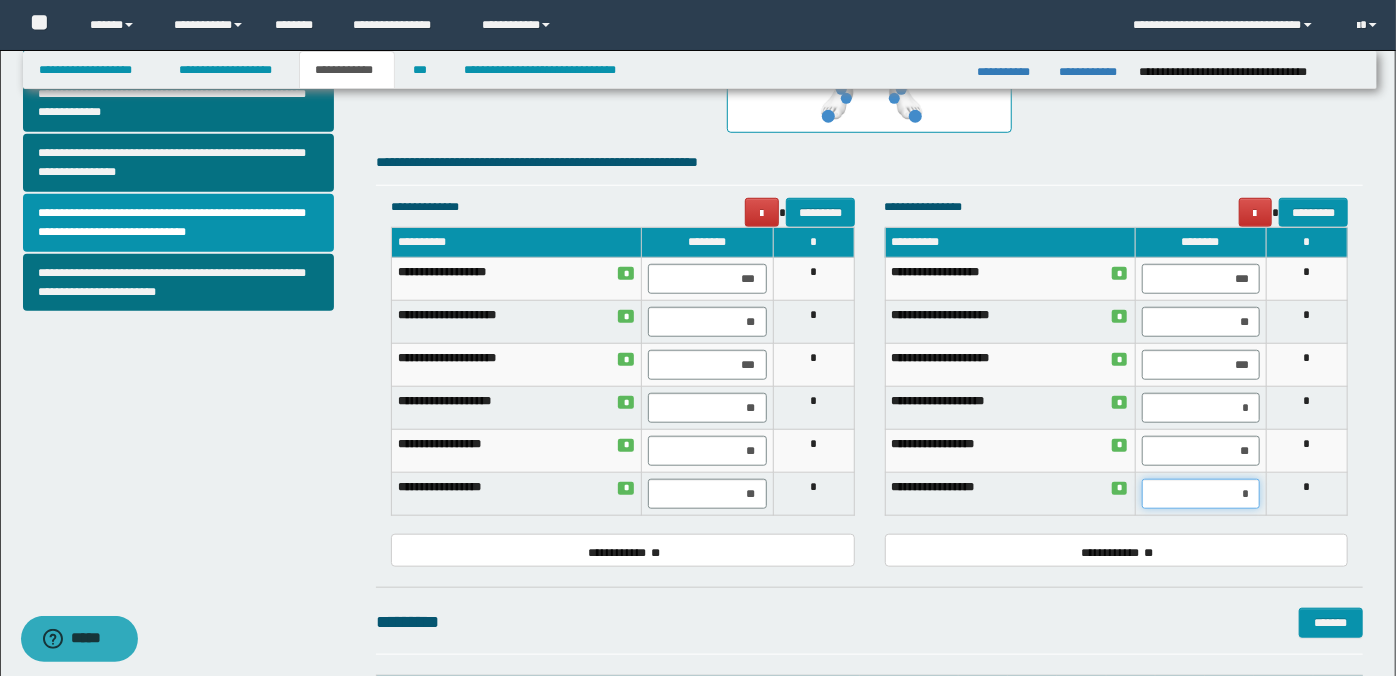 click on "*" at bounding box center [1201, 494] 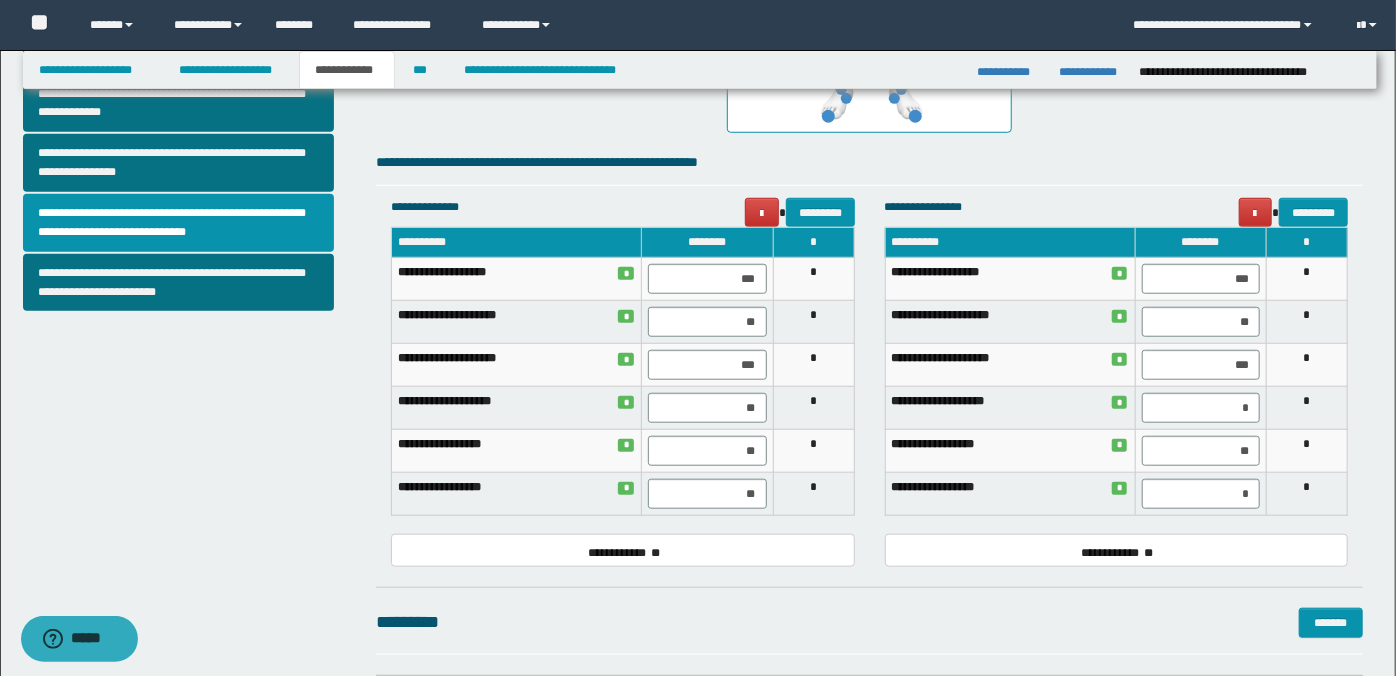 click on "*********
*******" at bounding box center [869, 622] 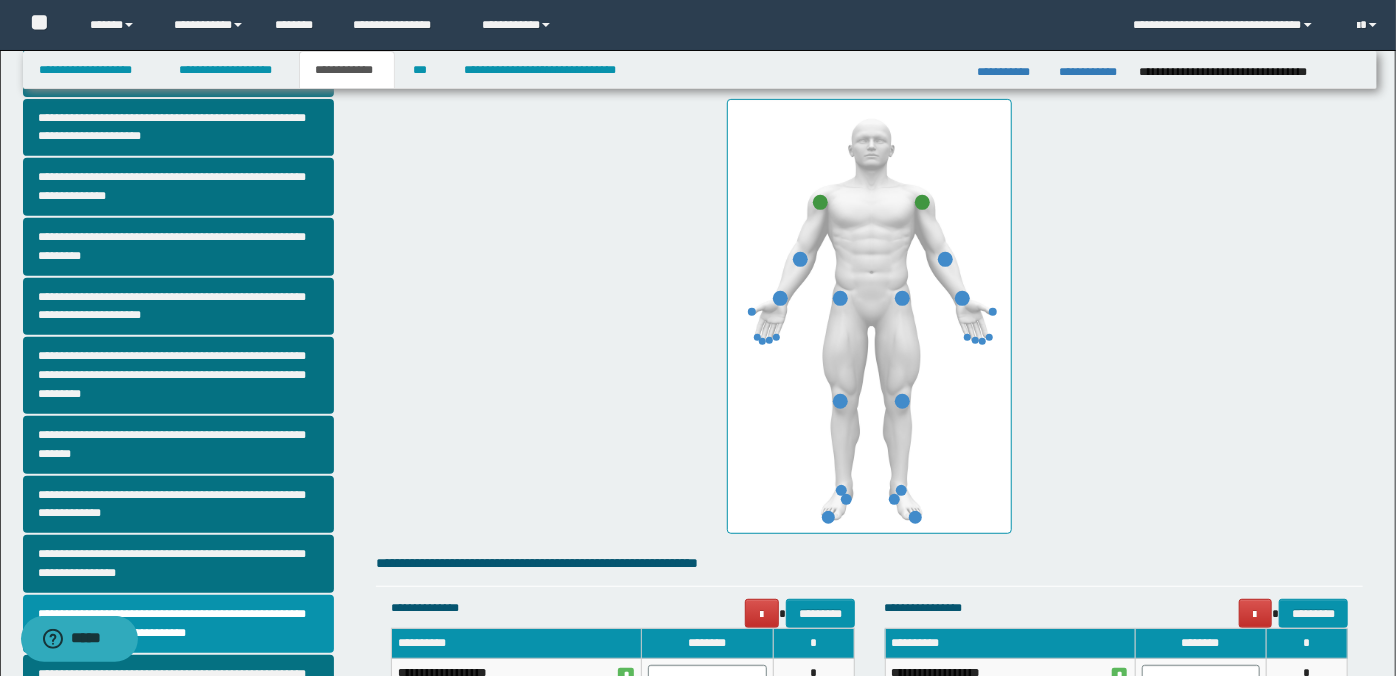 scroll, scrollTop: 507, scrollLeft: 0, axis: vertical 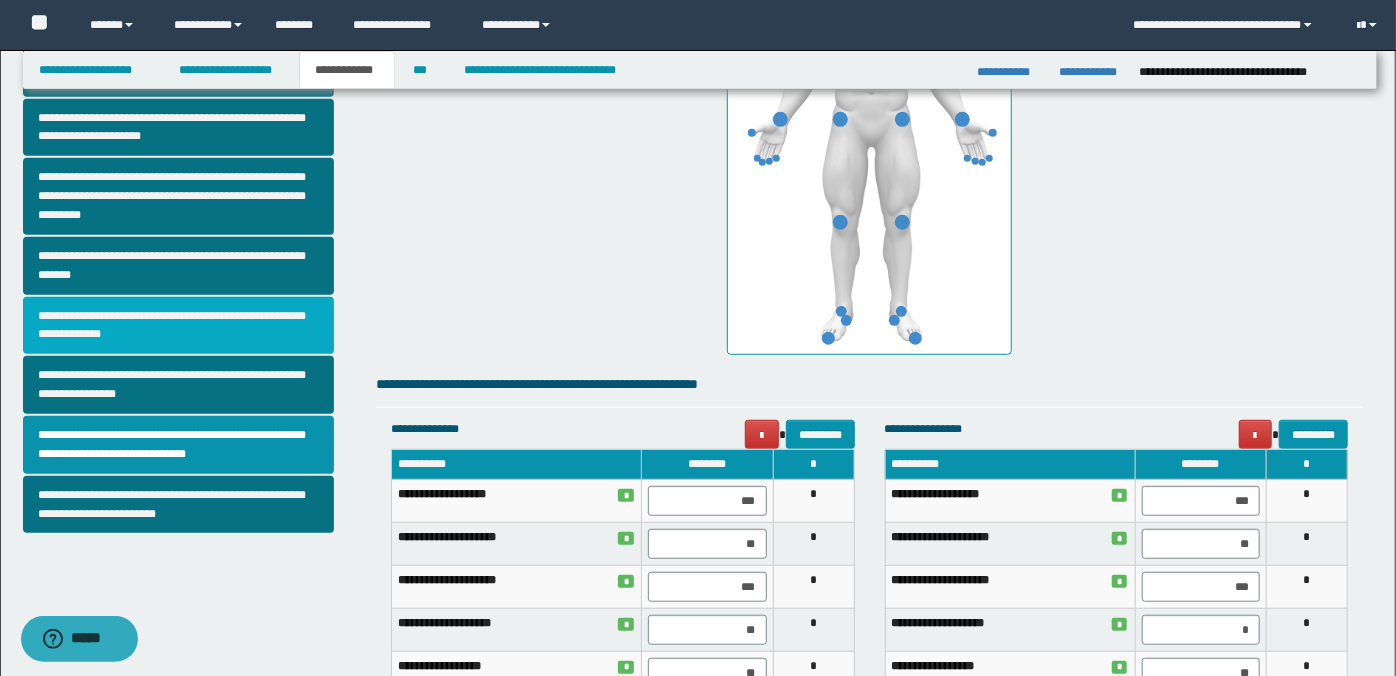 click on "**********" at bounding box center [179, 326] 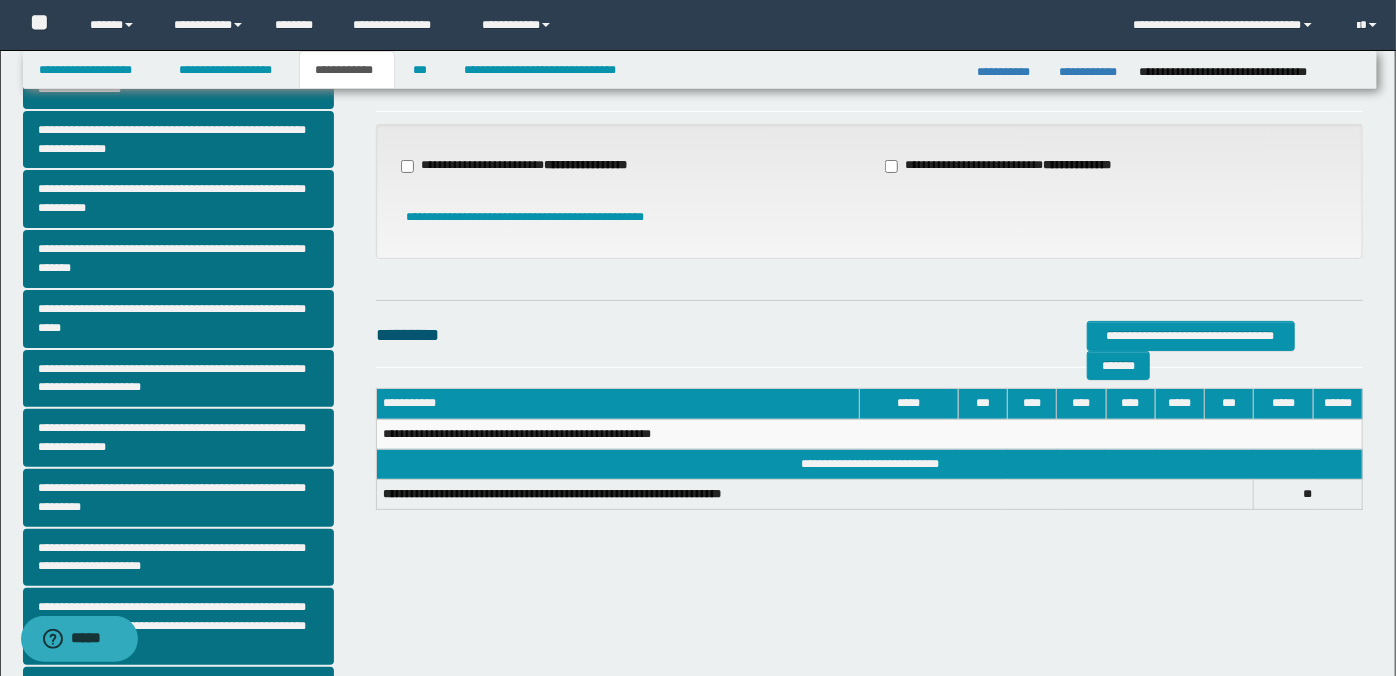 scroll, scrollTop: 133, scrollLeft: 0, axis: vertical 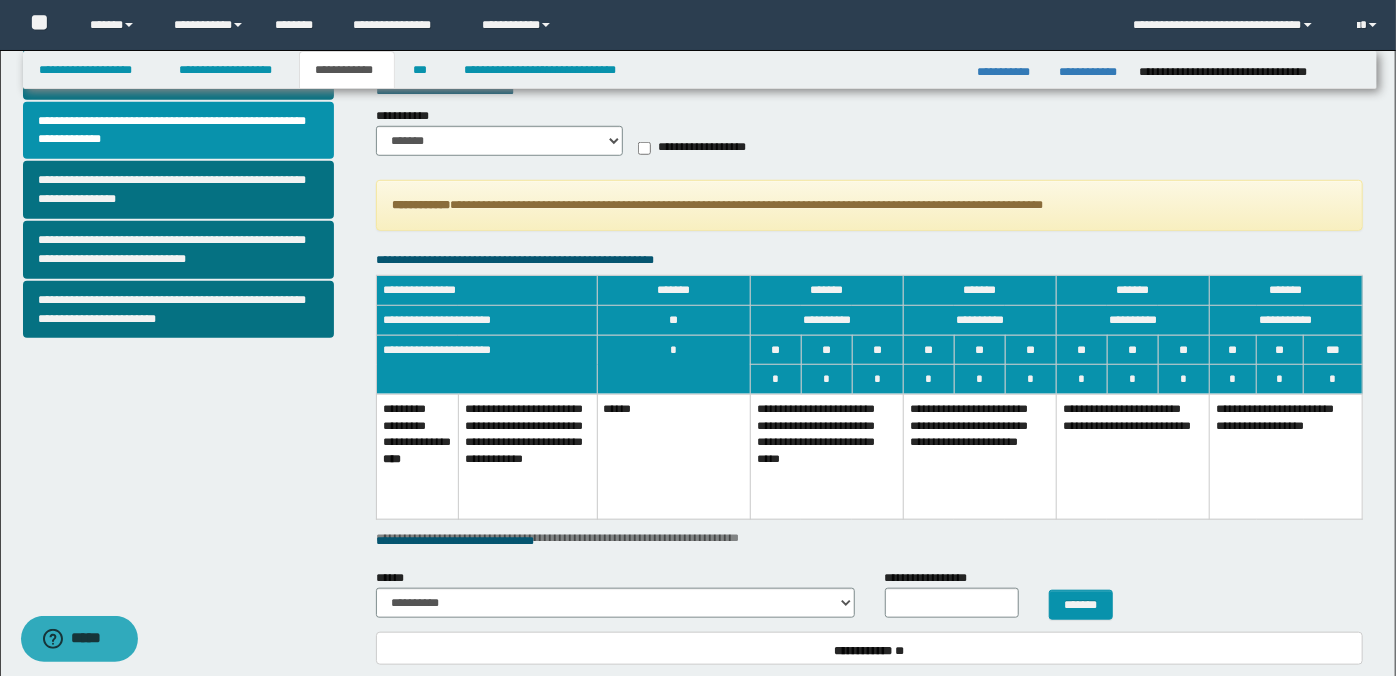 click on "**********" at bounding box center (979, 456) 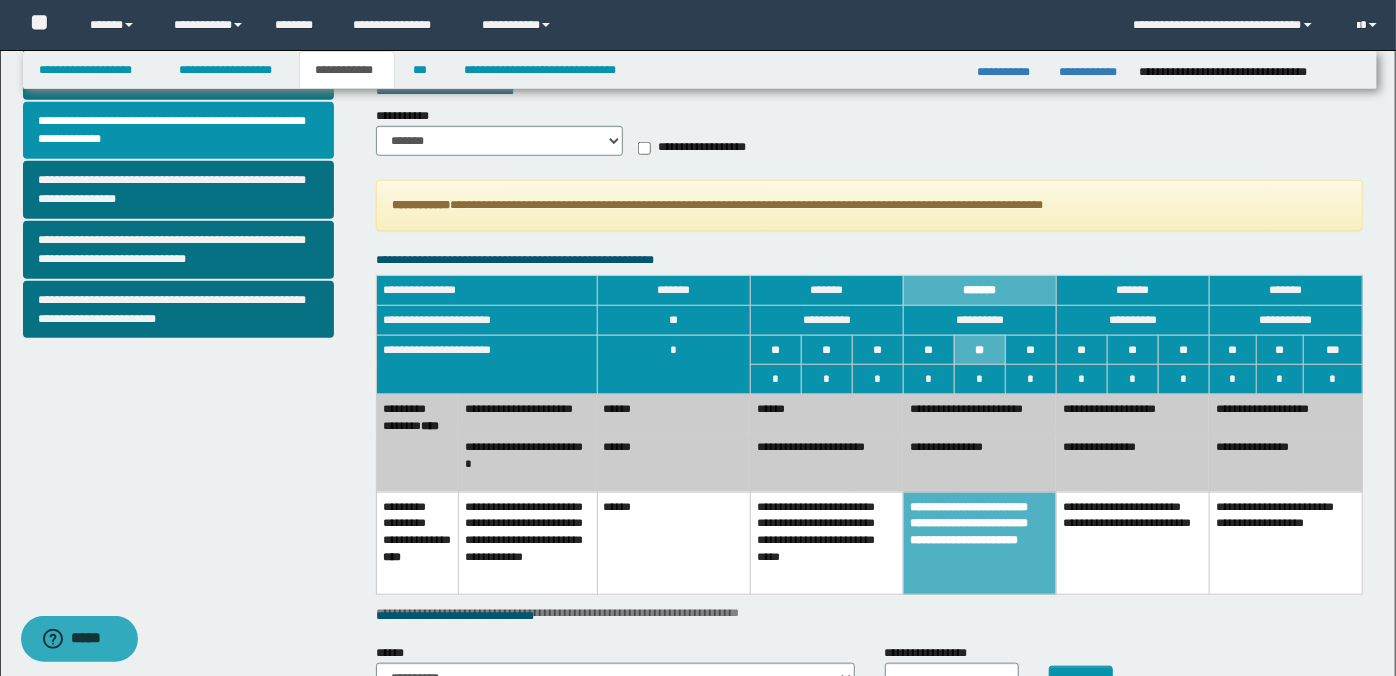 click on "**********" at bounding box center (979, 543) 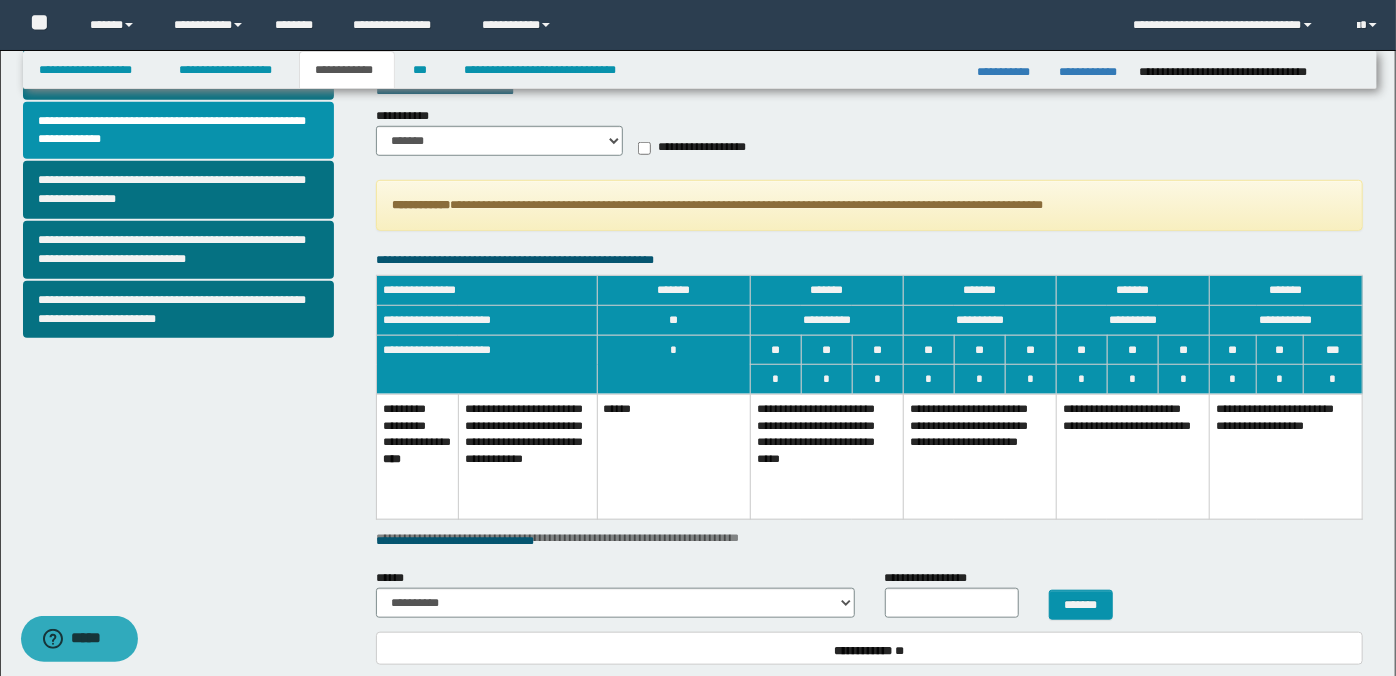 click on "**********" at bounding box center [826, 456] 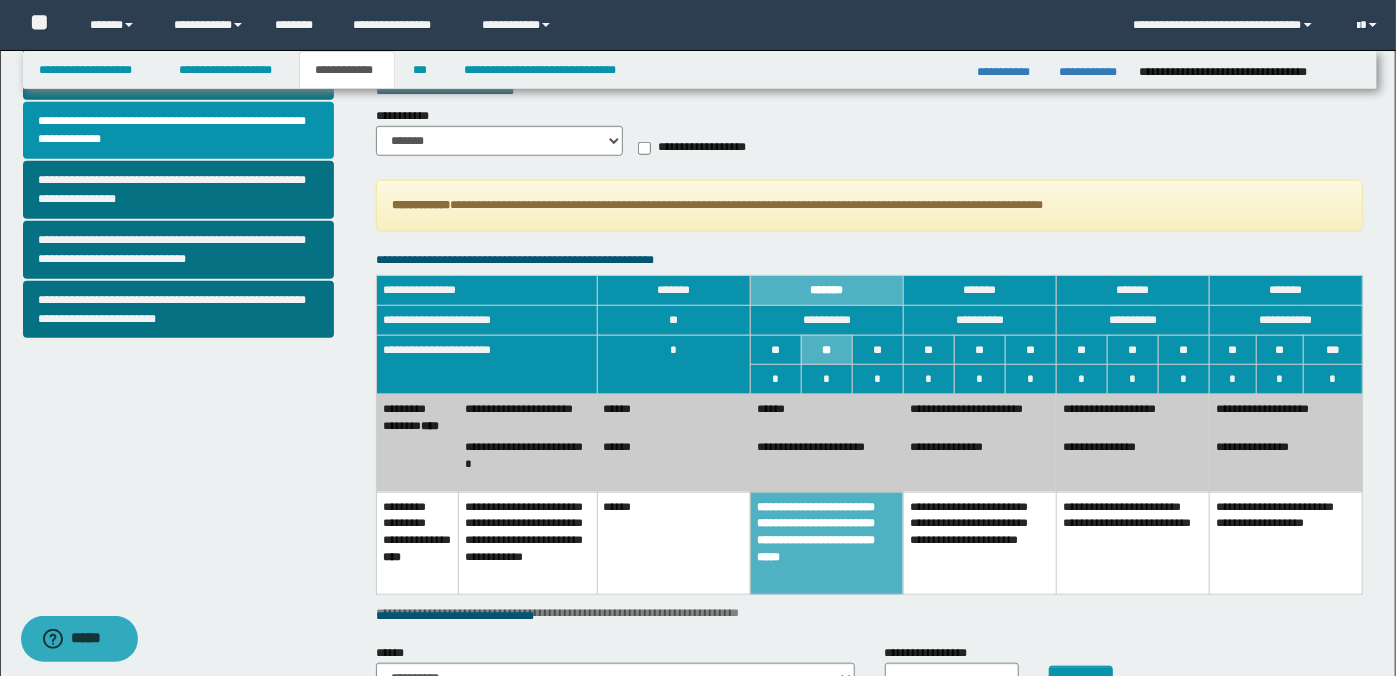 click on "**********" at bounding box center [826, 463] 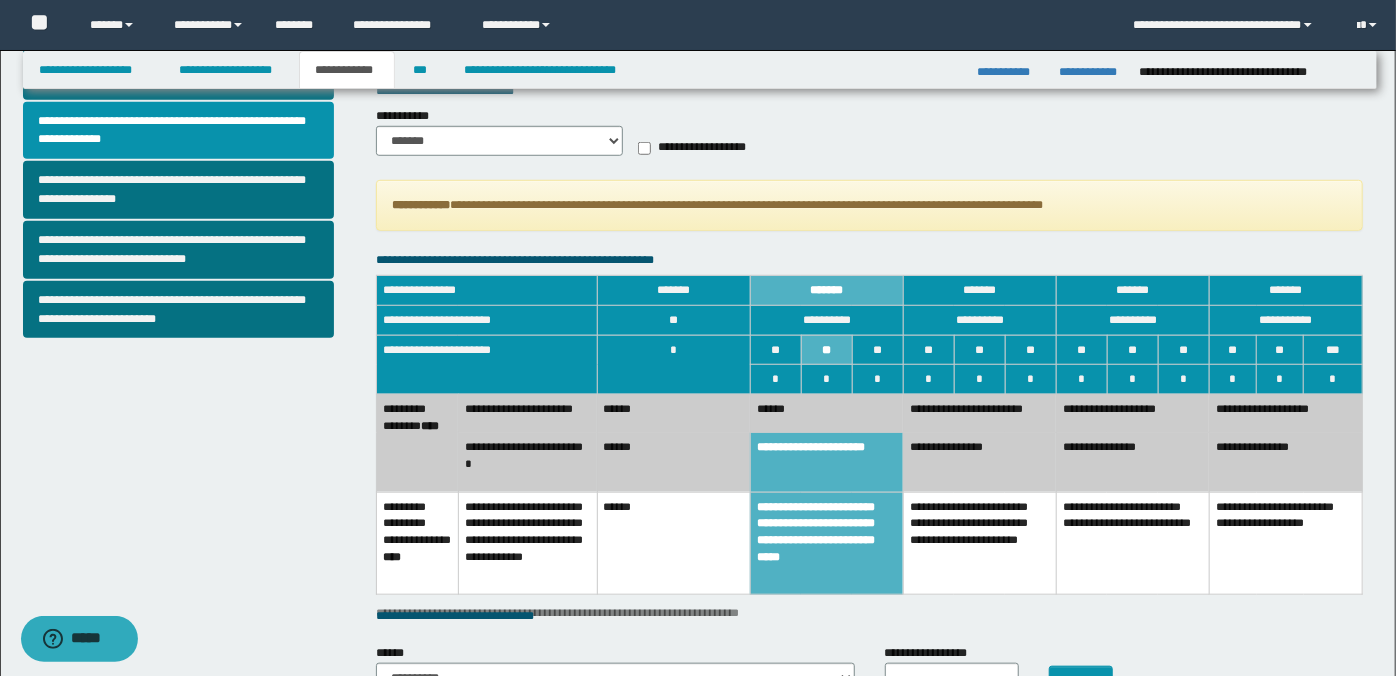 click on "**********" at bounding box center (826, 463) 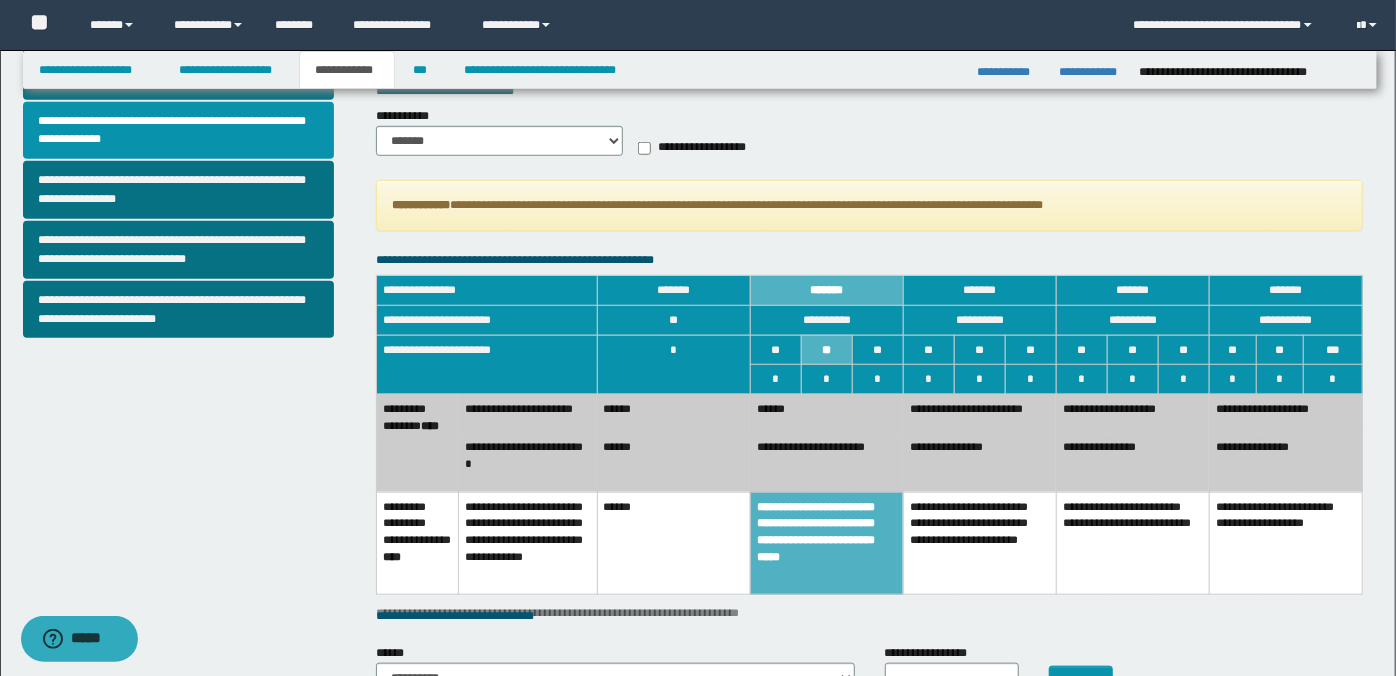click on "**********" at bounding box center (826, 463) 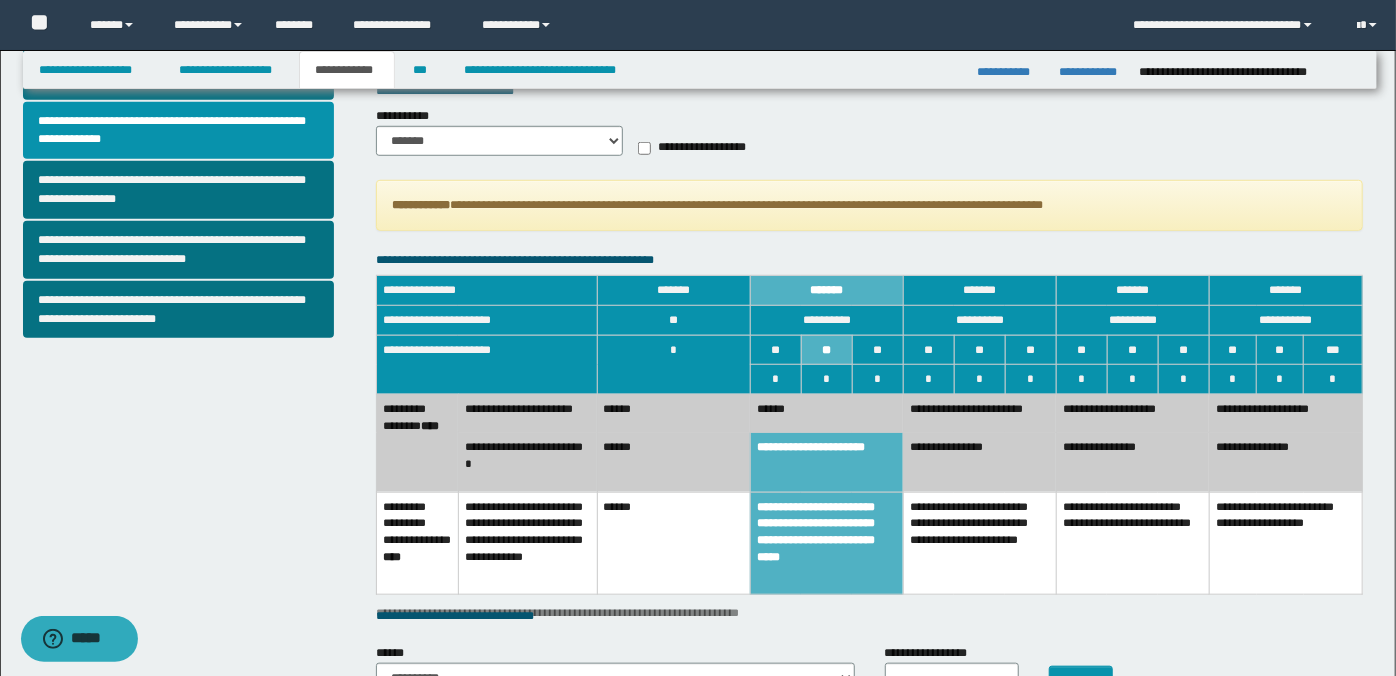 click on "******" at bounding box center (826, 413) 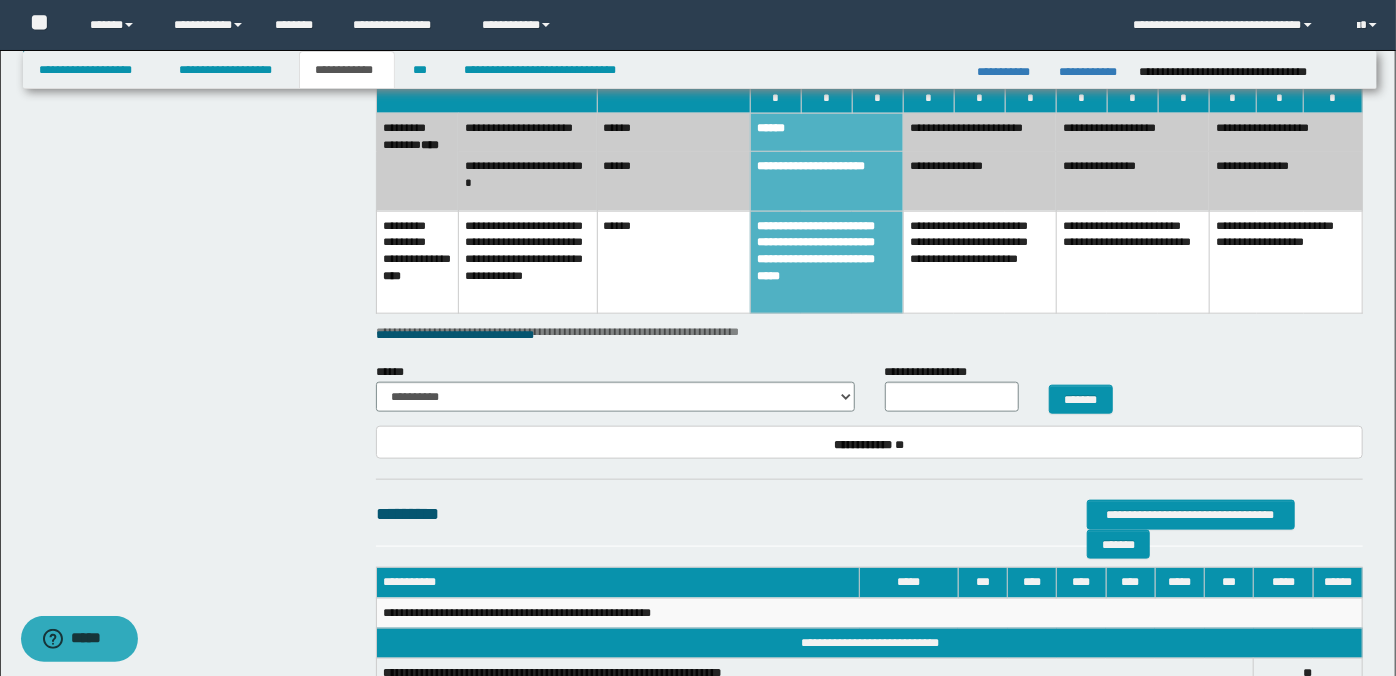 scroll, scrollTop: 1042, scrollLeft: 0, axis: vertical 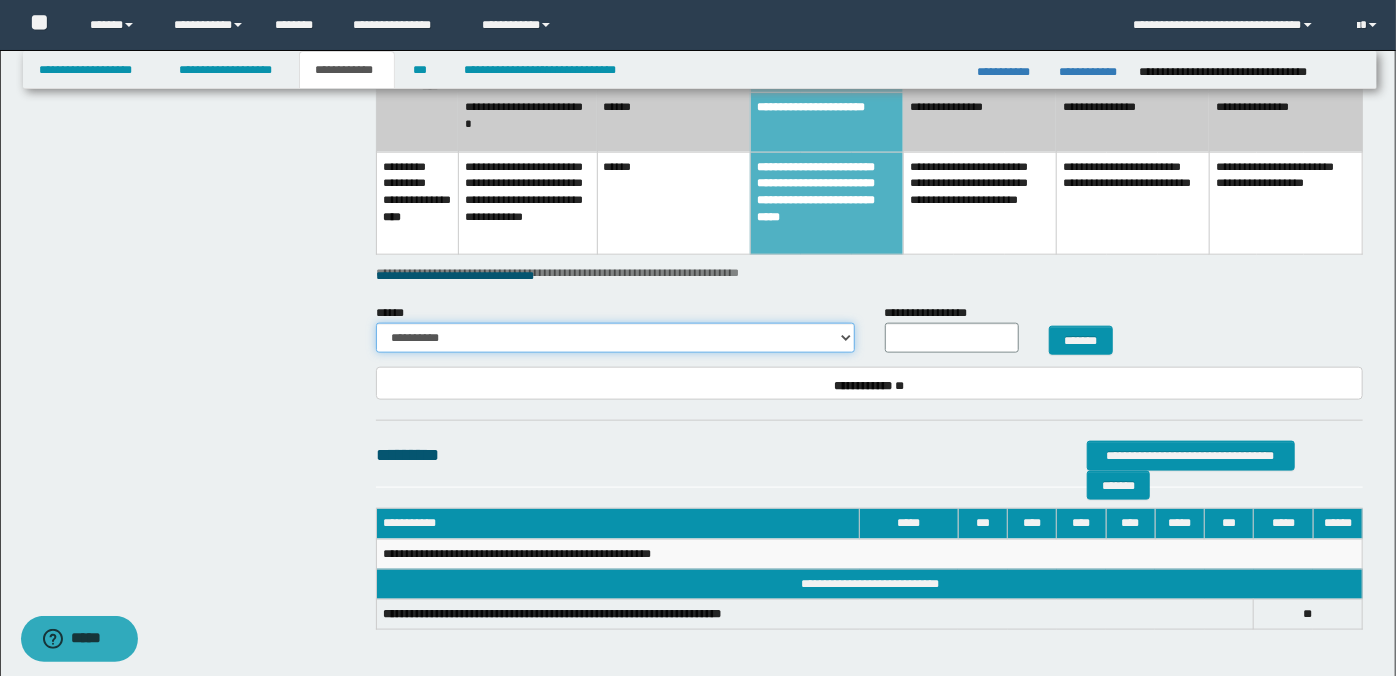 click on "**********" at bounding box center [615, 338] 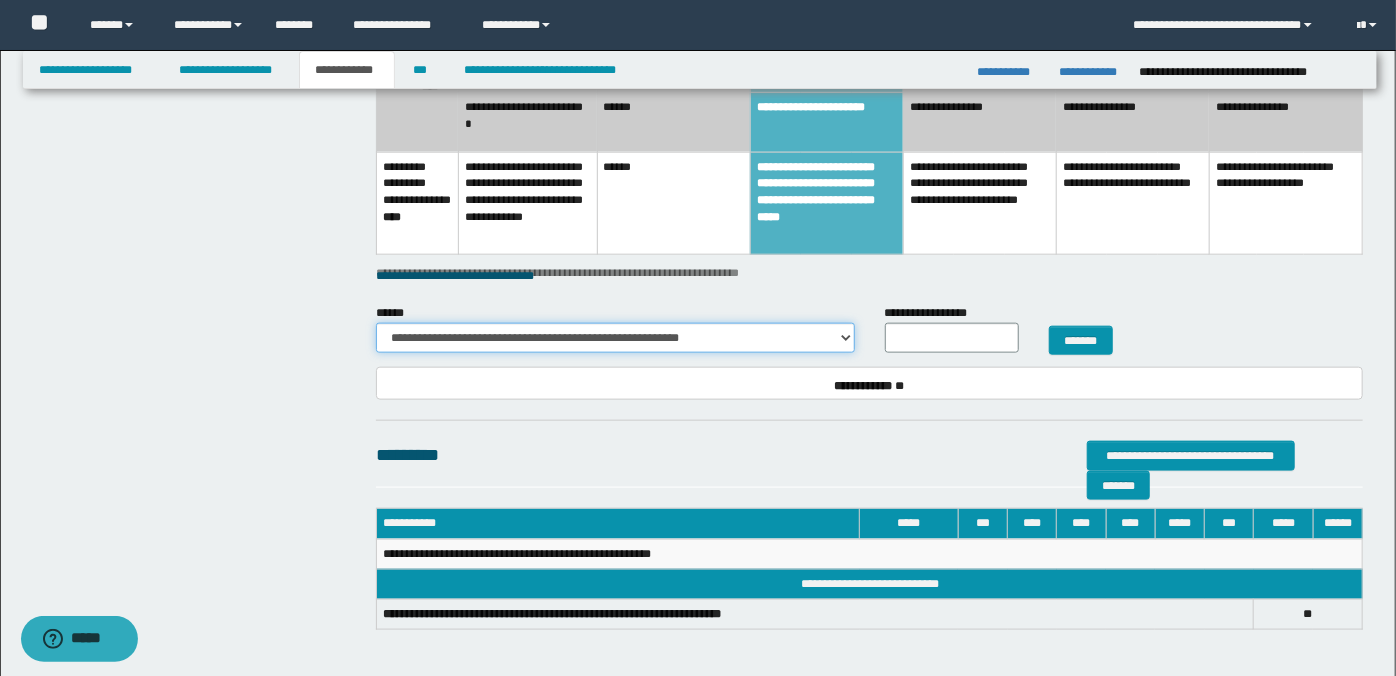 click on "**********" at bounding box center (615, 338) 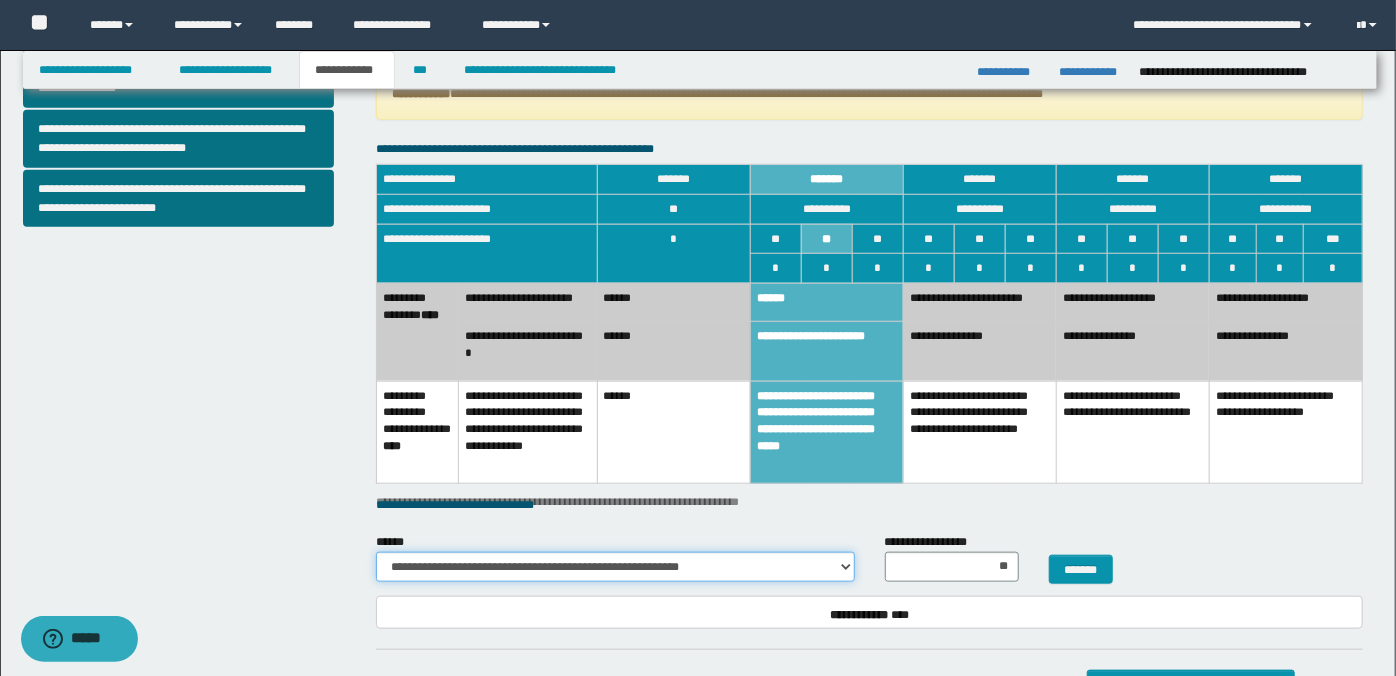 scroll, scrollTop: 469, scrollLeft: 0, axis: vertical 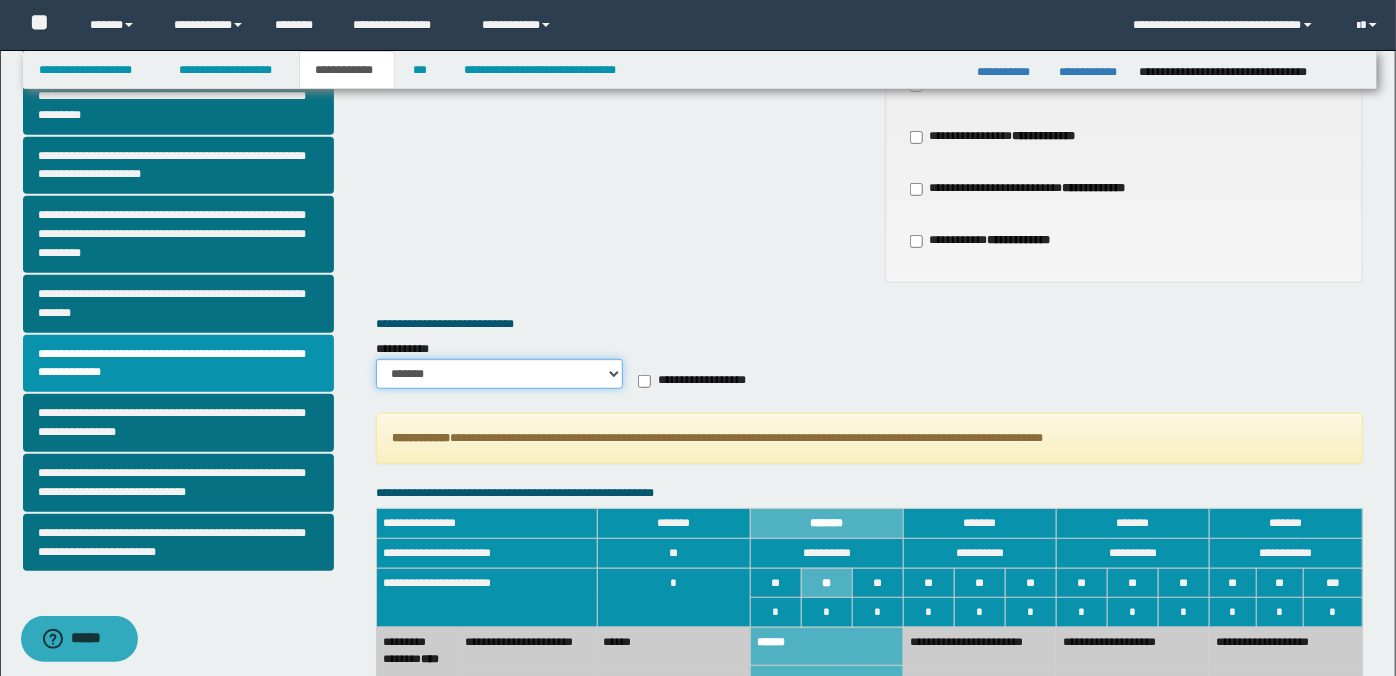 click on "*******
*********" at bounding box center [499, 374] 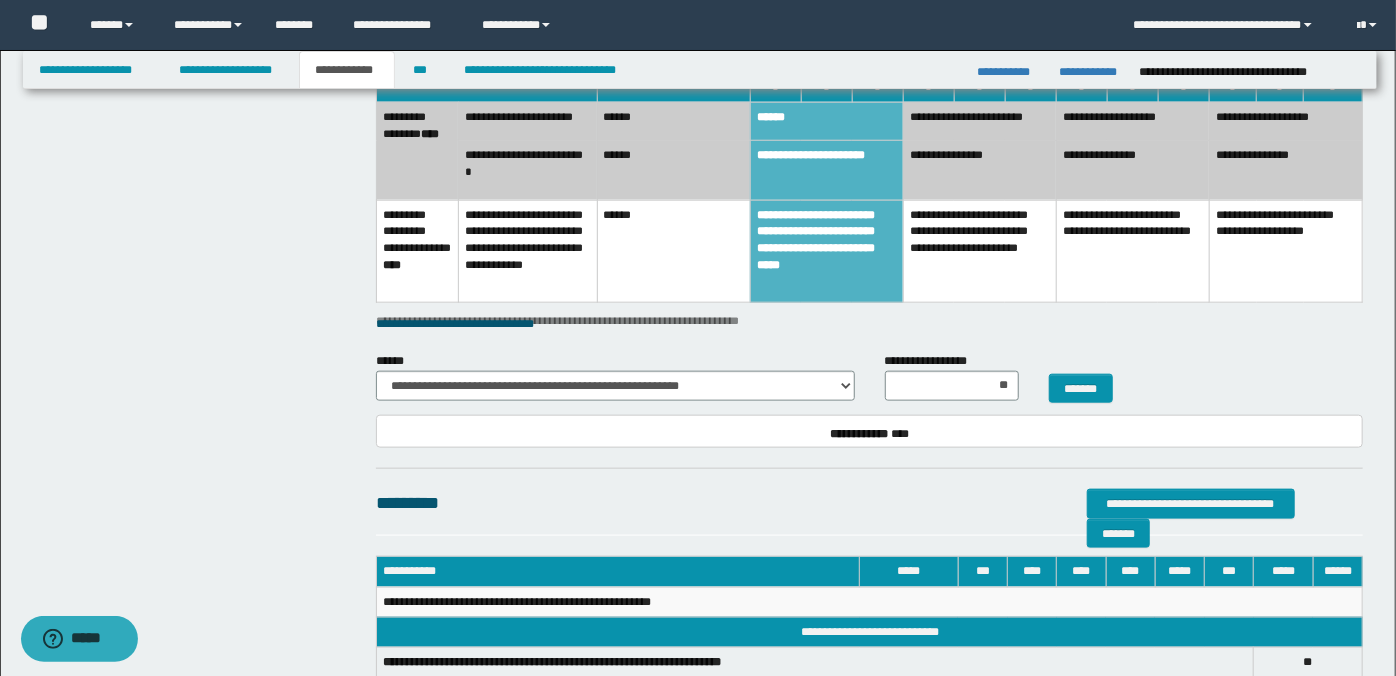 scroll, scrollTop: 992, scrollLeft: 0, axis: vertical 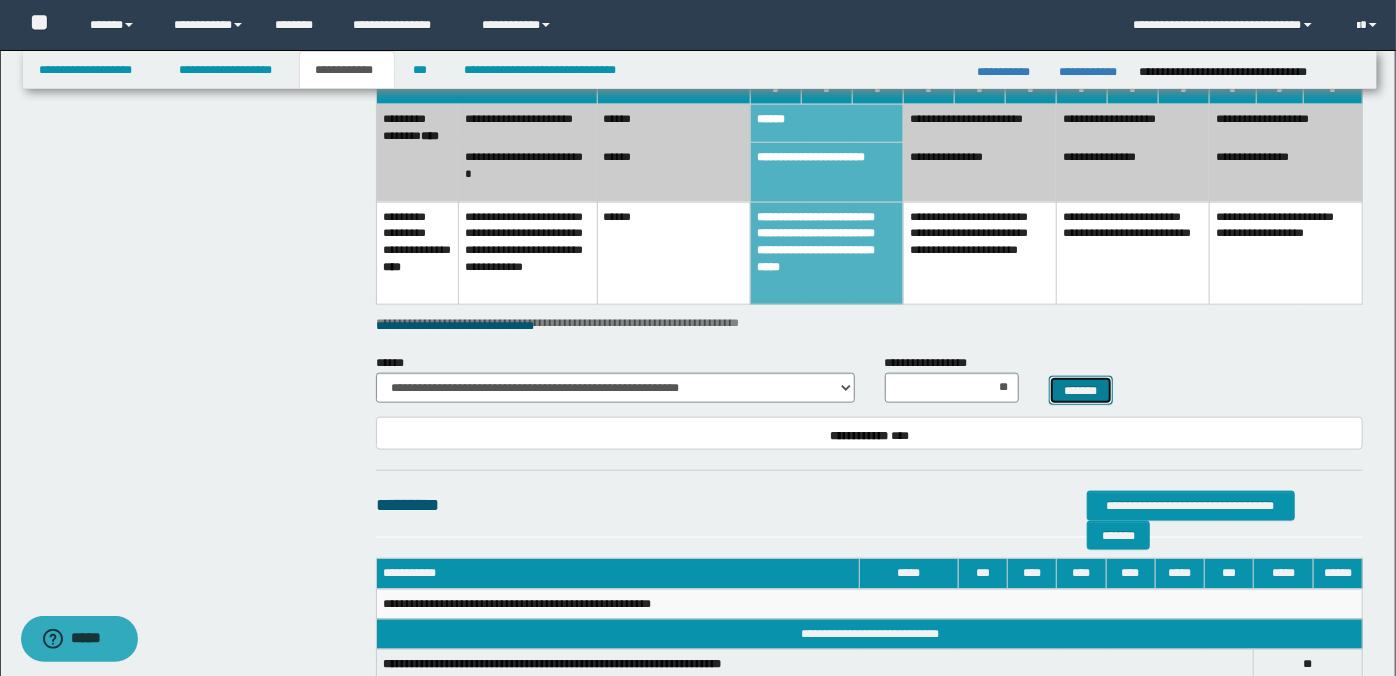 click on "*******" at bounding box center [1081, 390] 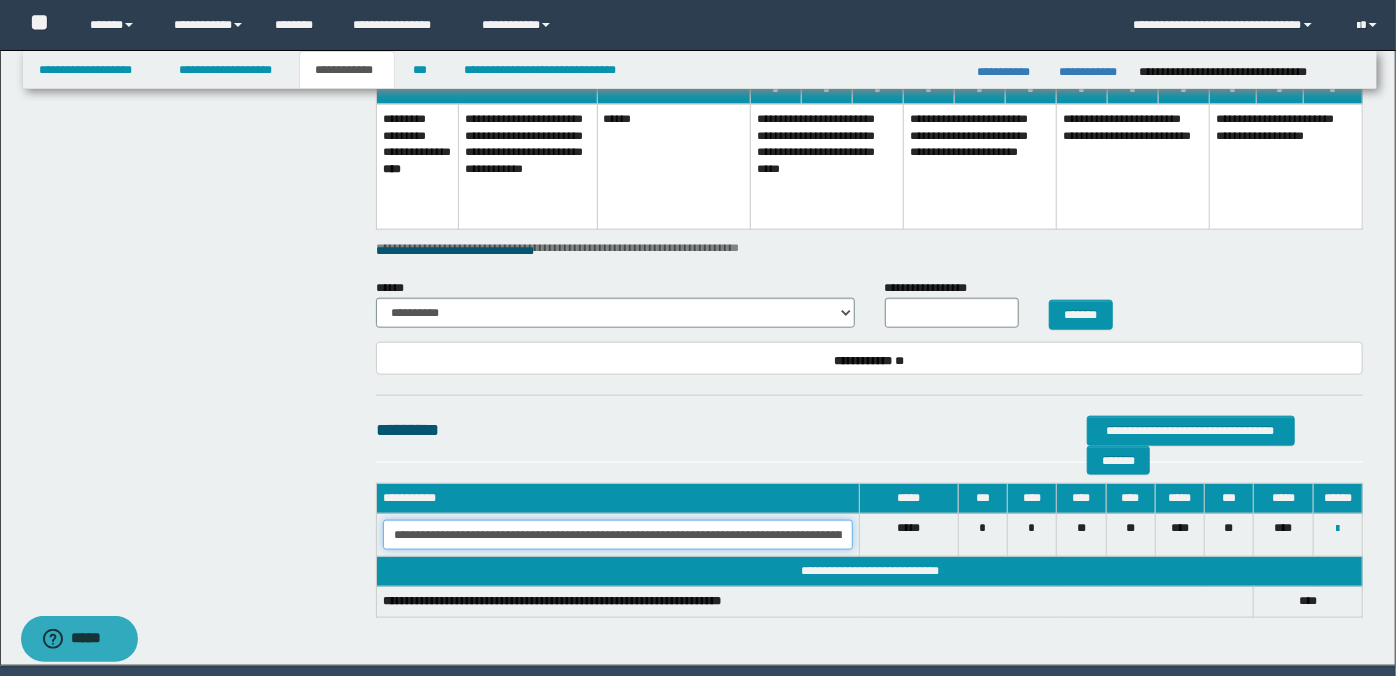 scroll, scrollTop: 0, scrollLeft: 90, axis: horizontal 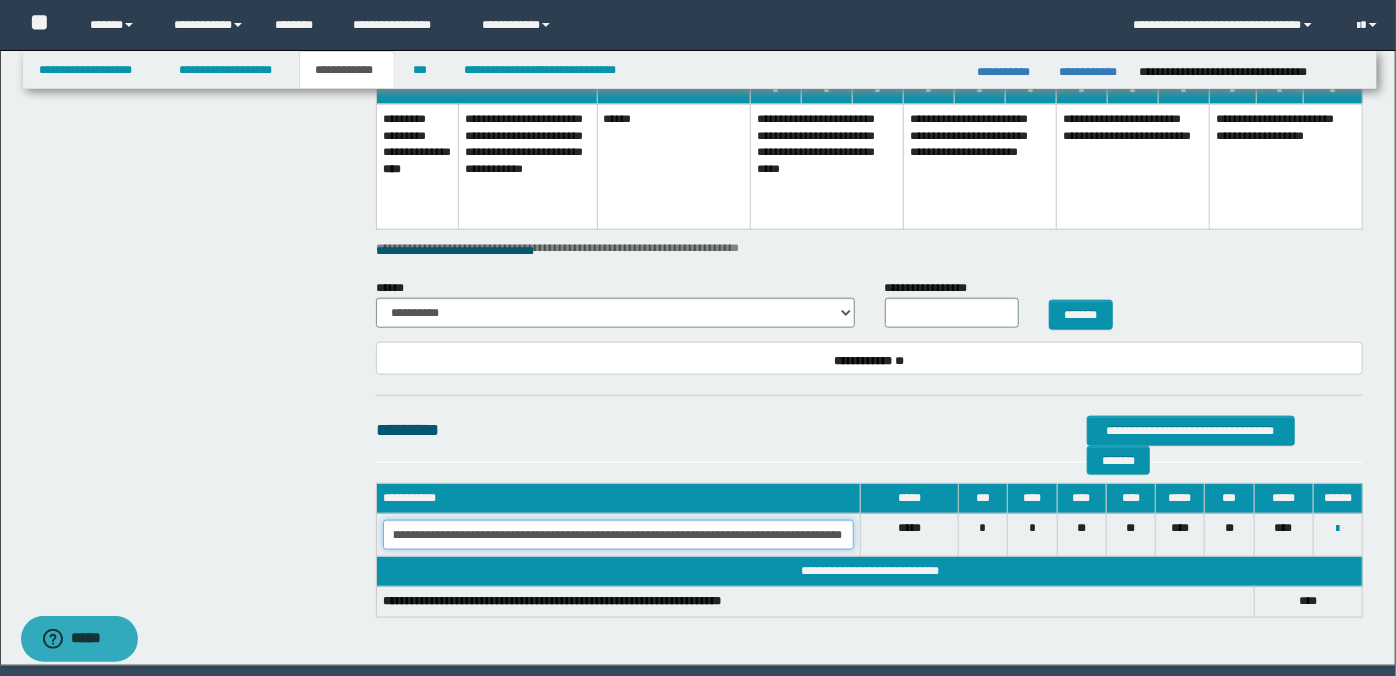 drag, startPoint x: 688, startPoint y: 532, endPoint x: 887, endPoint y: 529, distance: 199.02261 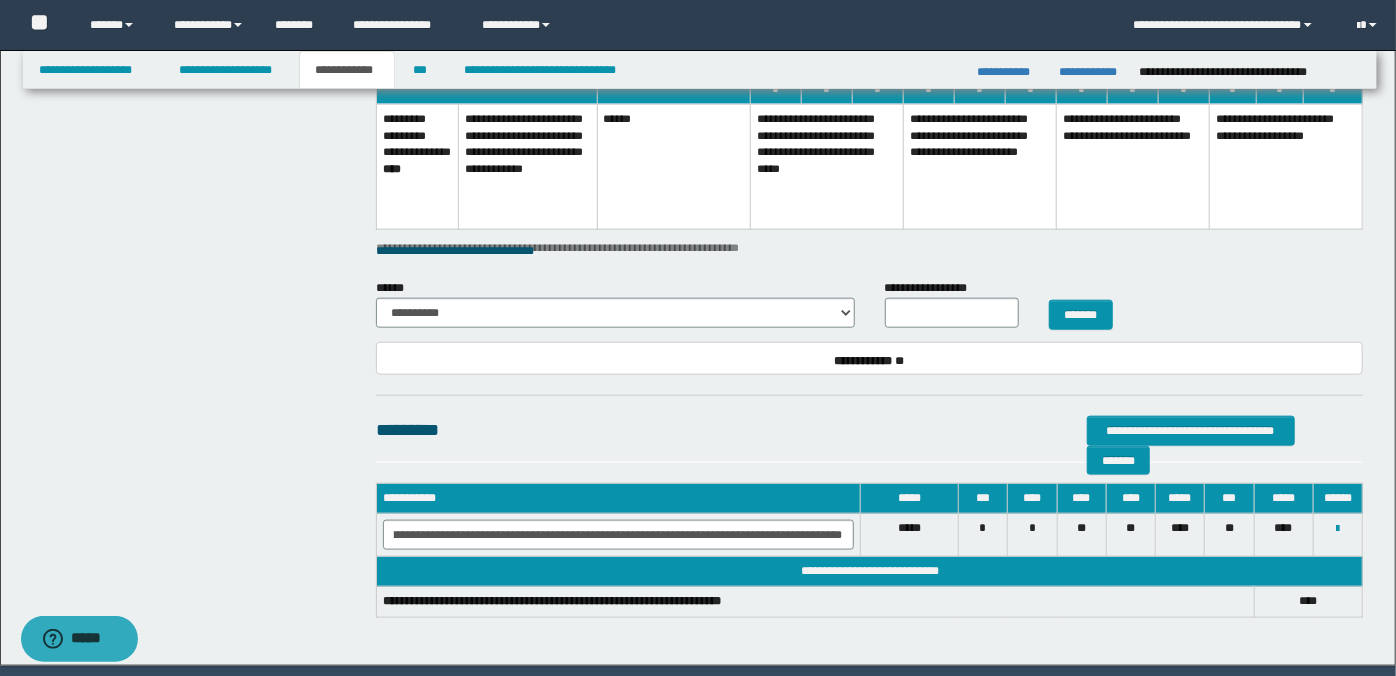 click on "**********" at bounding box center (869, 304) 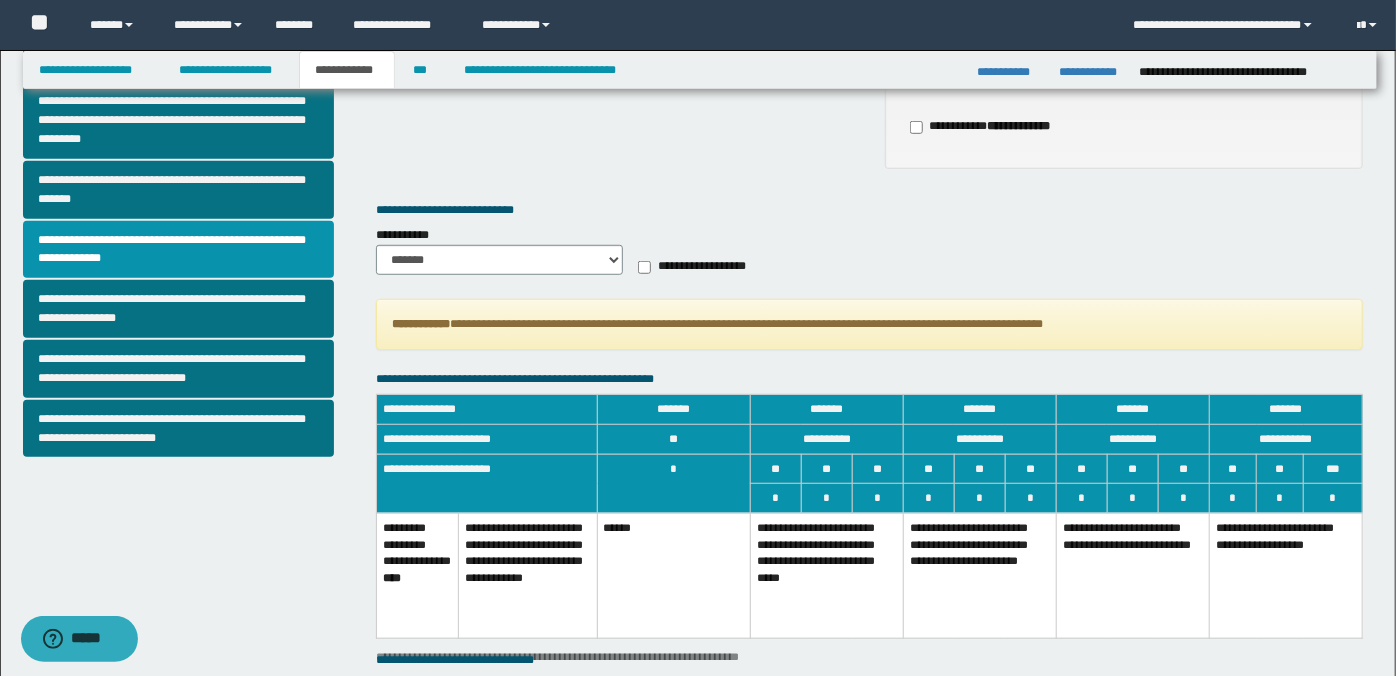scroll, scrollTop: 0, scrollLeft: 0, axis: both 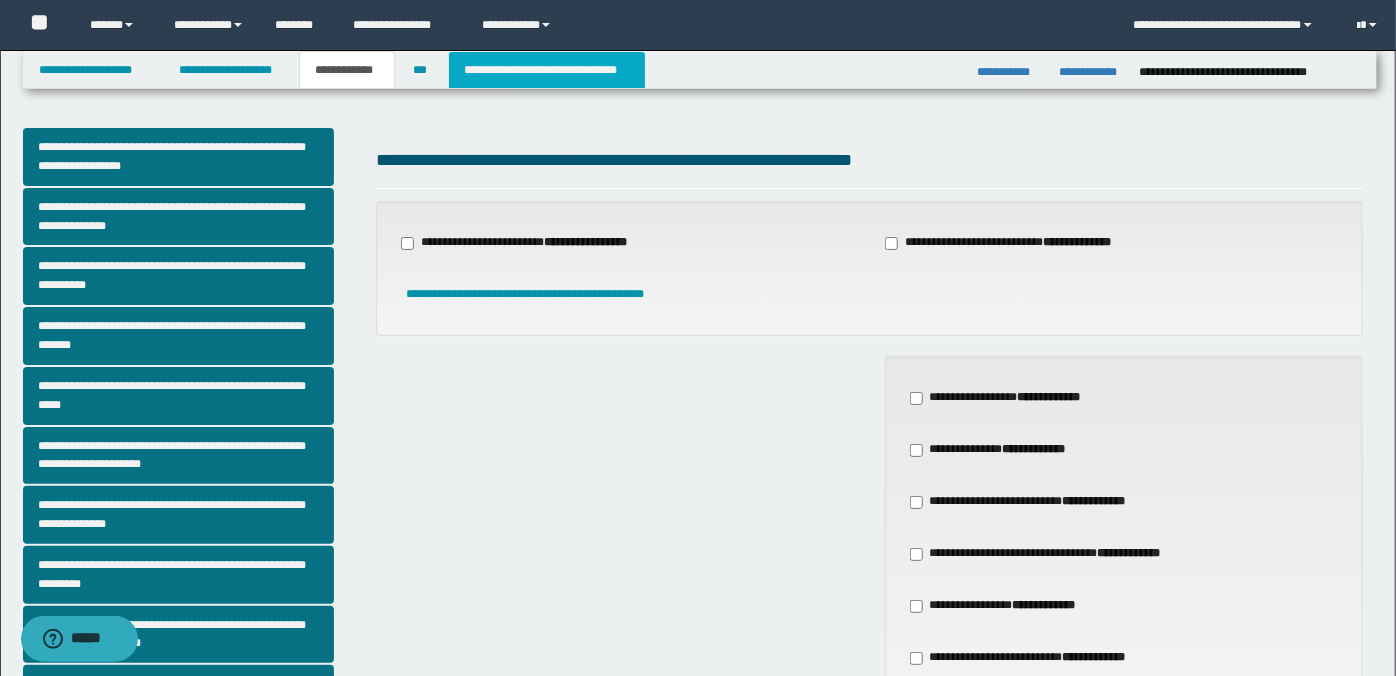 click on "**********" at bounding box center (547, 70) 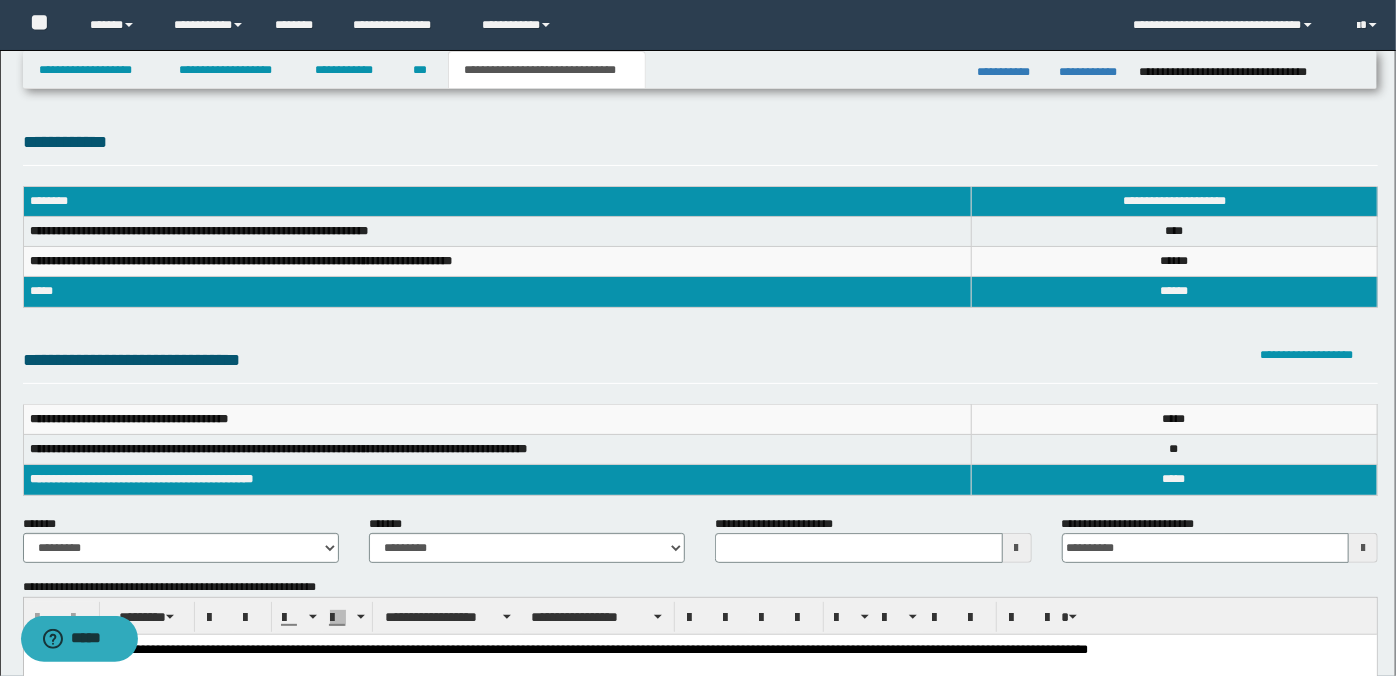 scroll, scrollTop: 0, scrollLeft: 0, axis: both 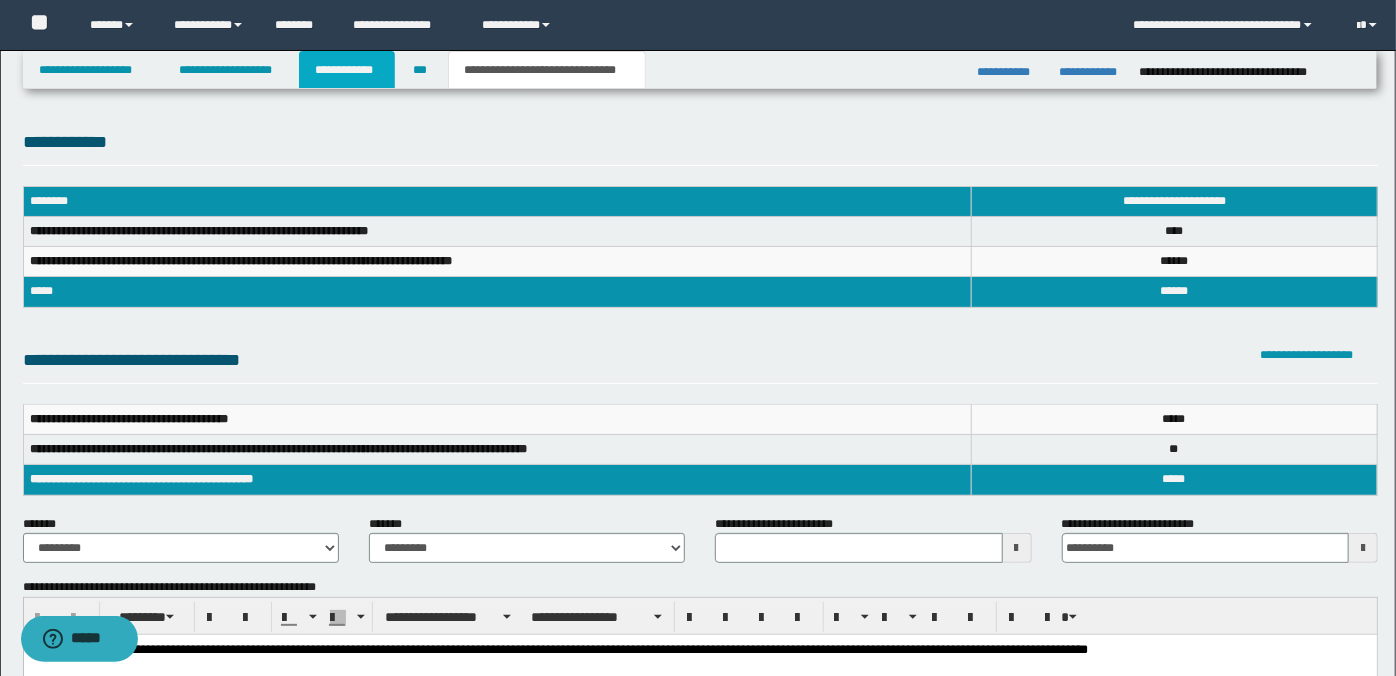 click on "**********" at bounding box center [347, 70] 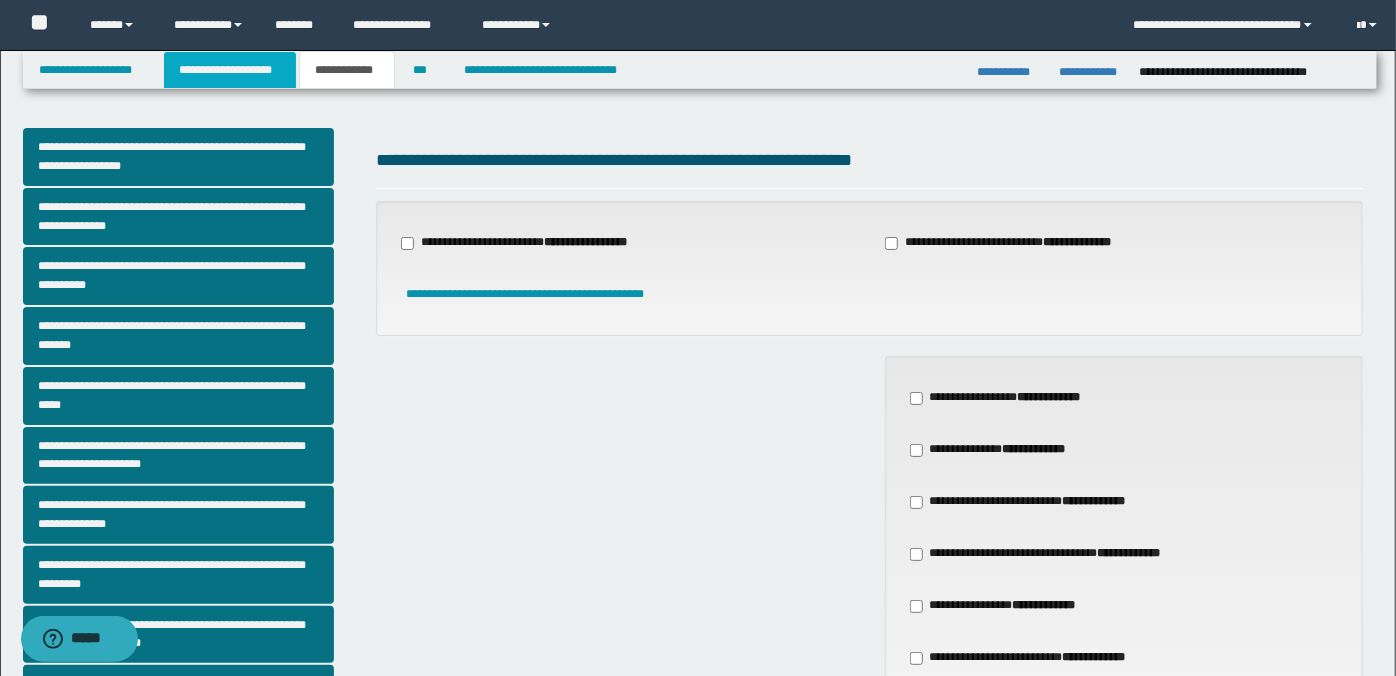 click on "**********" at bounding box center [230, 70] 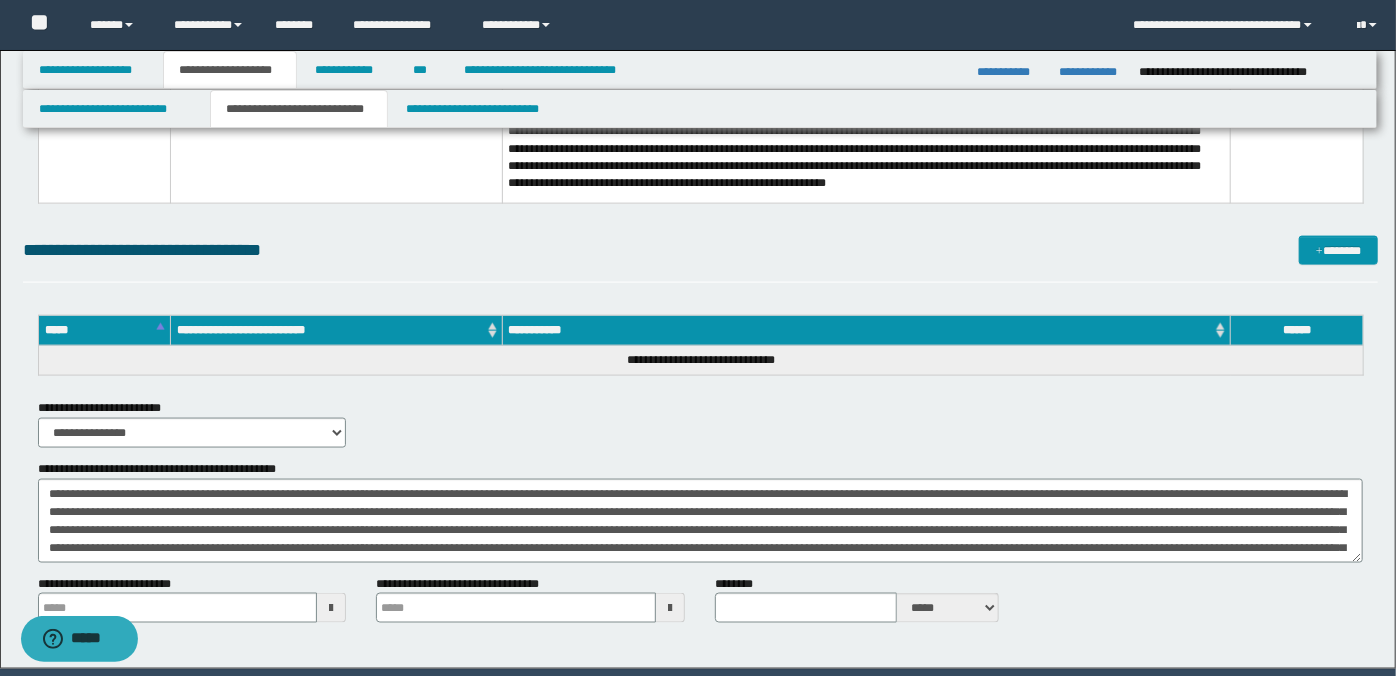 scroll, scrollTop: 1338, scrollLeft: 0, axis: vertical 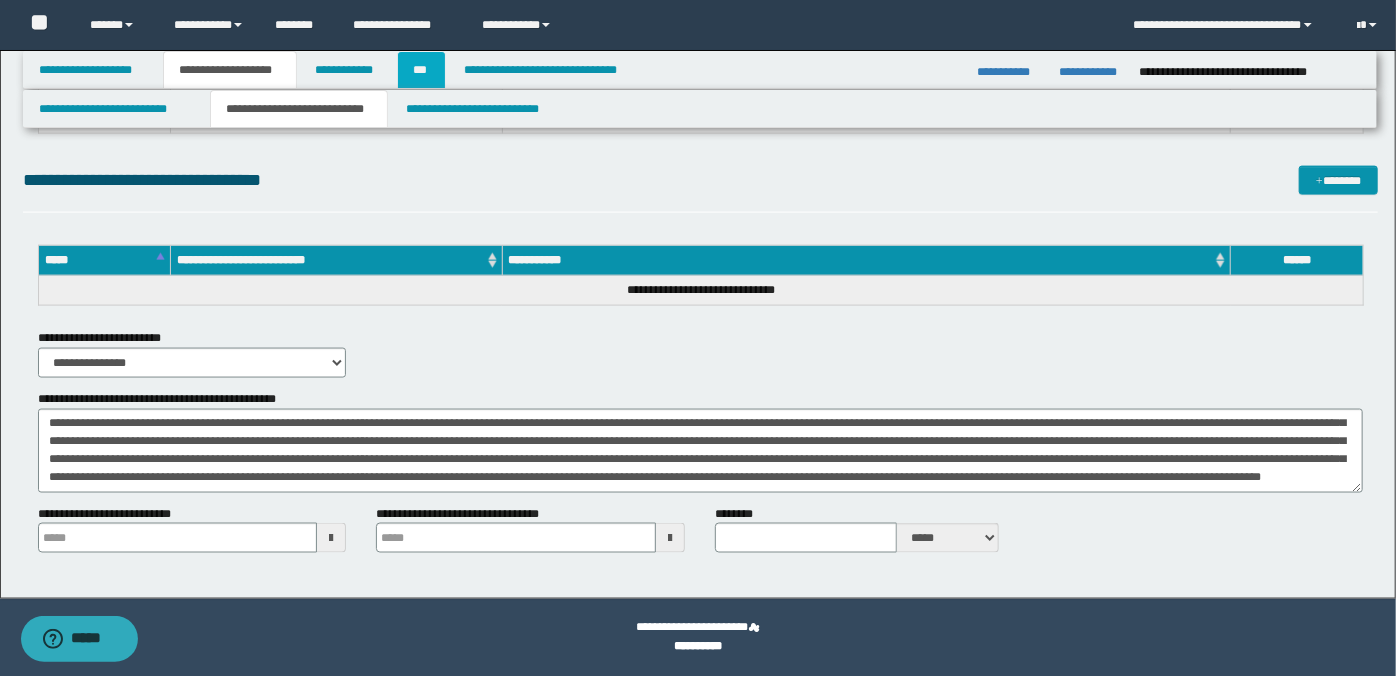 click on "***" at bounding box center [421, 70] 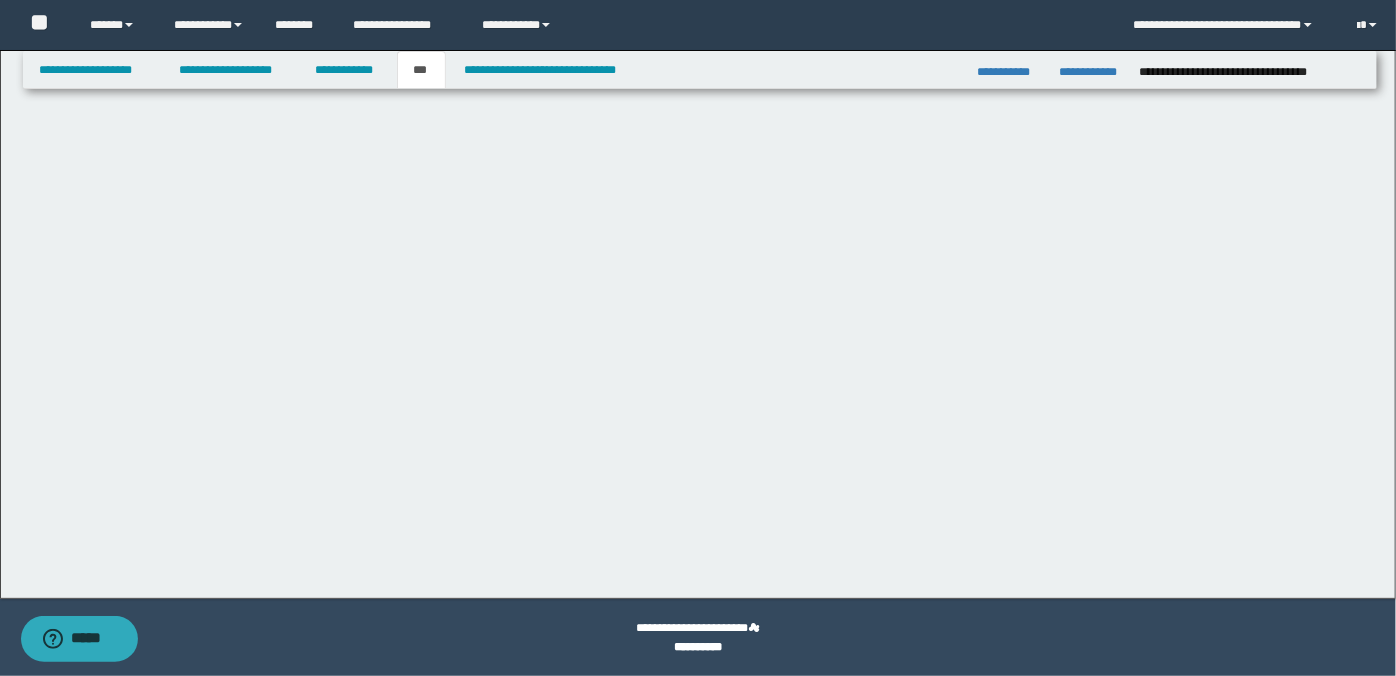 scroll, scrollTop: 0, scrollLeft: 0, axis: both 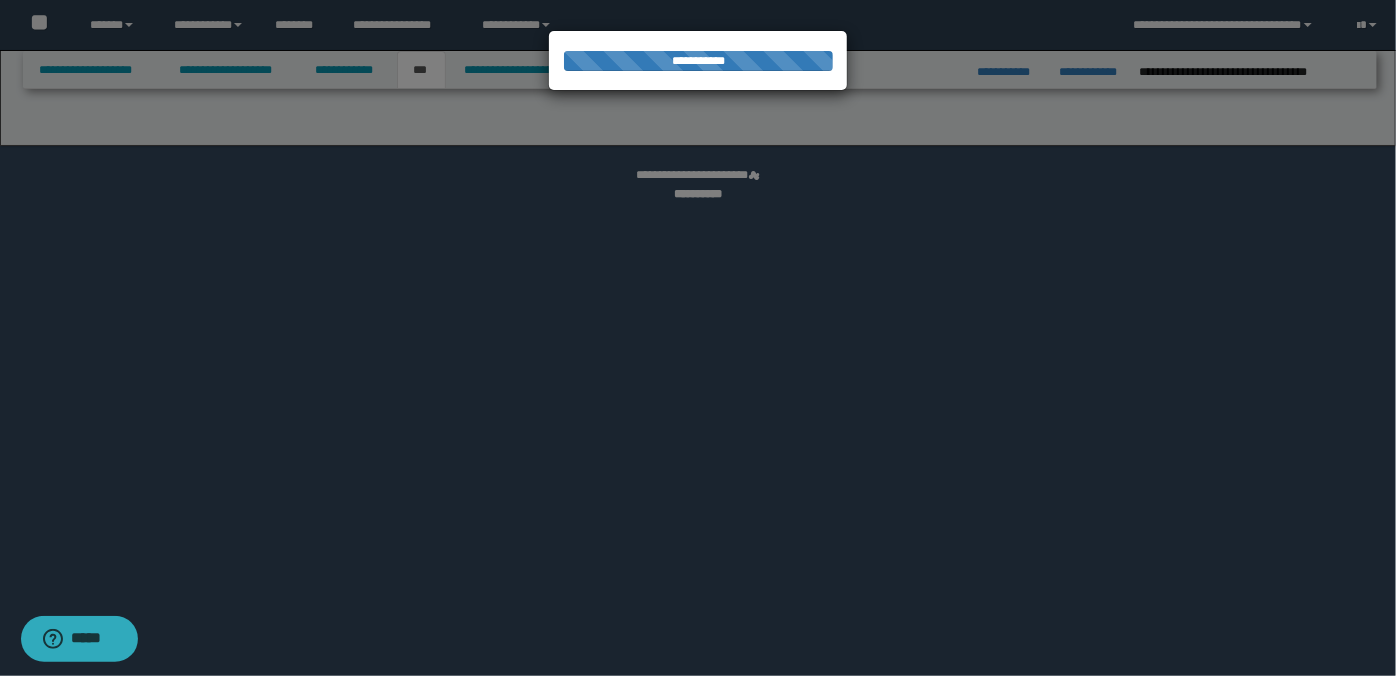 select on "*" 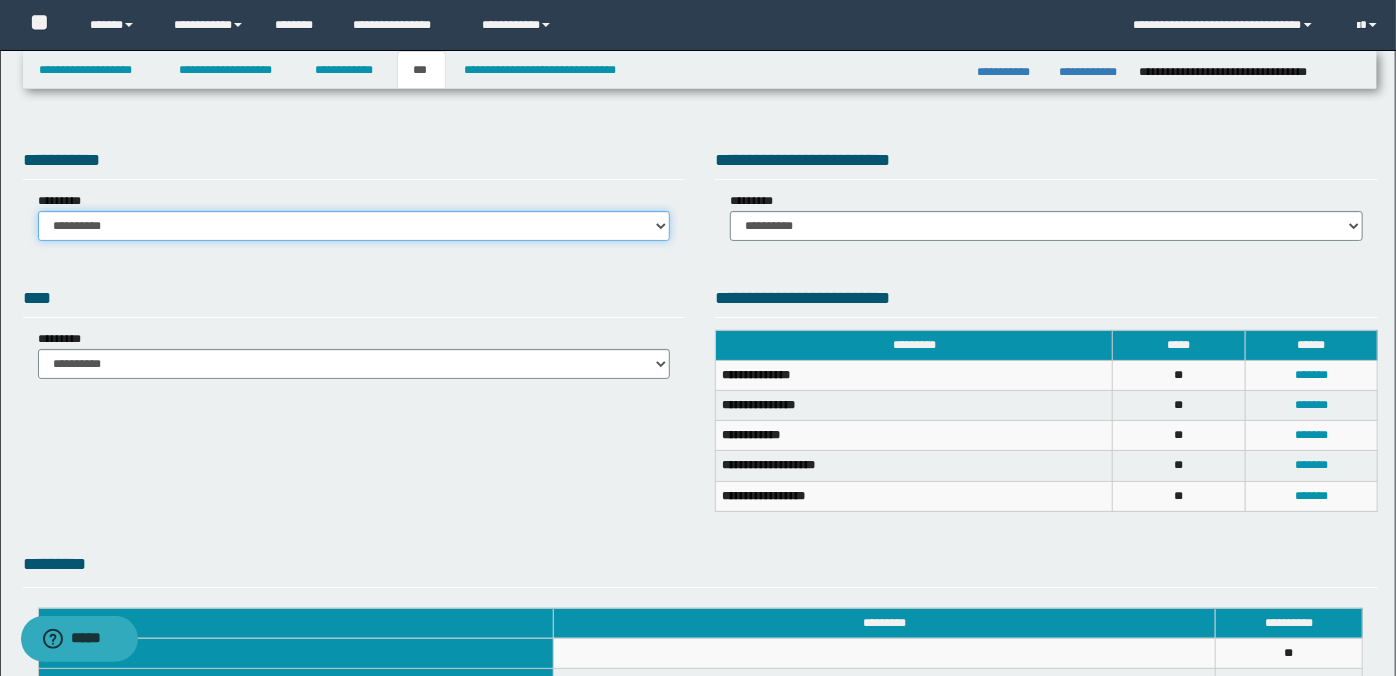 click on "**********" at bounding box center [354, 226] 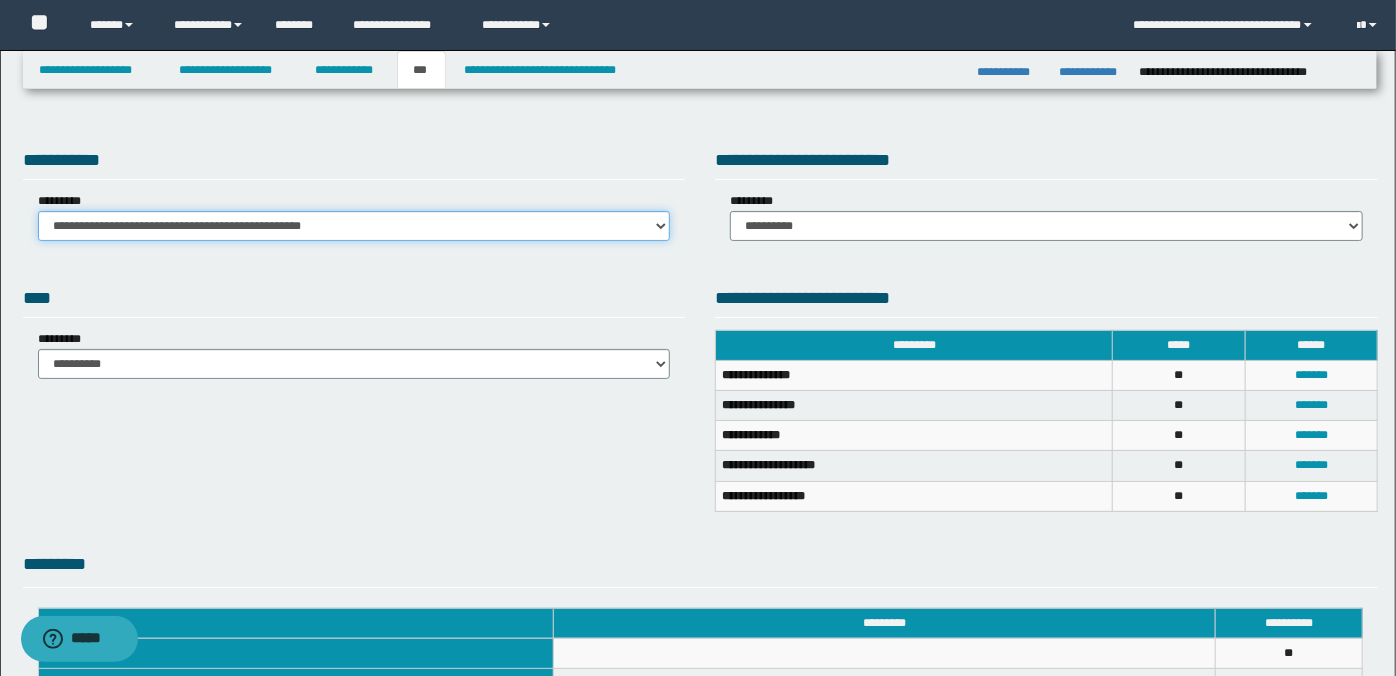 click on "**********" at bounding box center (354, 226) 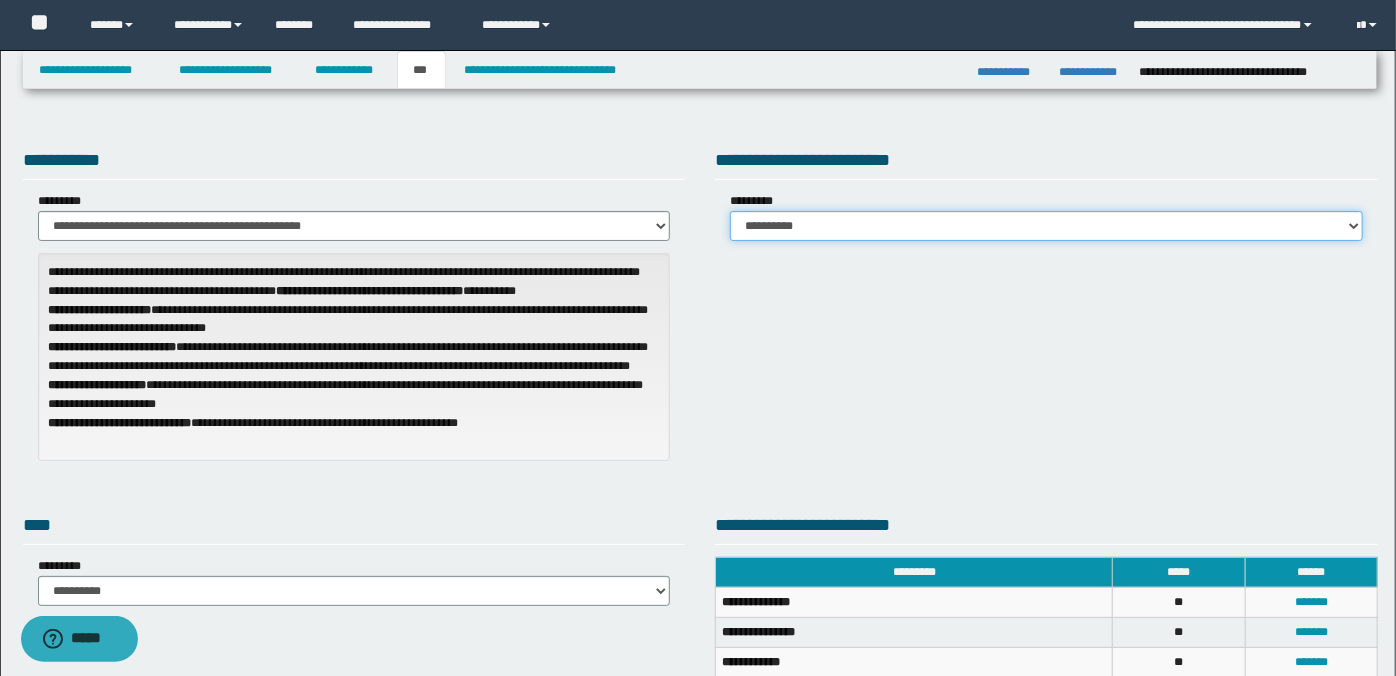 click on "**********" at bounding box center (1046, 226) 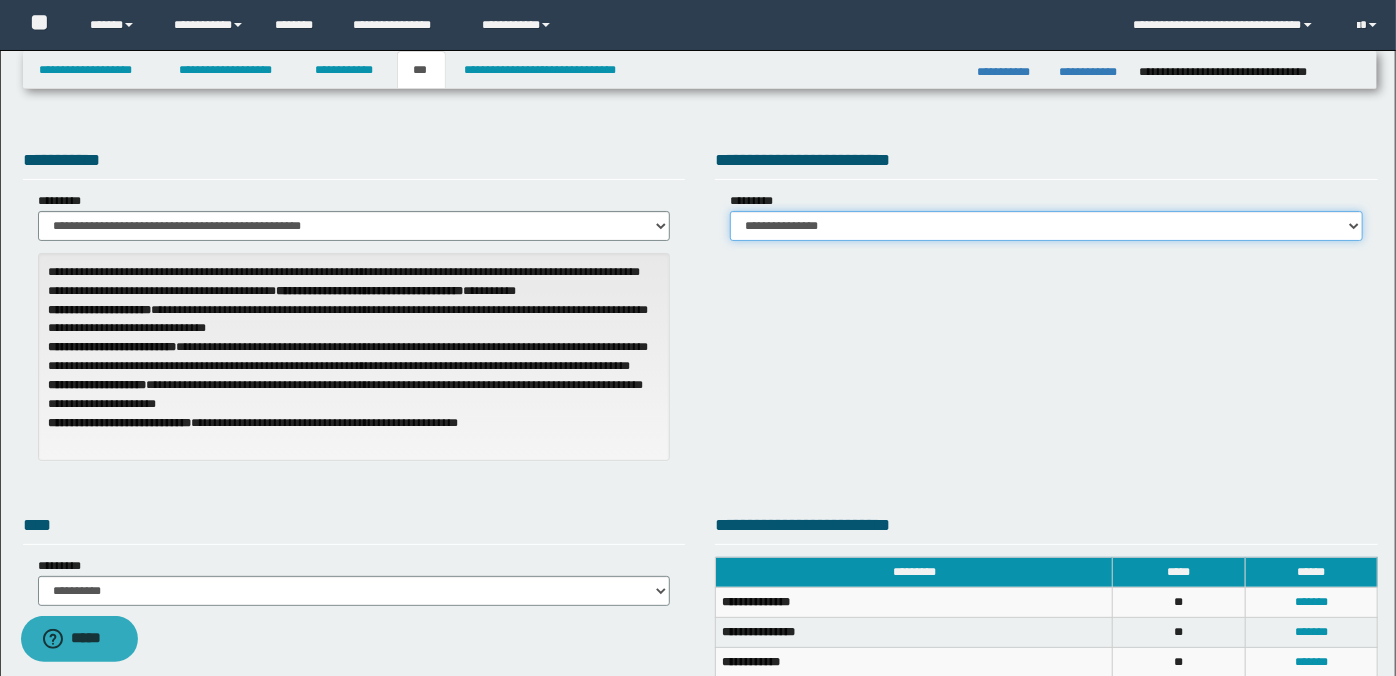 click on "**********" at bounding box center (1046, 226) 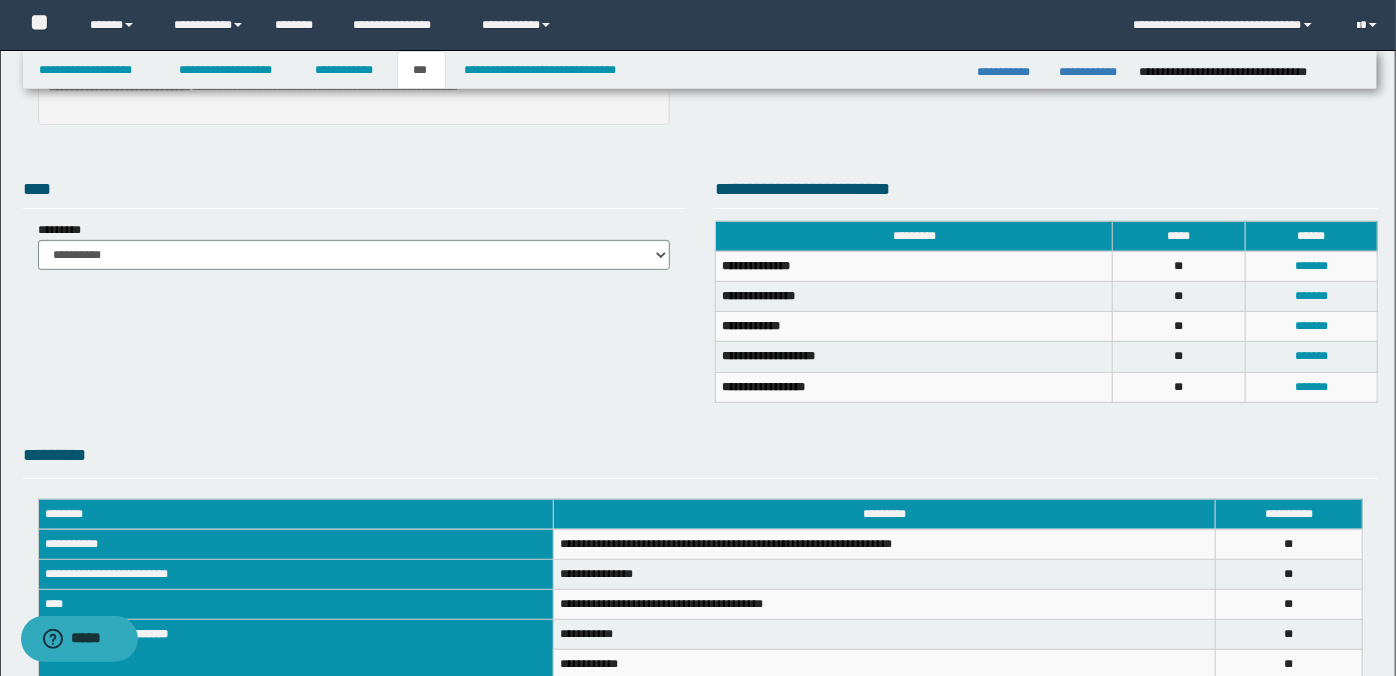 scroll, scrollTop: 338, scrollLeft: 0, axis: vertical 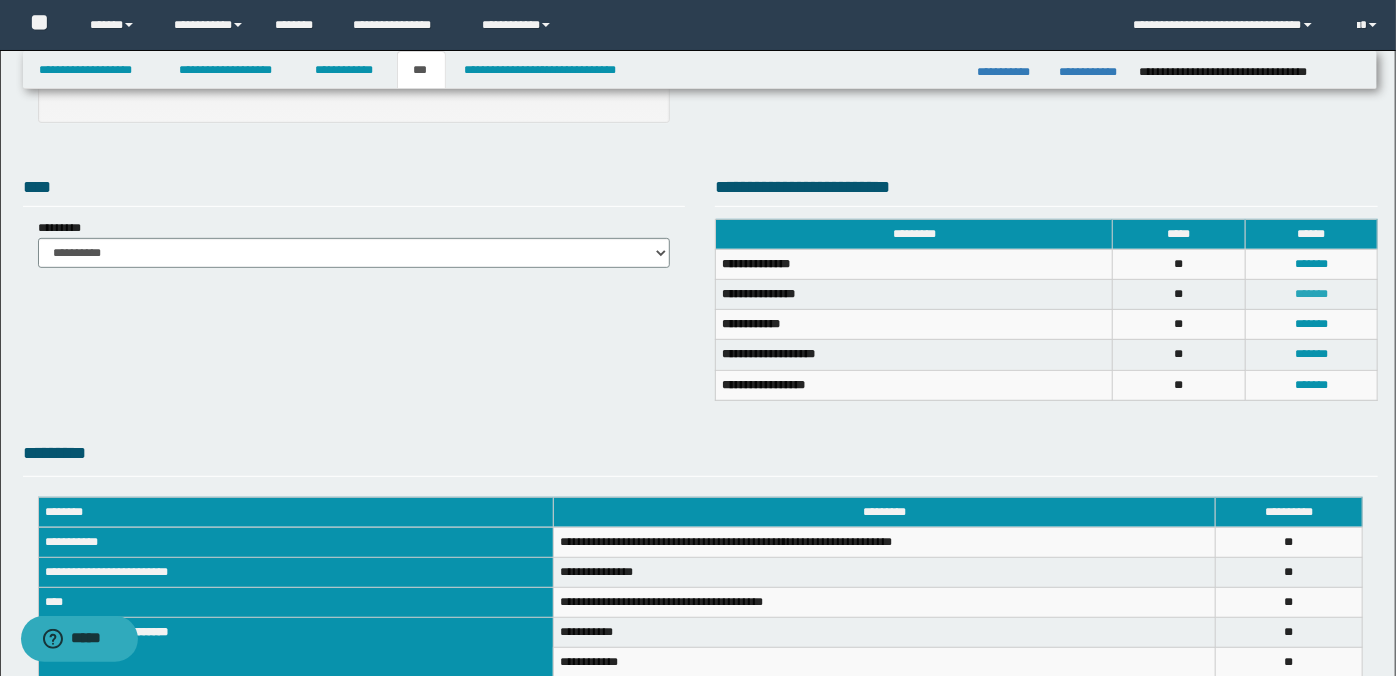 click on "*******" at bounding box center (1311, 294) 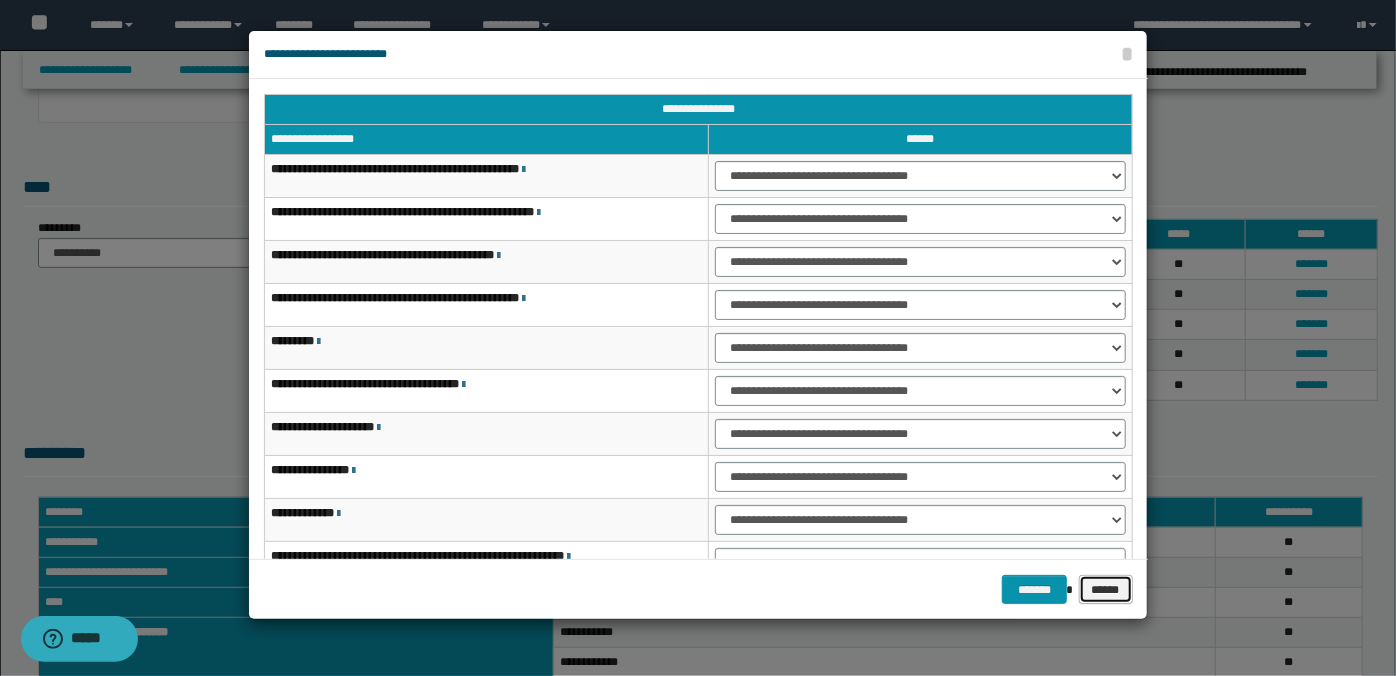 click on "******" at bounding box center [1106, 589] 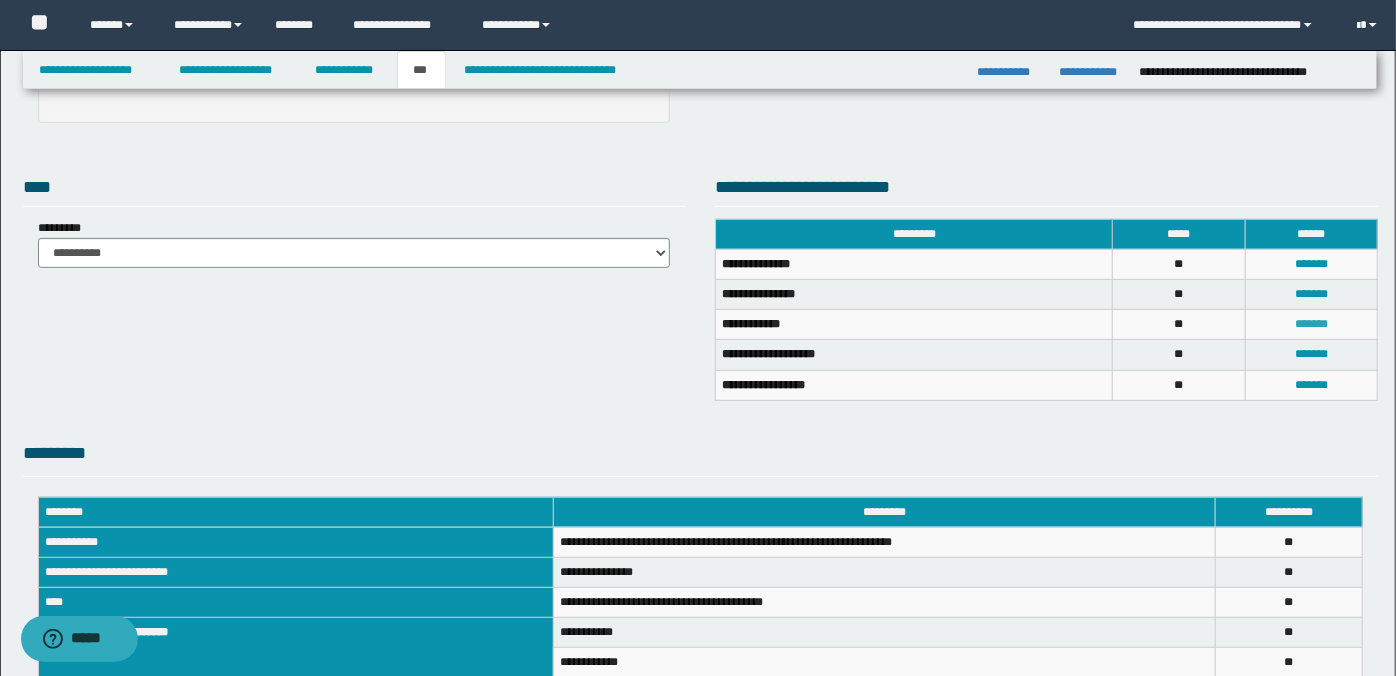 click on "*******" at bounding box center [1311, 324] 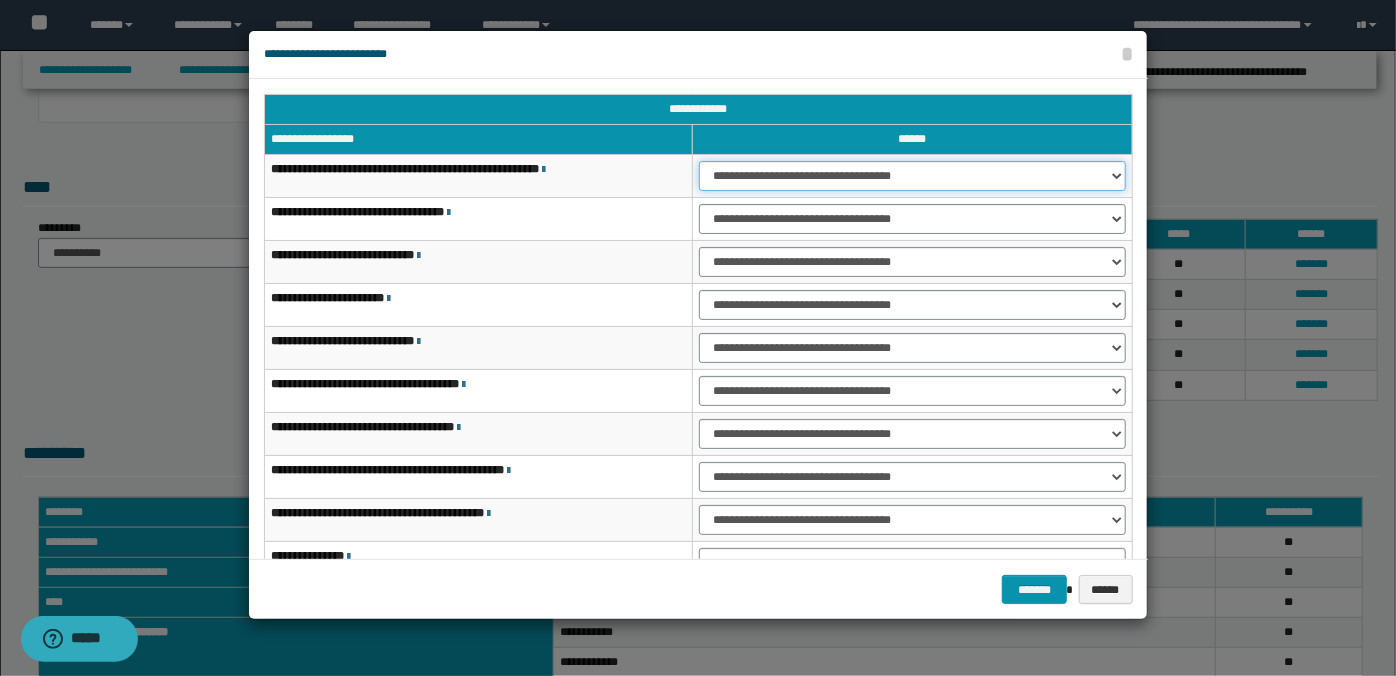click on "**********" at bounding box center [913, 176] 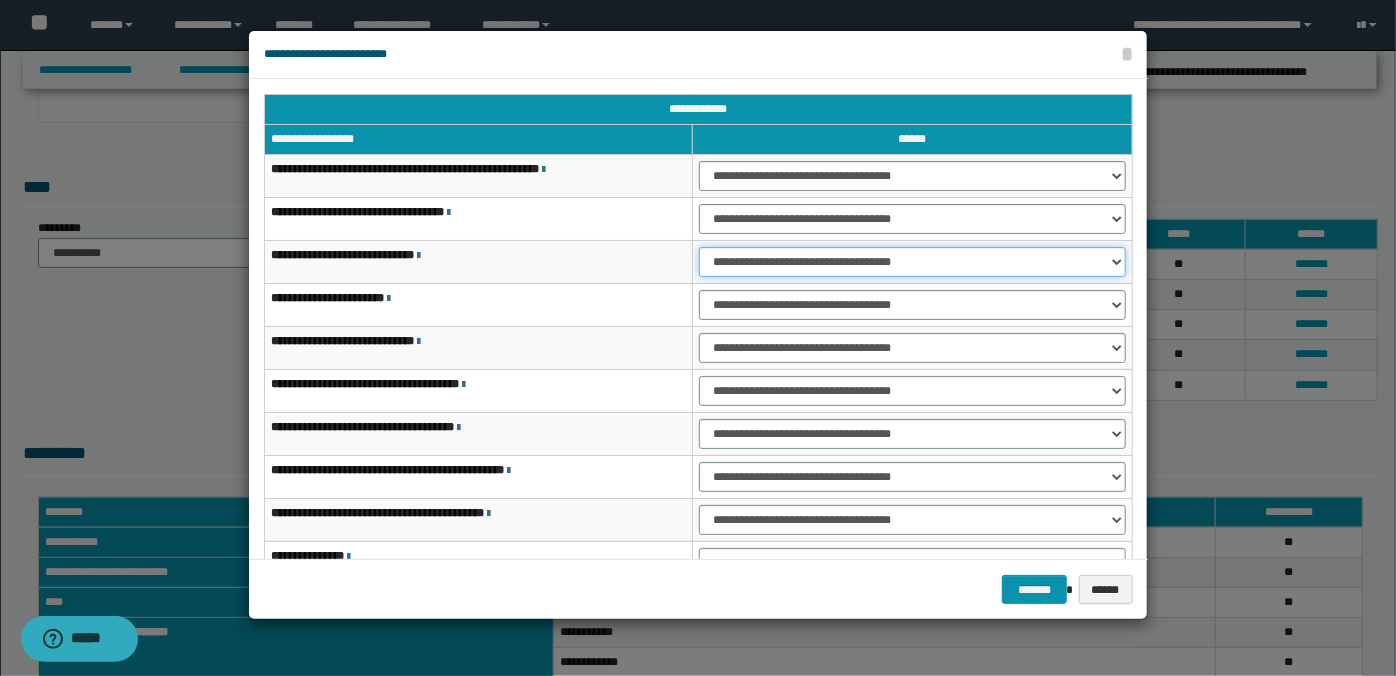 click on "**********" at bounding box center (913, 262) 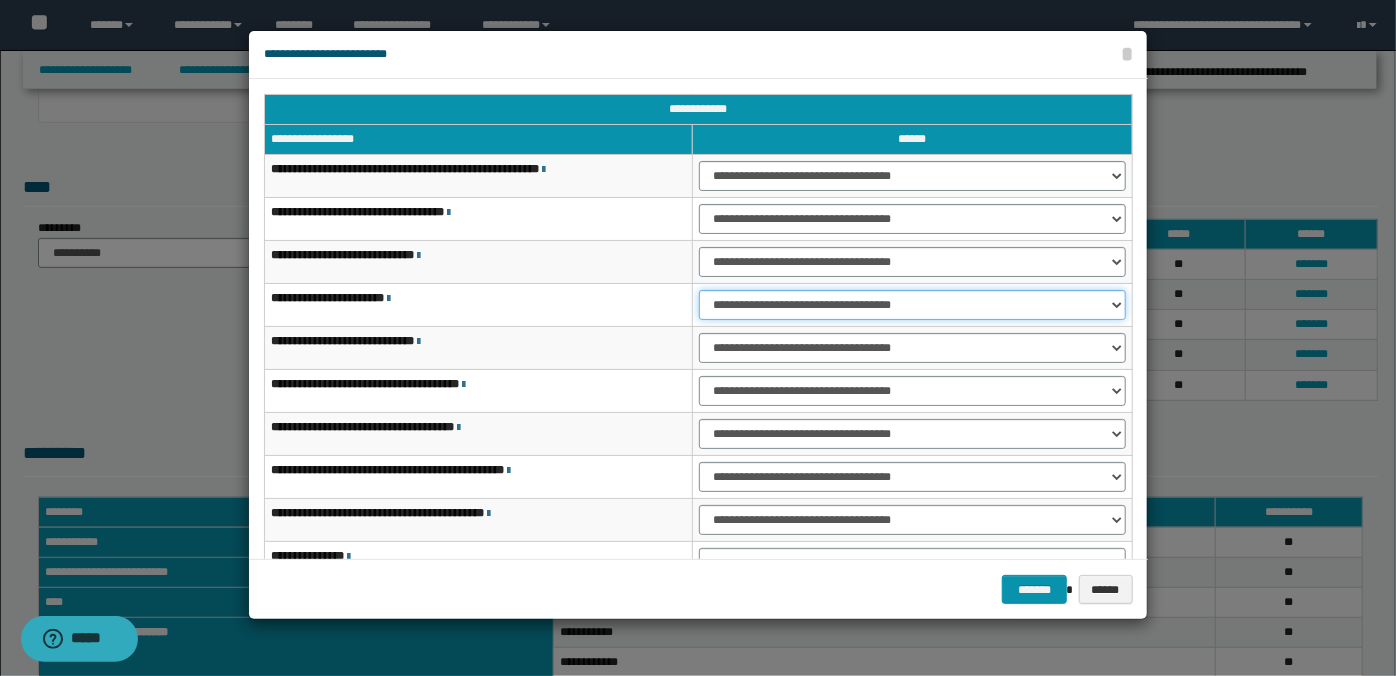 click on "**********" at bounding box center (913, 305) 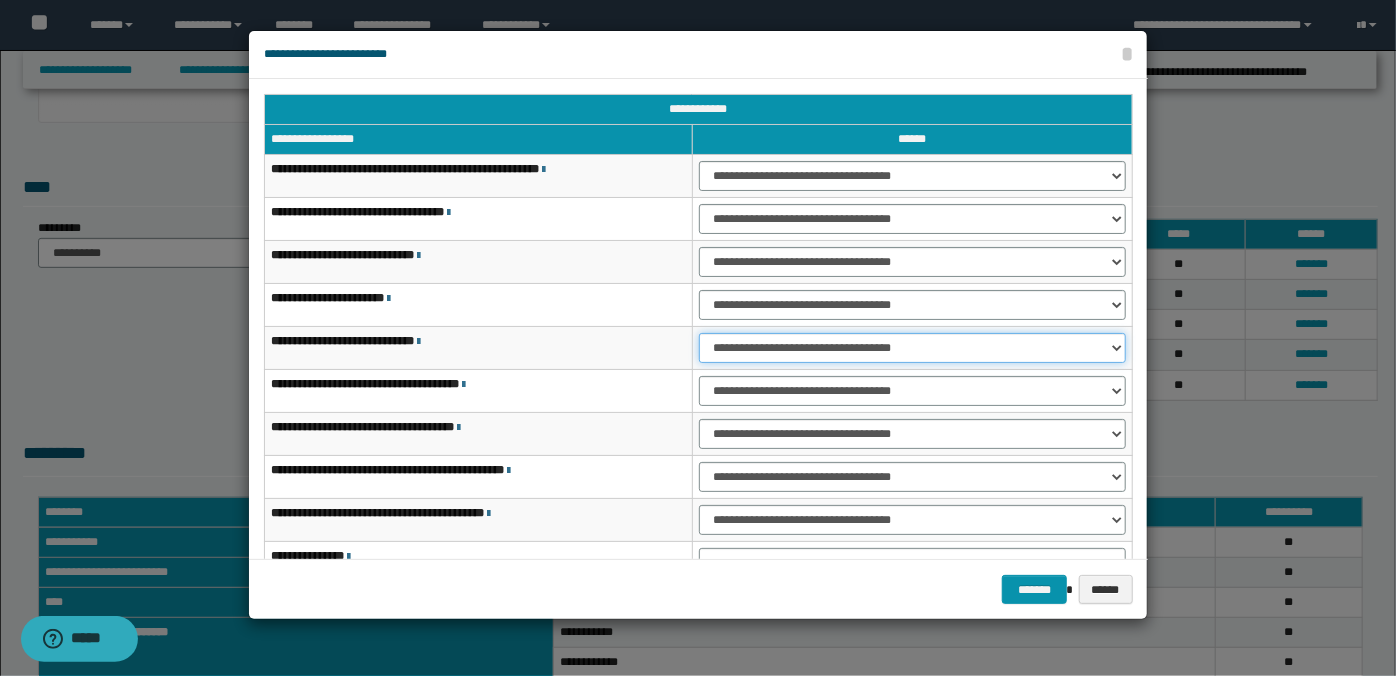 click on "**********" at bounding box center [913, 348] 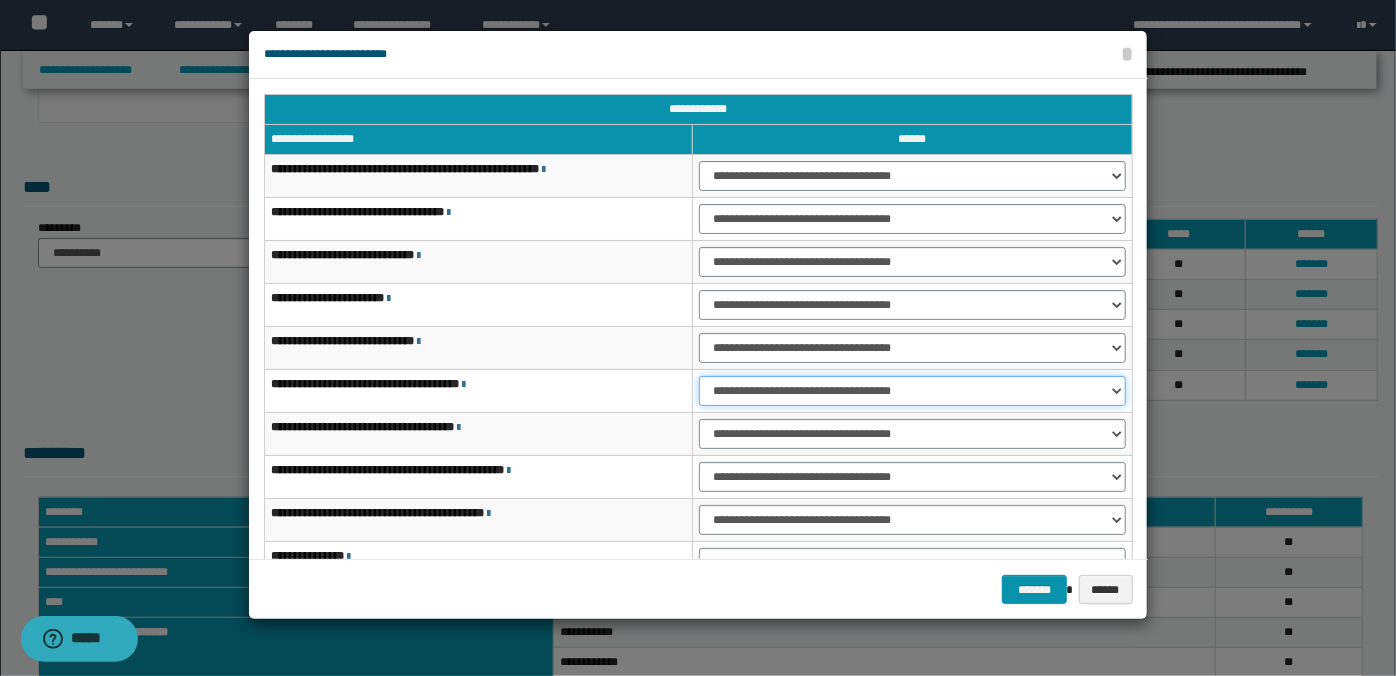 click on "**********" at bounding box center (913, 391) 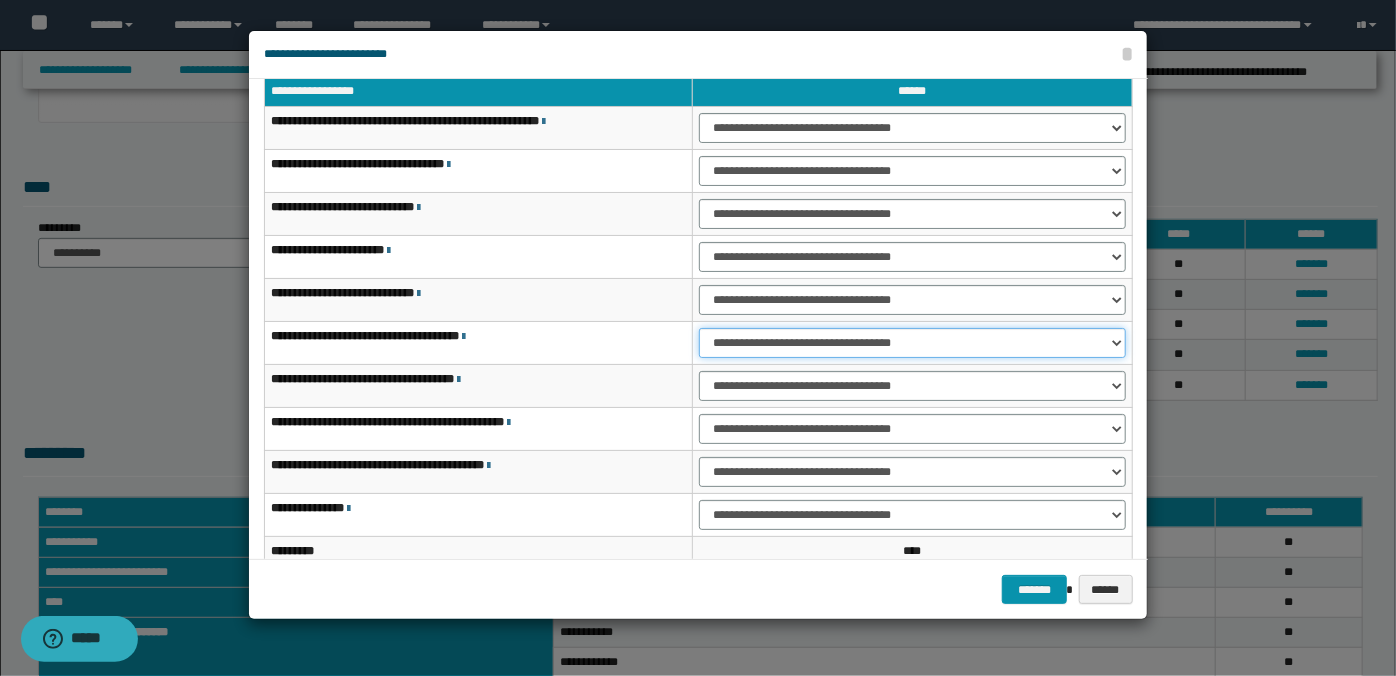scroll, scrollTop: 69, scrollLeft: 0, axis: vertical 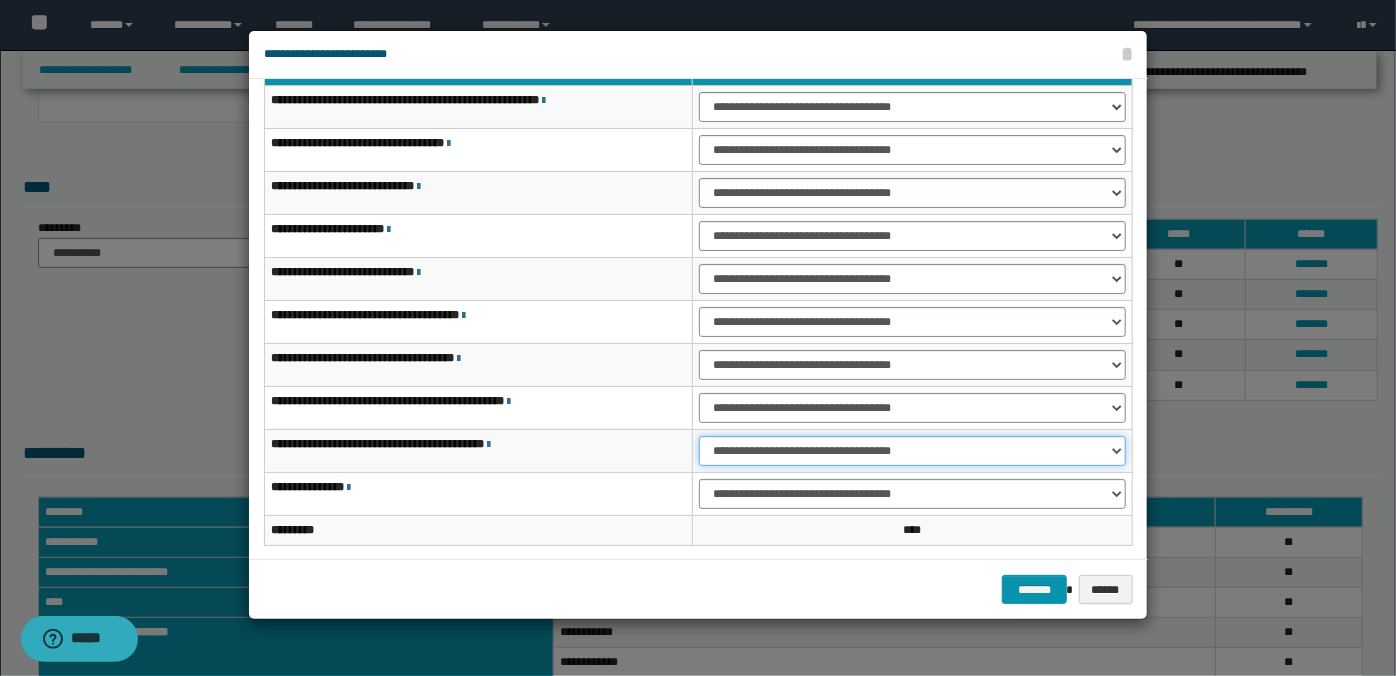 click on "**********" at bounding box center (913, 451) 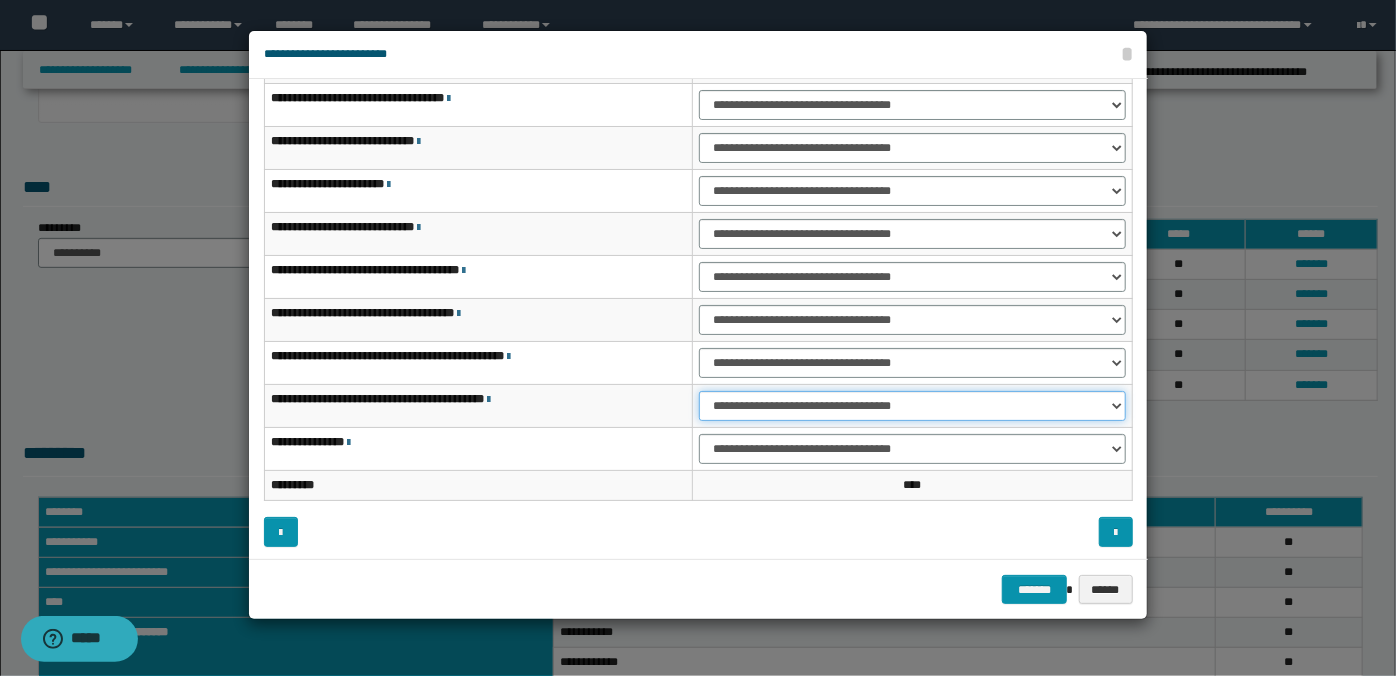 scroll, scrollTop: 117, scrollLeft: 0, axis: vertical 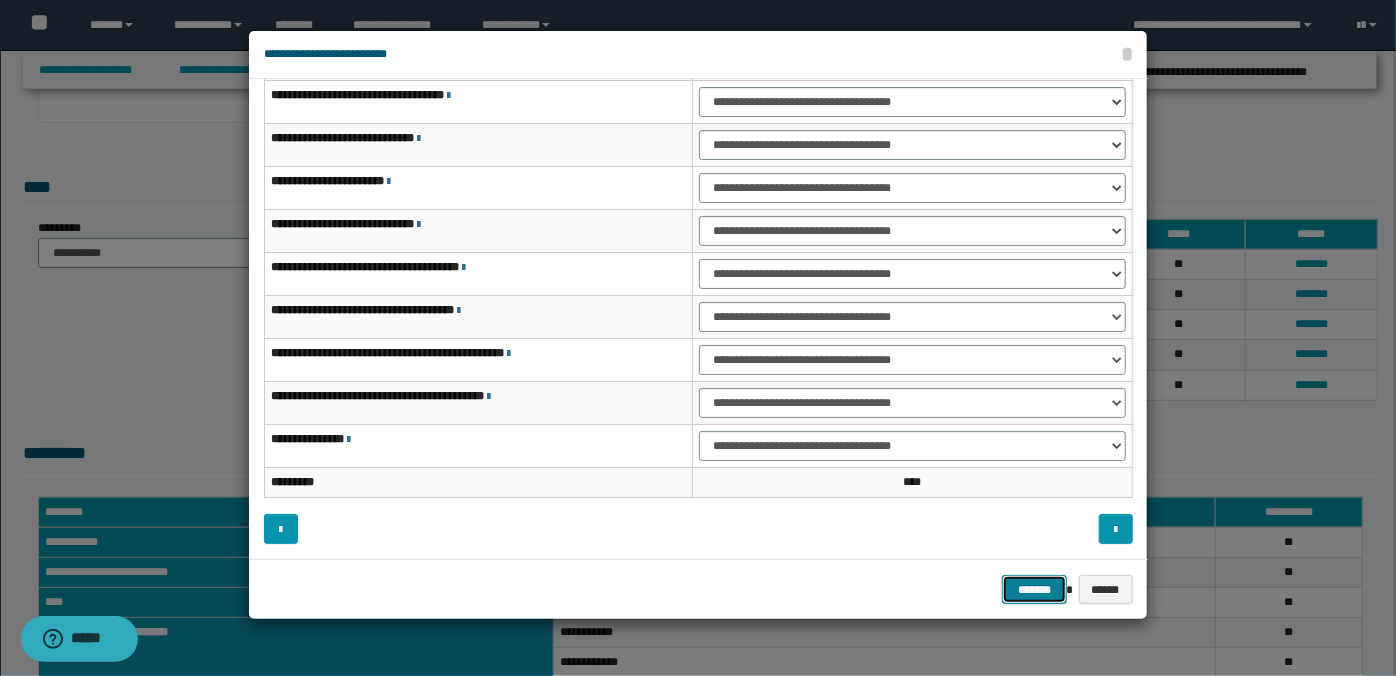 click on "*******" at bounding box center [1034, 589] 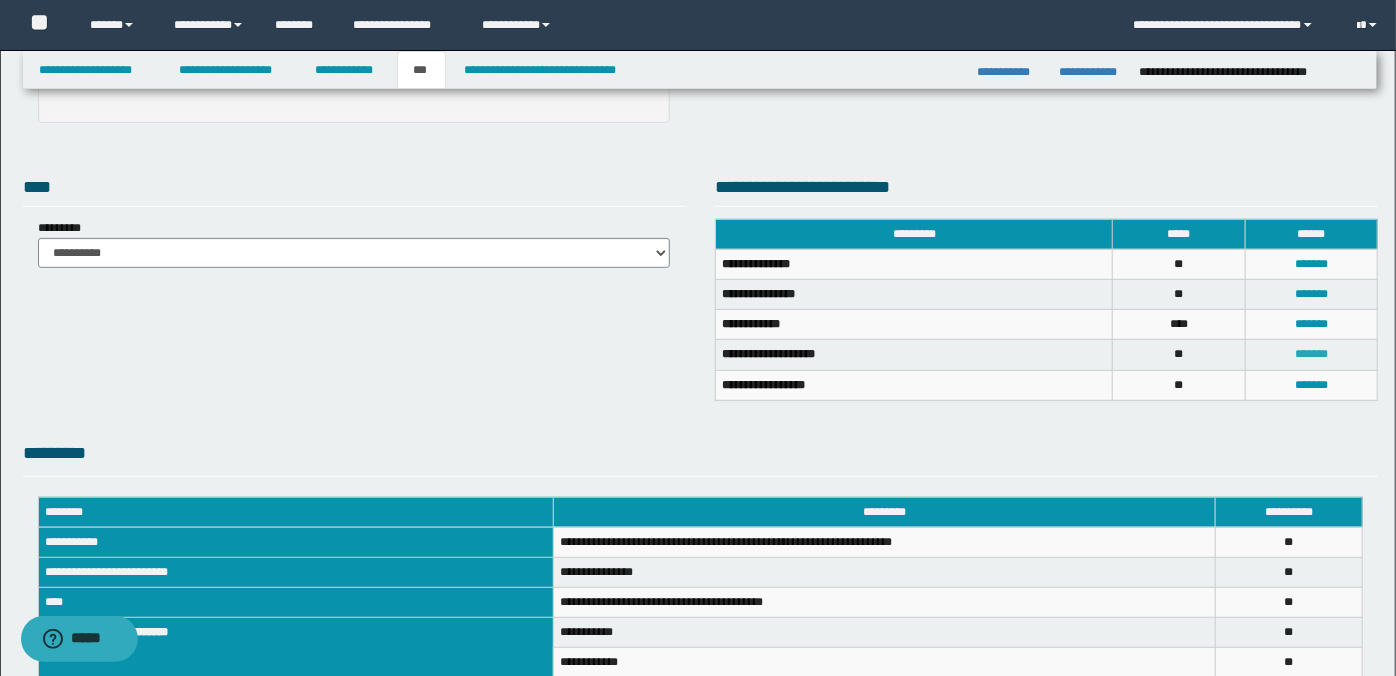 click on "*******" at bounding box center (1311, 354) 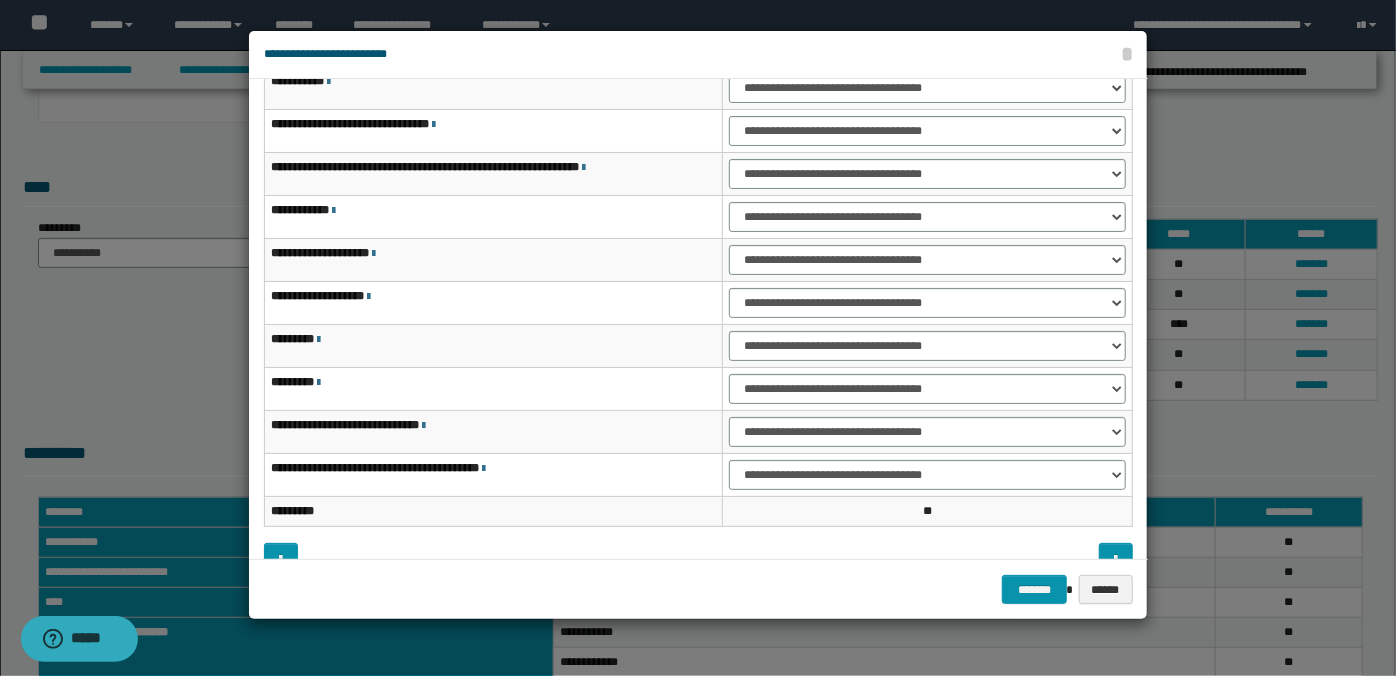 scroll, scrollTop: 0, scrollLeft: 0, axis: both 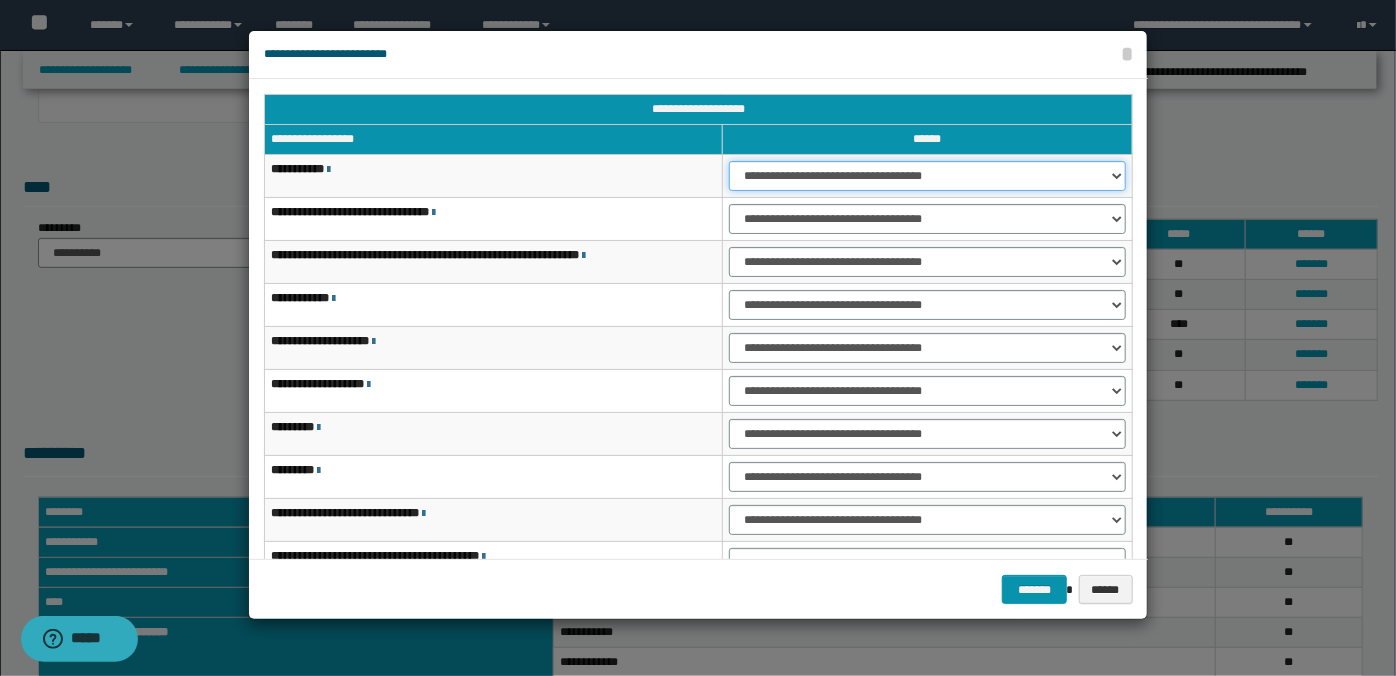 click on "**********" at bounding box center [927, 176] 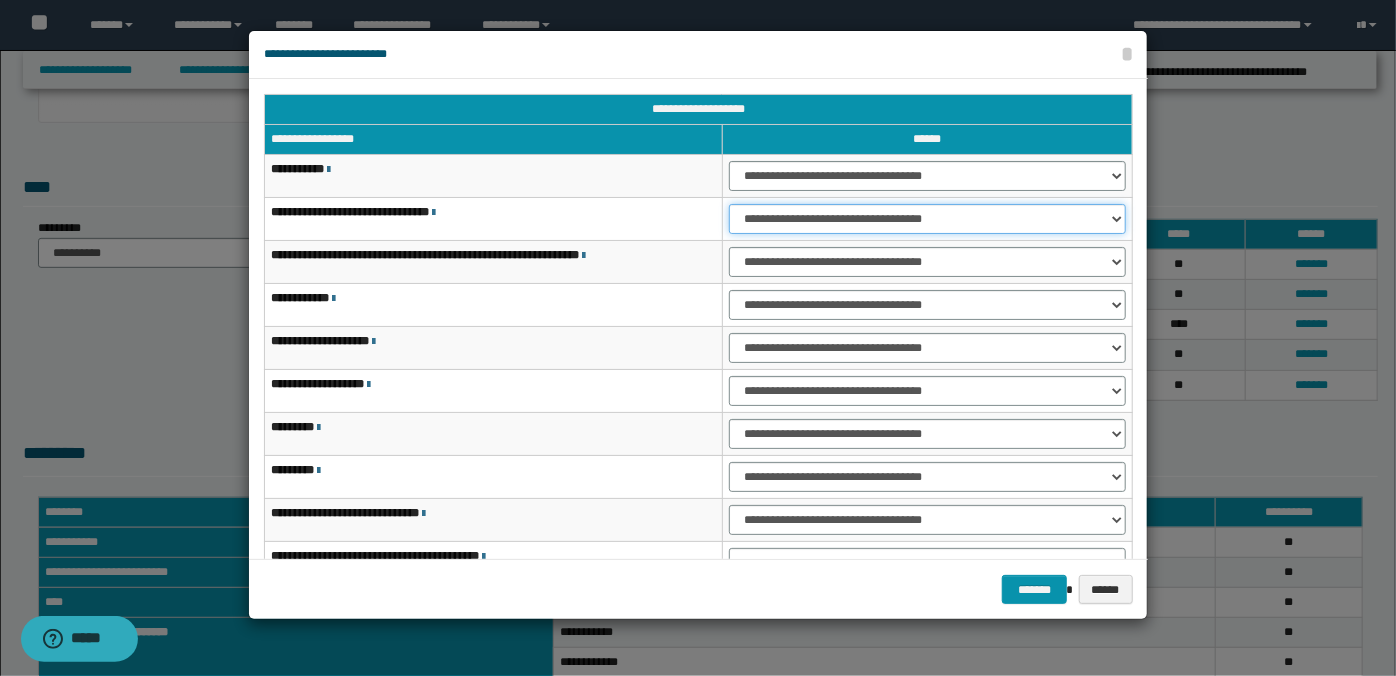 click on "**********" at bounding box center [927, 219] 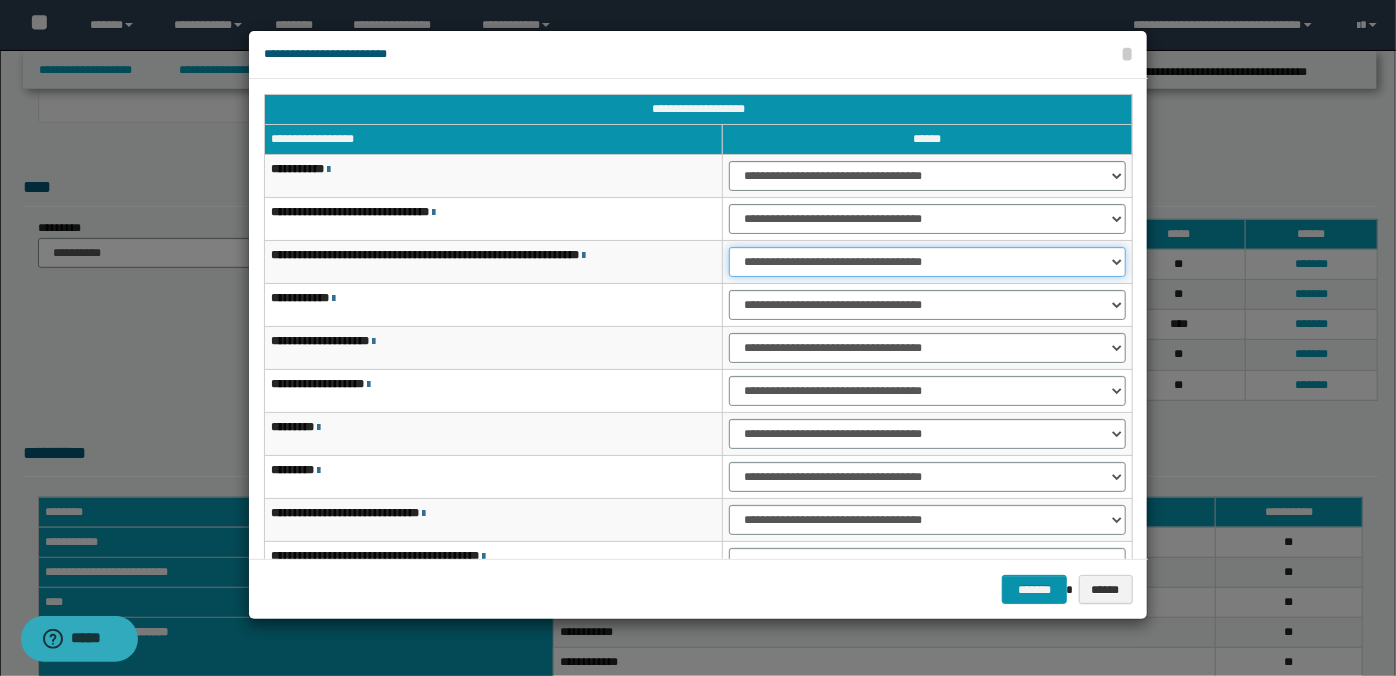 click on "**********" at bounding box center [927, 262] 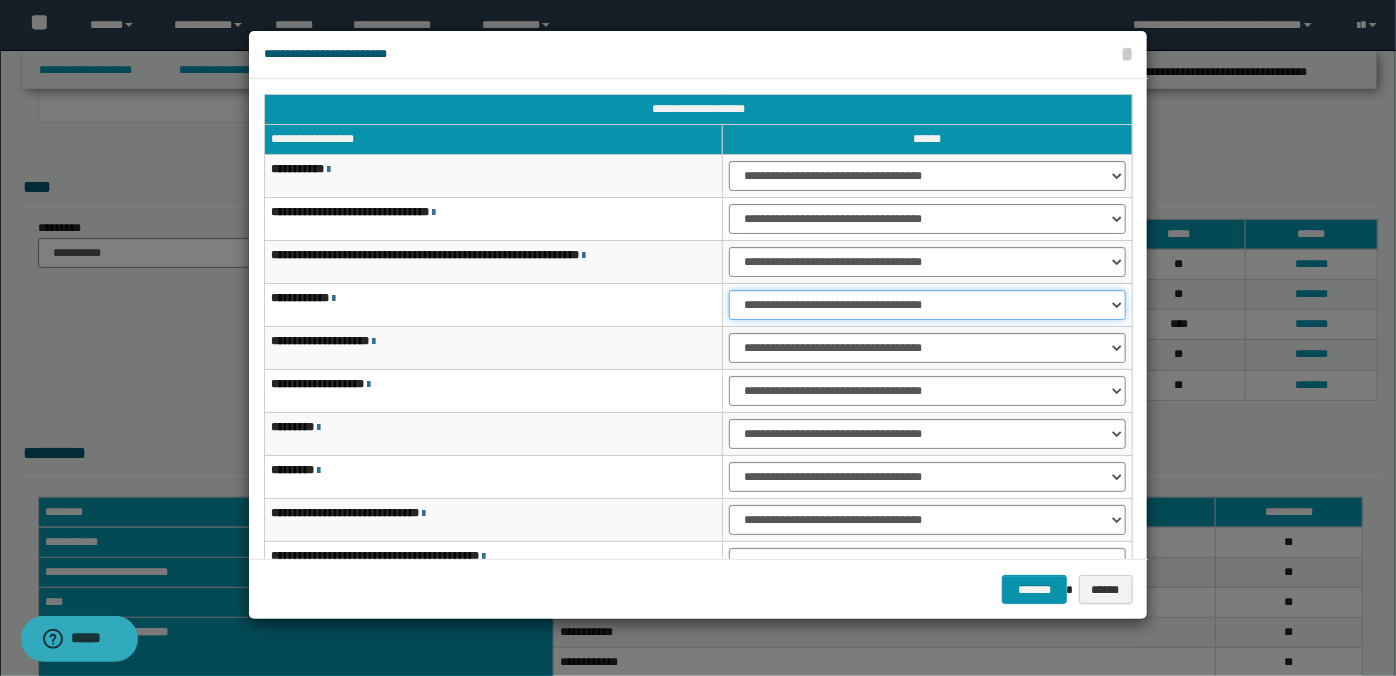 click on "**********" at bounding box center [927, 305] 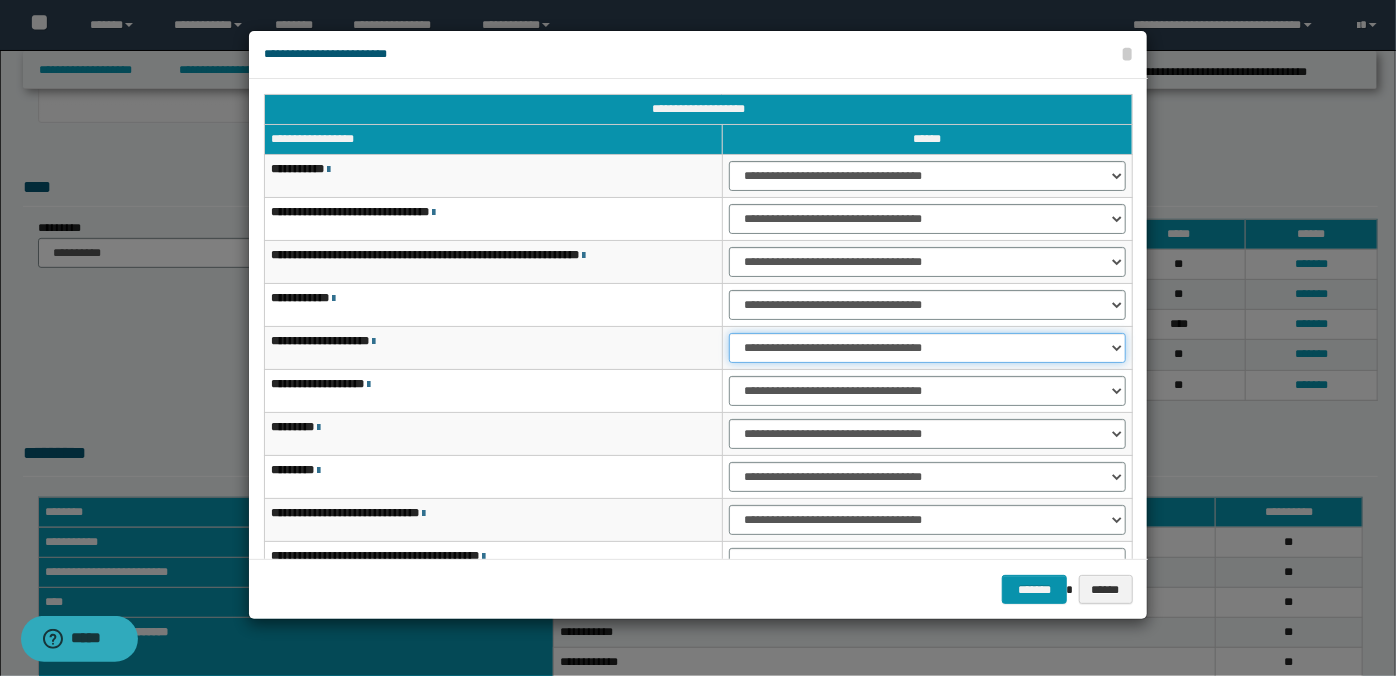 click on "**********" at bounding box center [927, 348] 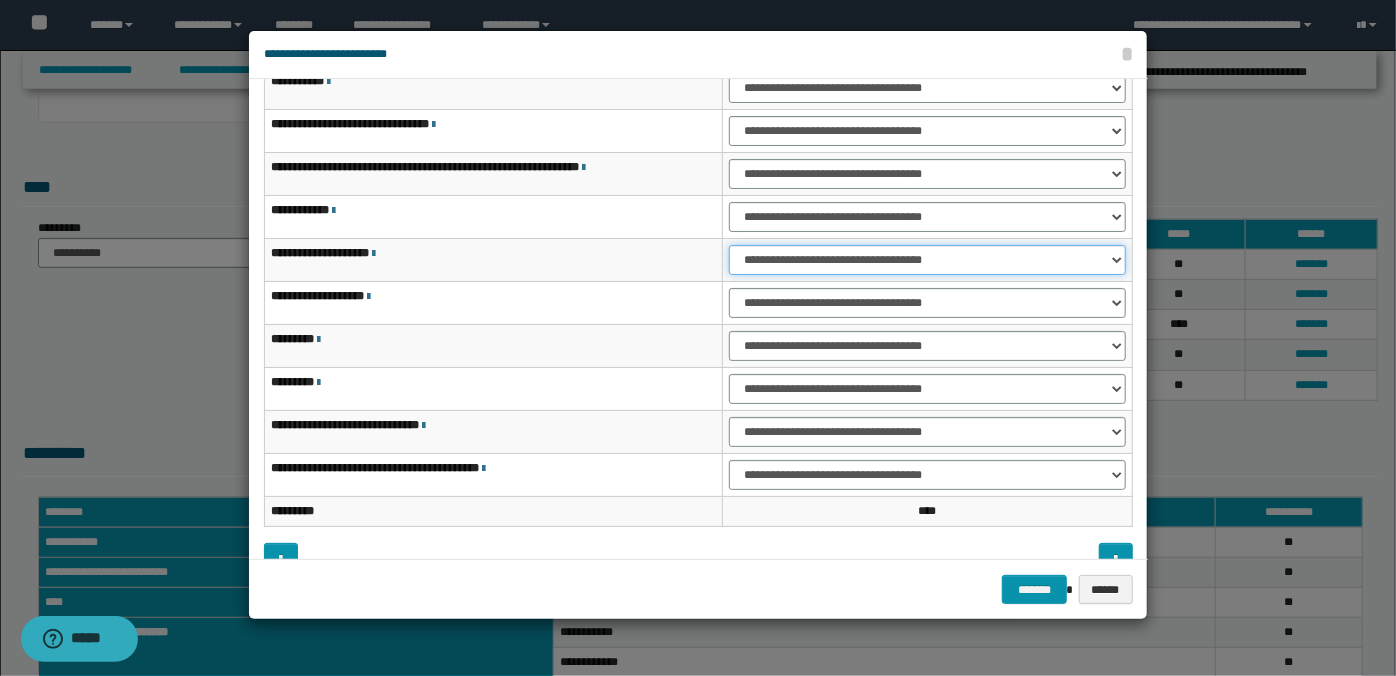 scroll, scrollTop: 114, scrollLeft: 0, axis: vertical 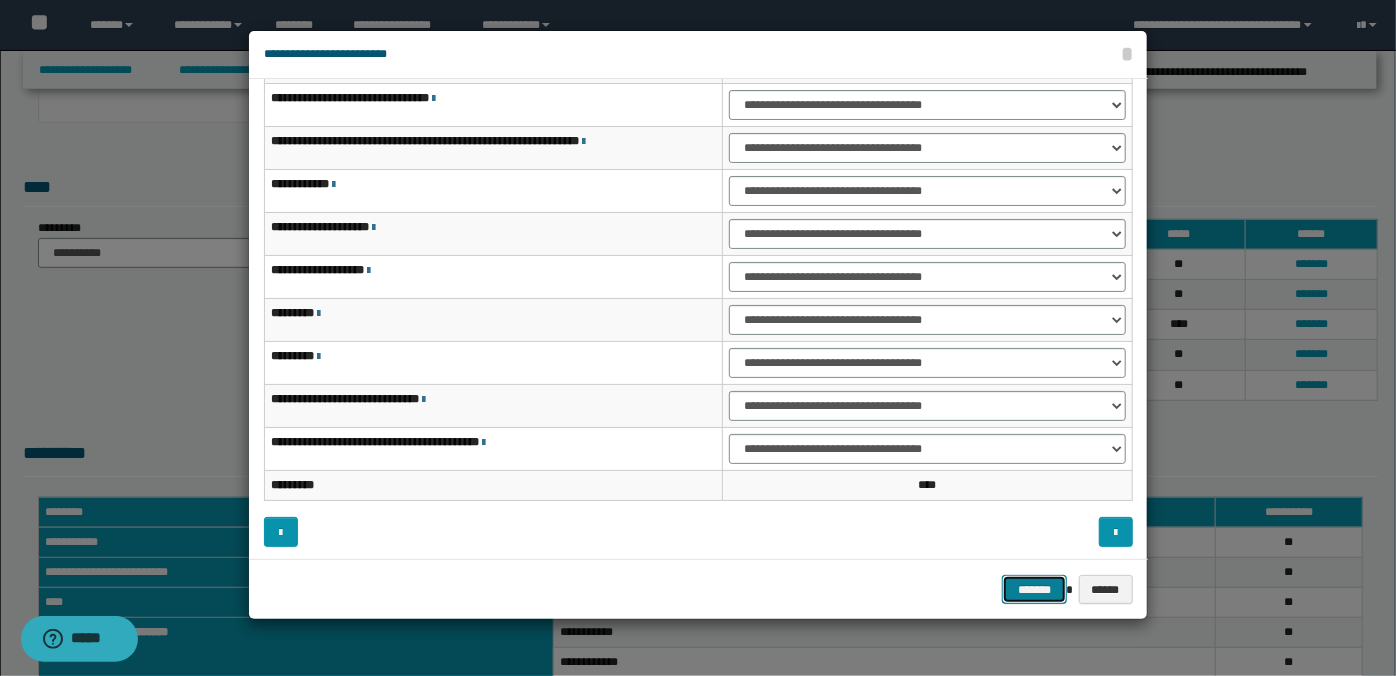 click on "*******" at bounding box center [1034, 589] 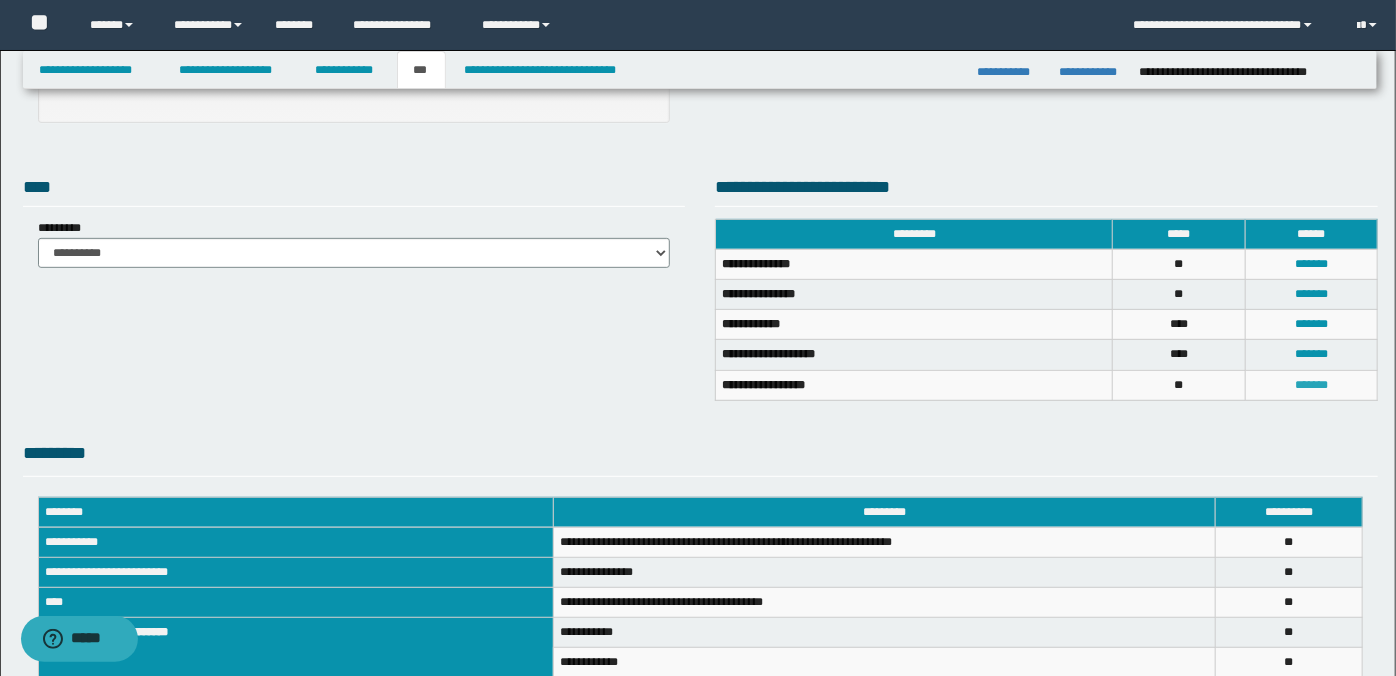 click on "*******" at bounding box center (1311, 385) 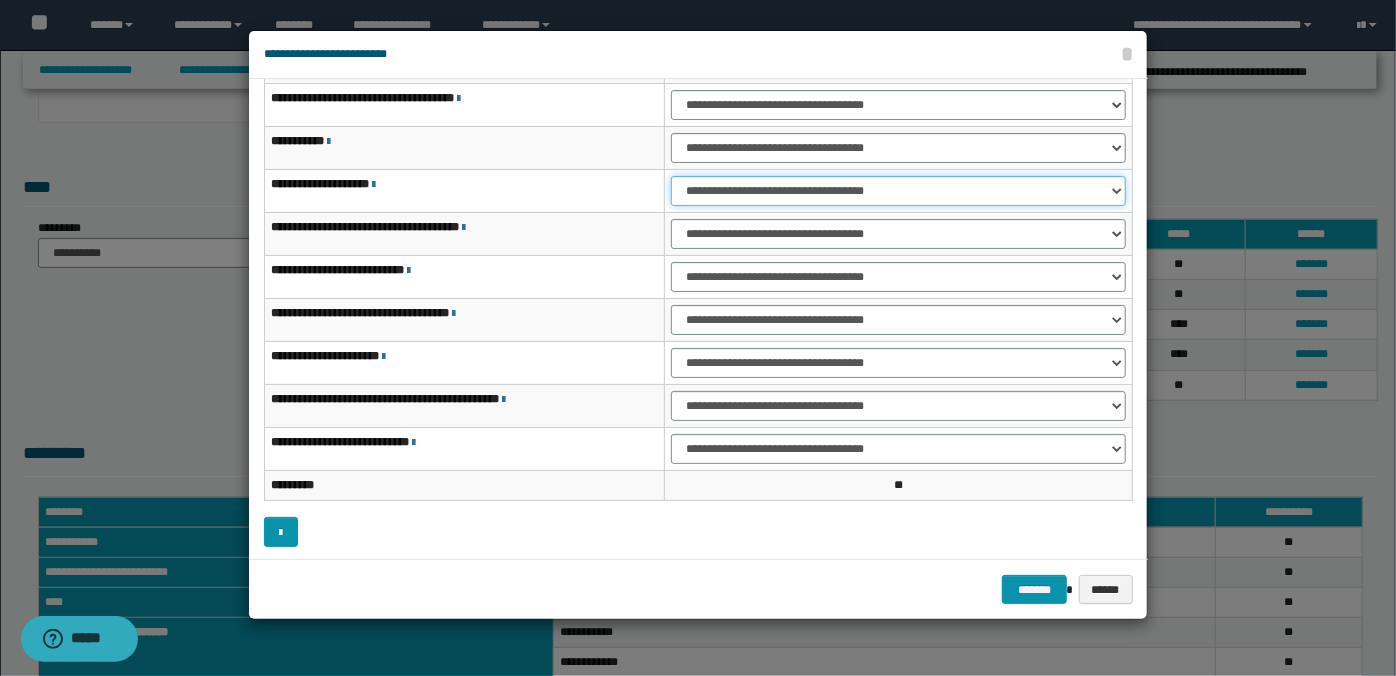 click on "**********" at bounding box center [898, 191] 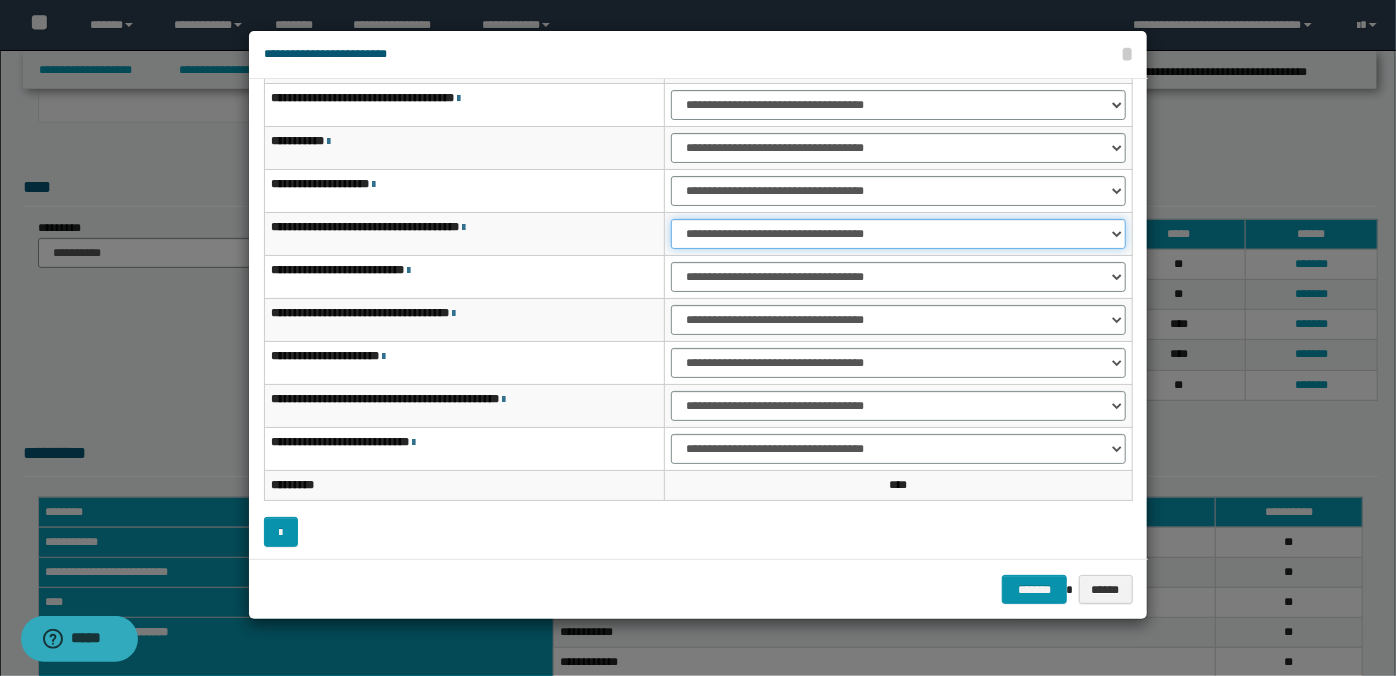click on "**********" at bounding box center (898, 234) 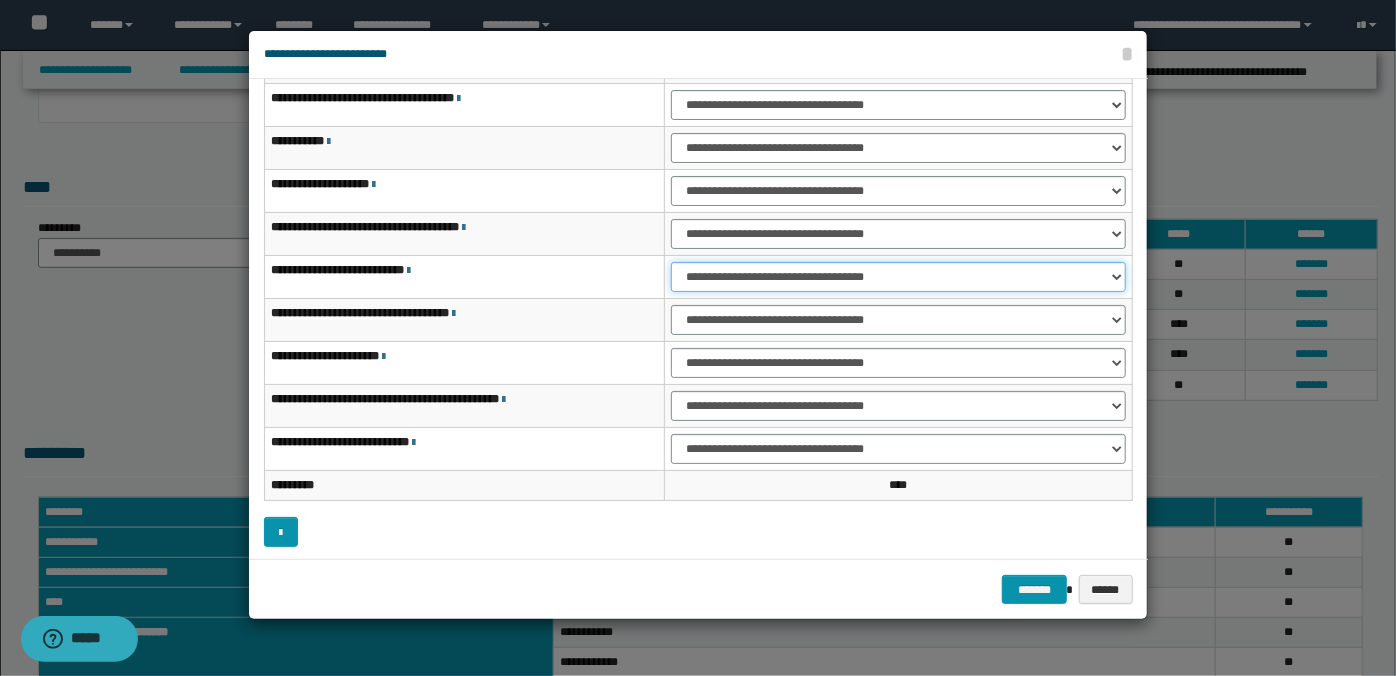 click on "**********" at bounding box center [898, 277] 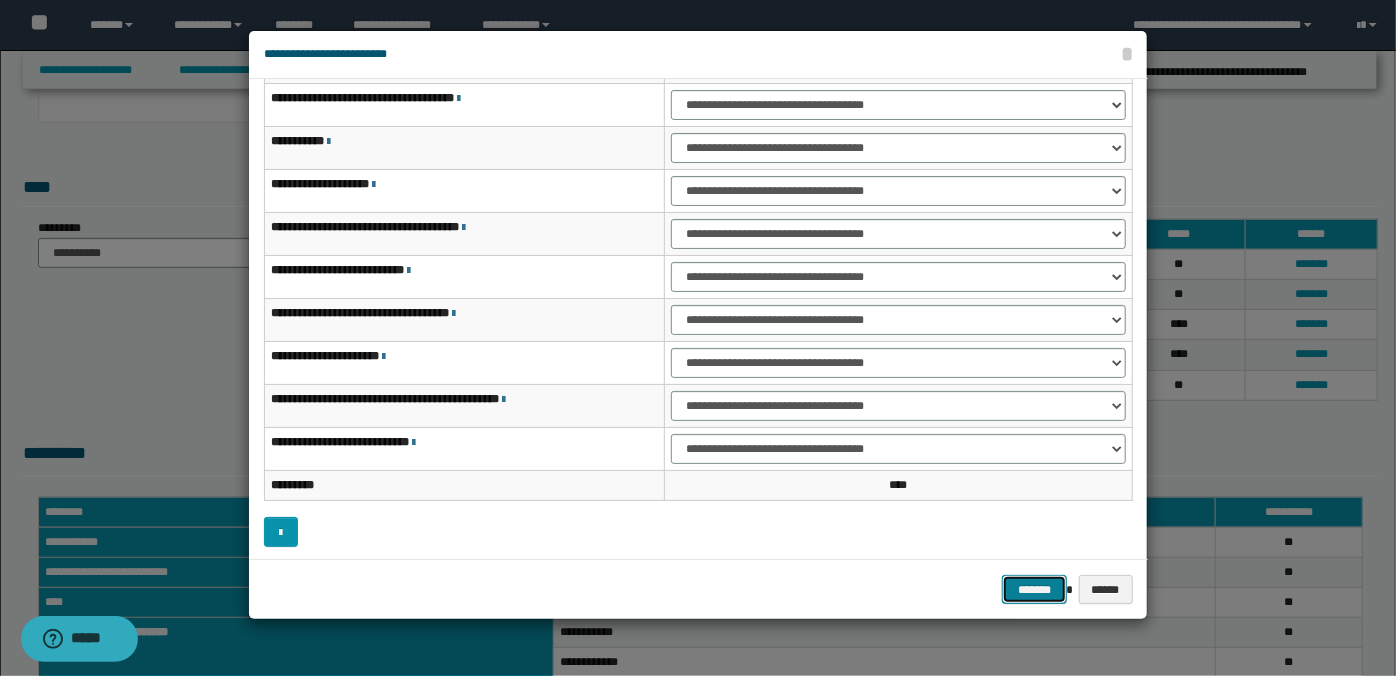 click on "*******" at bounding box center (1034, 589) 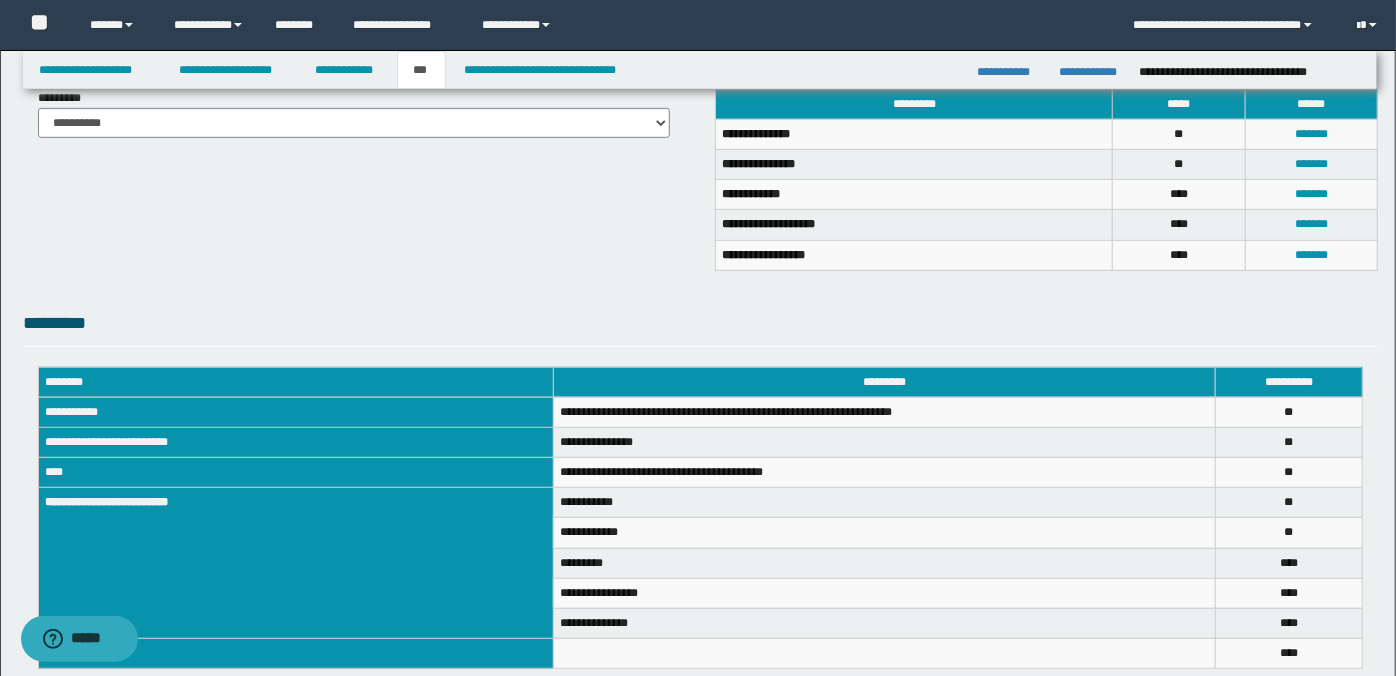 scroll, scrollTop: 586, scrollLeft: 0, axis: vertical 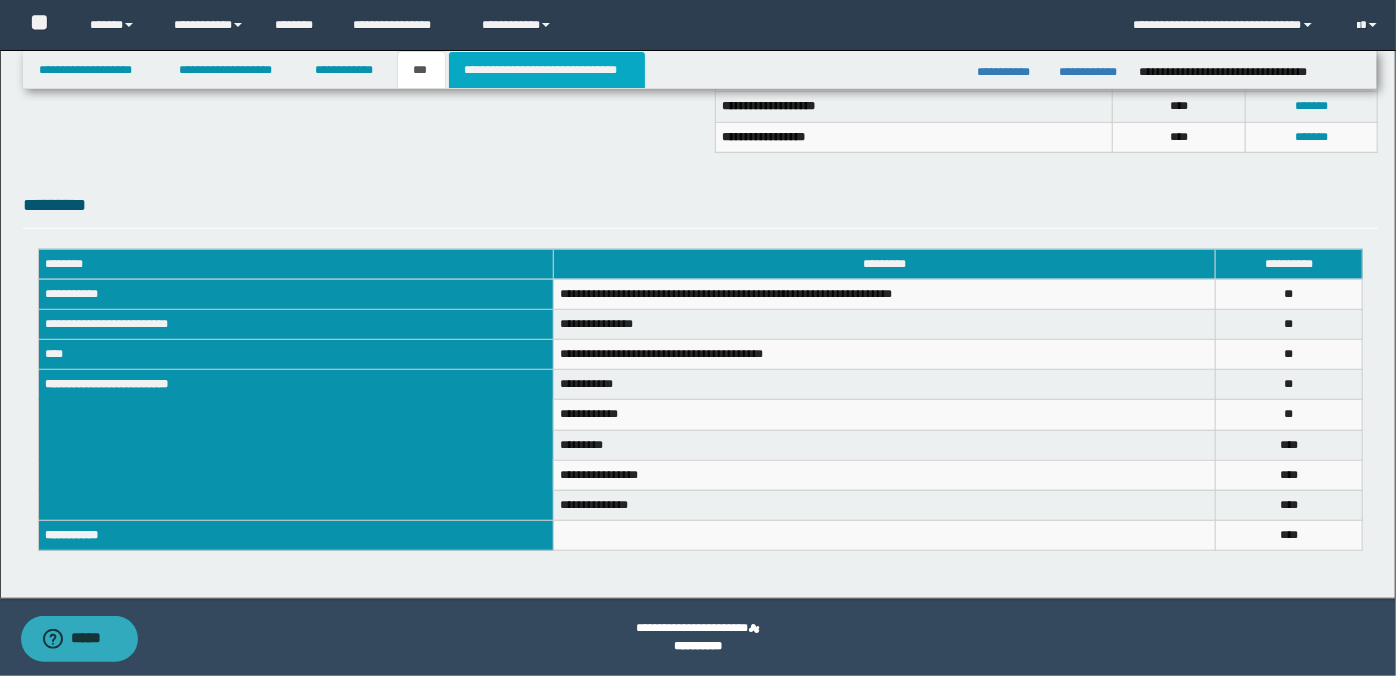 click on "**********" at bounding box center (547, 70) 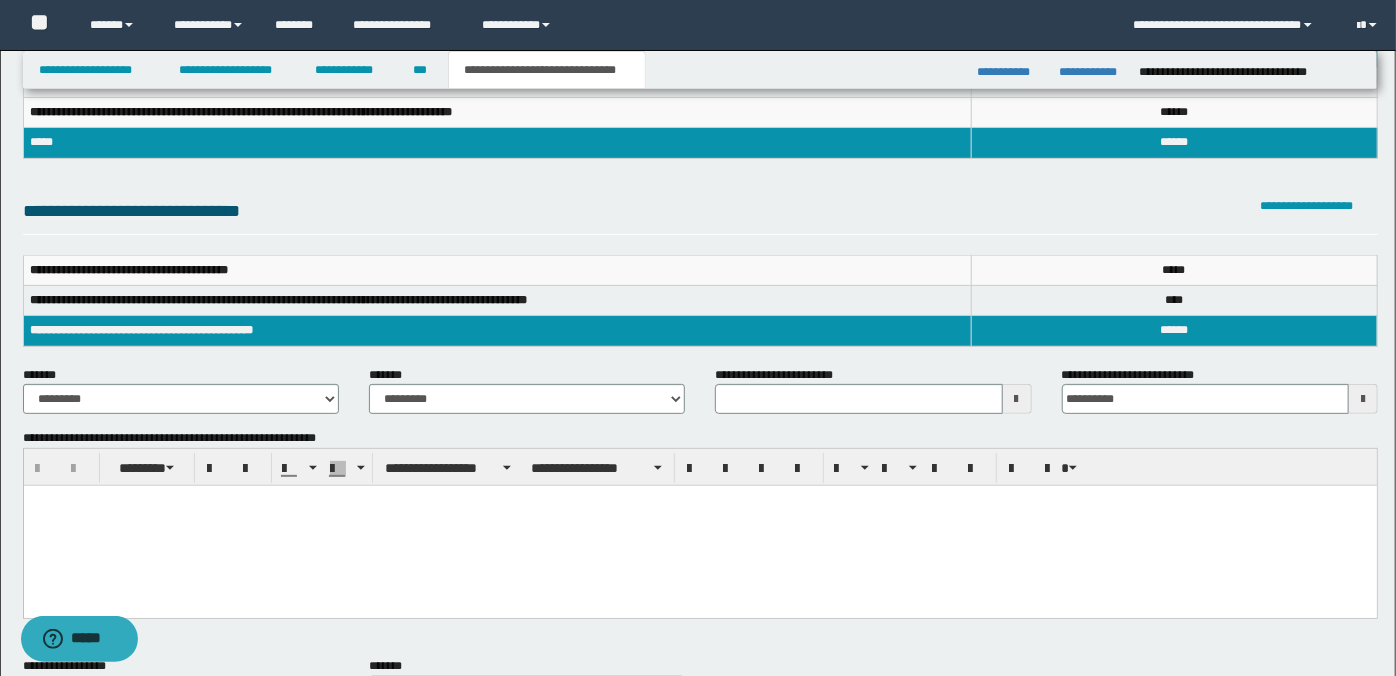 scroll, scrollTop: 0, scrollLeft: 0, axis: both 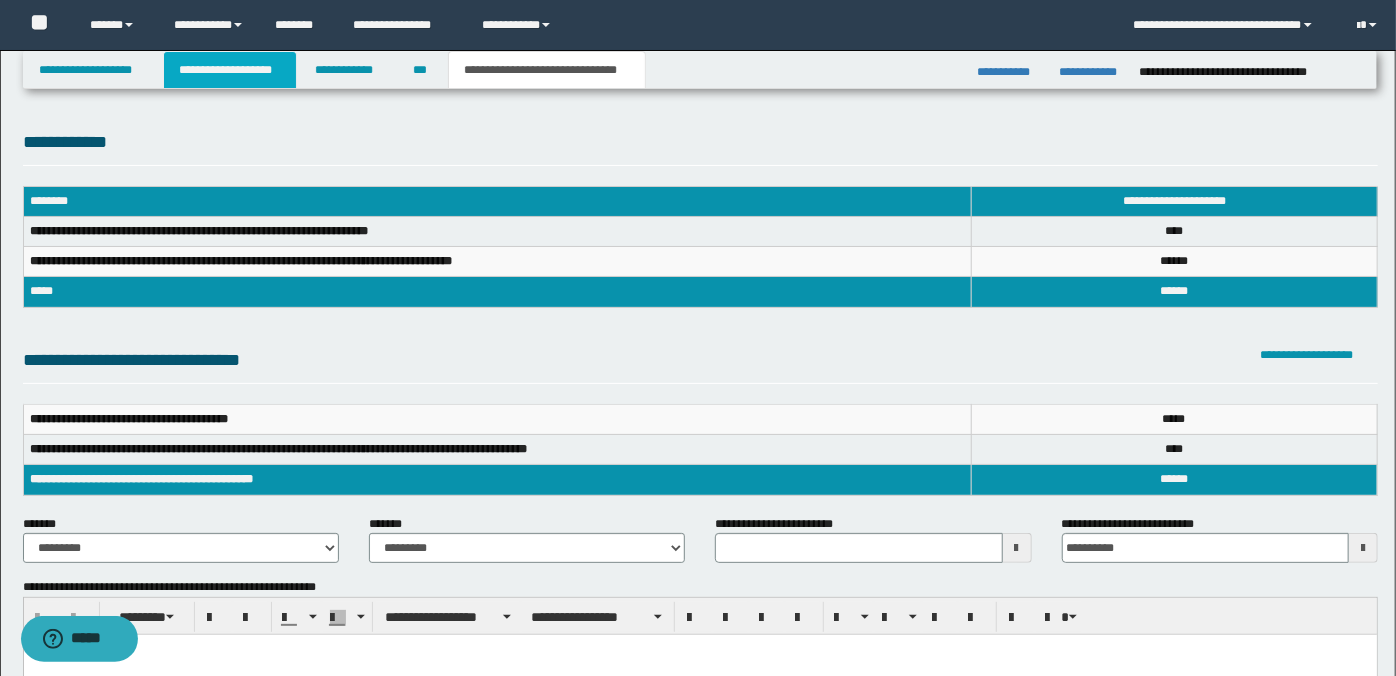 click on "**********" at bounding box center (230, 70) 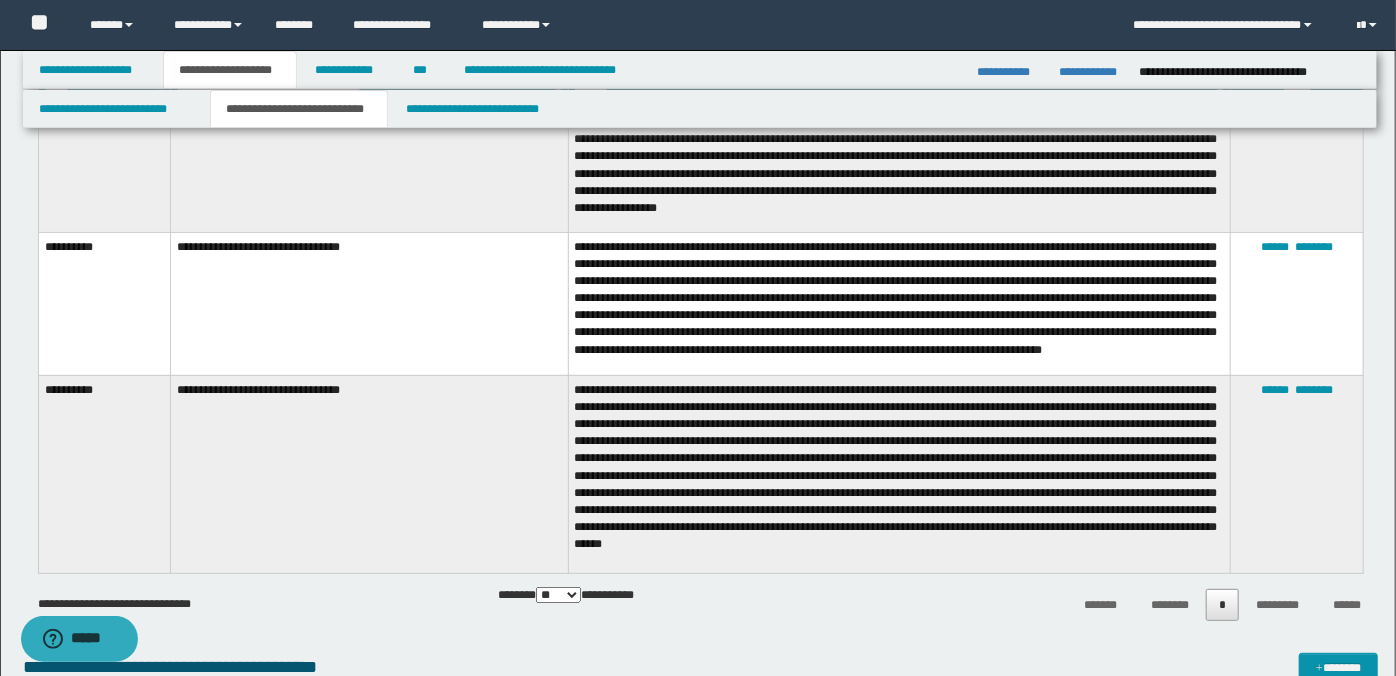 scroll, scrollTop: 0, scrollLeft: 0, axis: both 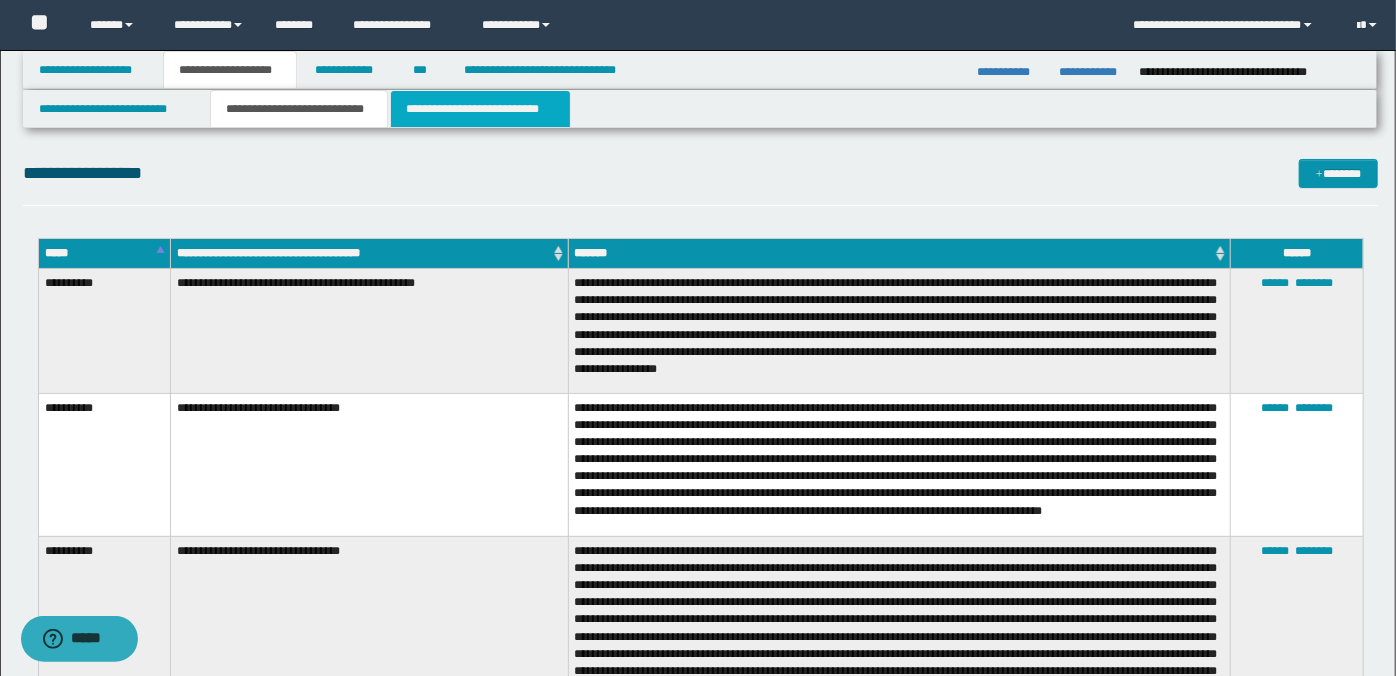 click on "**********" at bounding box center (480, 109) 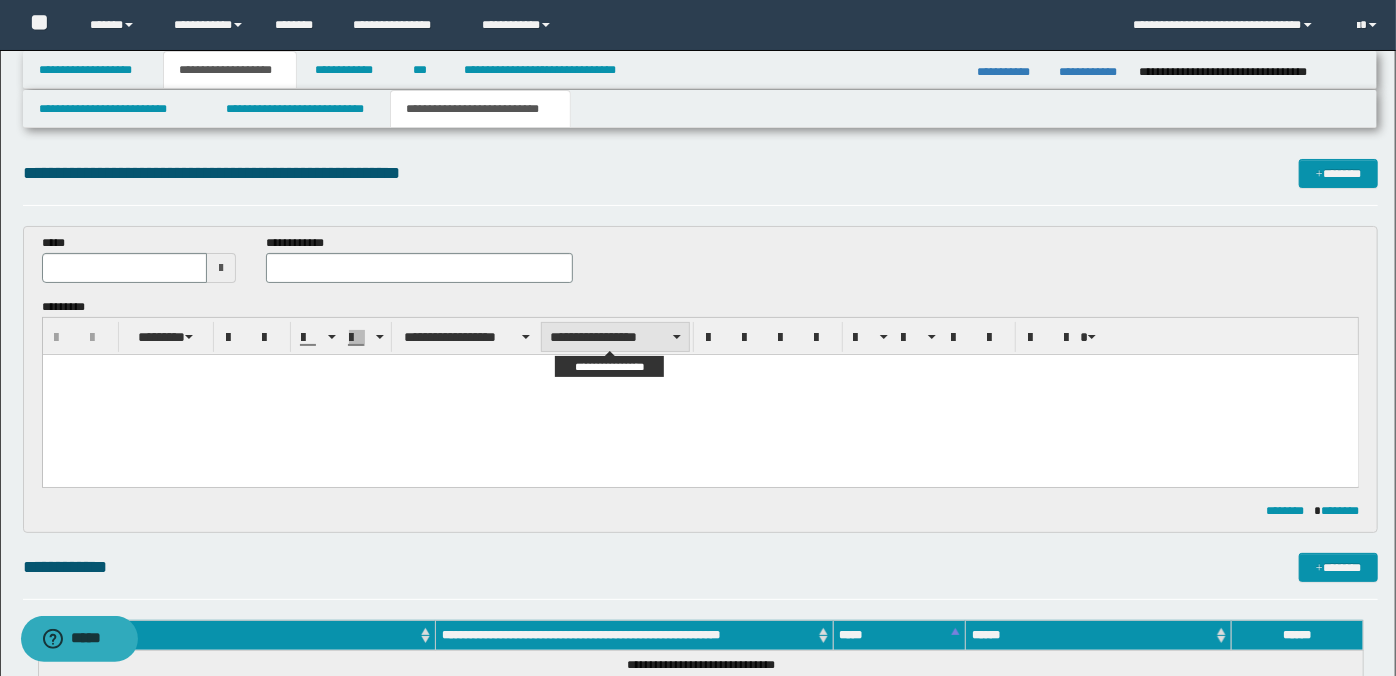 scroll, scrollTop: 0, scrollLeft: 0, axis: both 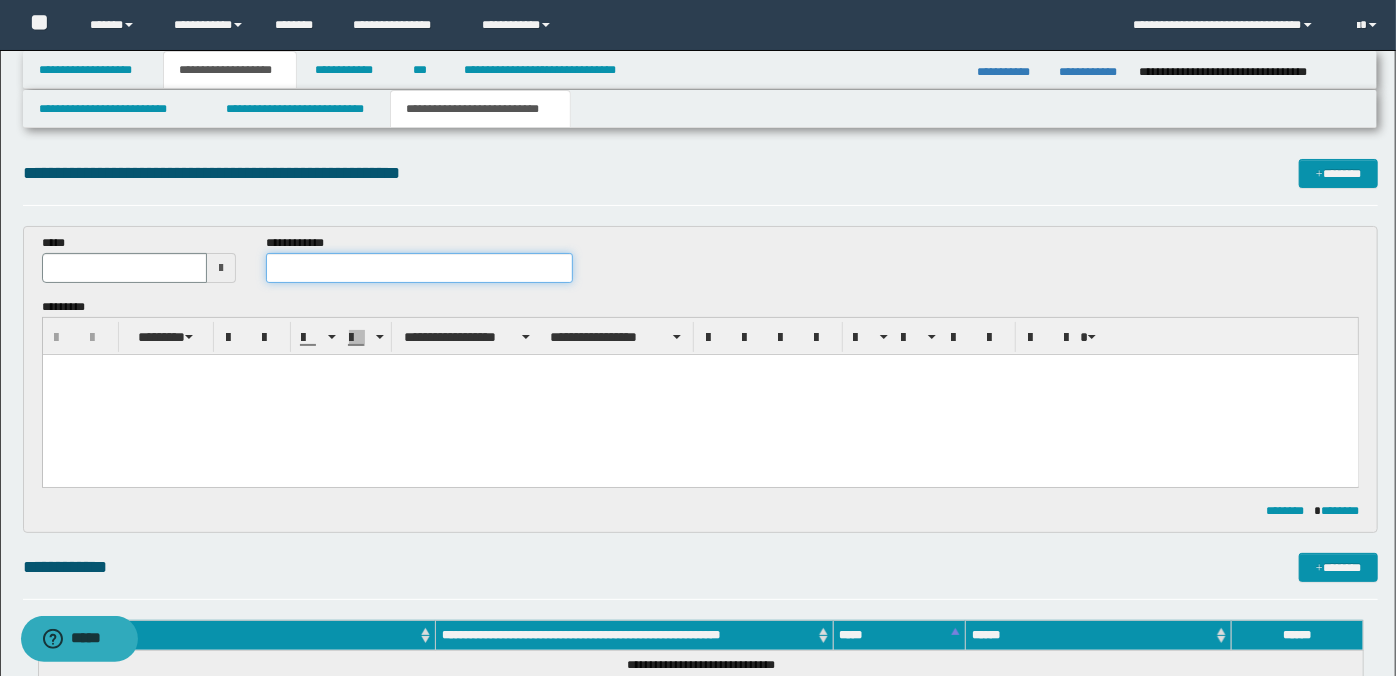 click at bounding box center [419, 268] 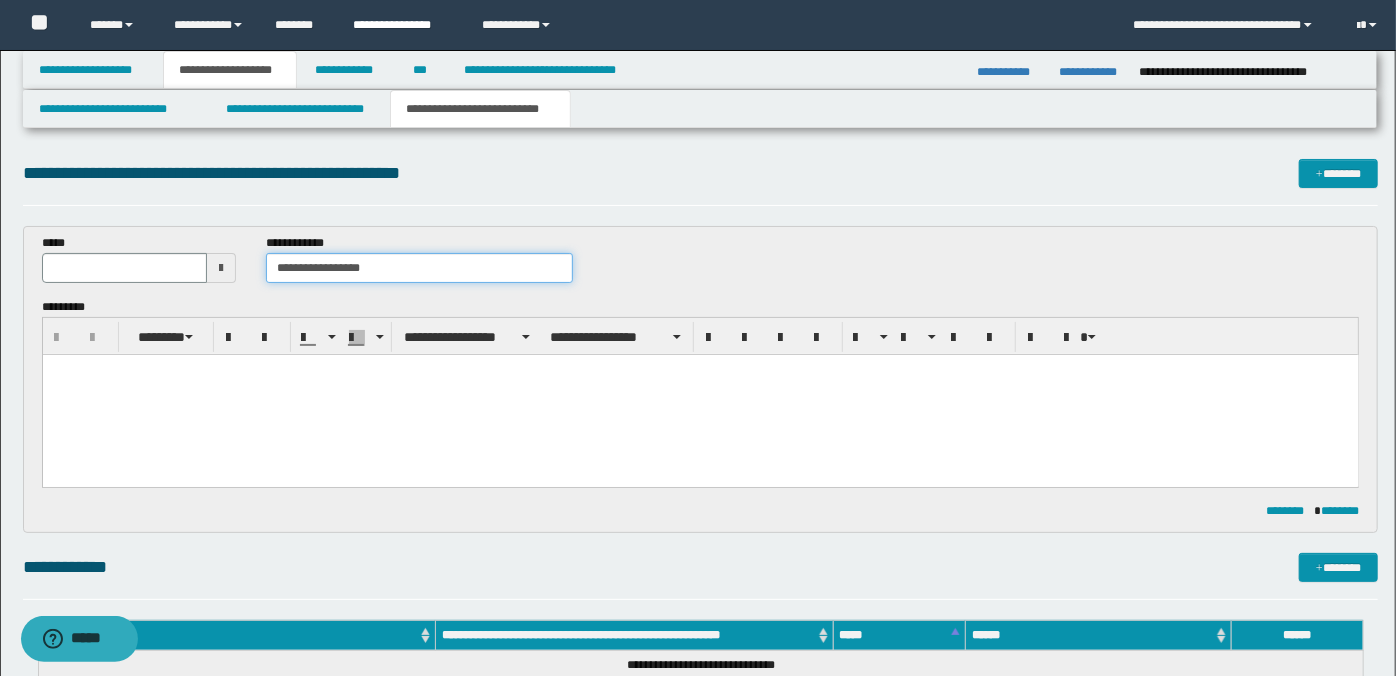 type on "**********" 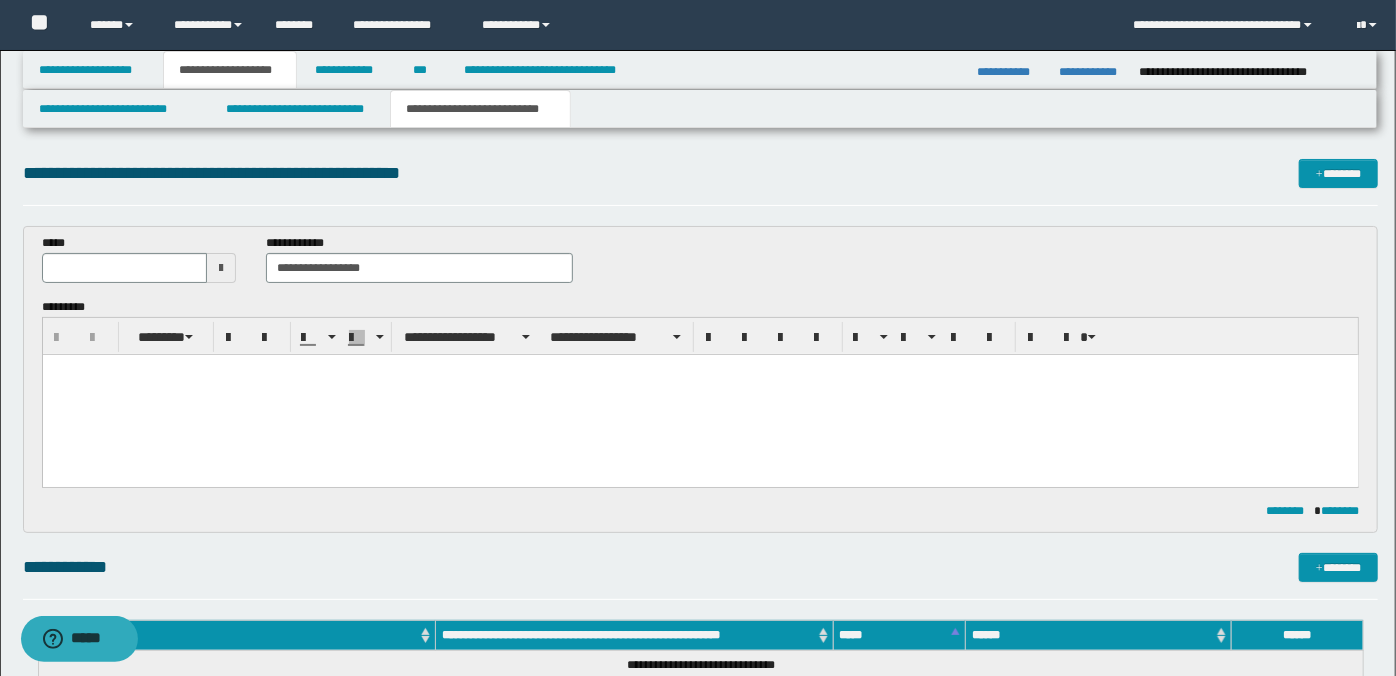 click at bounding box center (221, 268) 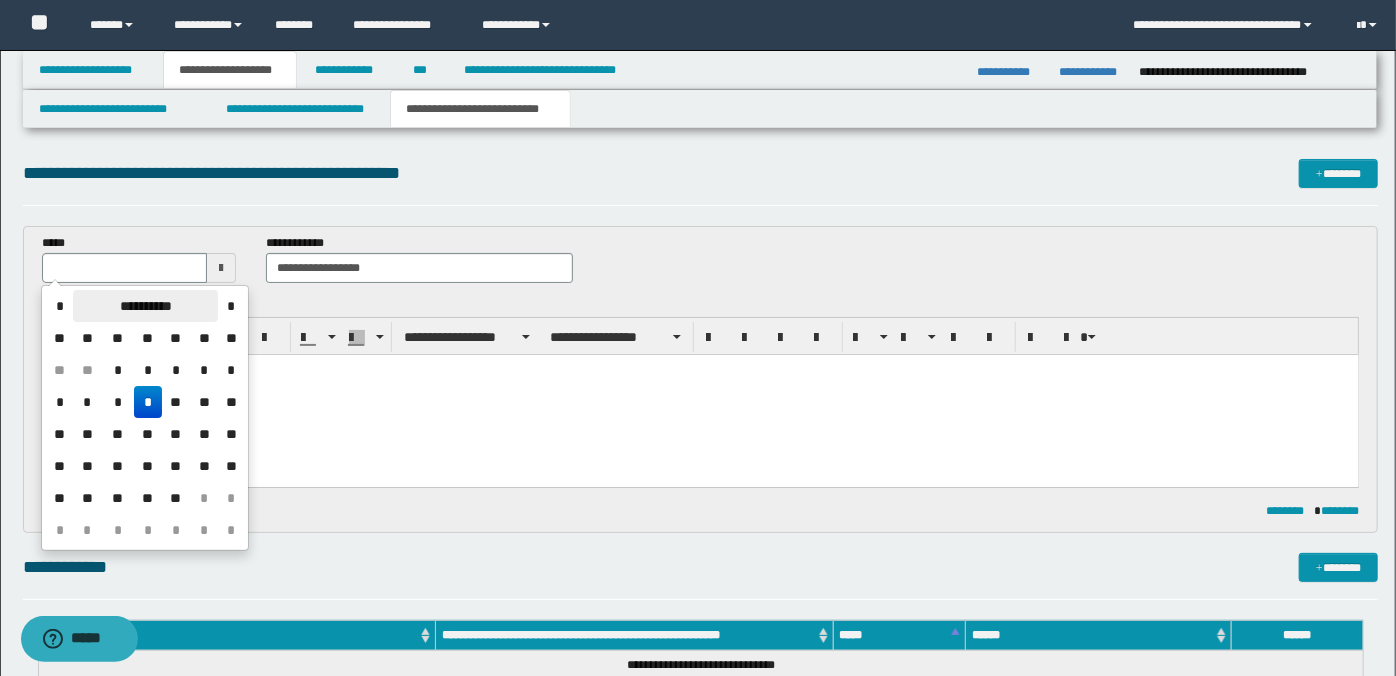click on "**********" at bounding box center (145, 306) 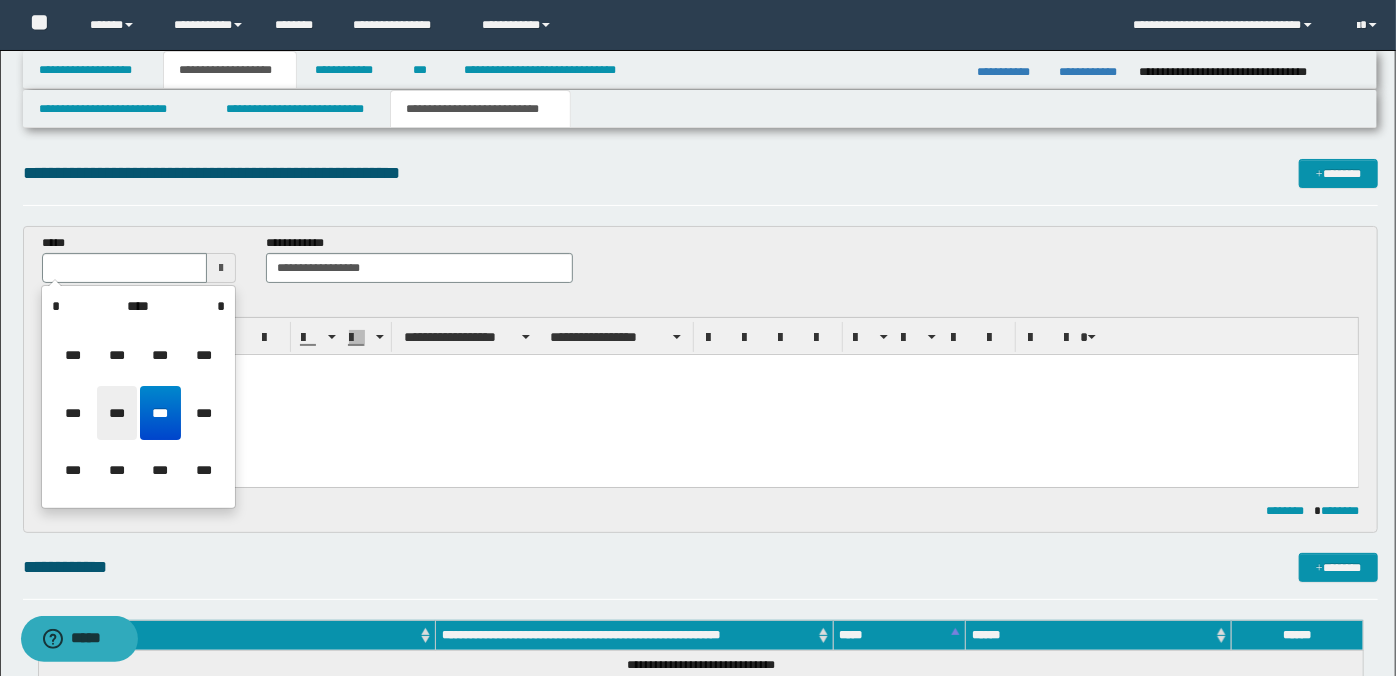 click on "***" at bounding box center (117, 413) 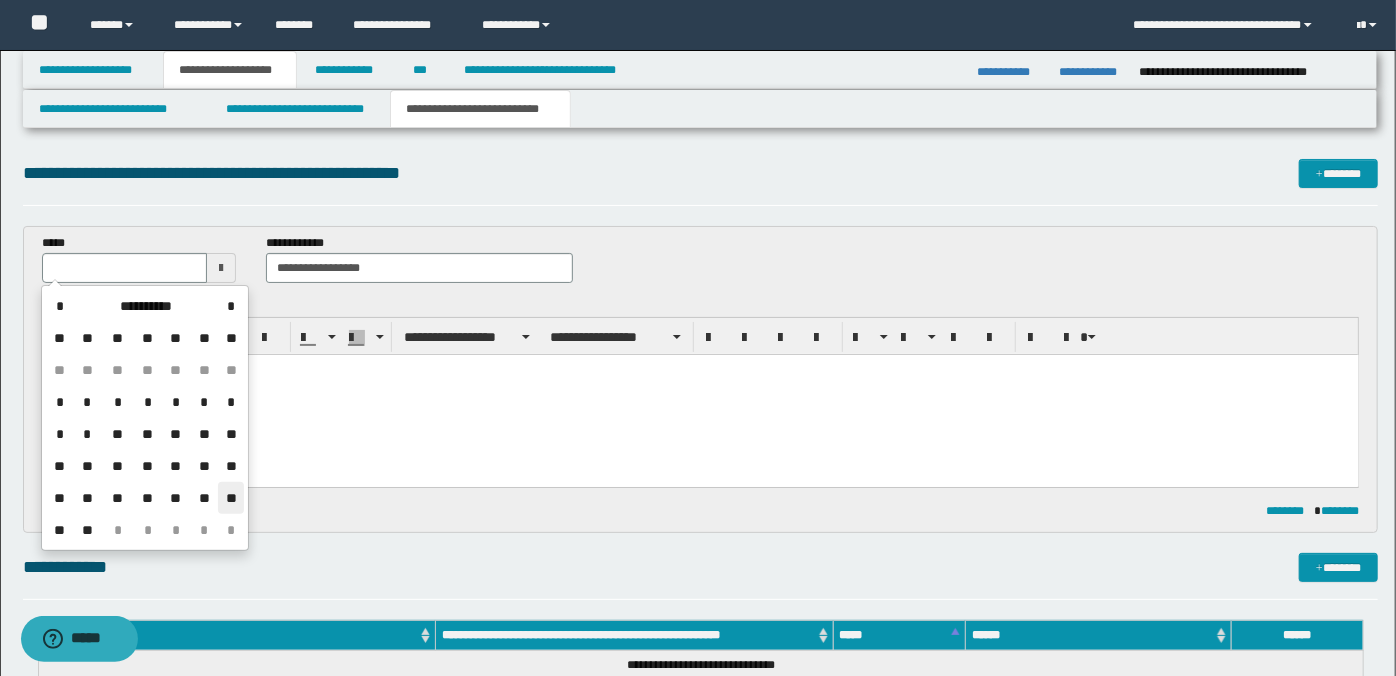 click on "**" at bounding box center (231, 498) 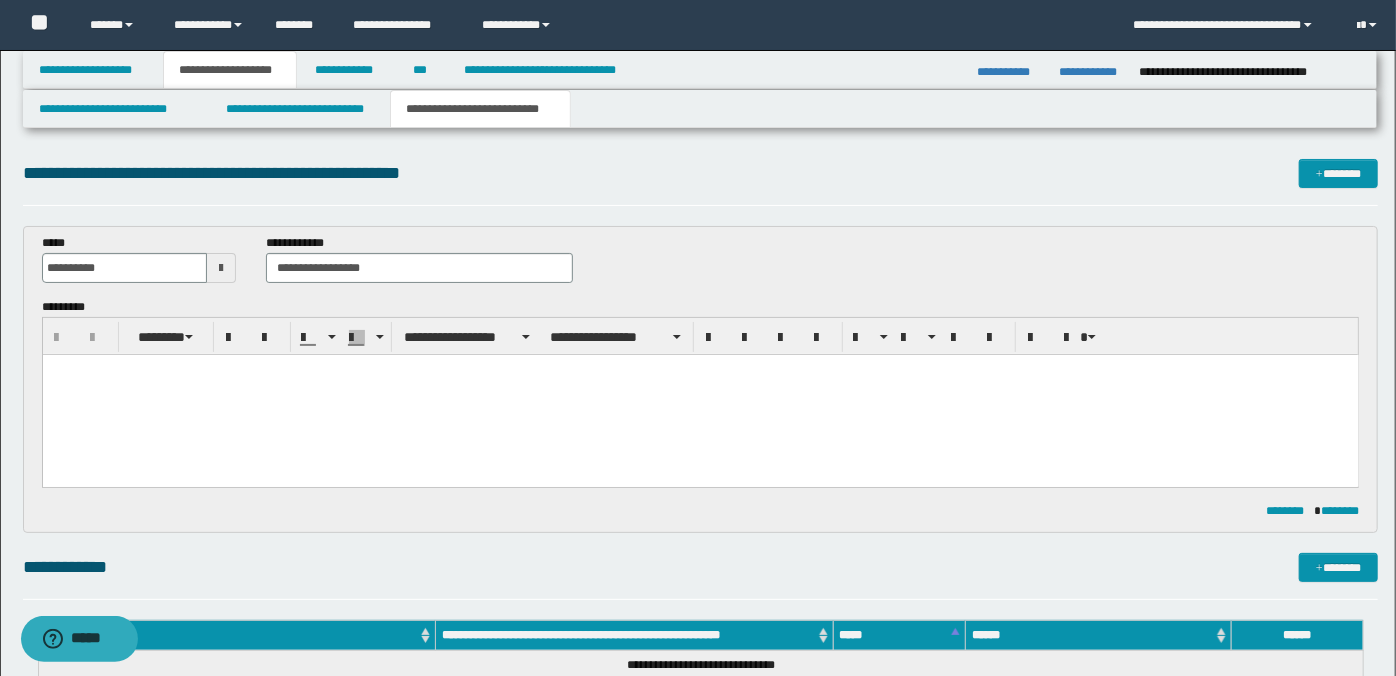 click at bounding box center [700, 369] 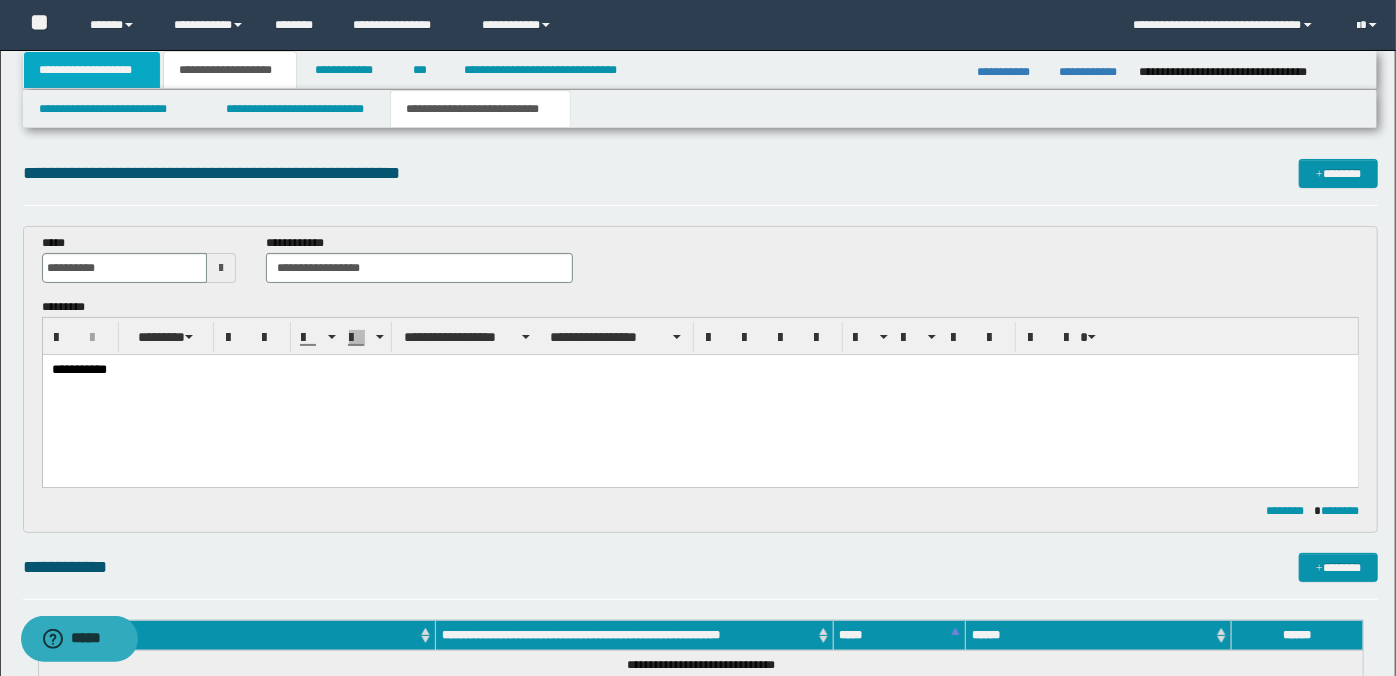click on "**********" at bounding box center (92, 70) 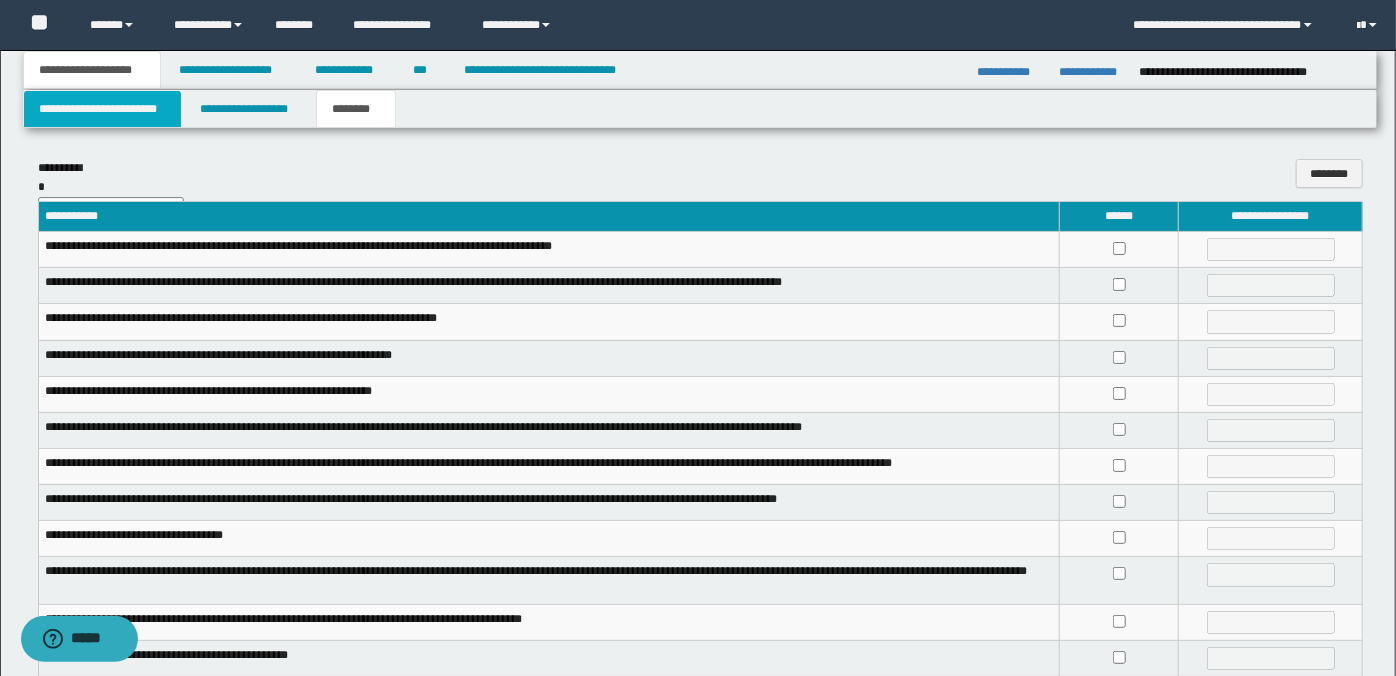 click on "**********" at bounding box center (103, 109) 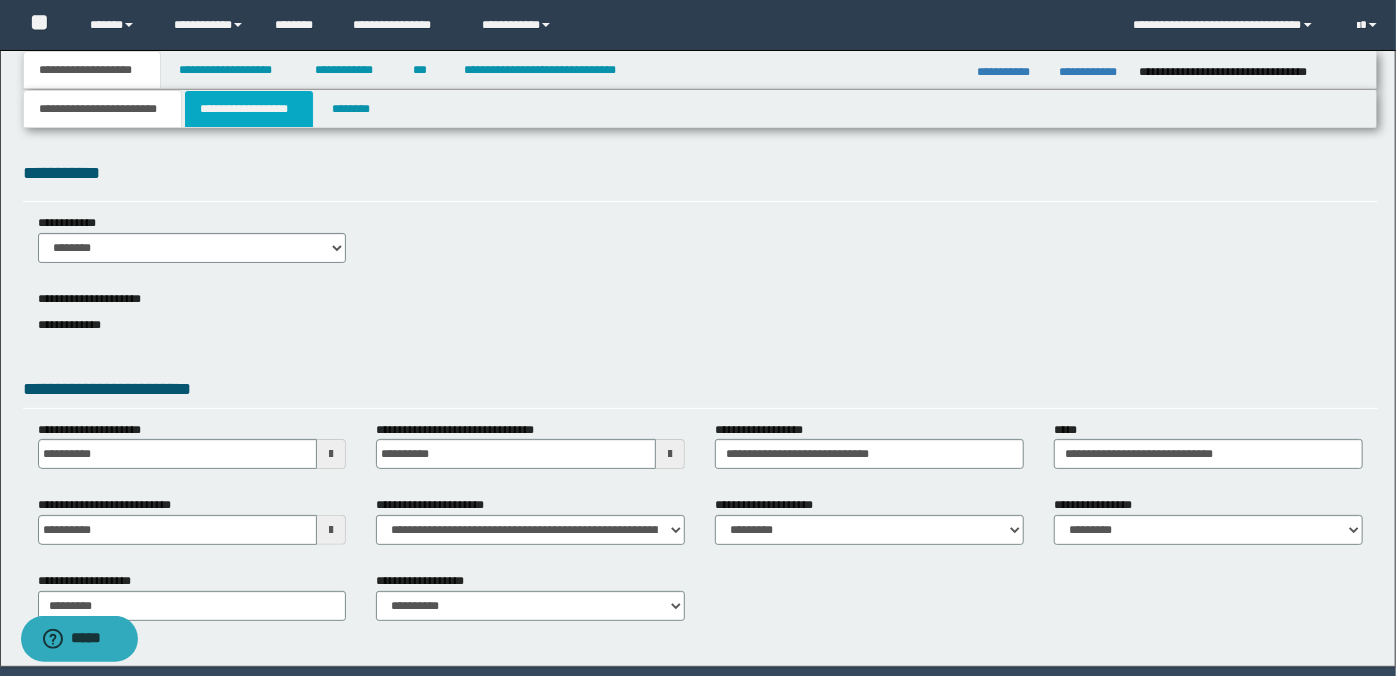click on "**********" at bounding box center (249, 109) 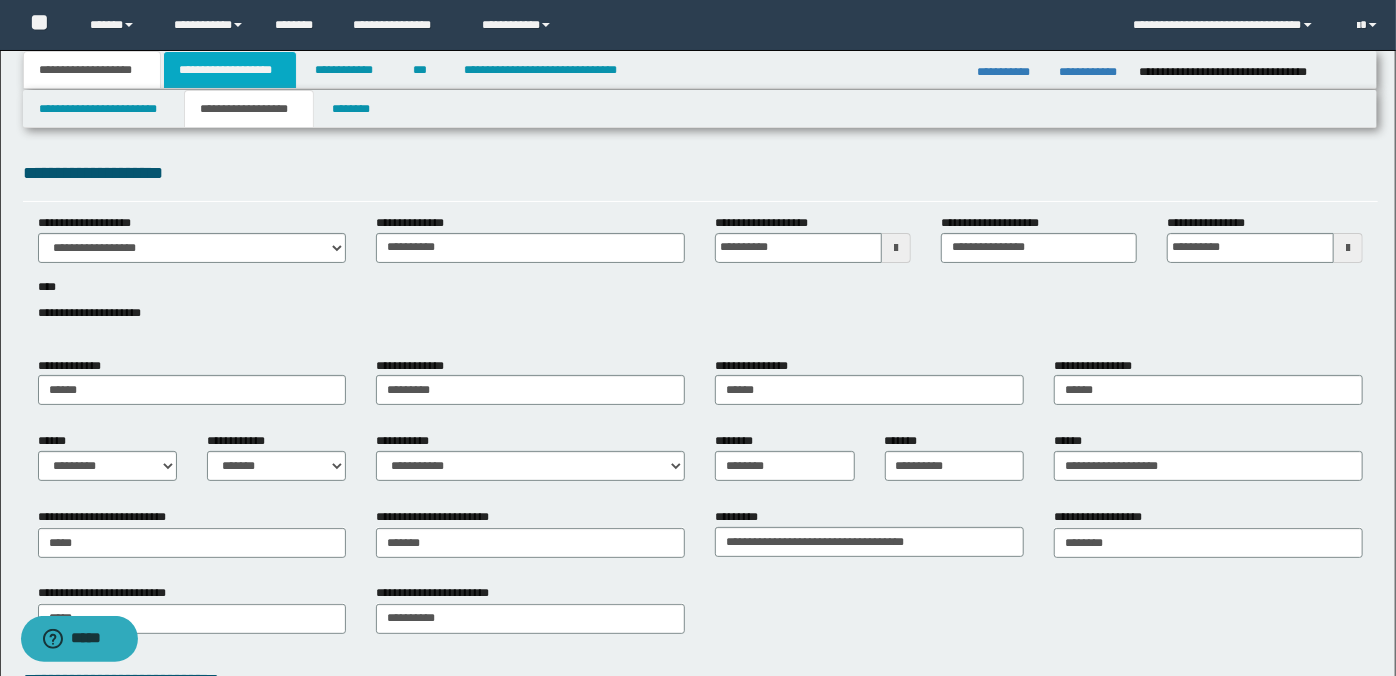 click on "**********" at bounding box center [230, 70] 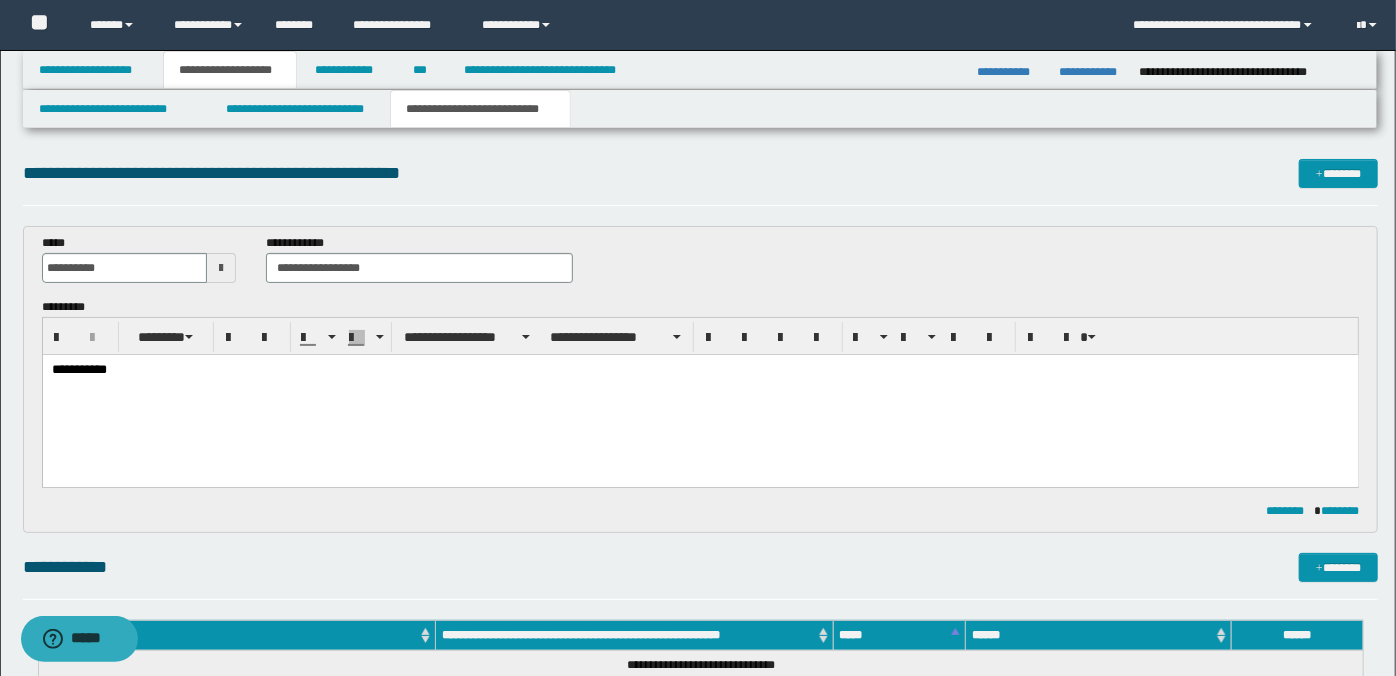 click on "**********" at bounding box center (700, 370) 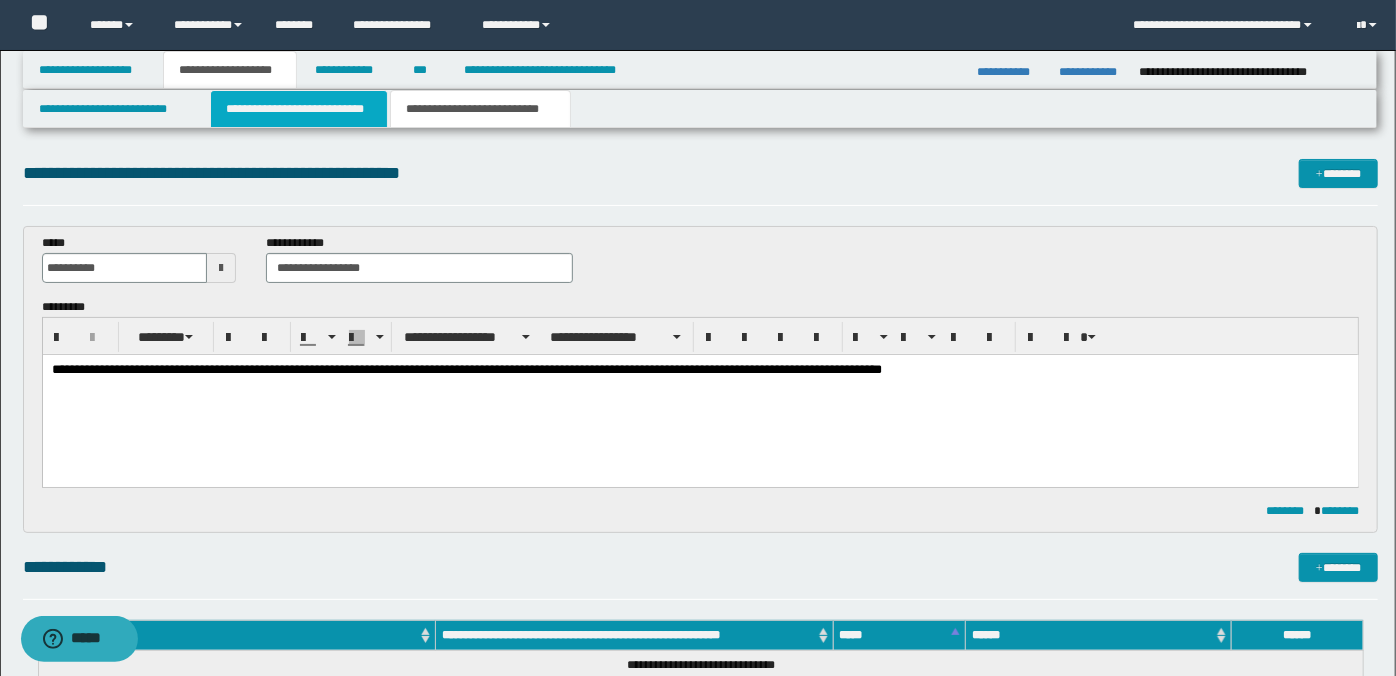 click on "**********" at bounding box center (299, 109) 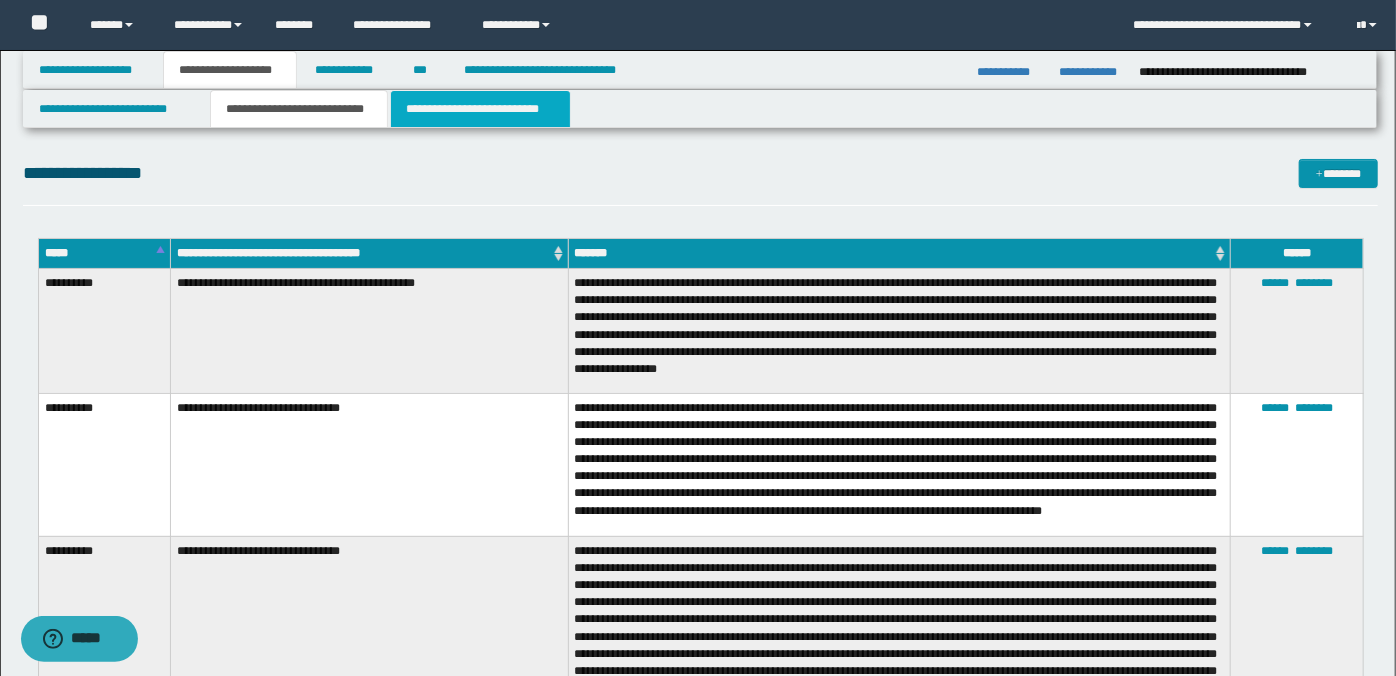 click on "**********" at bounding box center [480, 109] 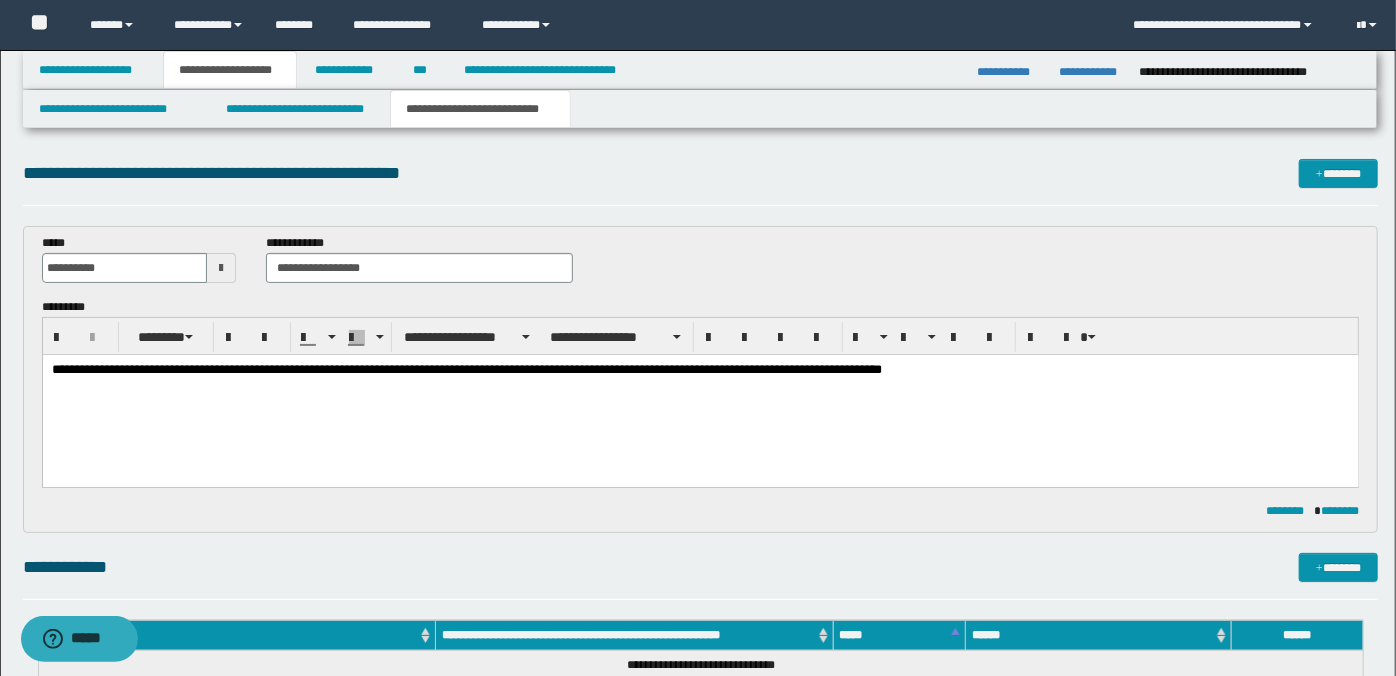 click on "**********" at bounding box center [700, 395] 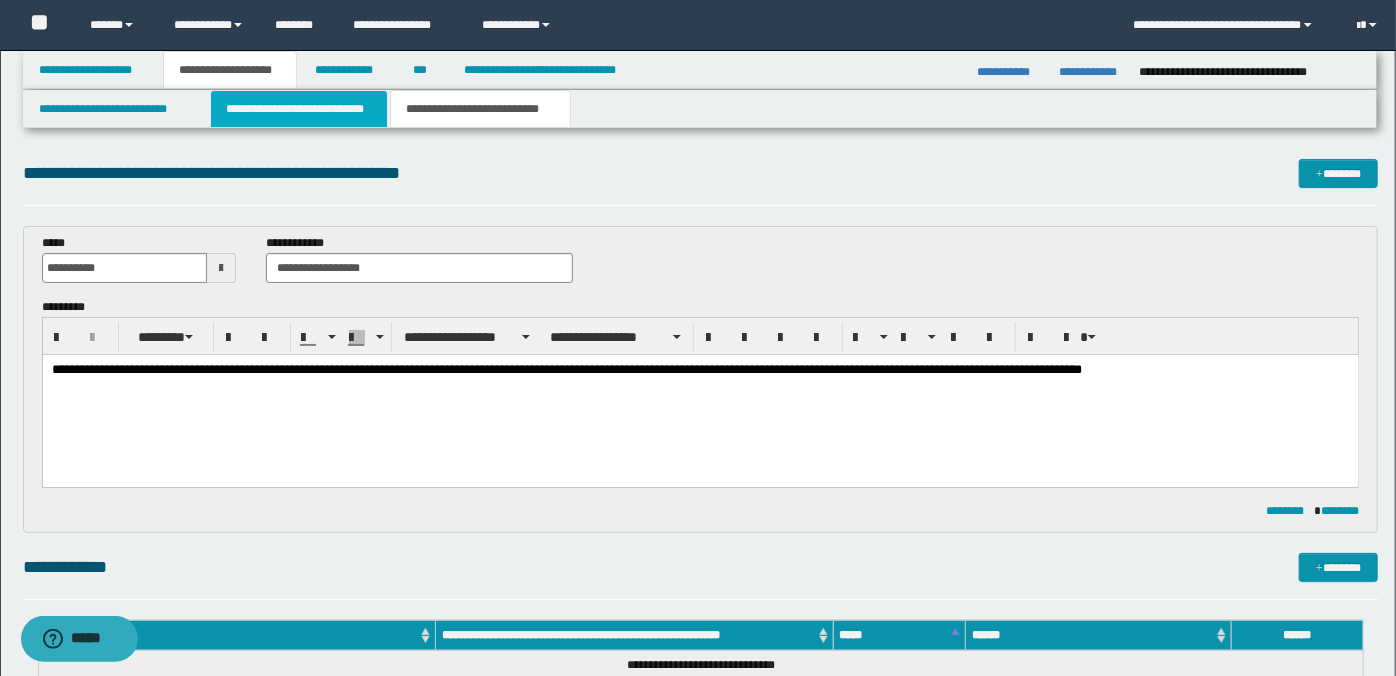click on "**********" at bounding box center (299, 109) 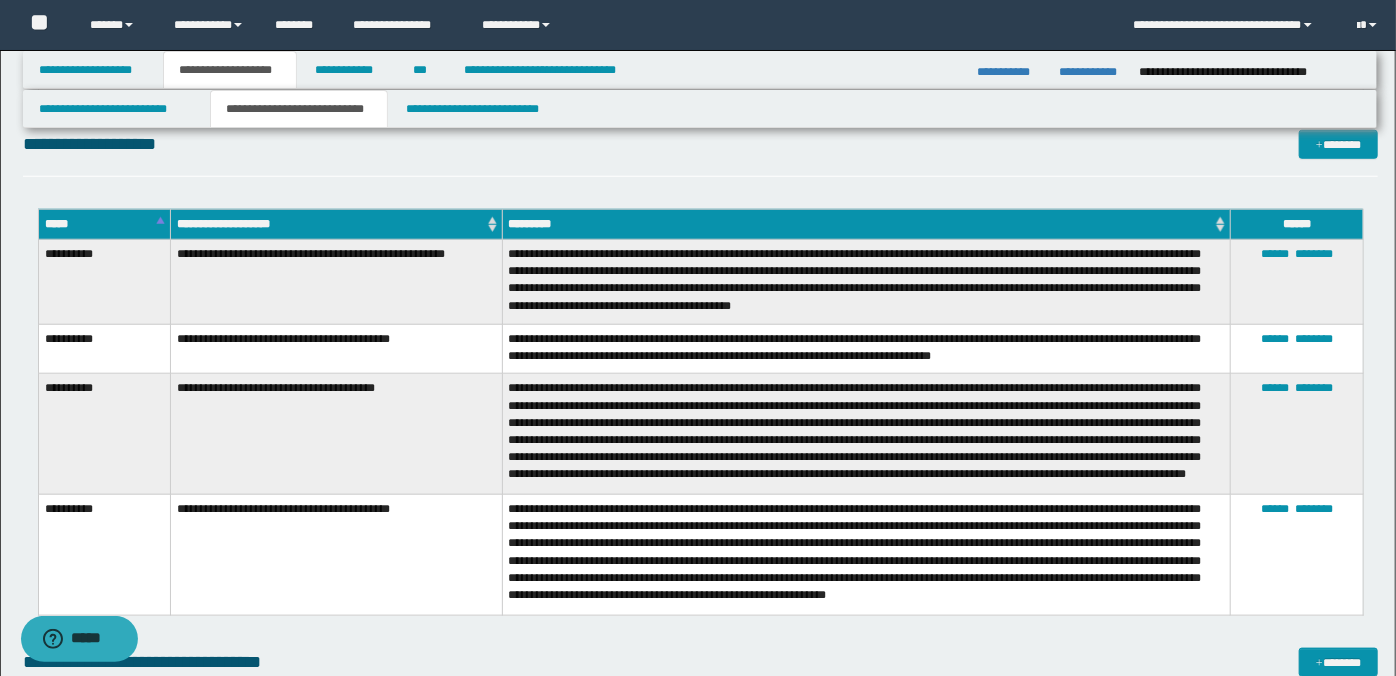 scroll, scrollTop: 815, scrollLeft: 0, axis: vertical 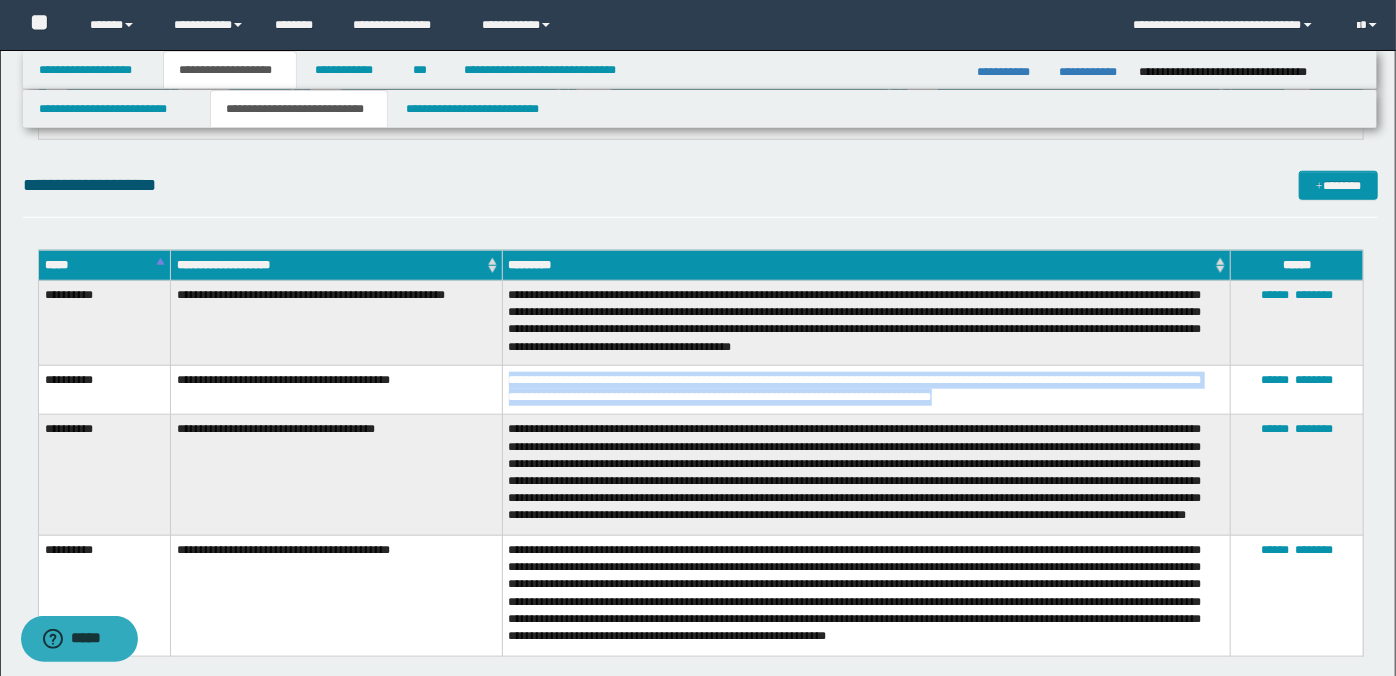 drag, startPoint x: 507, startPoint y: 374, endPoint x: 1057, endPoint y: 390, distance: 550.23267 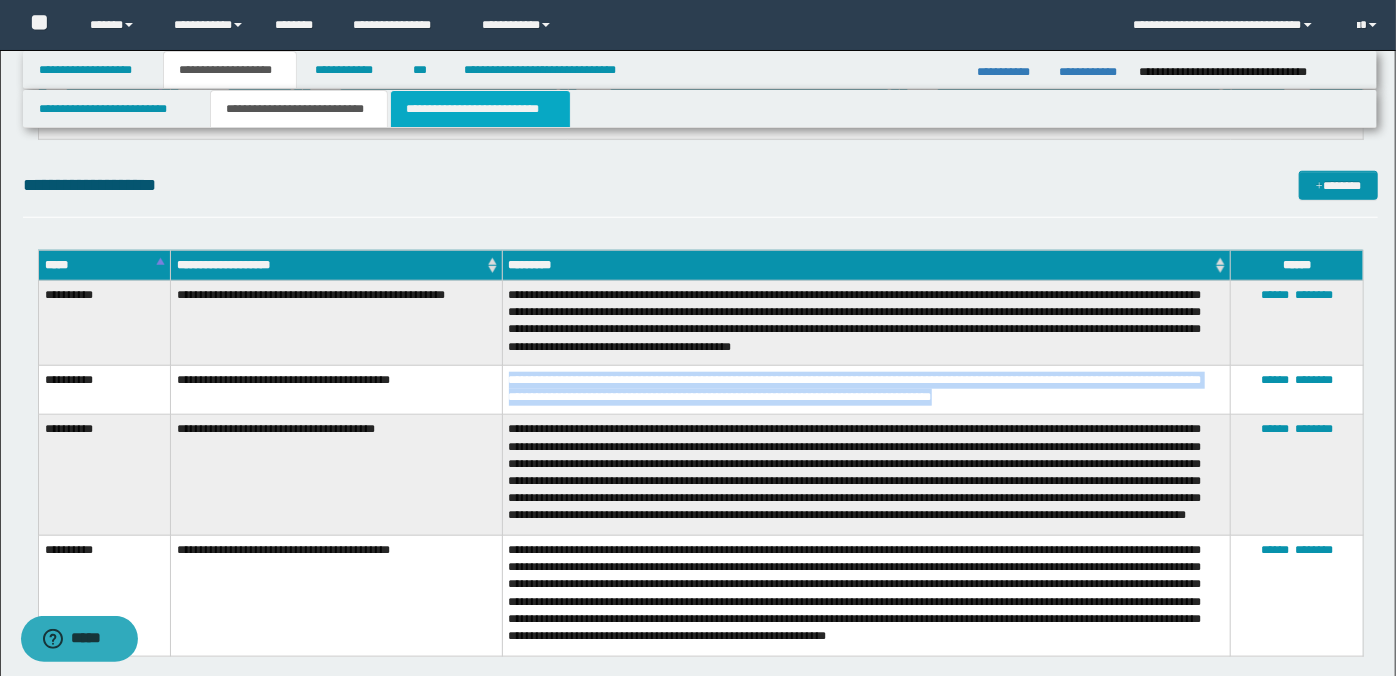 click on "**********" at bounding box center [480, 109] 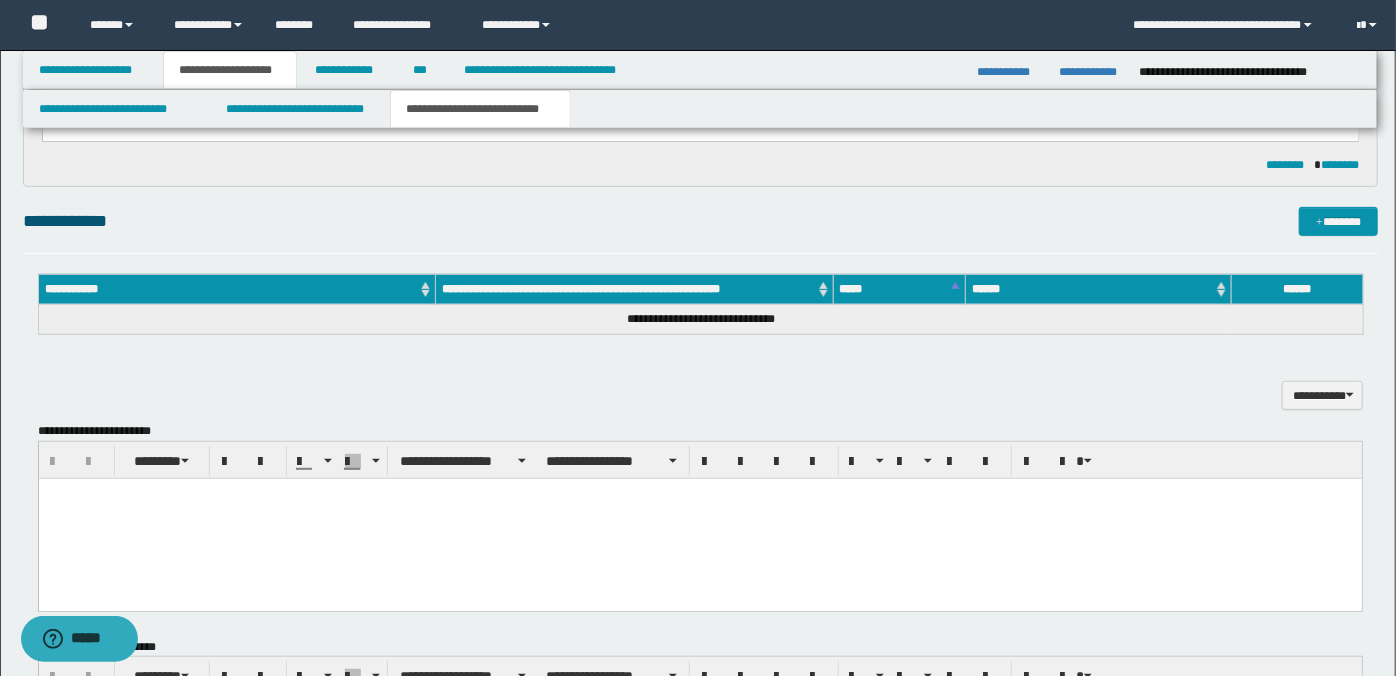scroll, scrollTop: 32, scrollLeft: 0, axis: vertical 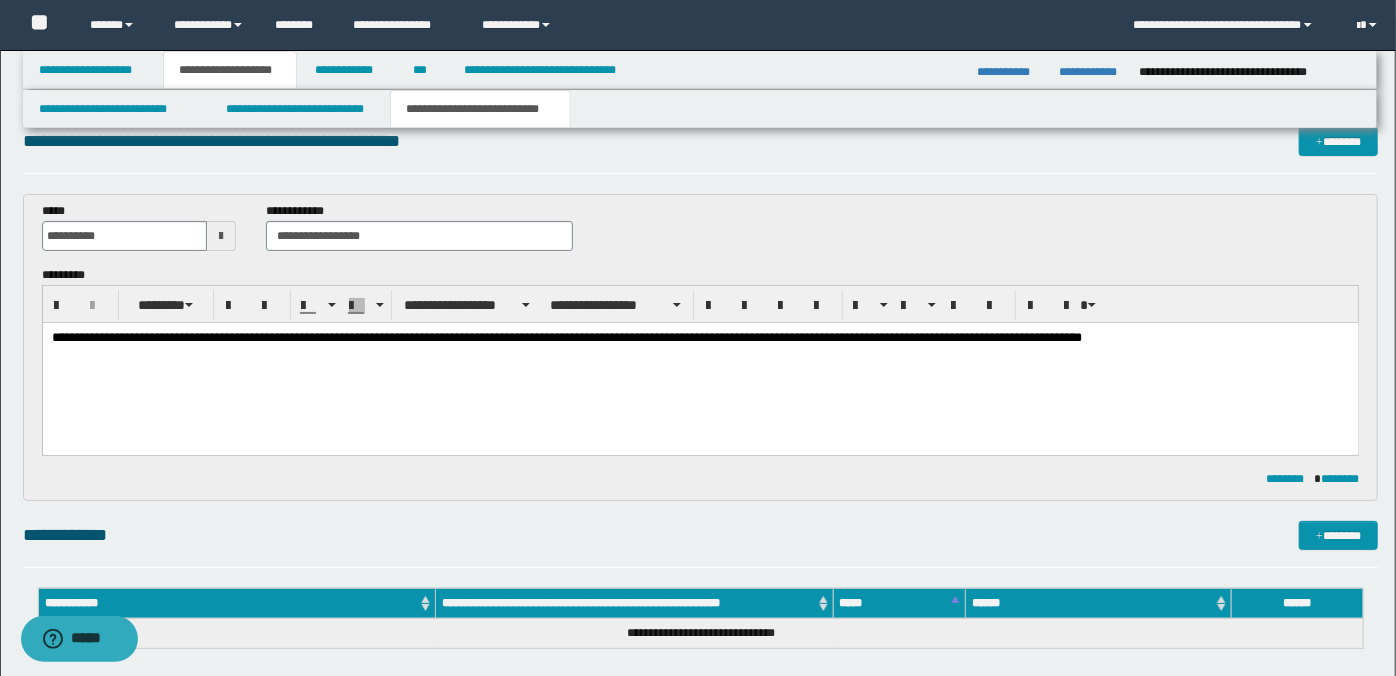 click on "**********" at bounding box center [700, 338] 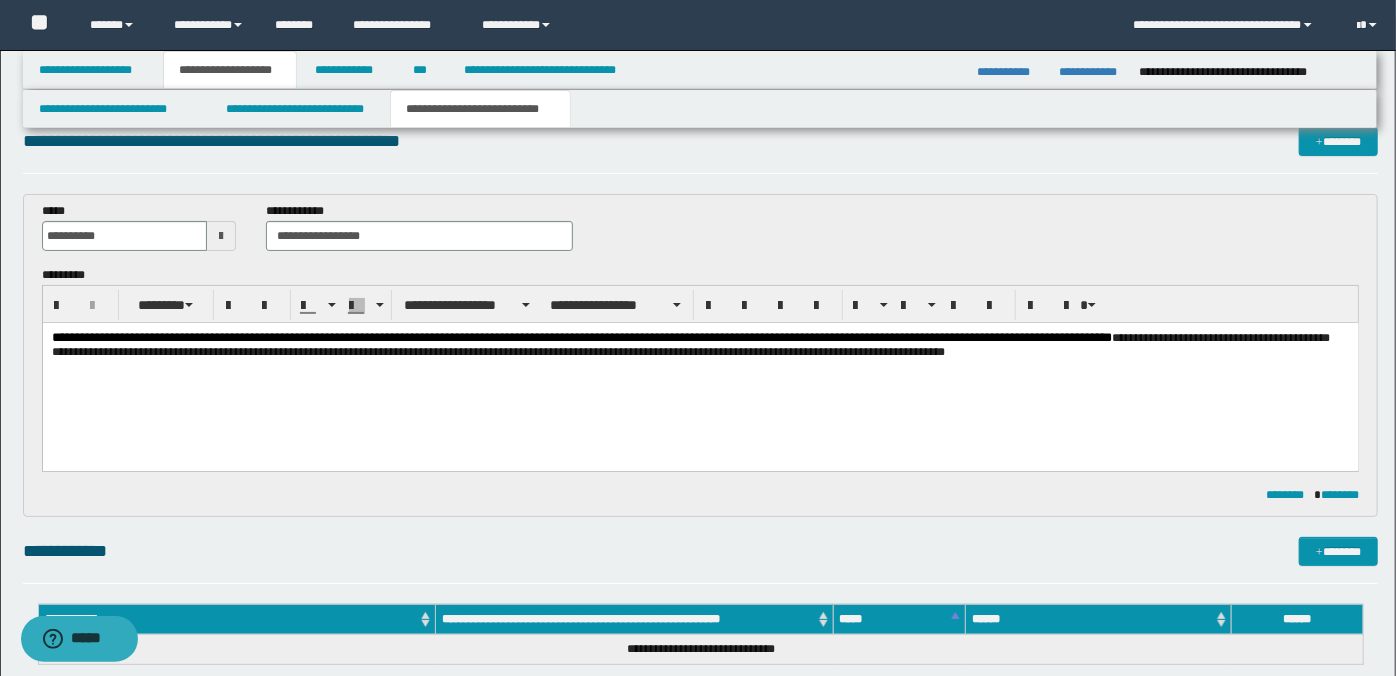 click on "**********" at bounding box center [700, 346] 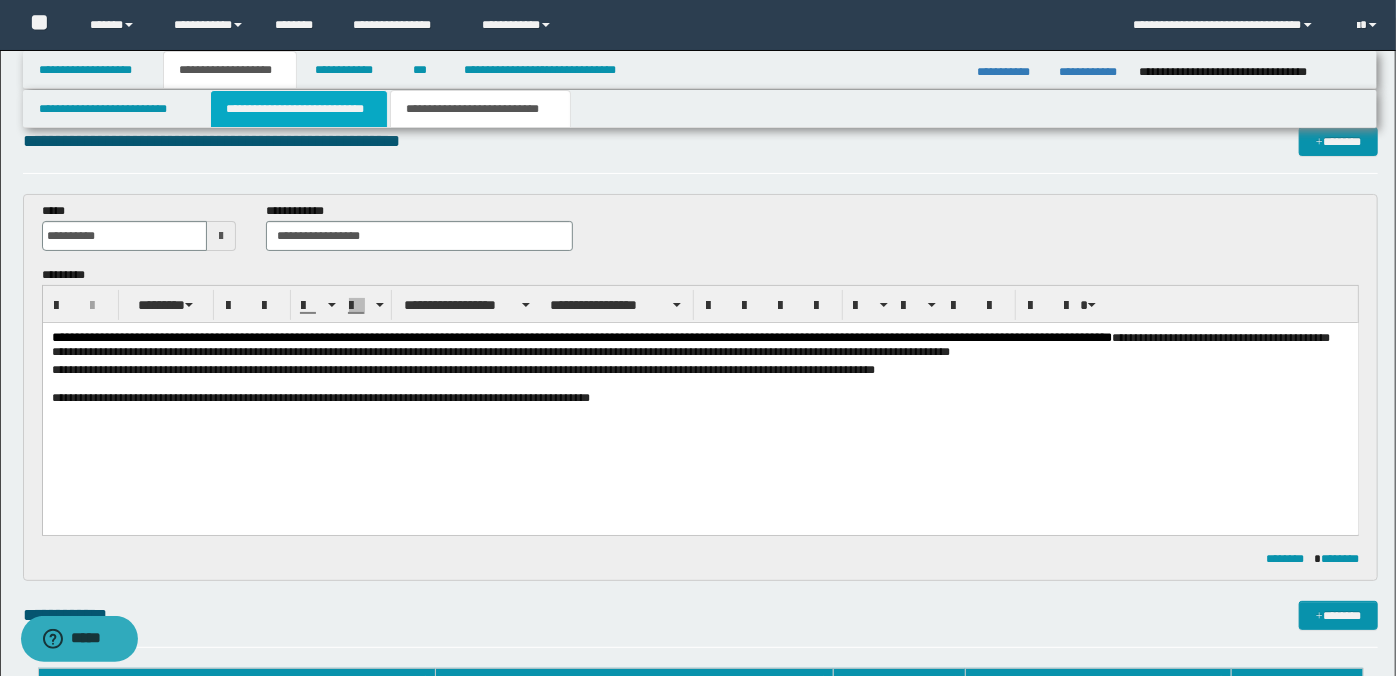 click on "**********" at bounding box center [299, 109] 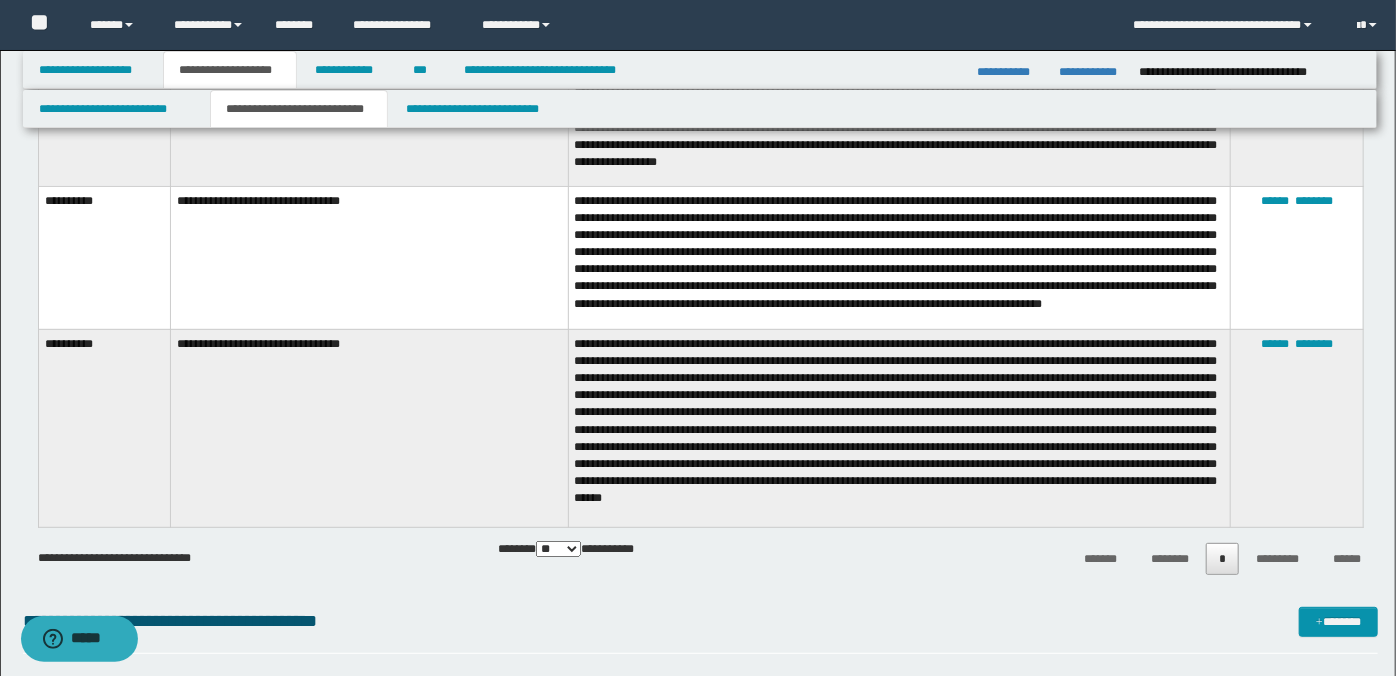 scroll, scrollTop: 221, scrollLeft: 0, axis: vertical 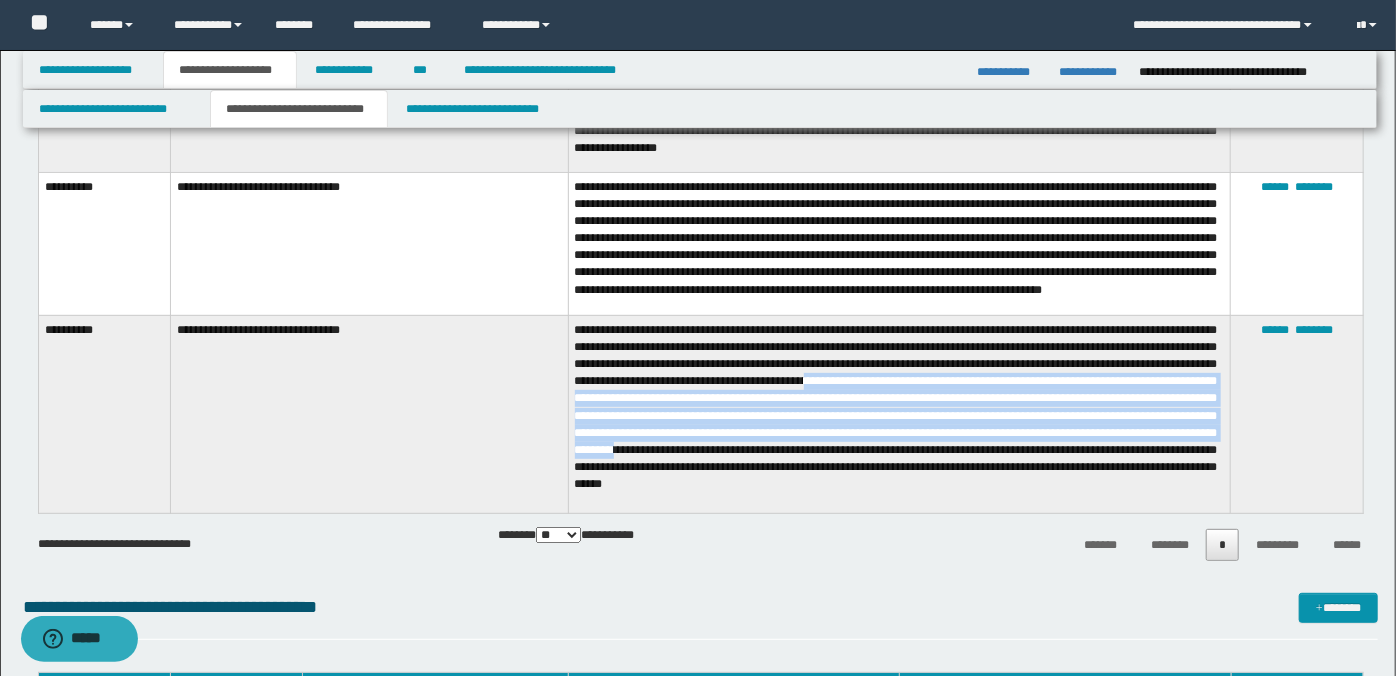 drag, startPoint x: 1136, startPoint y: 380, endPoint x: 1108, endPoint y: 453, distance: 78.18568 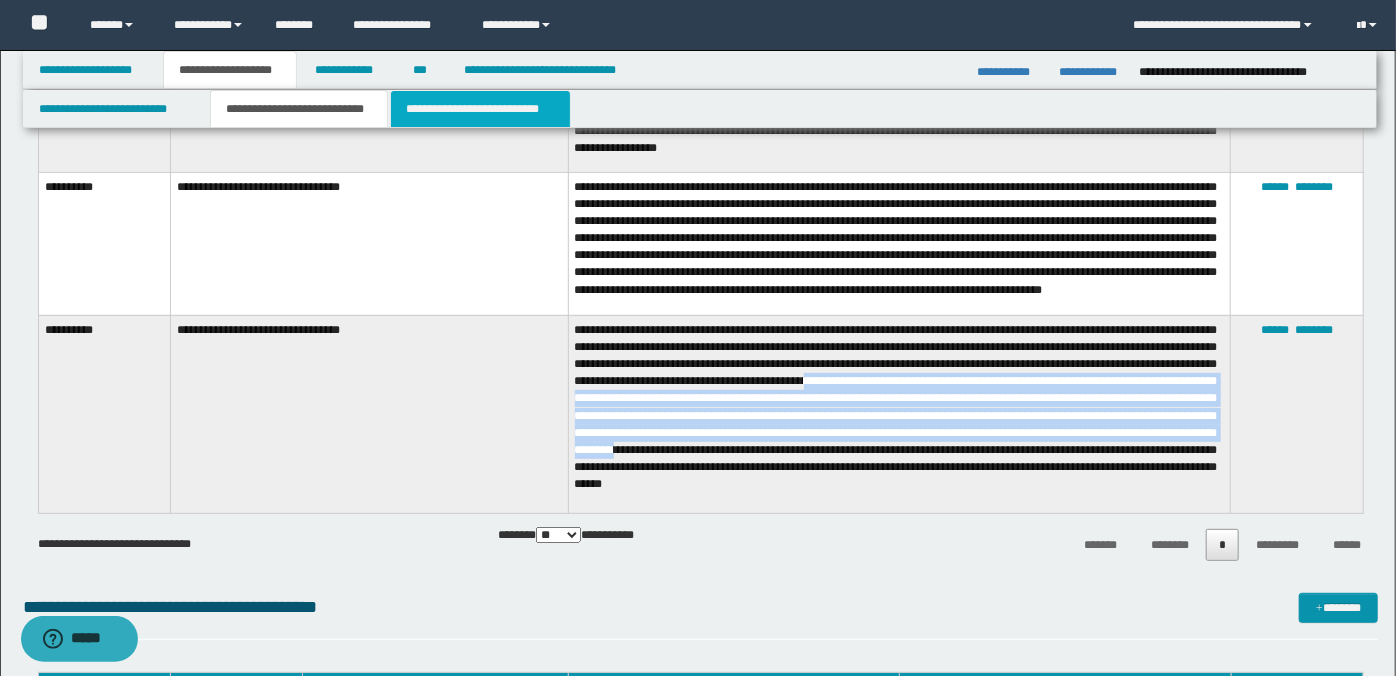 click on "**********" at bounding box center (480, 109) 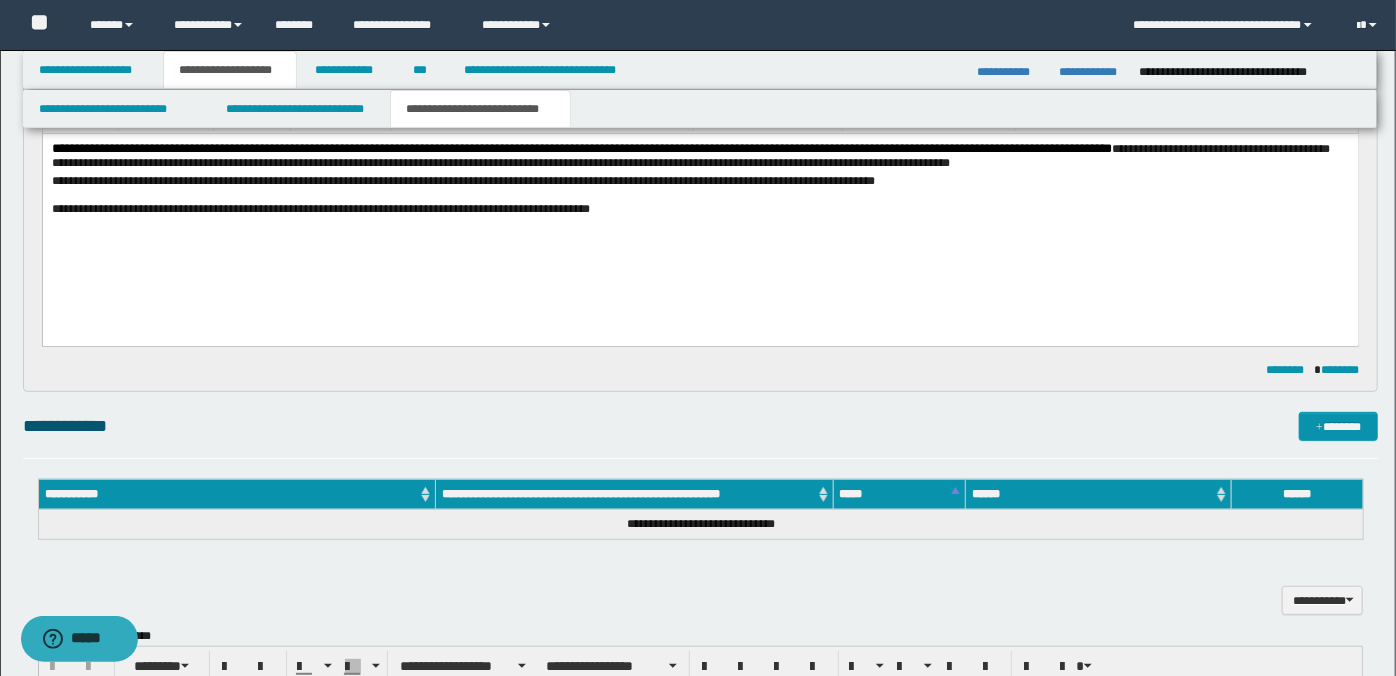 click on "**********" at bounding box center [700, 208] 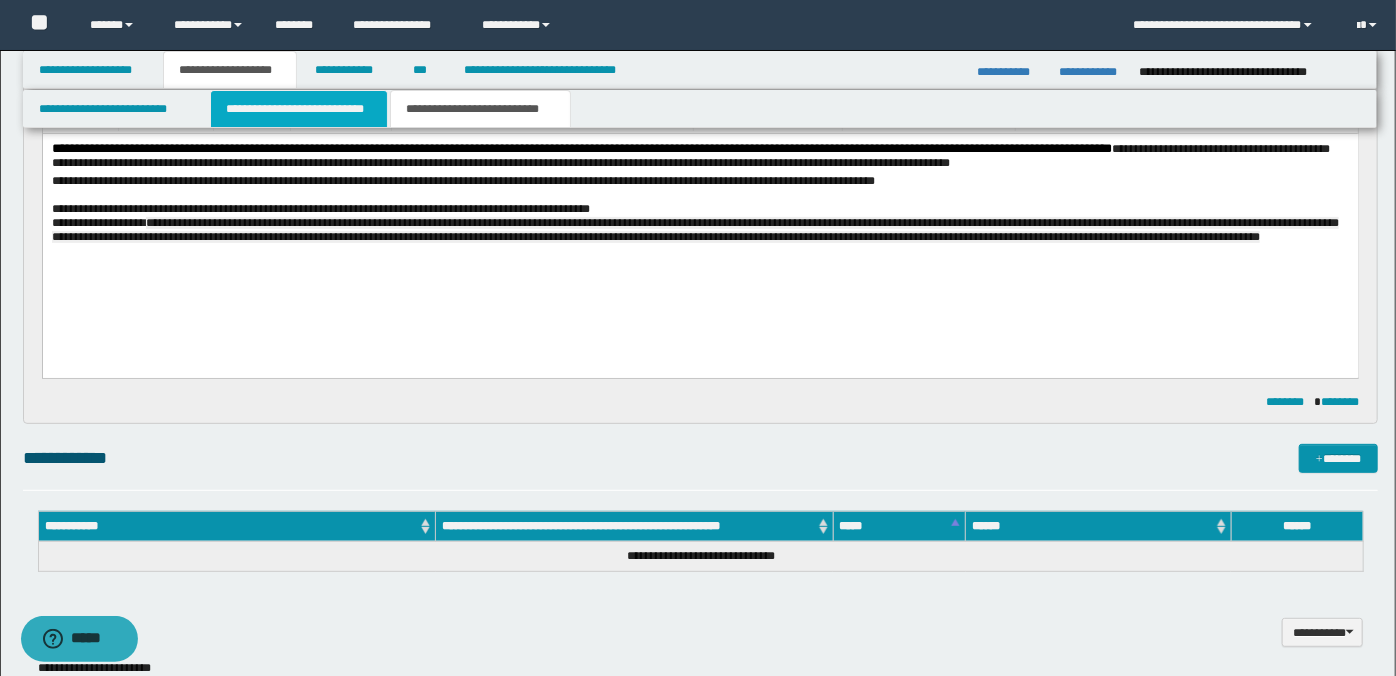 click on "**********" at bounding box center [299, 109] 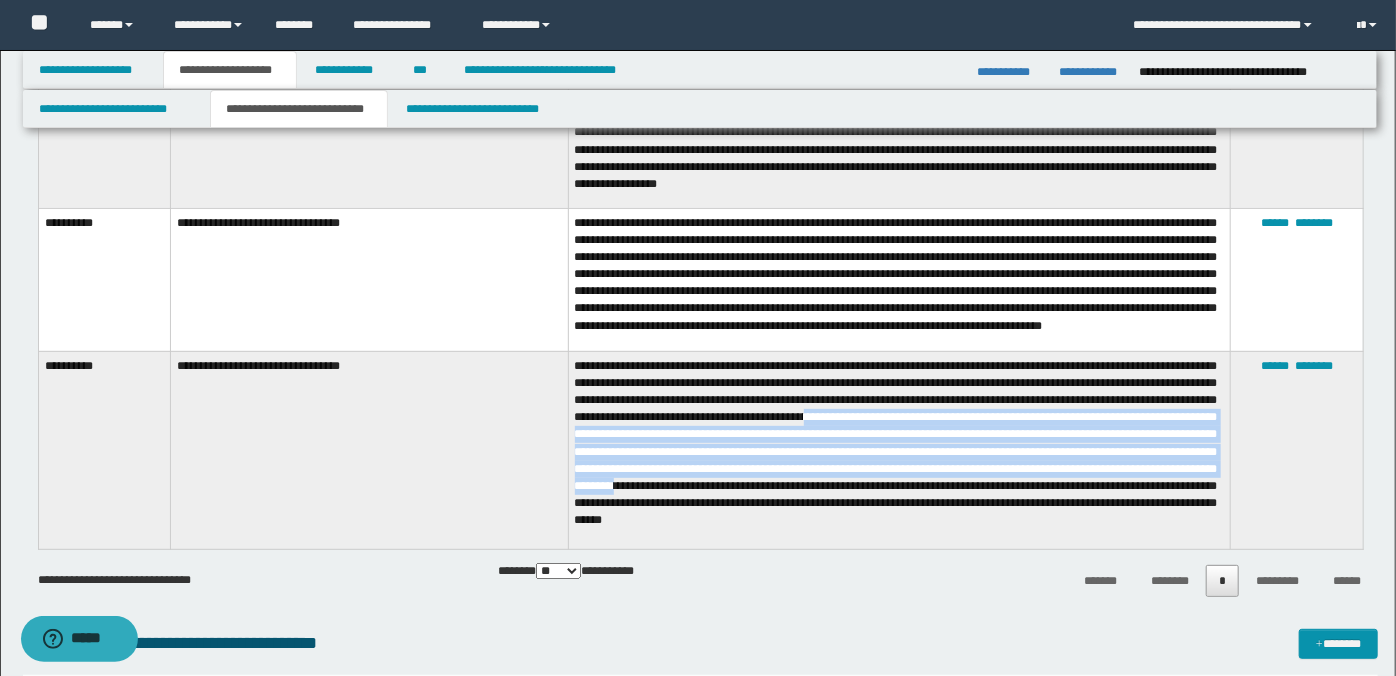 scroll, scrollTop: 167, scrollLeft: 0, axis: vertical 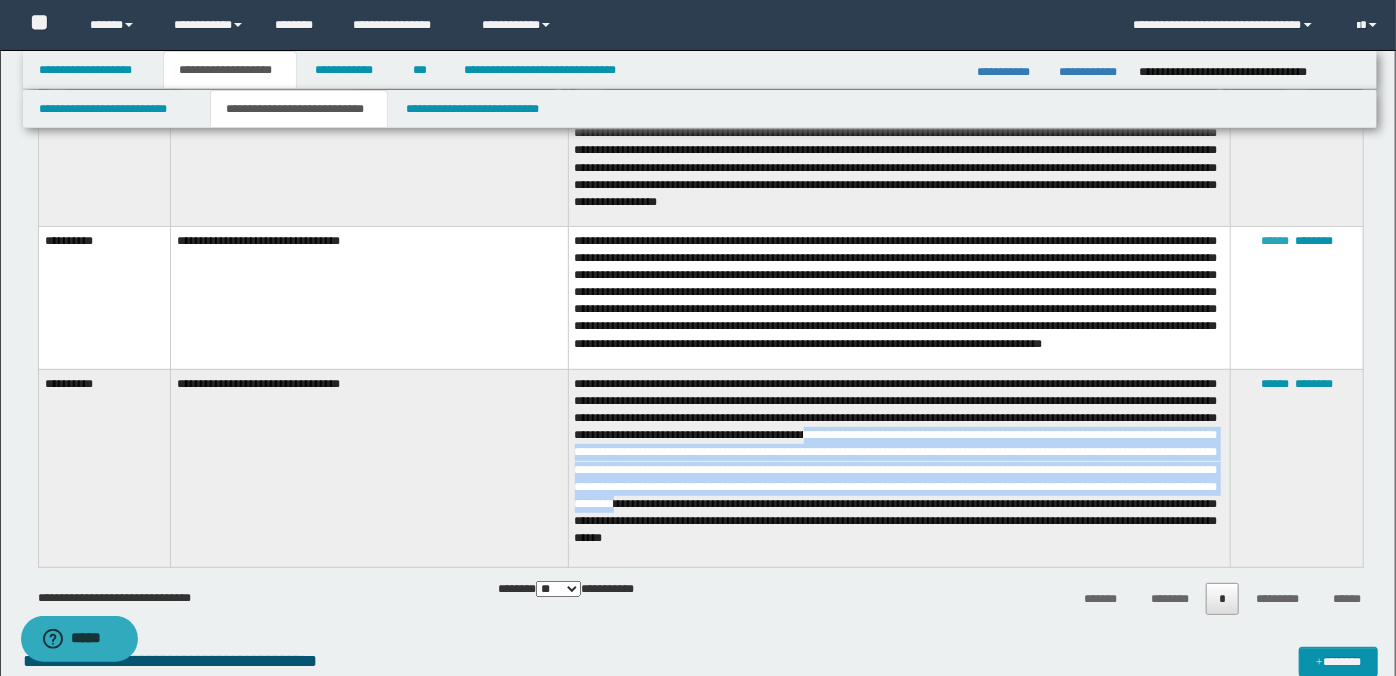 click on "******" at bounding box center [1275, 241] 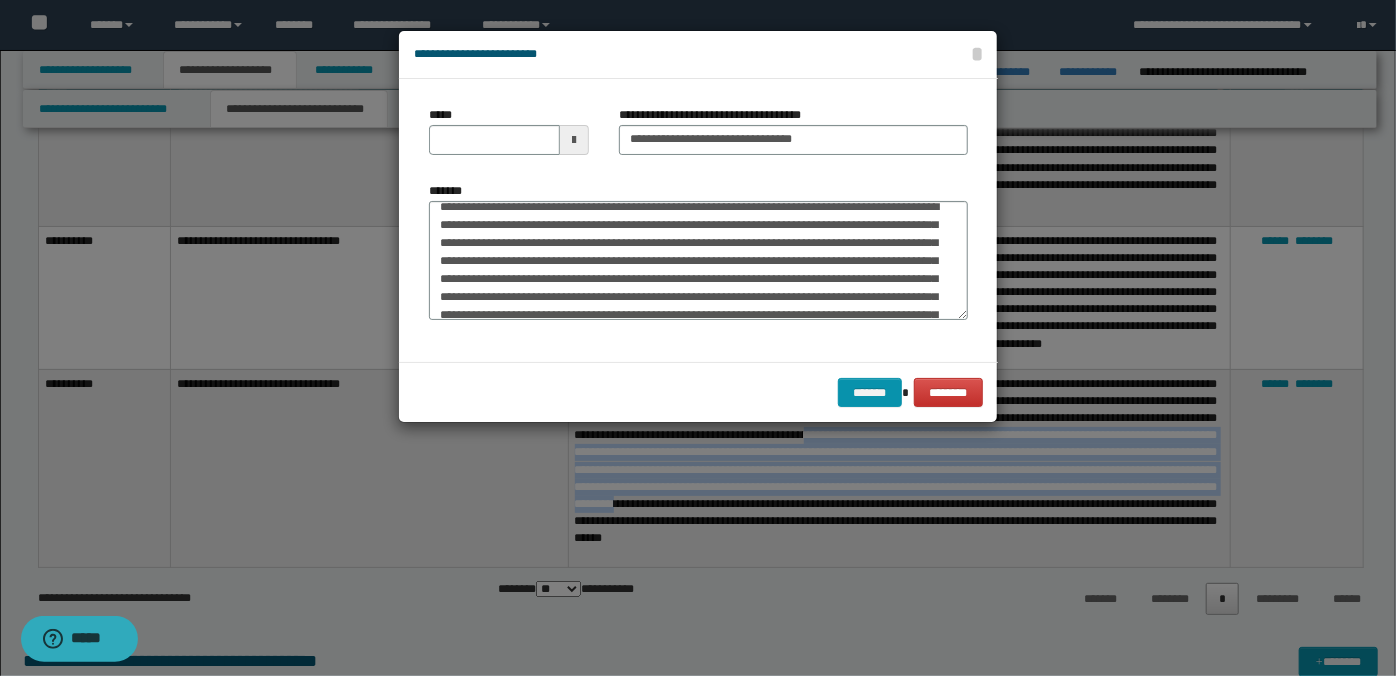 scroll, scrollTop: 0, scrollLeft: 0, axis: both 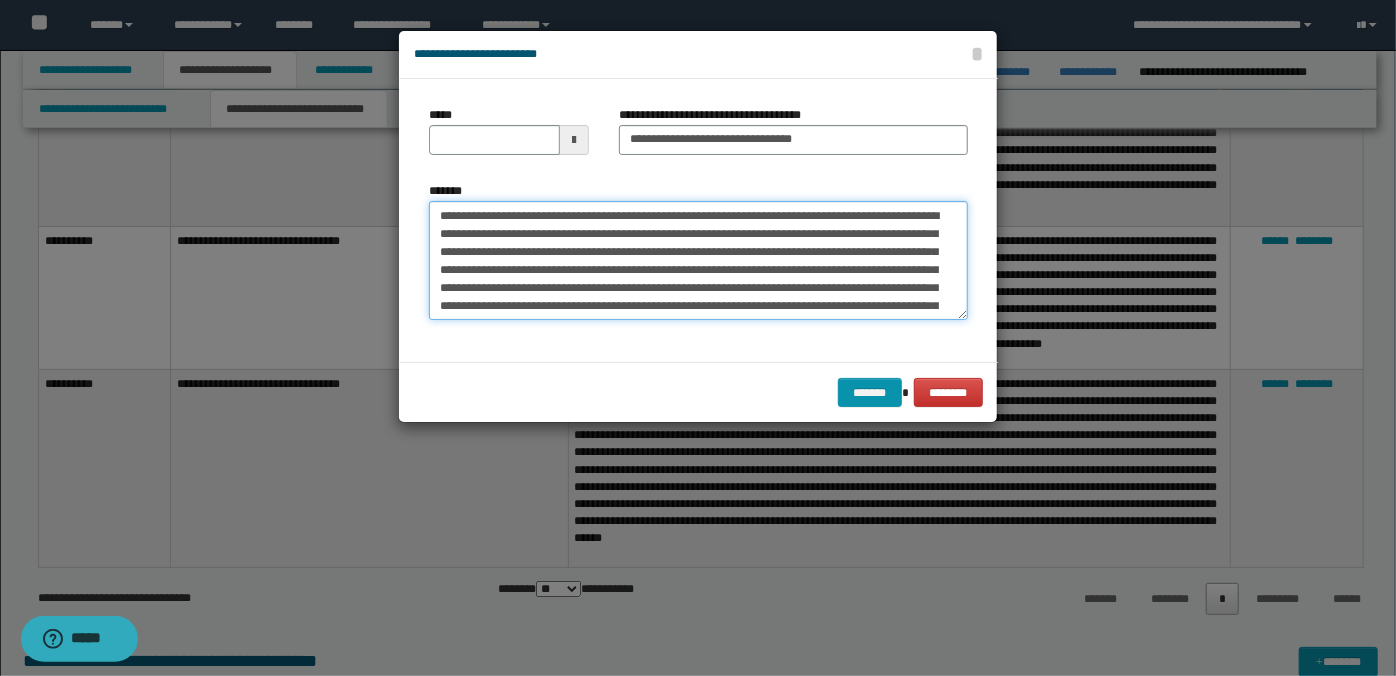 click on "**********" at bounding box center (698, 260) 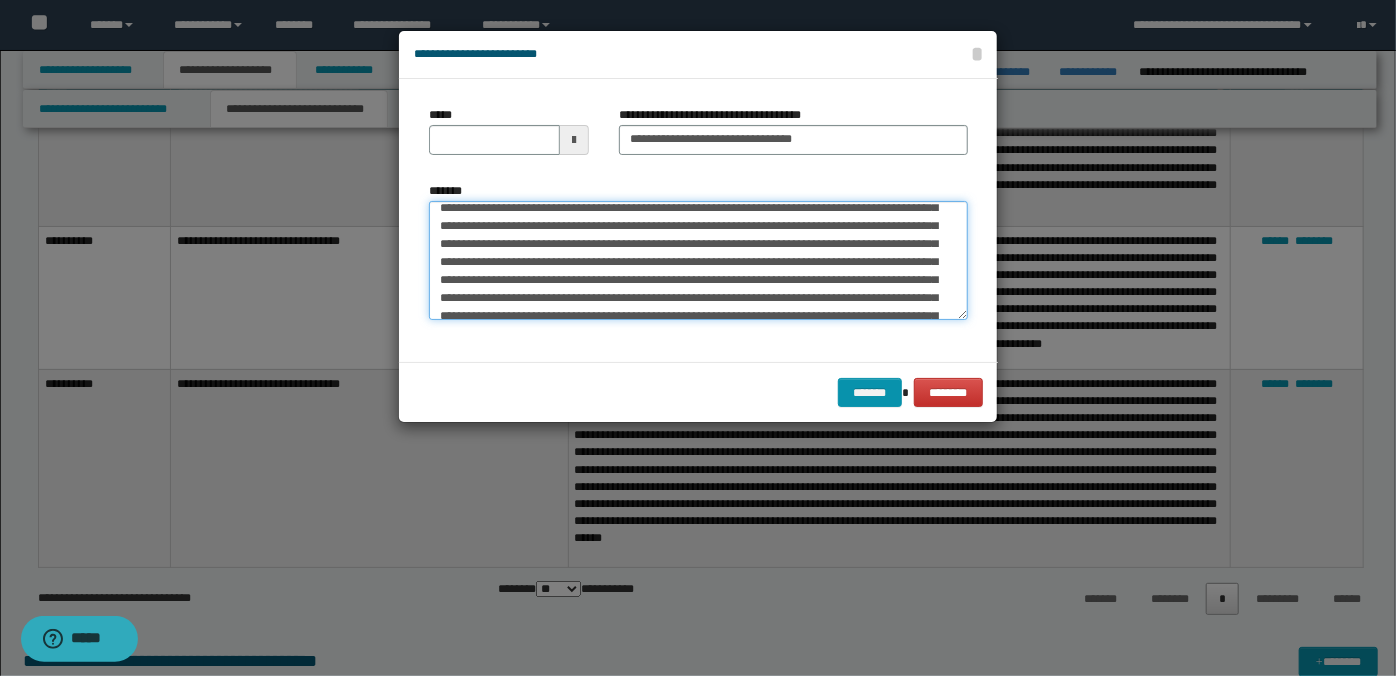scroll, scrollTop: 28, scrollLeft: 0, axis: vertical 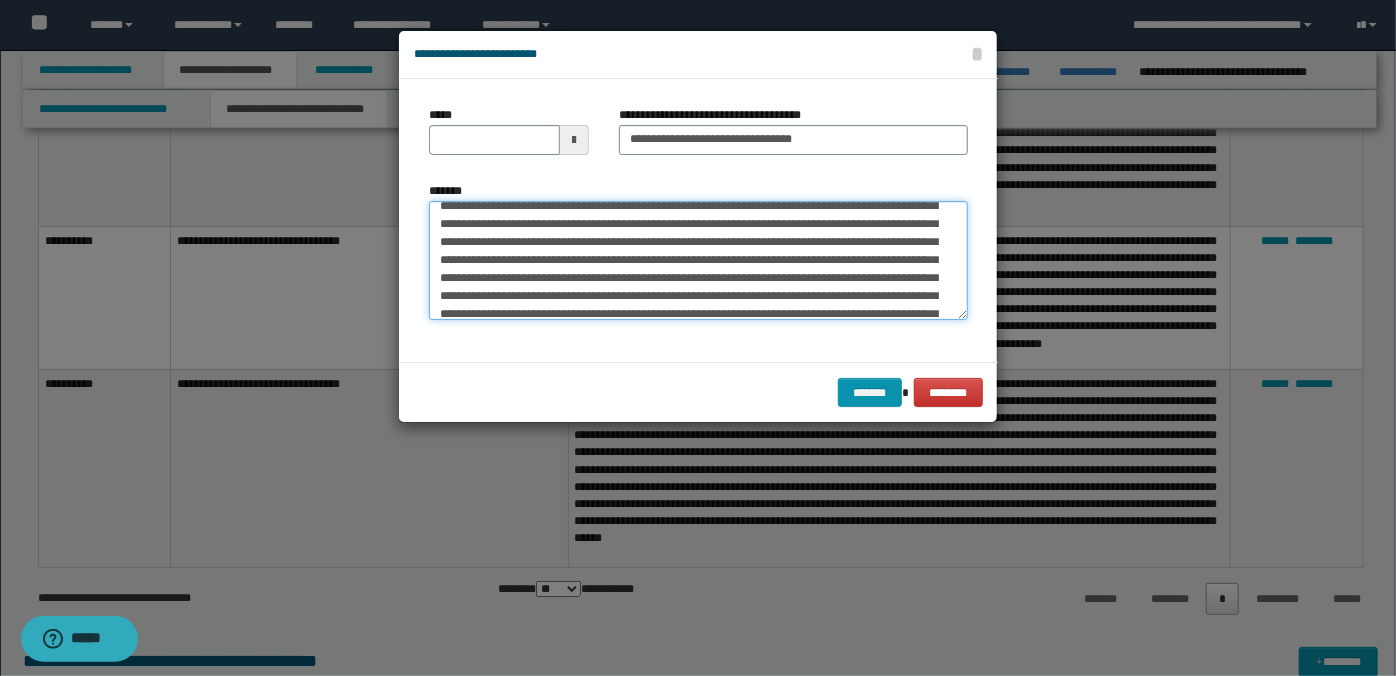 drag, startPoint x: 499, startPoint y: 255, endPoint x: 571, endPoint y: 268, distance: 73.1642 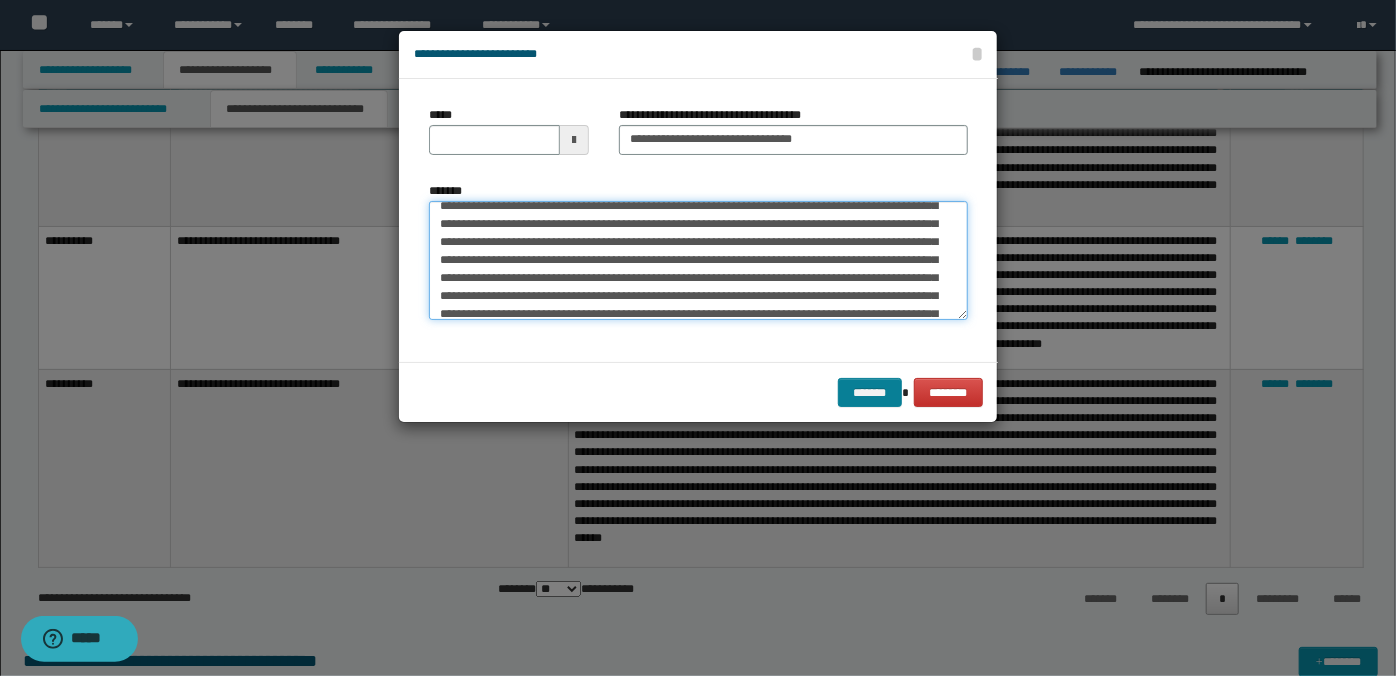 type on "**********" 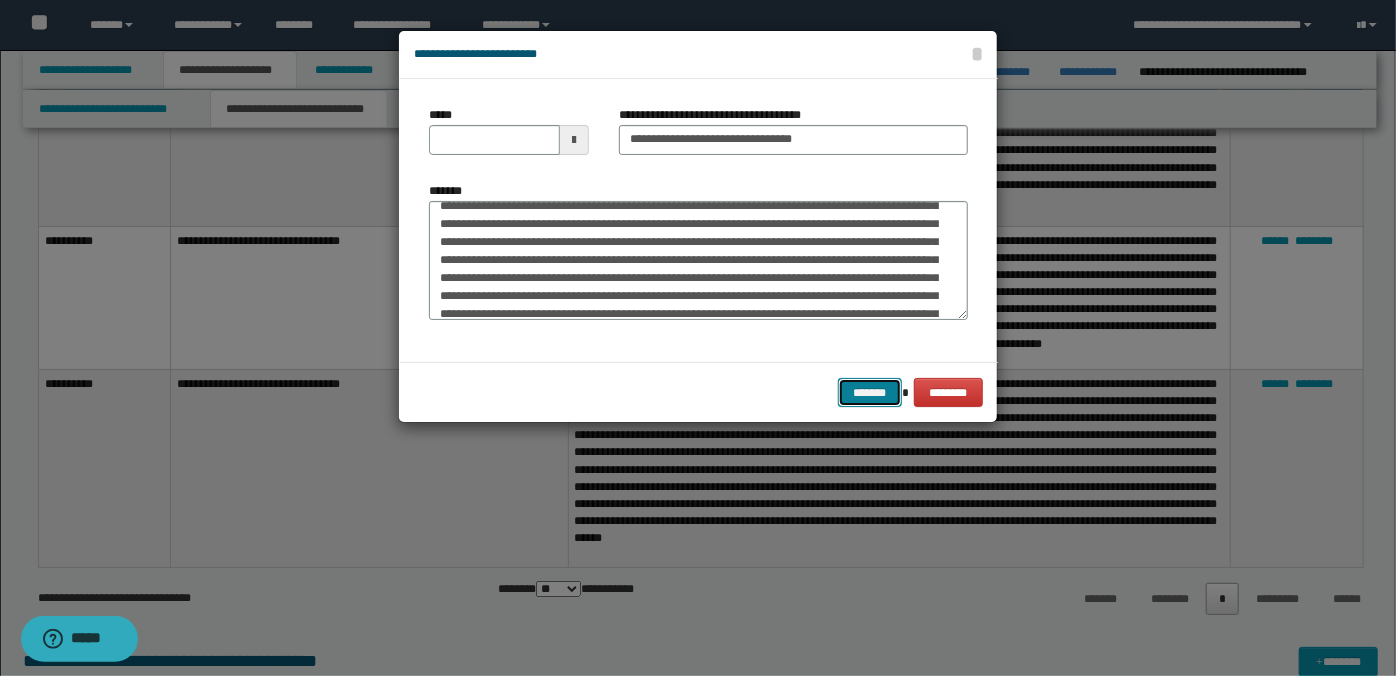 click on "*******" at bounding box center (870, 392) 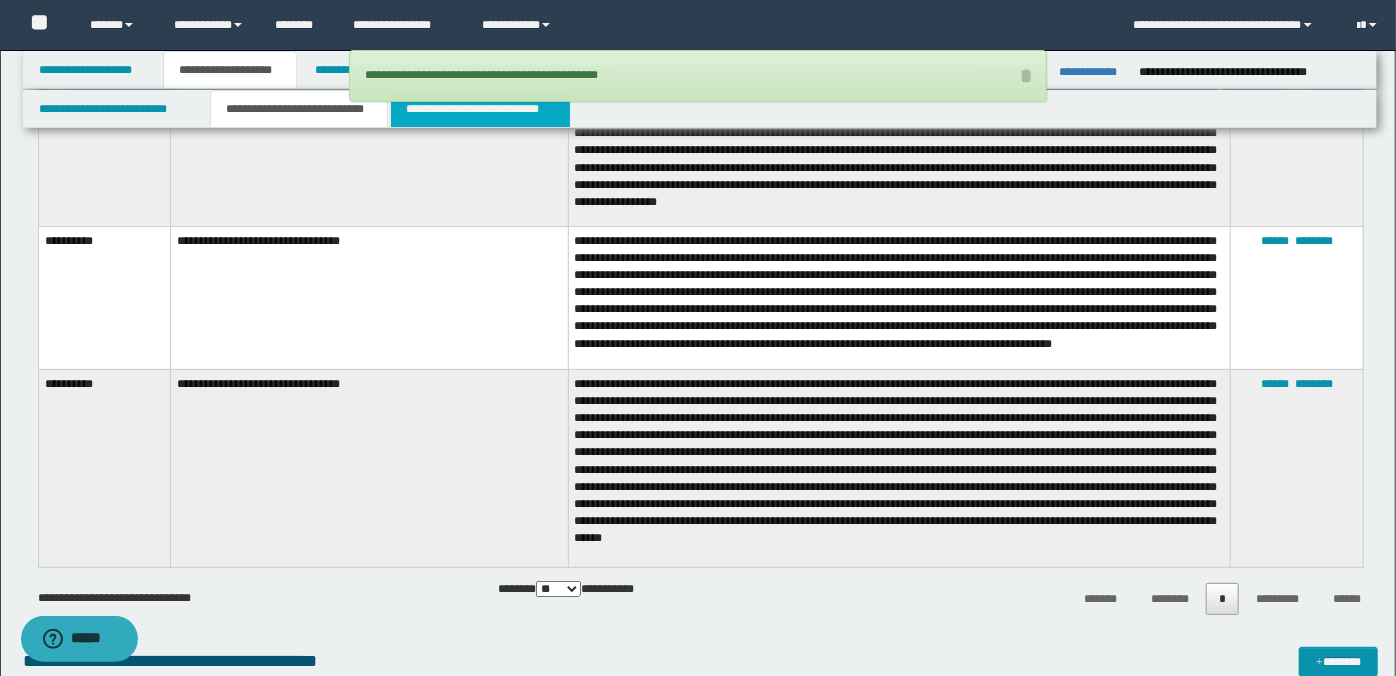 click on "**********" at bounding box center [480, 109] 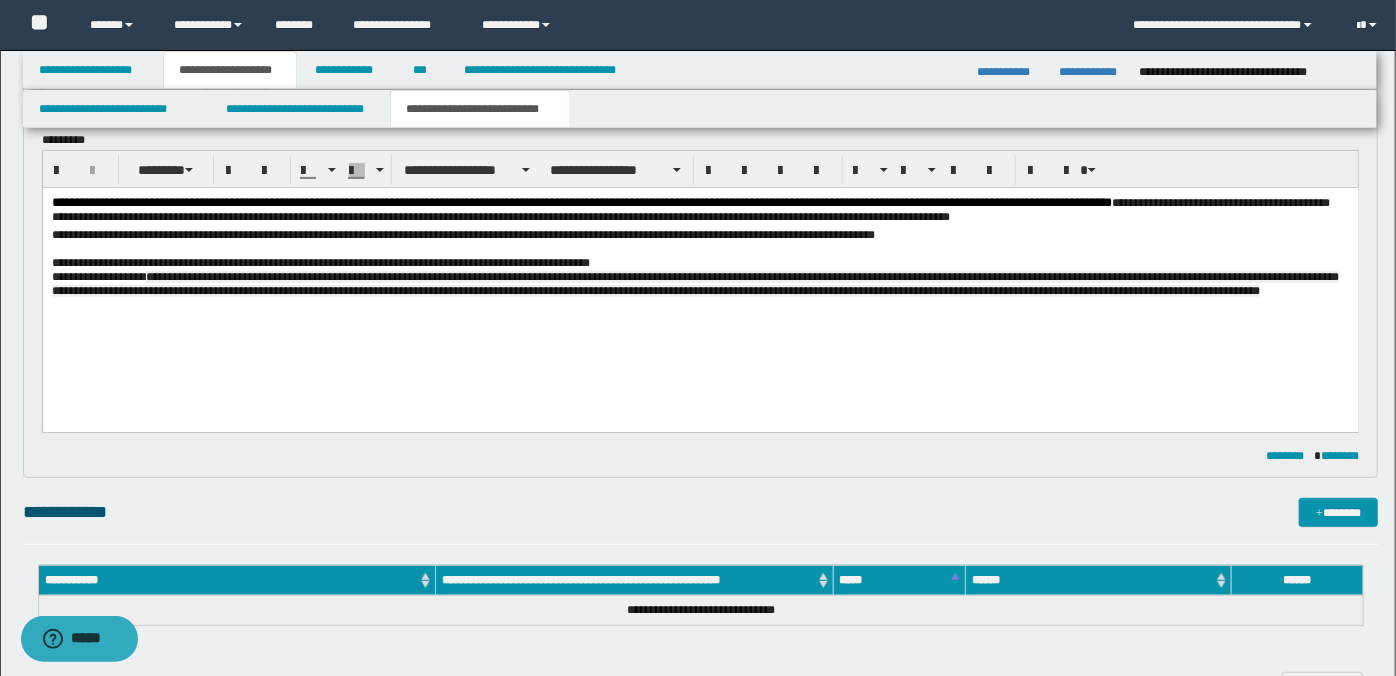 click at bounding box center [700, 304] 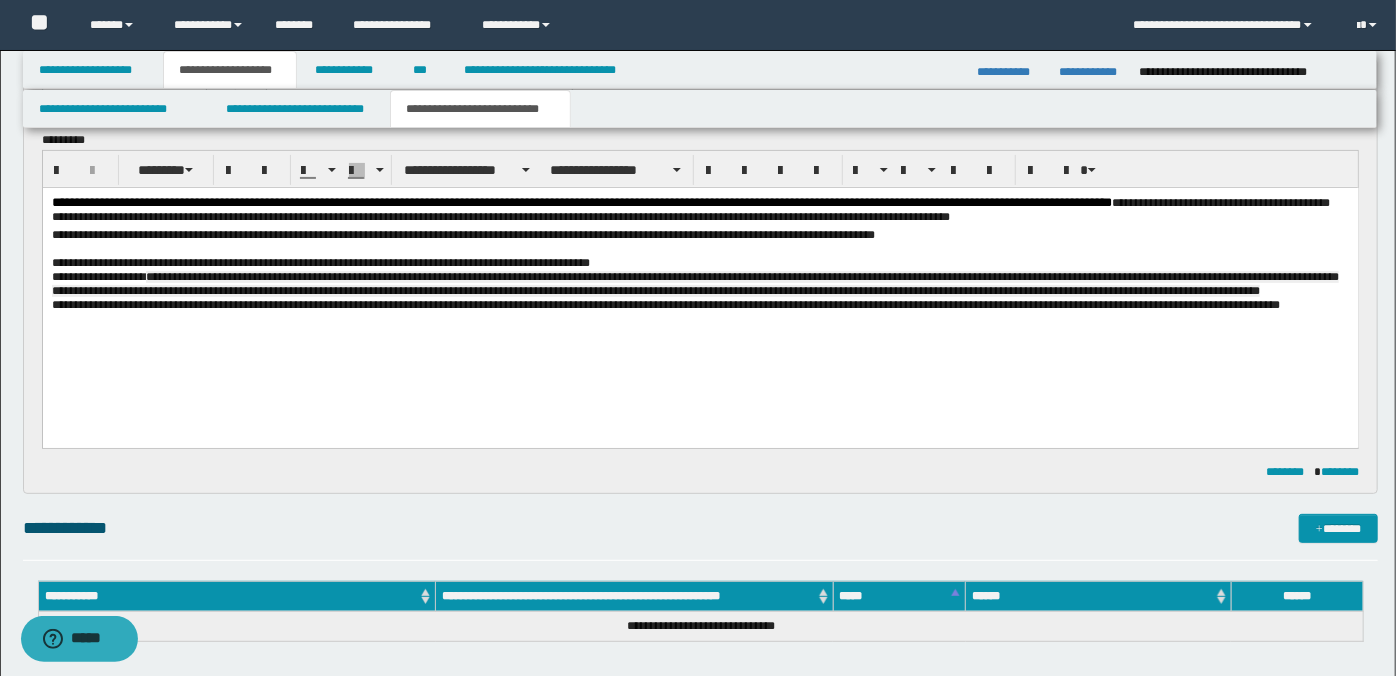click on "**********" at bounding box center [665, 304] 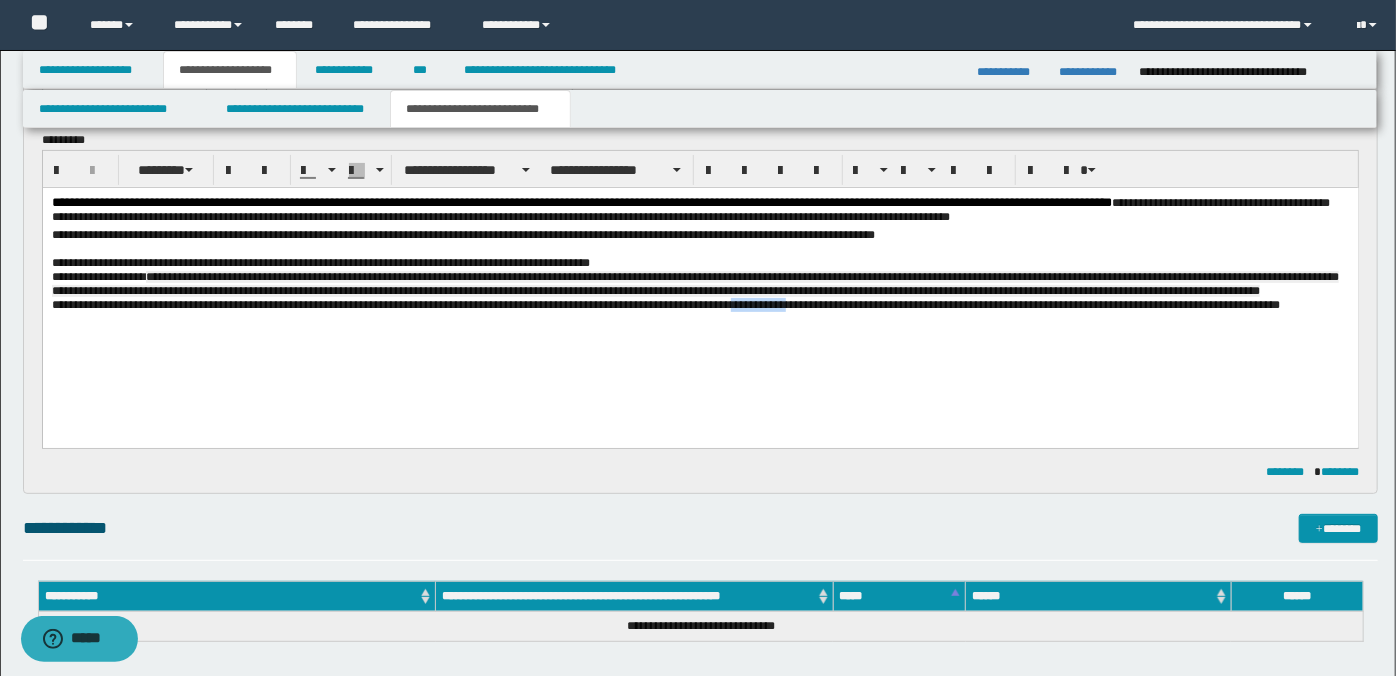 click on "**********" at bounding box center [665, 304] 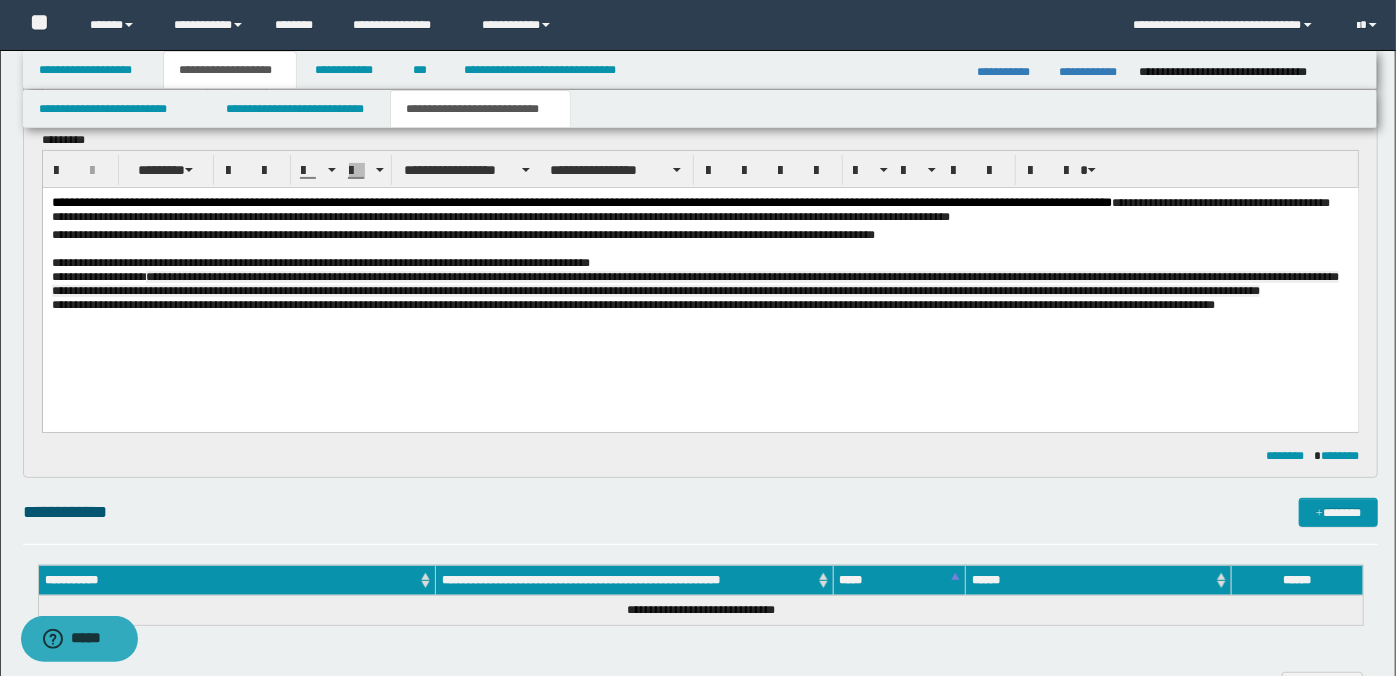 click on "**********" at bounding box center (700, 304) 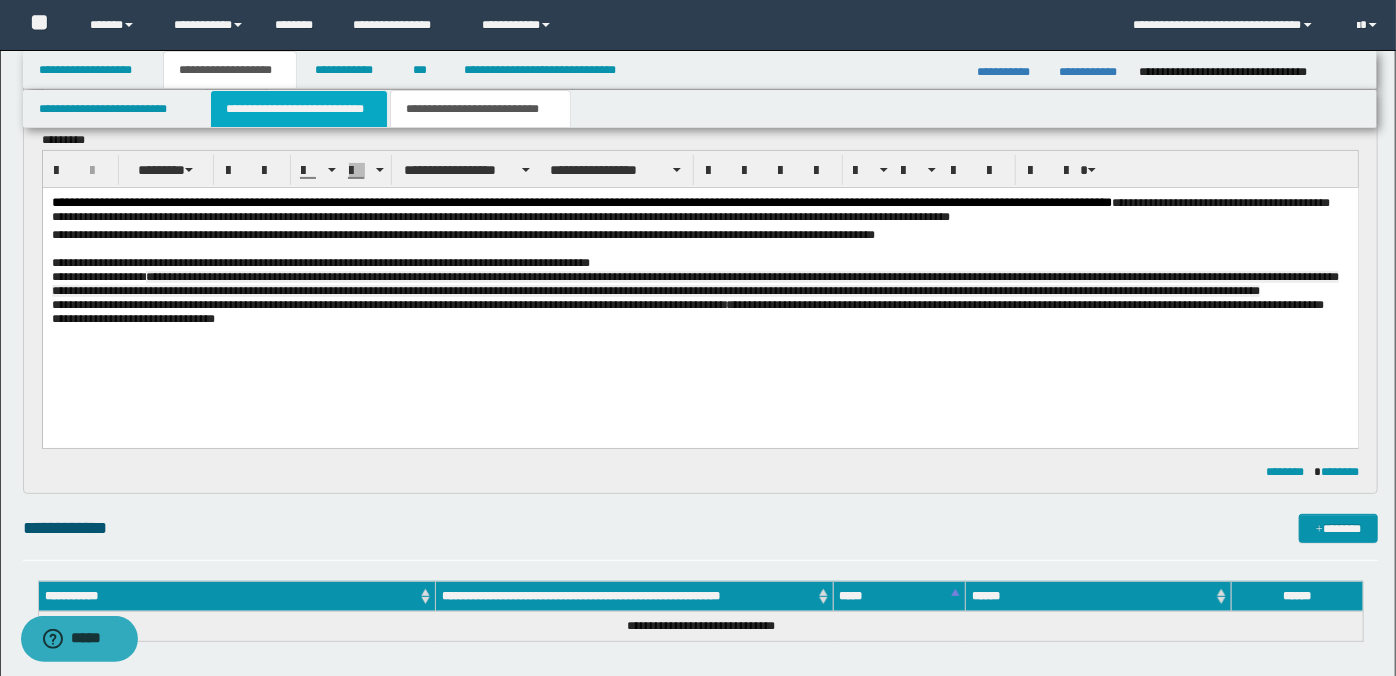 click on "**********" at bounding box center [299, 109] 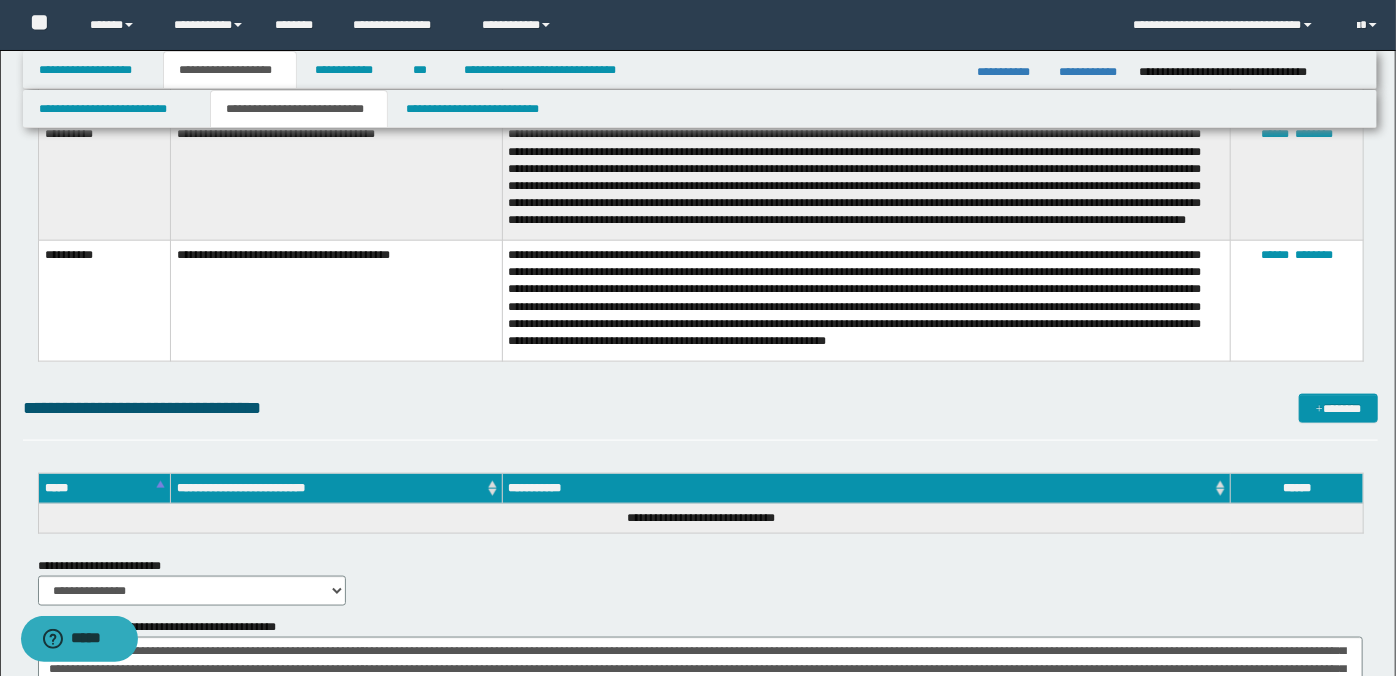 scroll, scrollTop: 1338, scrollLeft: 0, axis: vertical 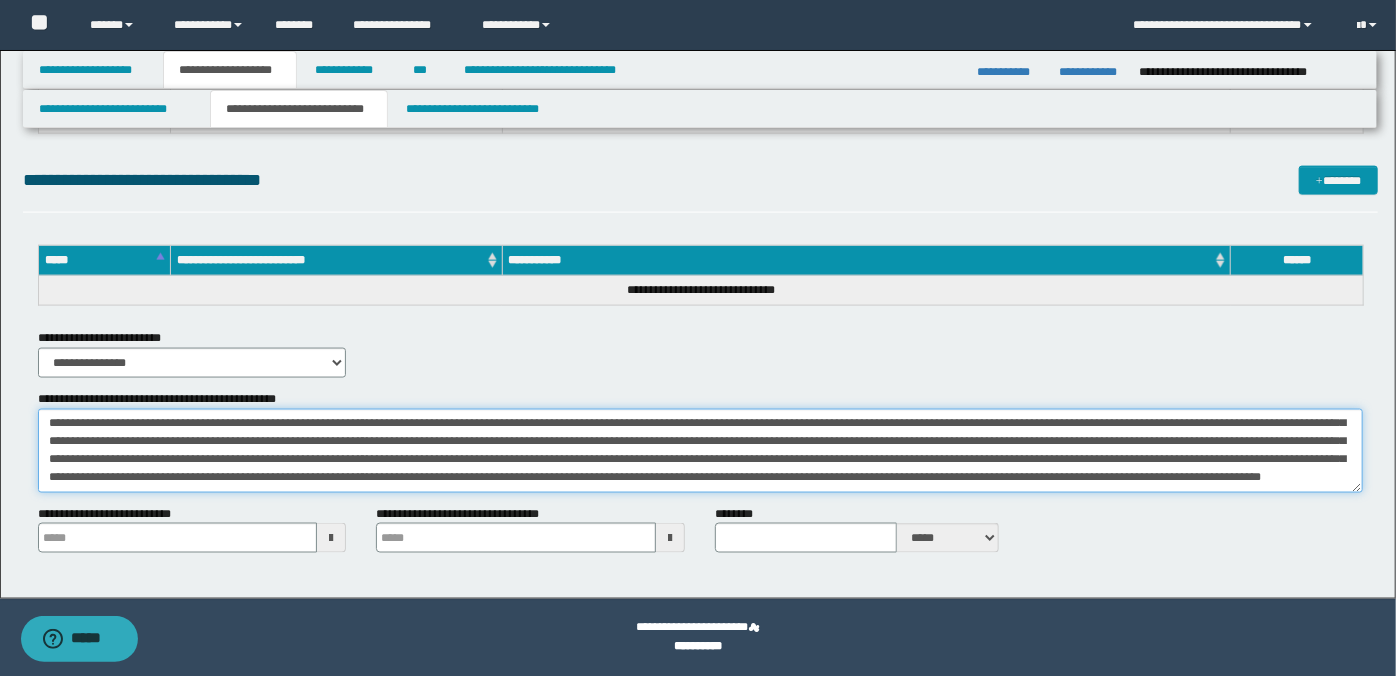 drag, startPoint x: 194, startPoint y: 474, endPoint x: 880, endPoint y: 476, distance: 686.0029 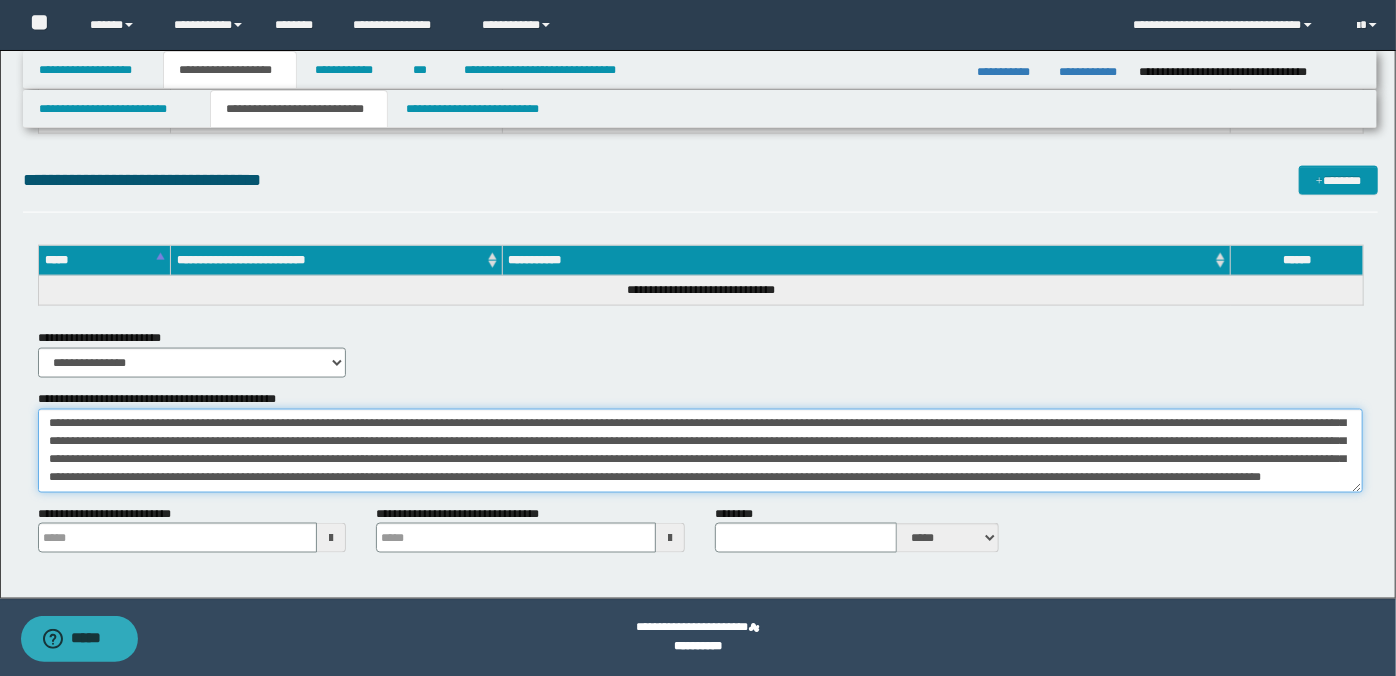 click on "**********" at bounding box center [700, 450] 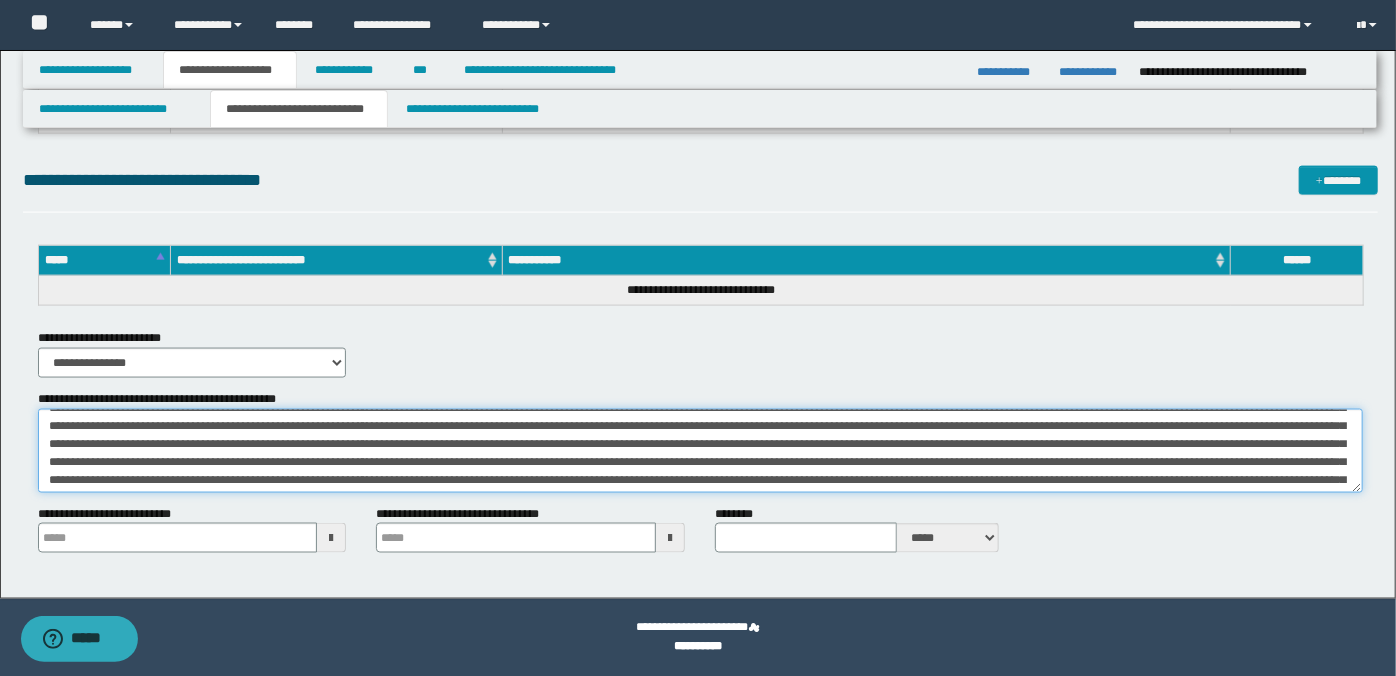 scroll, scrollTop: 100, scrollLeft: 0, axis: vertical 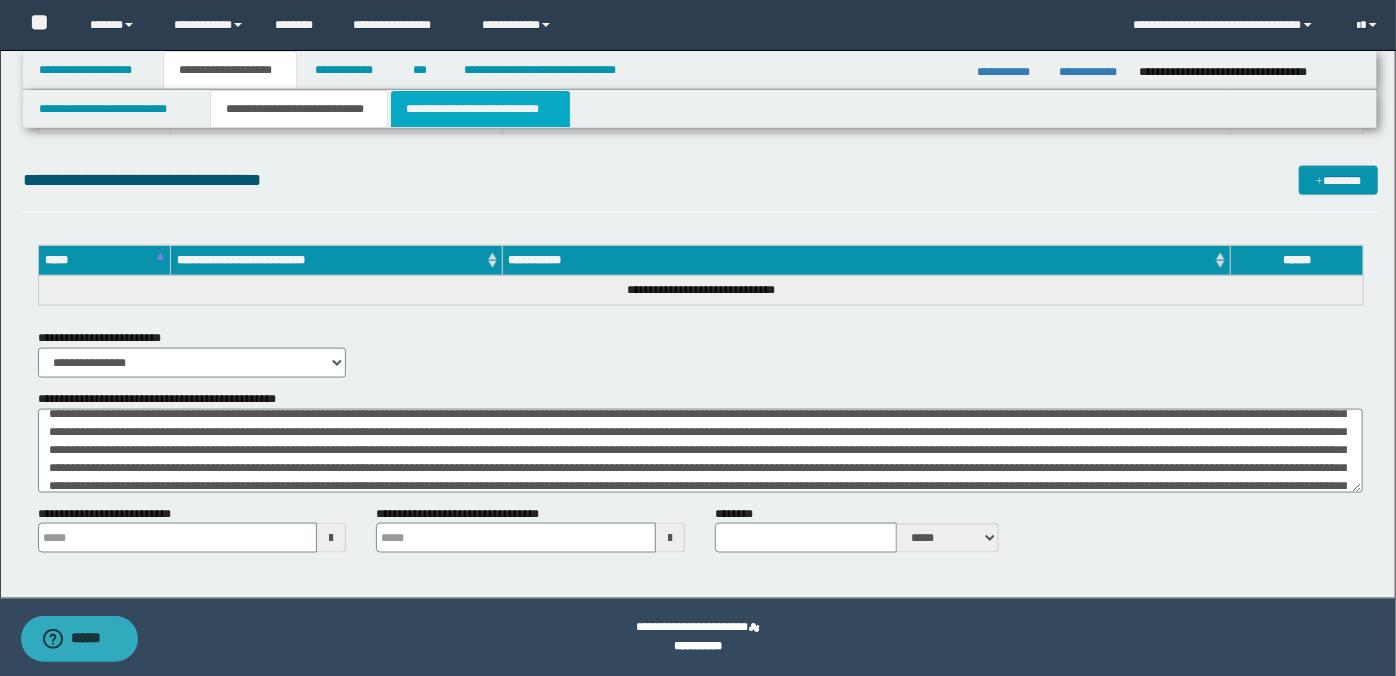 click on "**********" at bounding box center [480, 109] 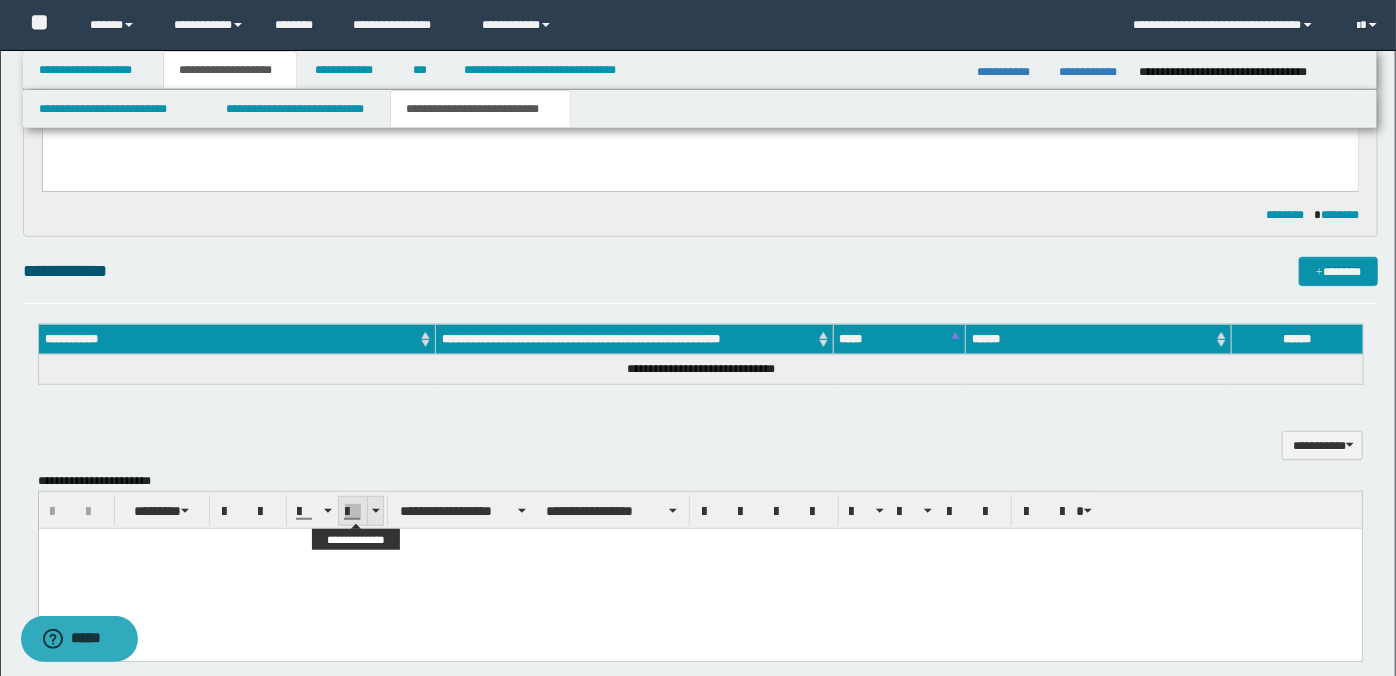 scroll, scrollTop: 154, scrollLeft: 0, axis: vertical 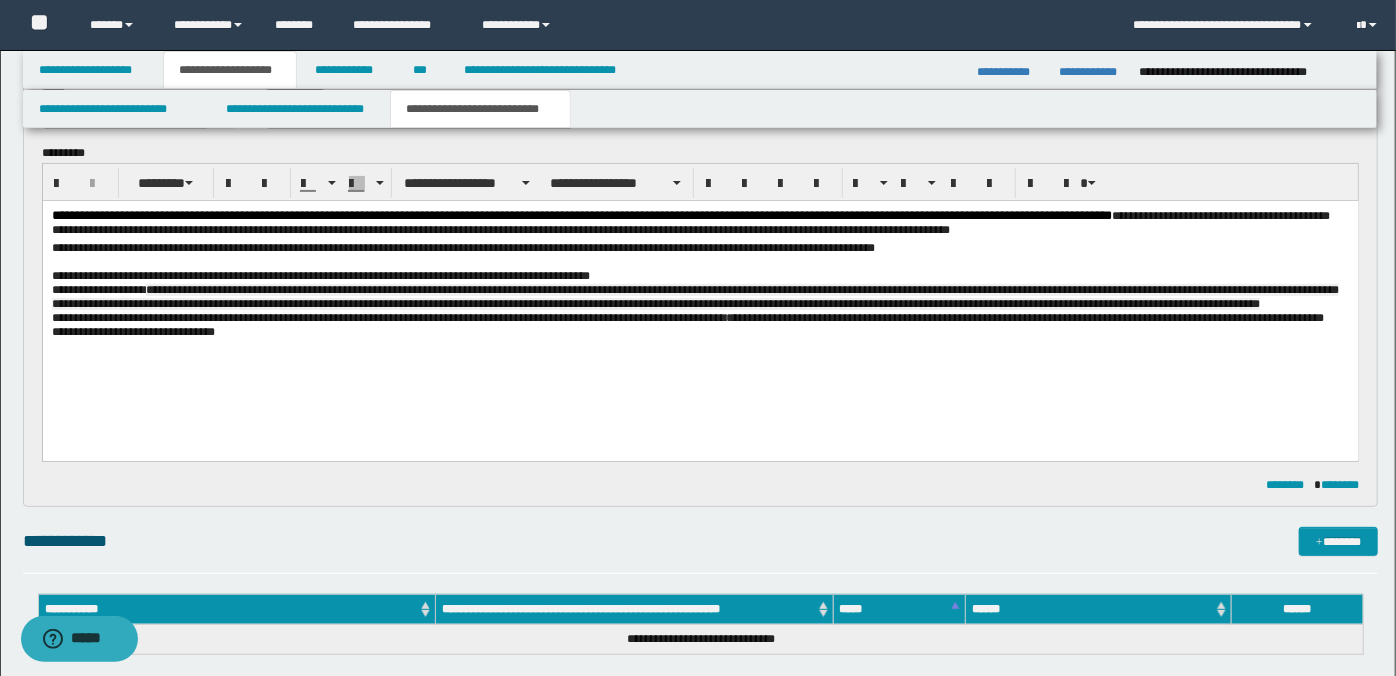click on "**********" at bounding box center [700, 298] 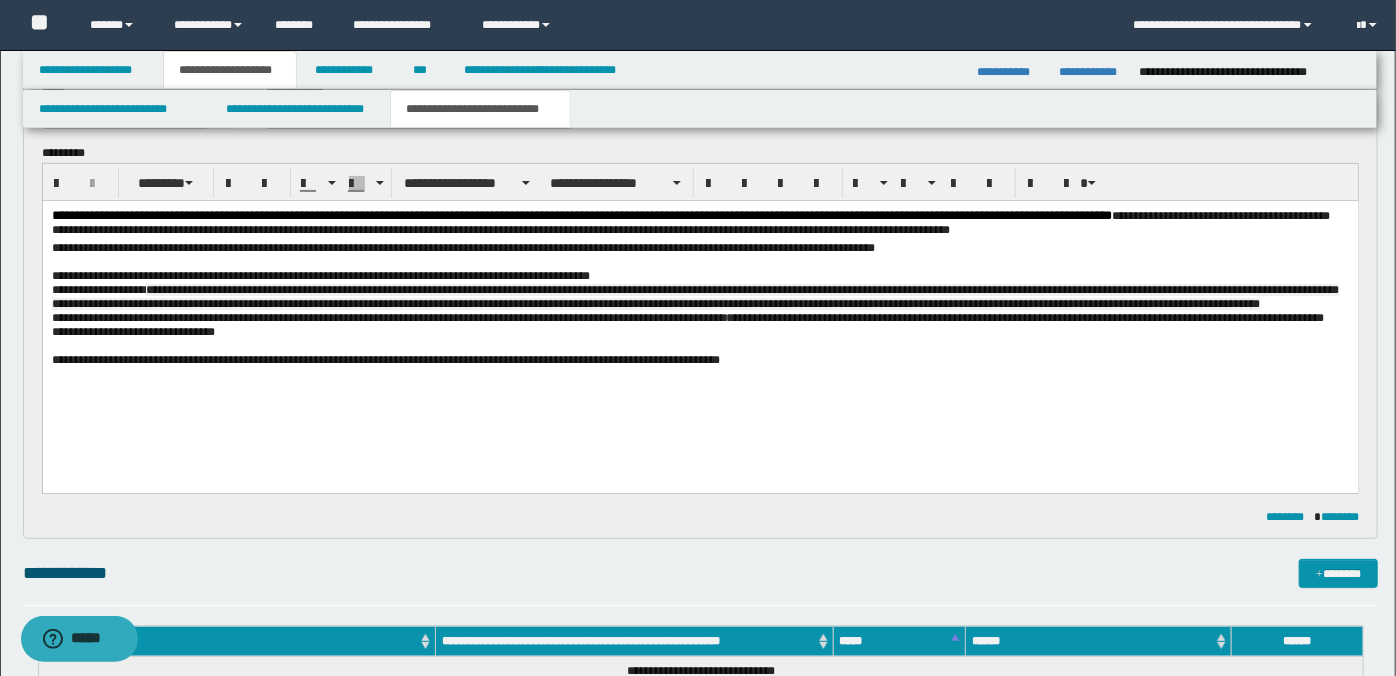 click on "**********" at bounding box center [700, 312] 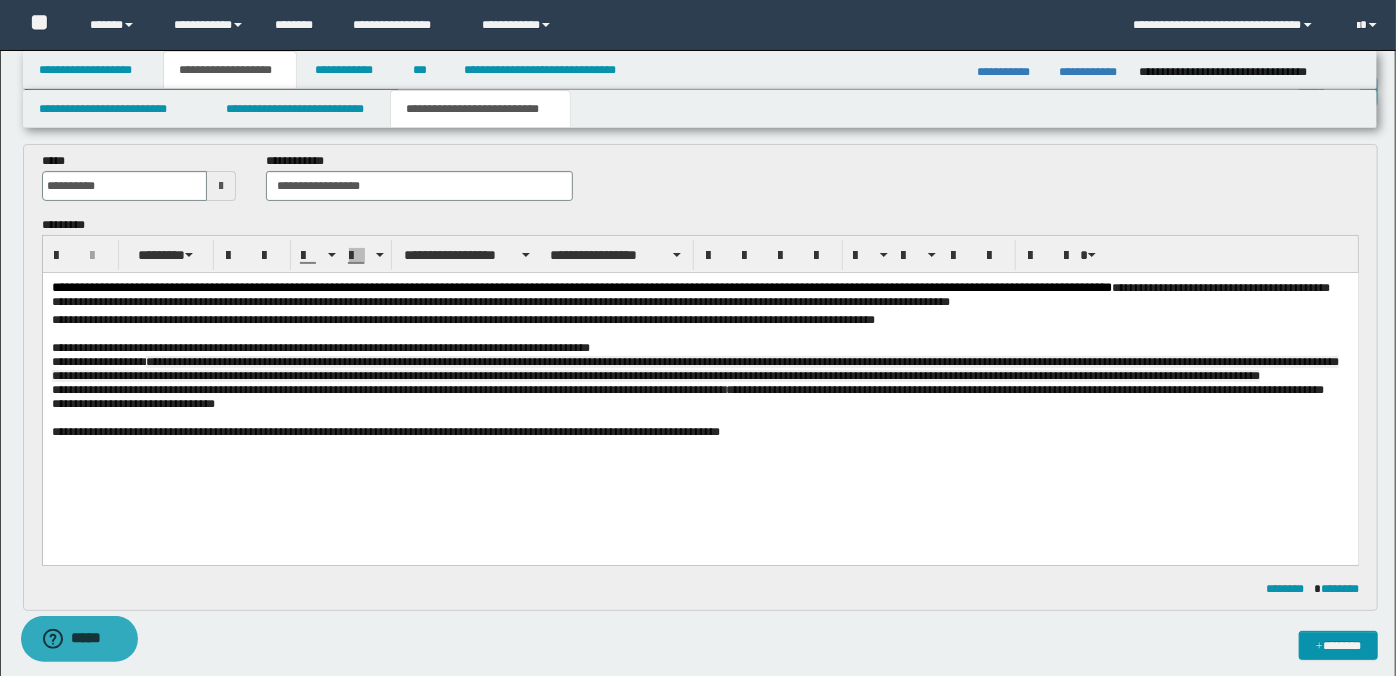 scroll, scrollTop: 85, scrollLeft: 0, axis: vertical 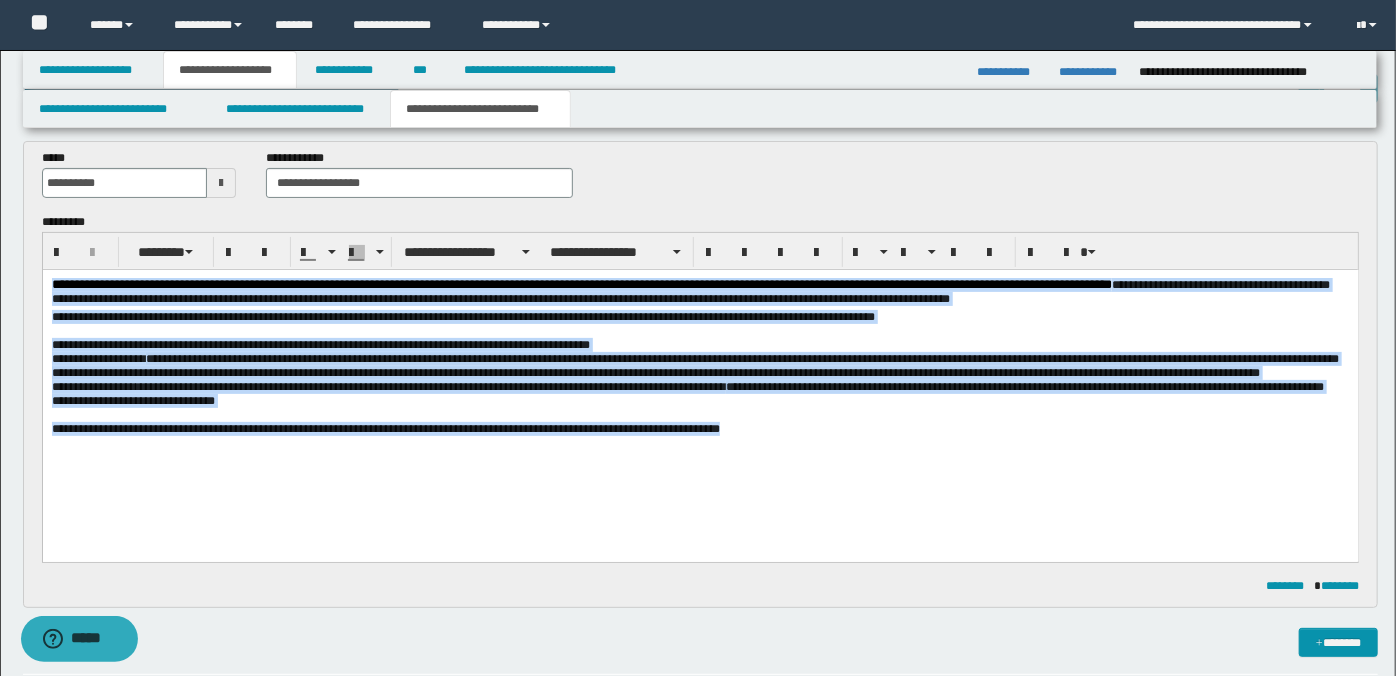 drag, startPoint x: 100, startPoint y: 292, endPoint x: 875, endPoint y: 445, distance: 789.95825 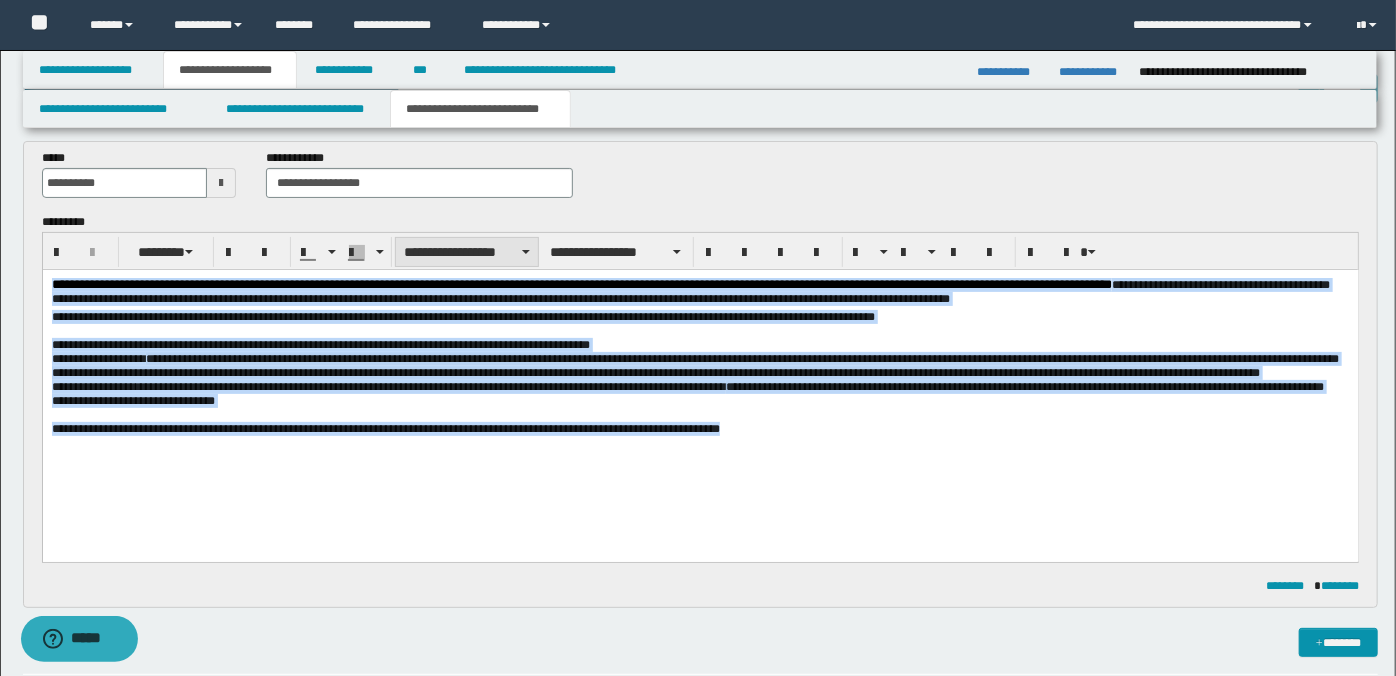 click on "**********" at bounding box center [467, 252] 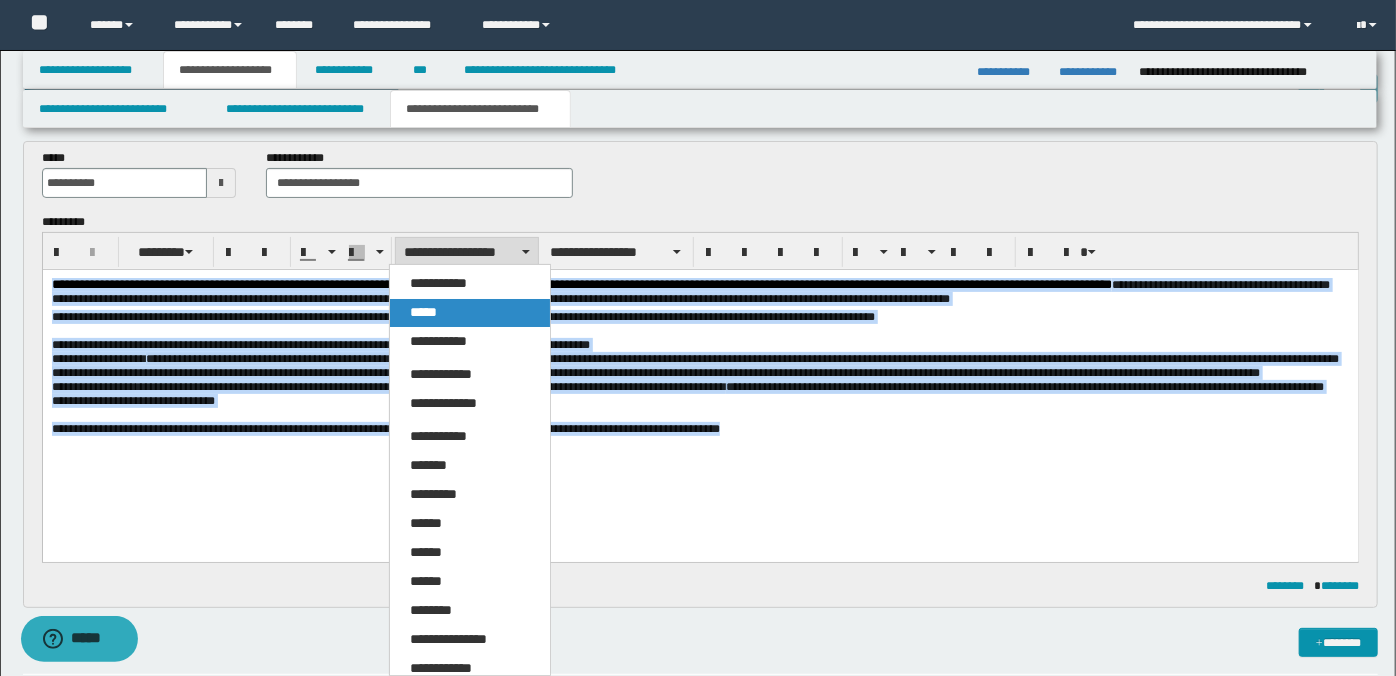 click on "*****" at bounding box center (469, 313) 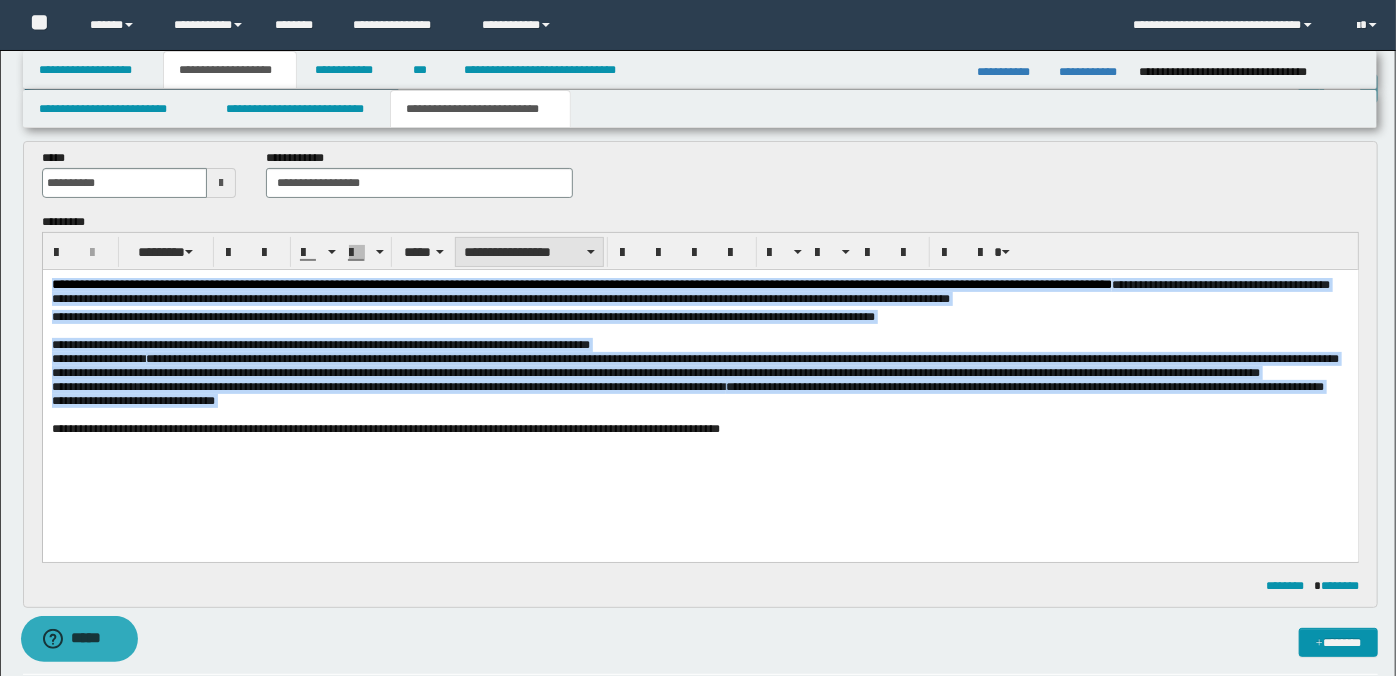 click on "**********" at bounding box center (529, 252) 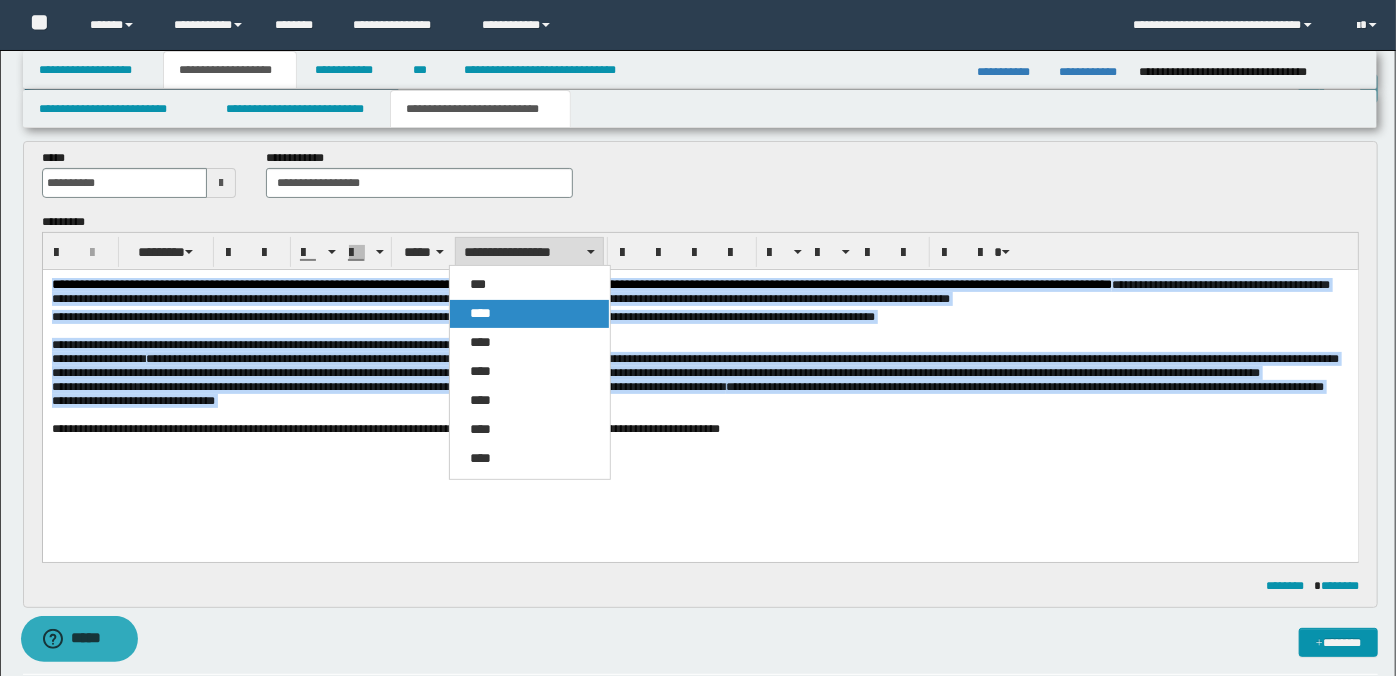 click on "****" at bounding box center (529, 314) 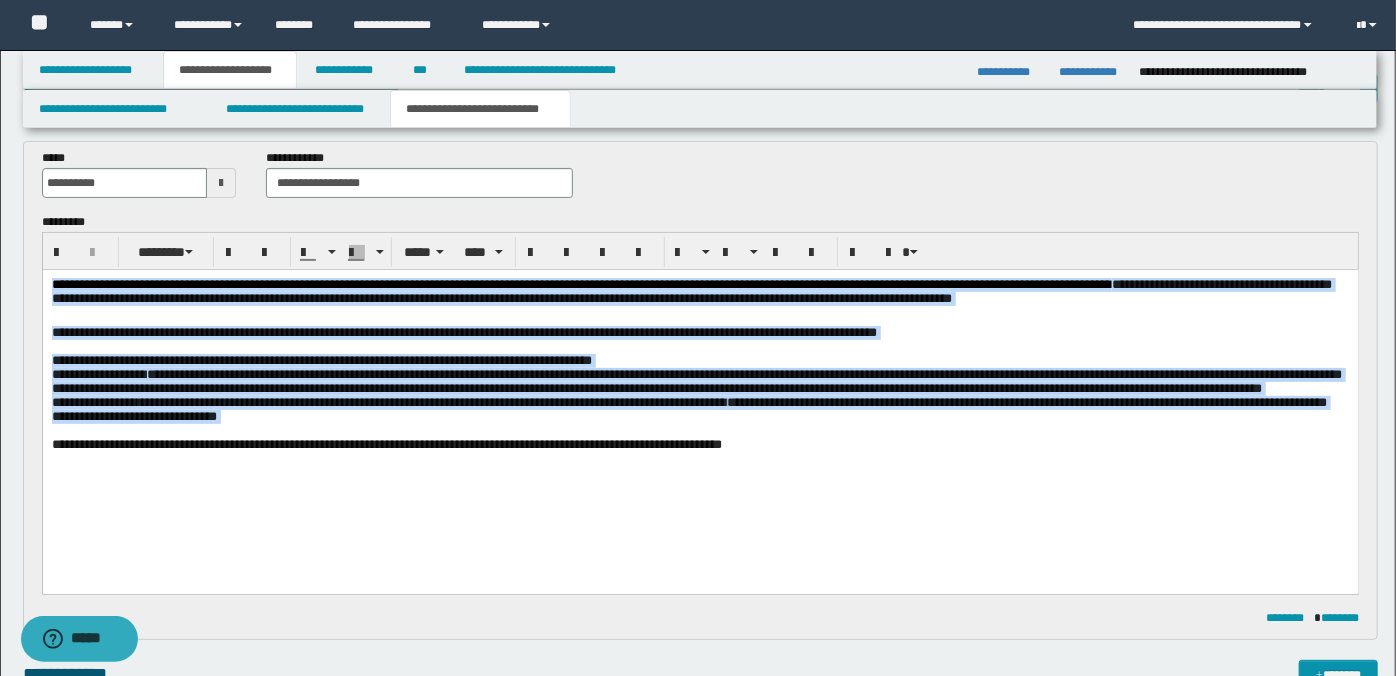 drag, startPoint x: 624, startPoint y: 374, endPoint x: 603, endPoint y: 376, distance: 21.095022 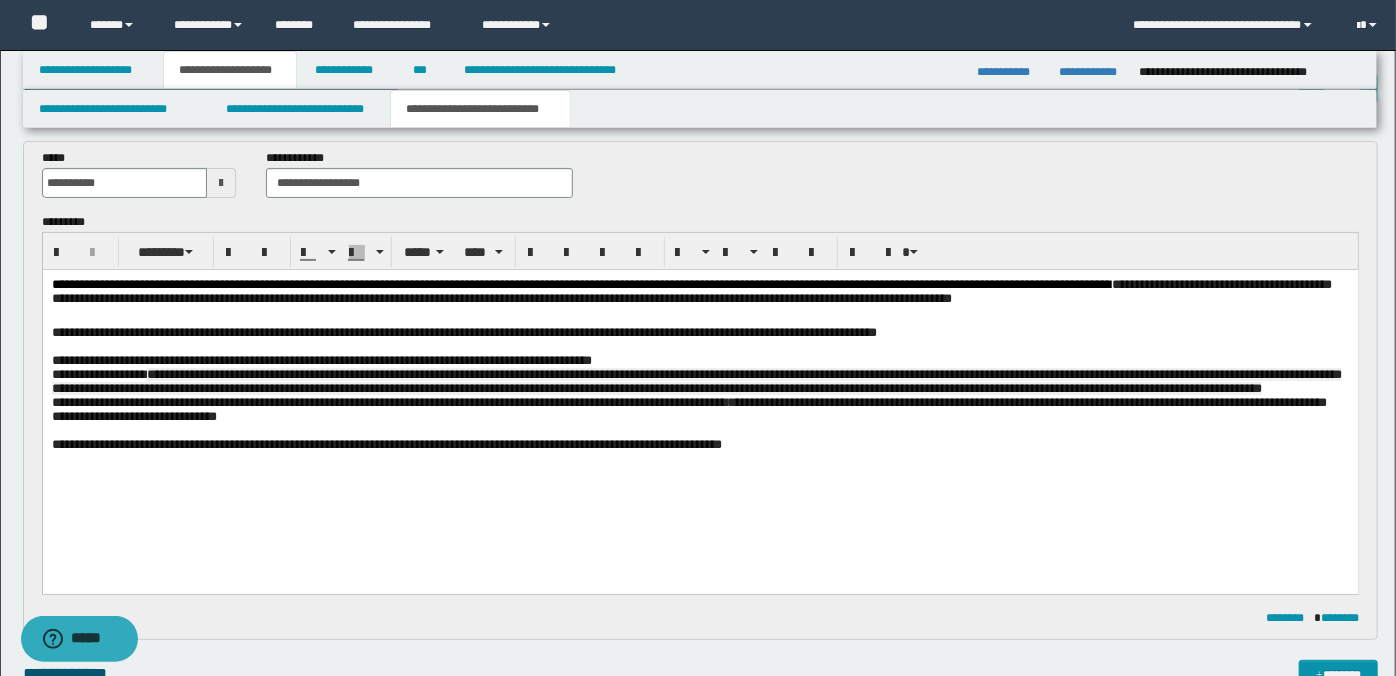 click on "**********" at bounding box center [463, 331] 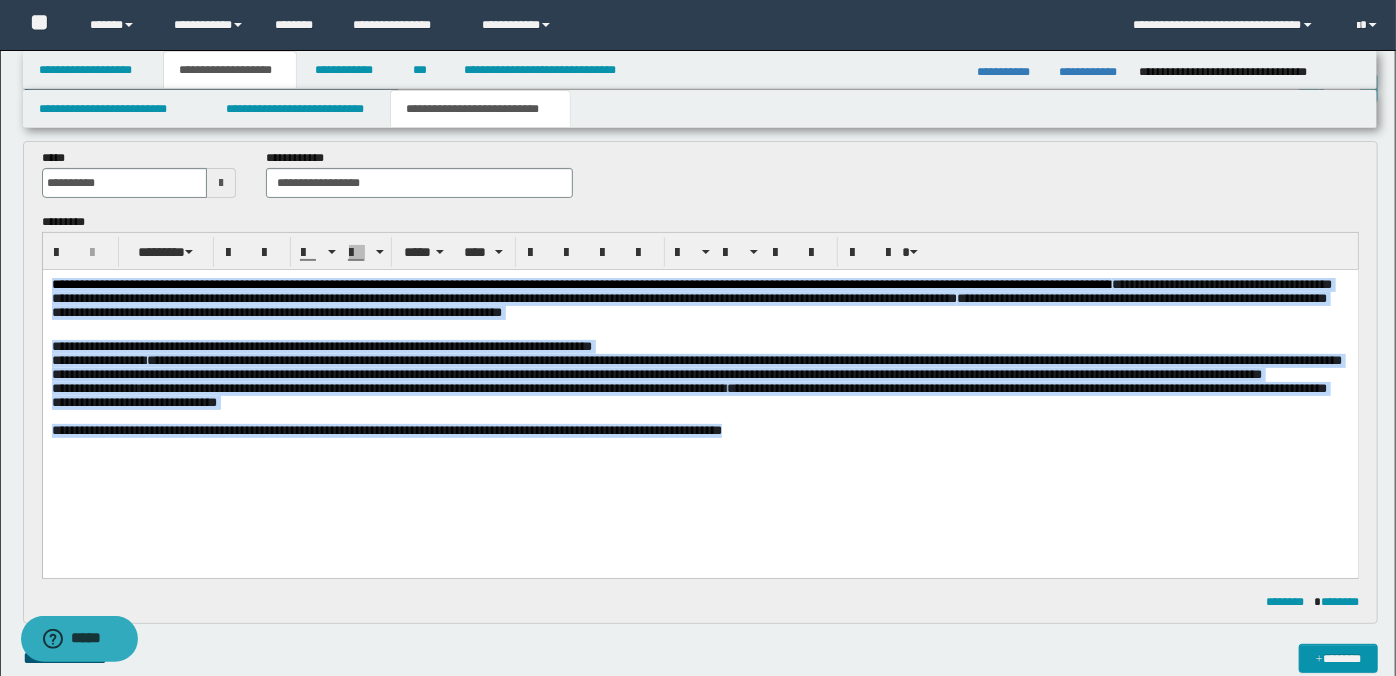 drag, startPoint x: 51, startPoint y: 285, endPoint x: 967, endPoint y: 480, distance: 936.526 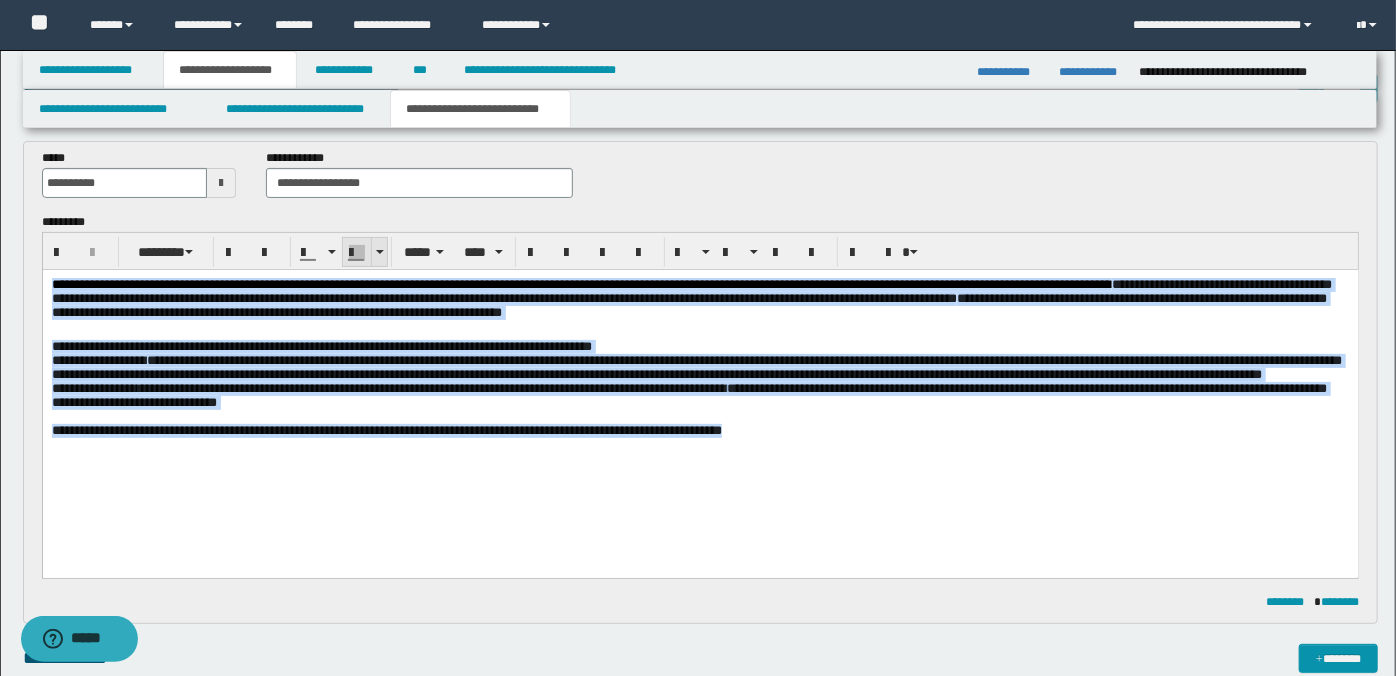 click at bounding box center (379, 252) 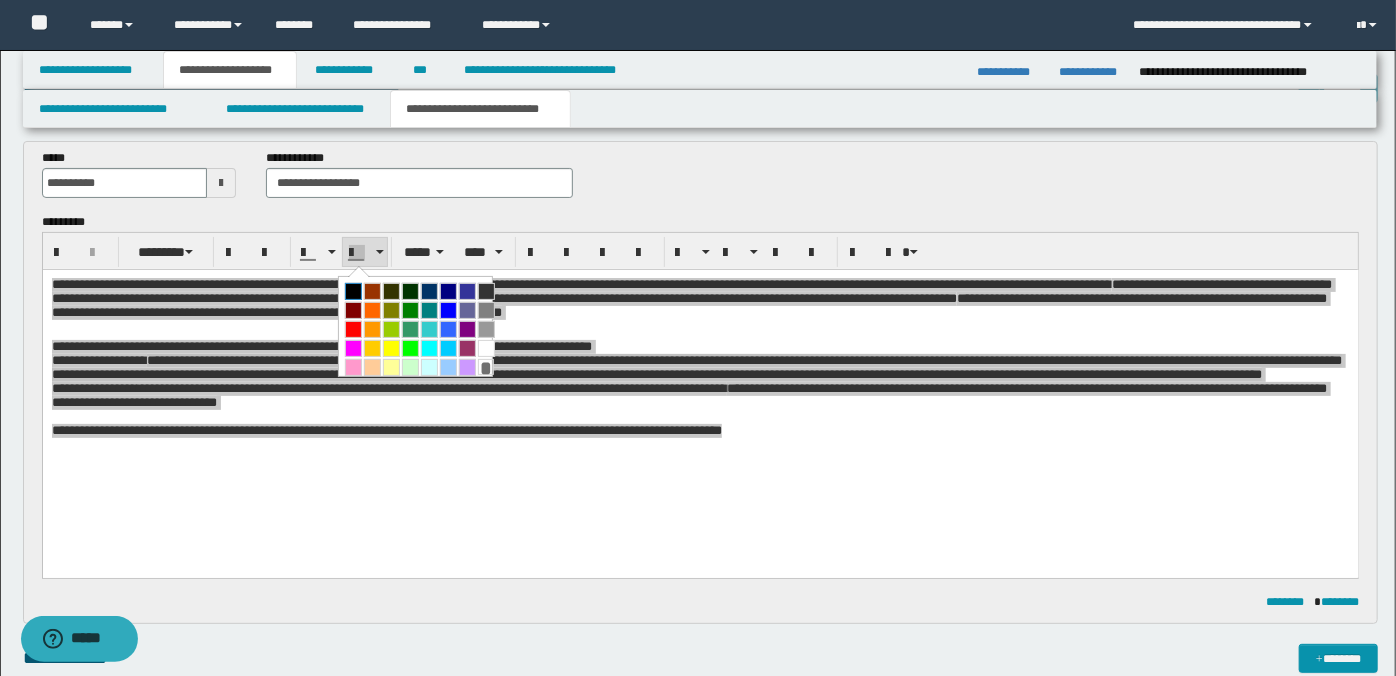 click at bounding box center (353, 291) 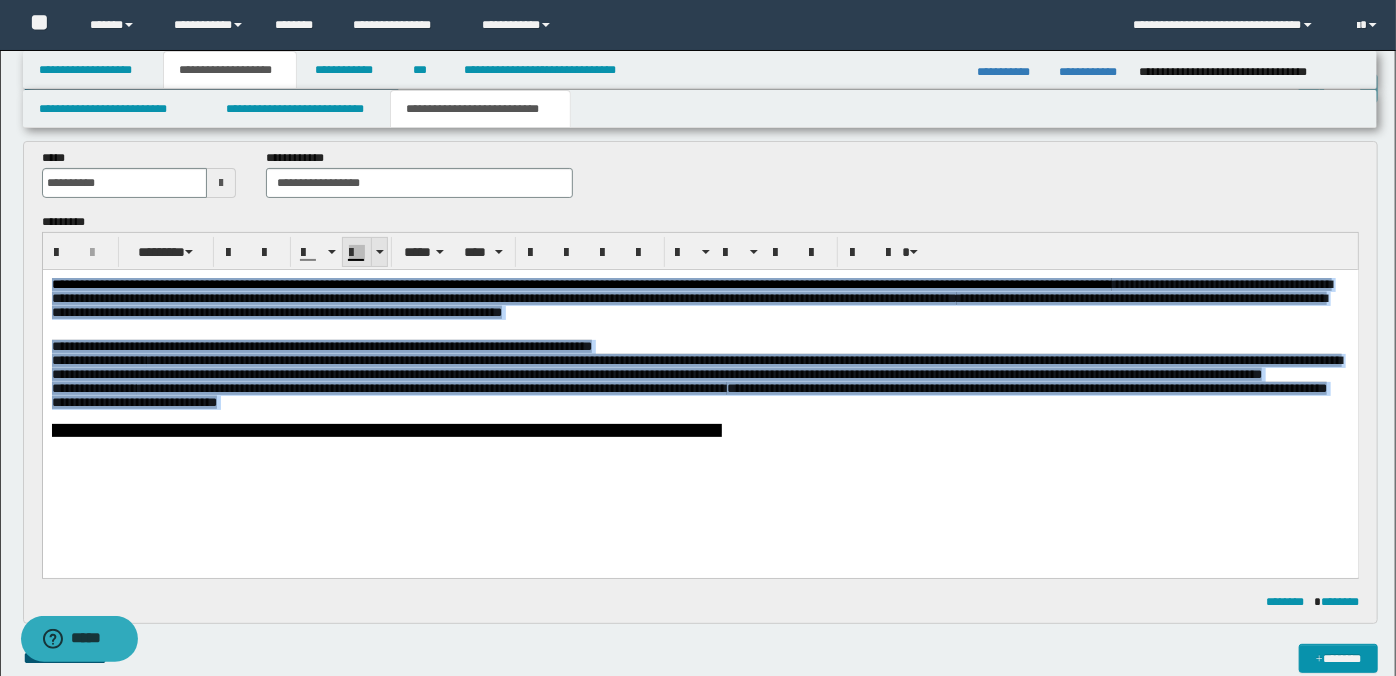 click at bounding box center (380, 252) 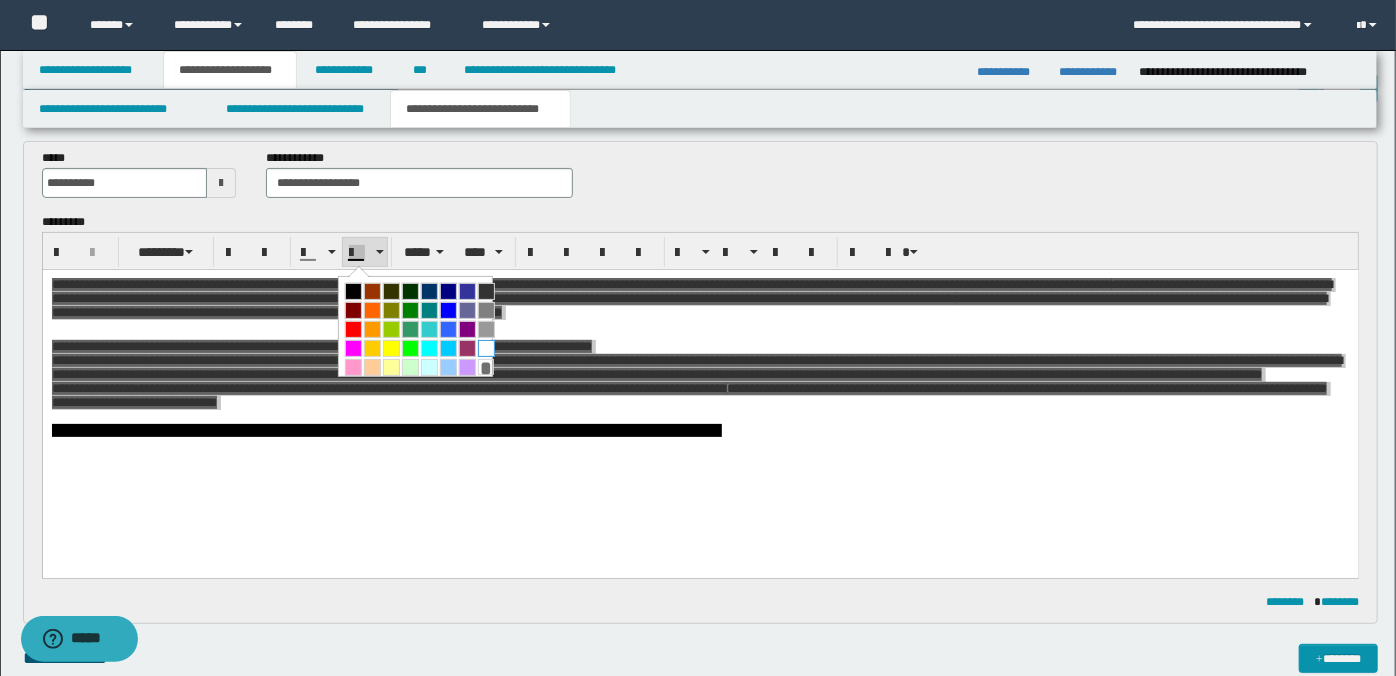 click at bounding box center [486, 348] 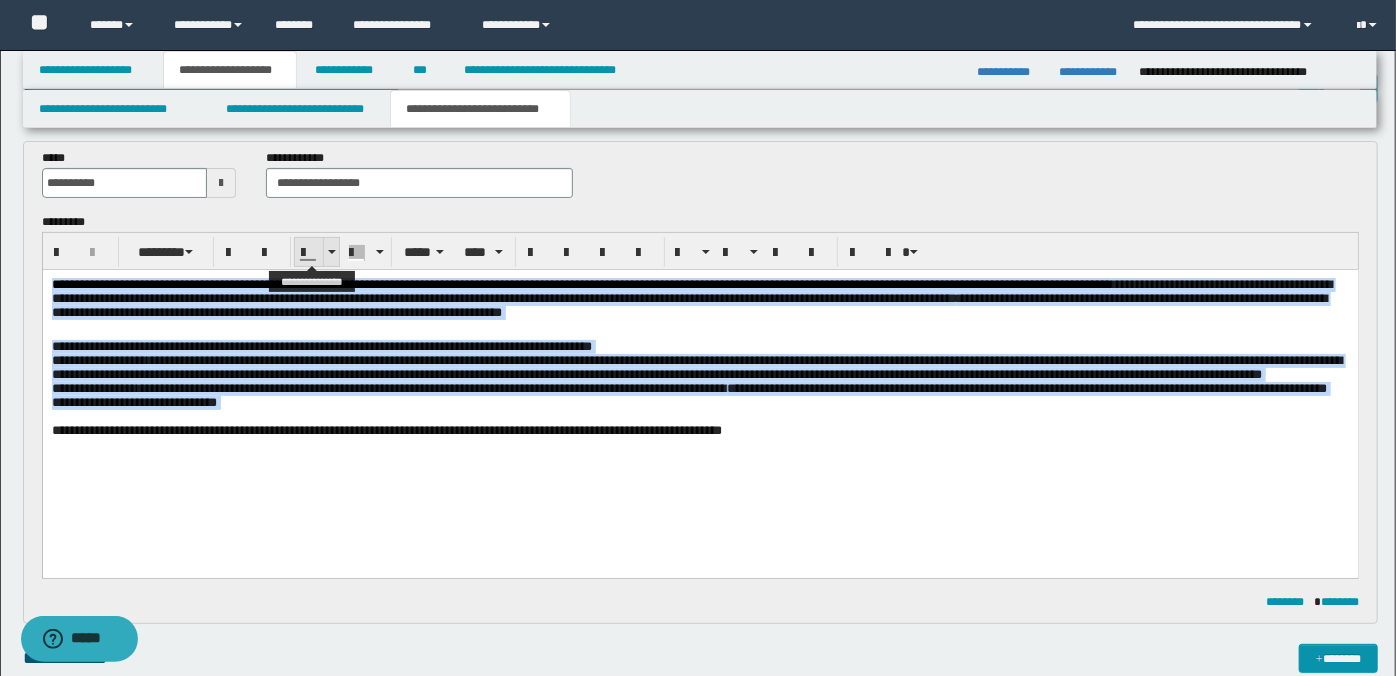 click at bounding box center (331, 252) 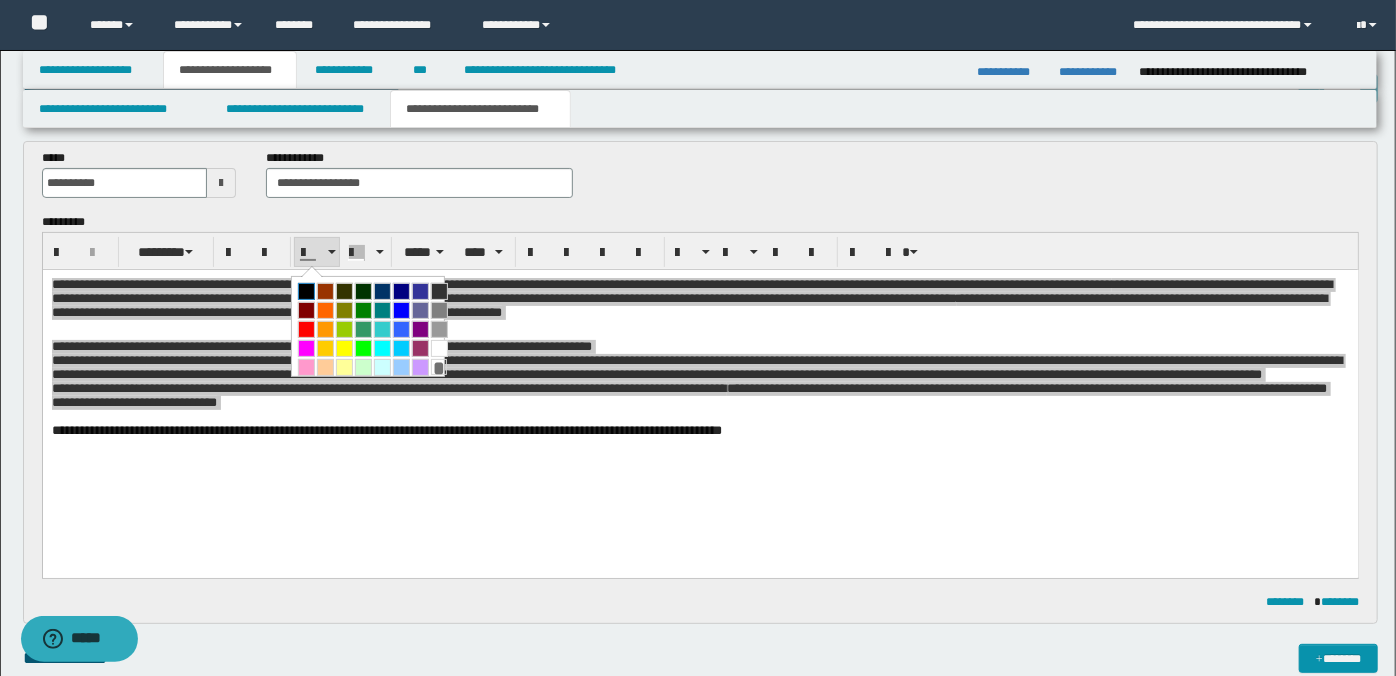 click at bounding box center (306, 291) 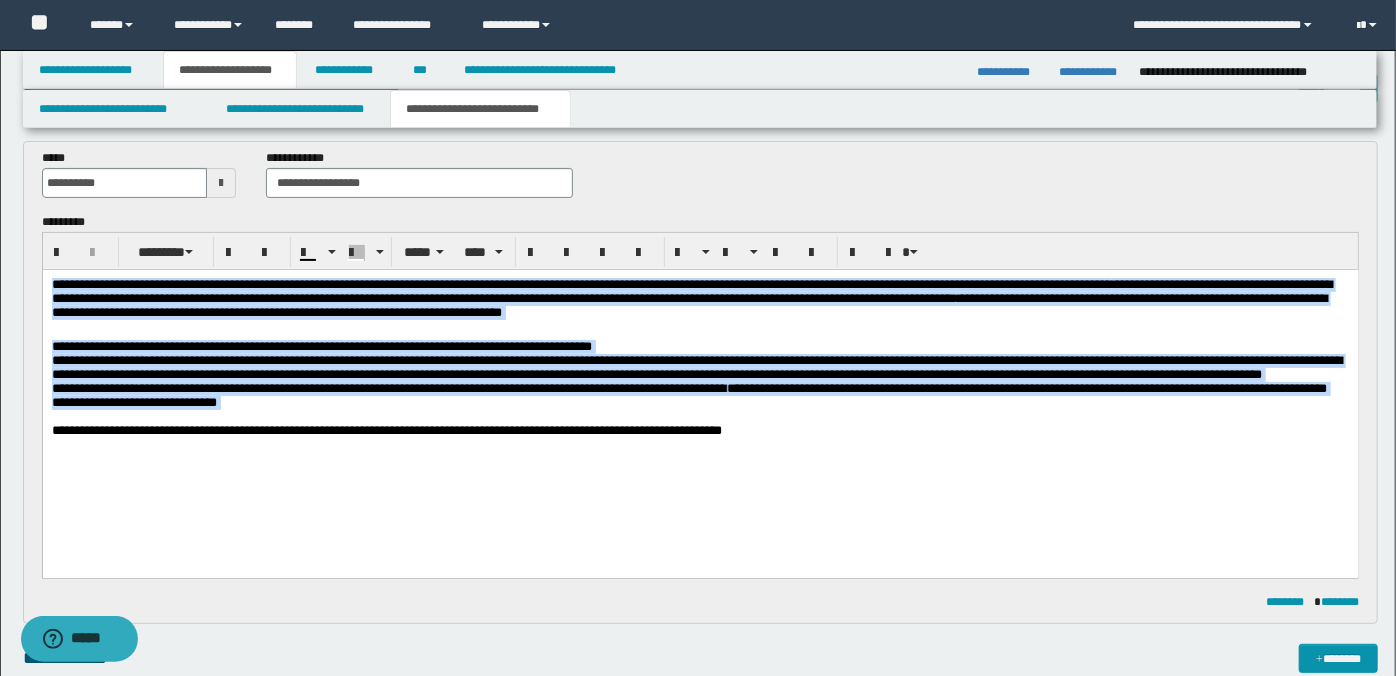 click at bounding box center (700, 332) 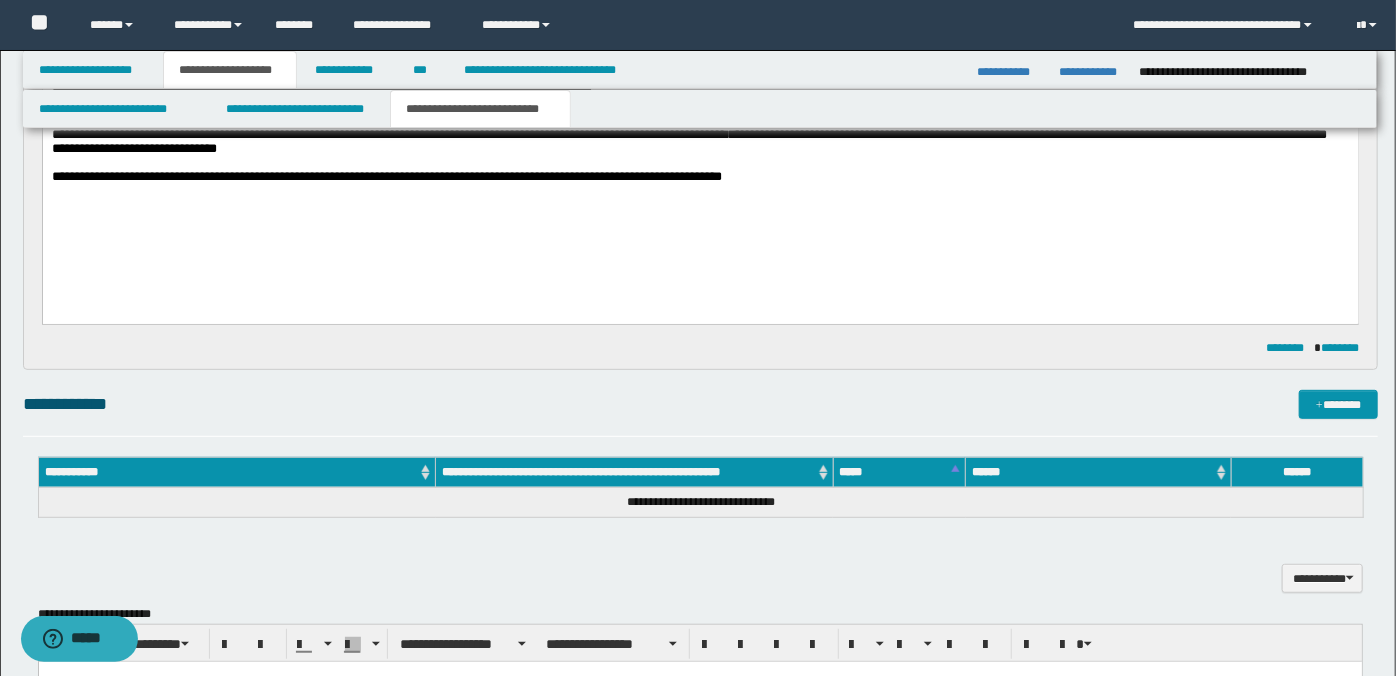 scroll, scrollTop: 507, scrollLeft: 0, axis: vertical 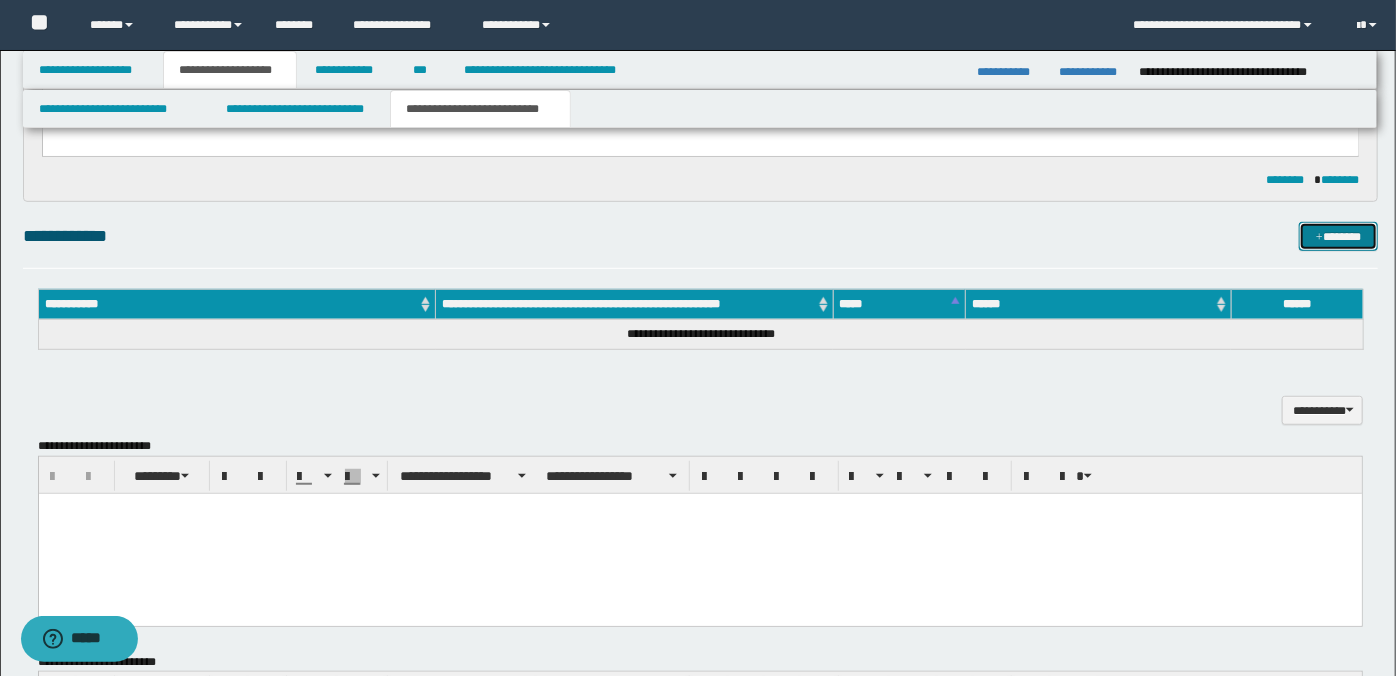 click on "*******" at bounding box center [1338, 236] 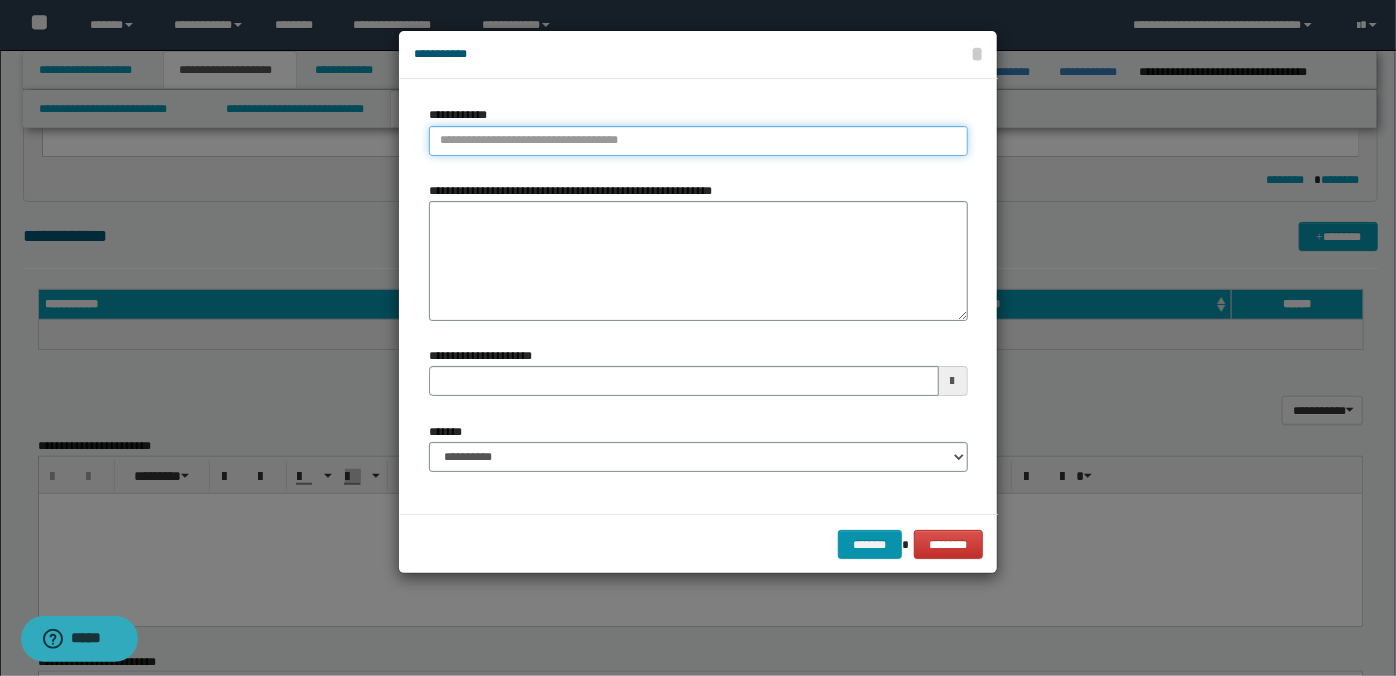 click on "**********" at bounding box center [698, 141] 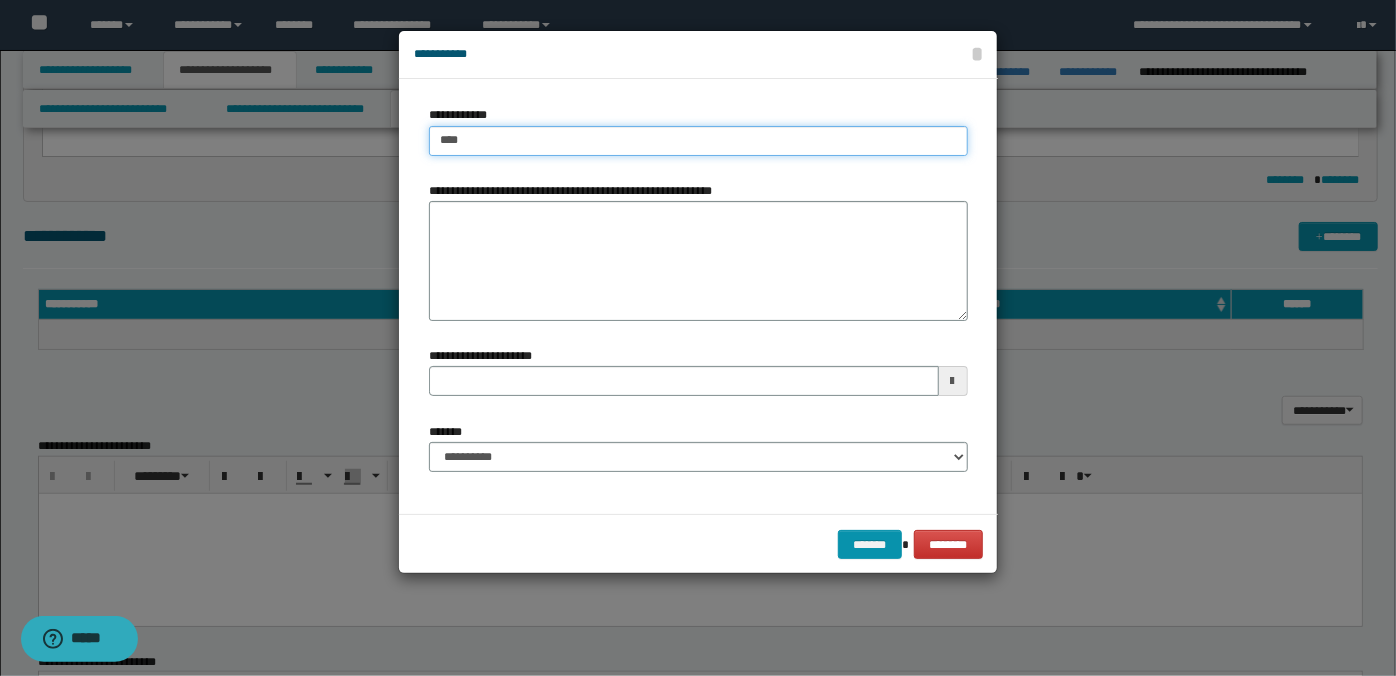 type on "*****" 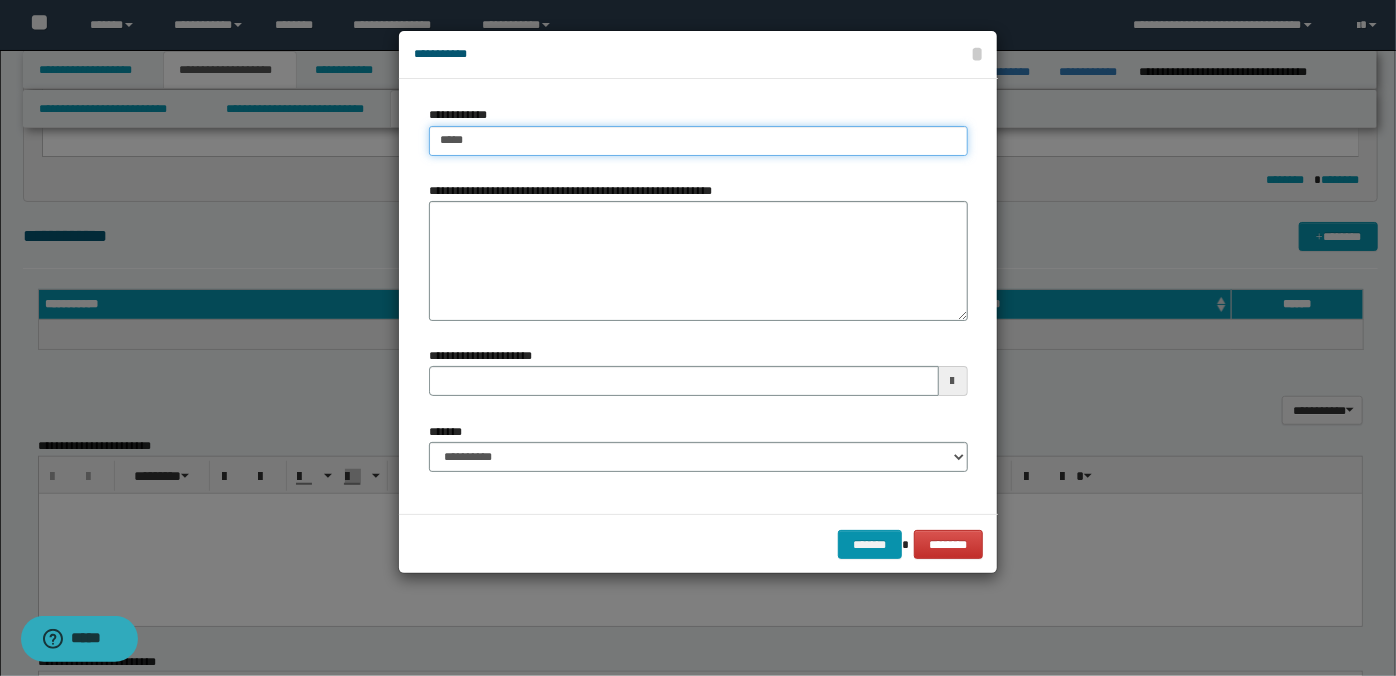 type on "*****" 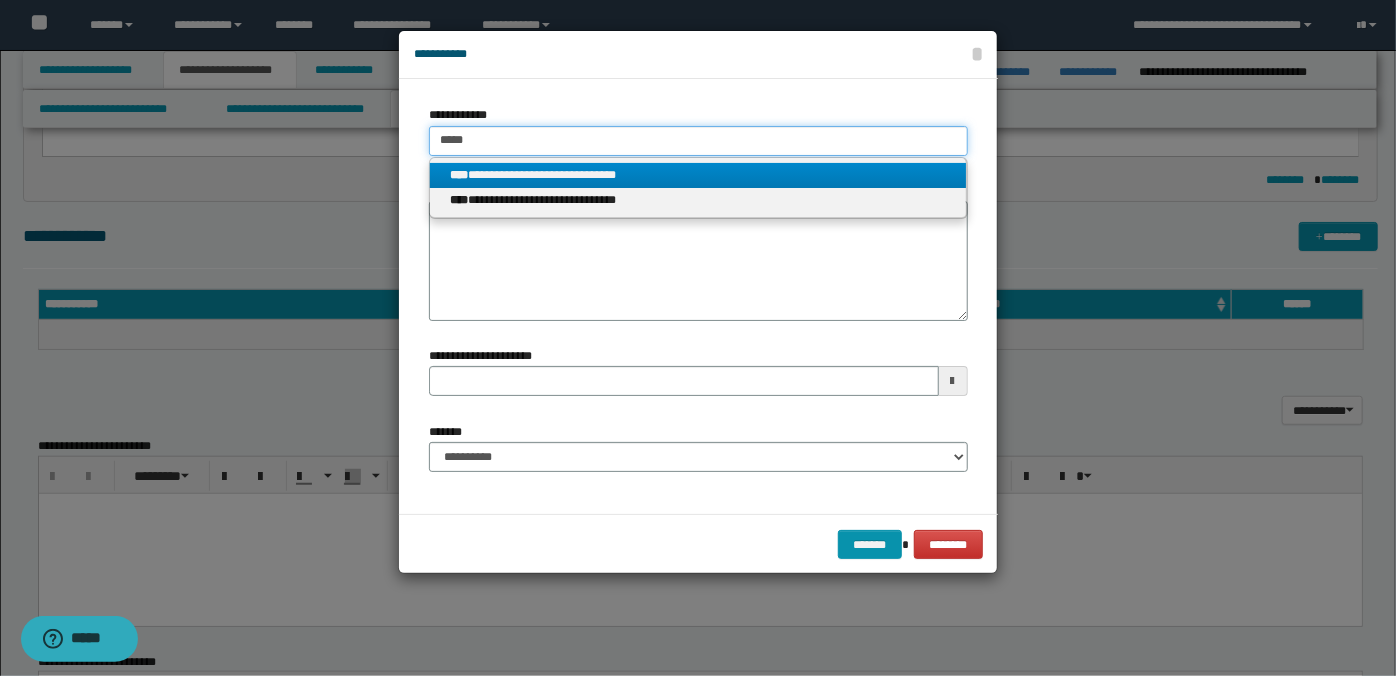 type on "*****" 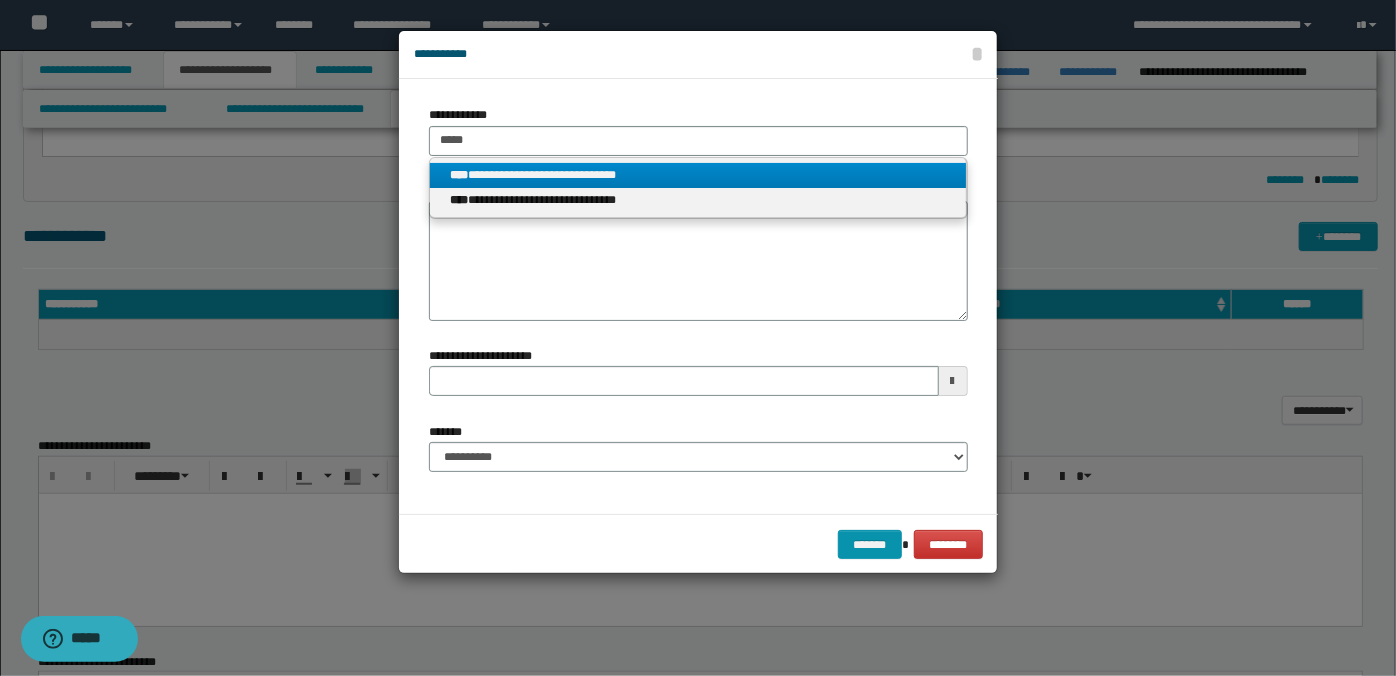click on "**********" at bounding box center (698, 175) 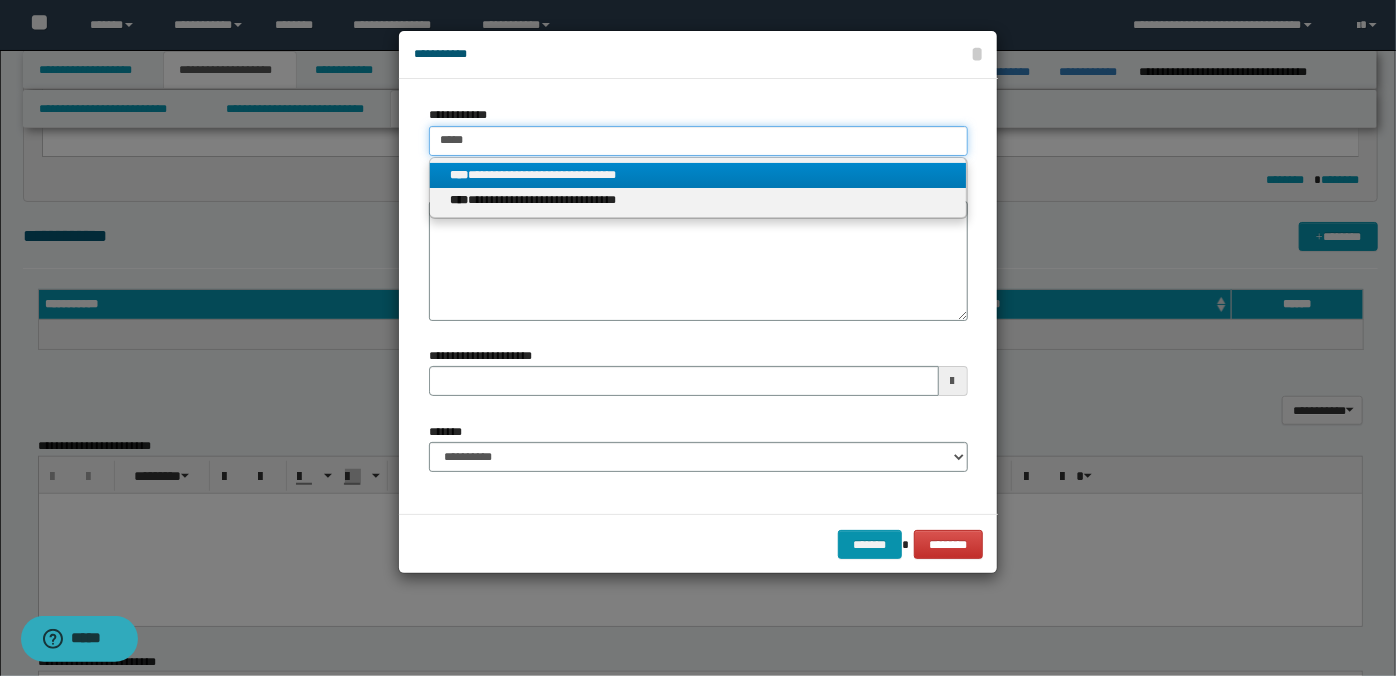 type 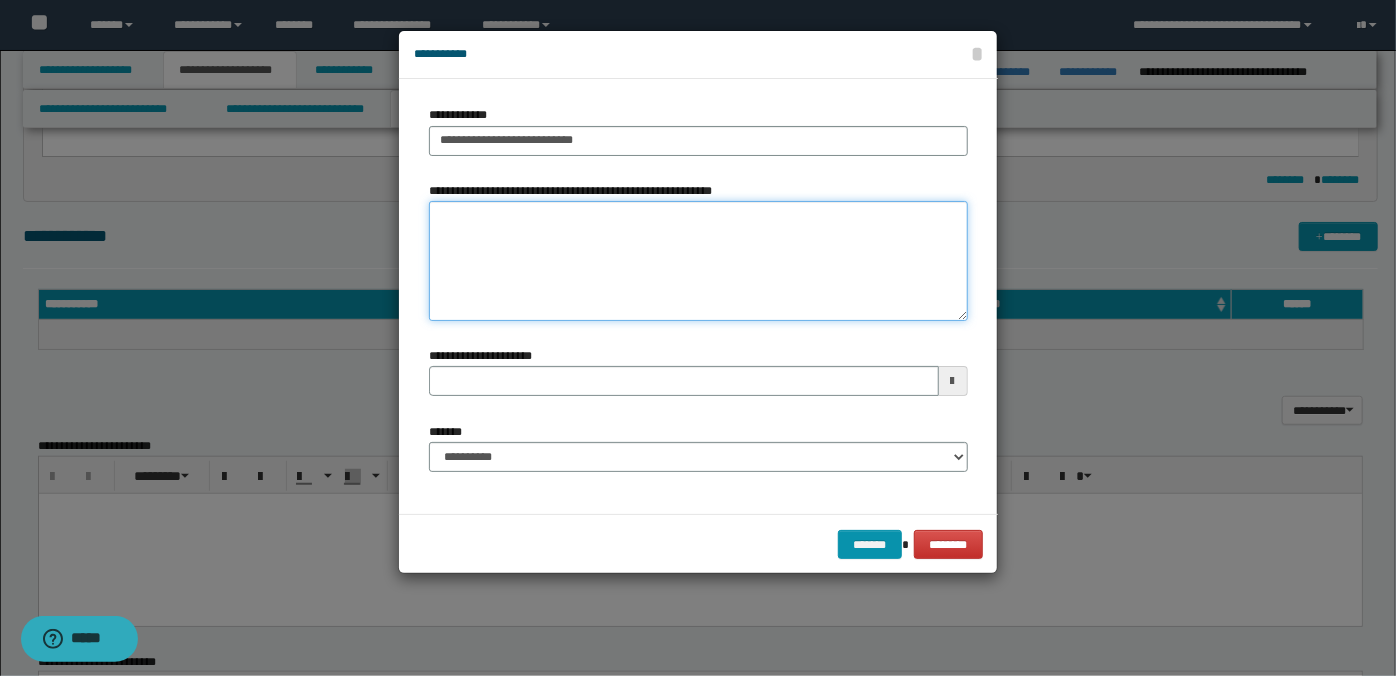 click on "**********" at bounding box center (698, 261) 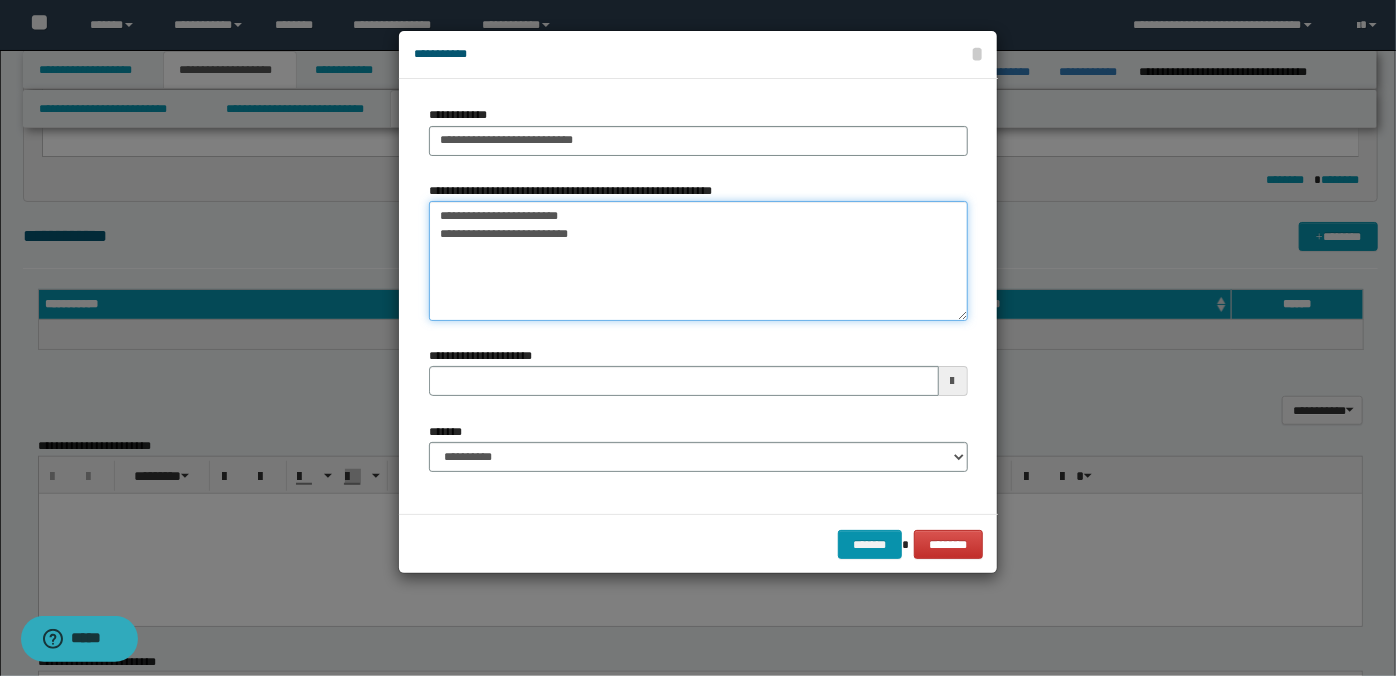type on "**********" 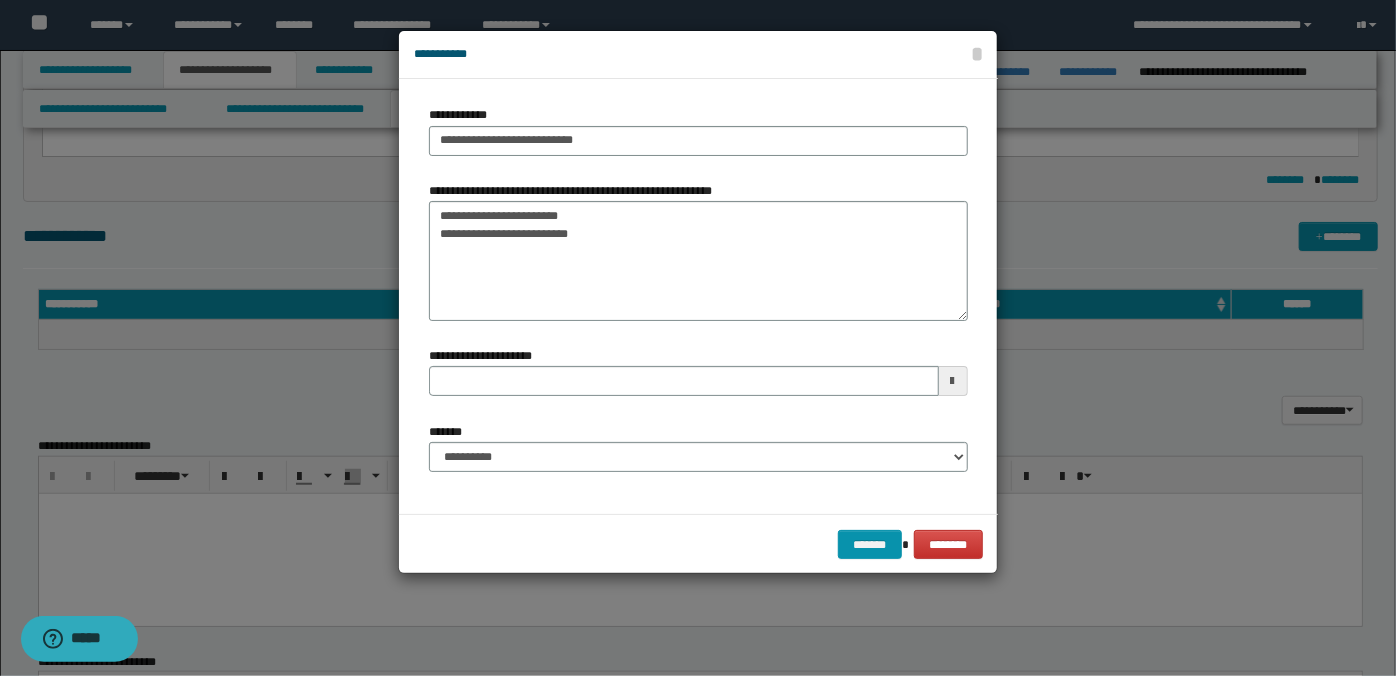click at bounding box center [953, 381] 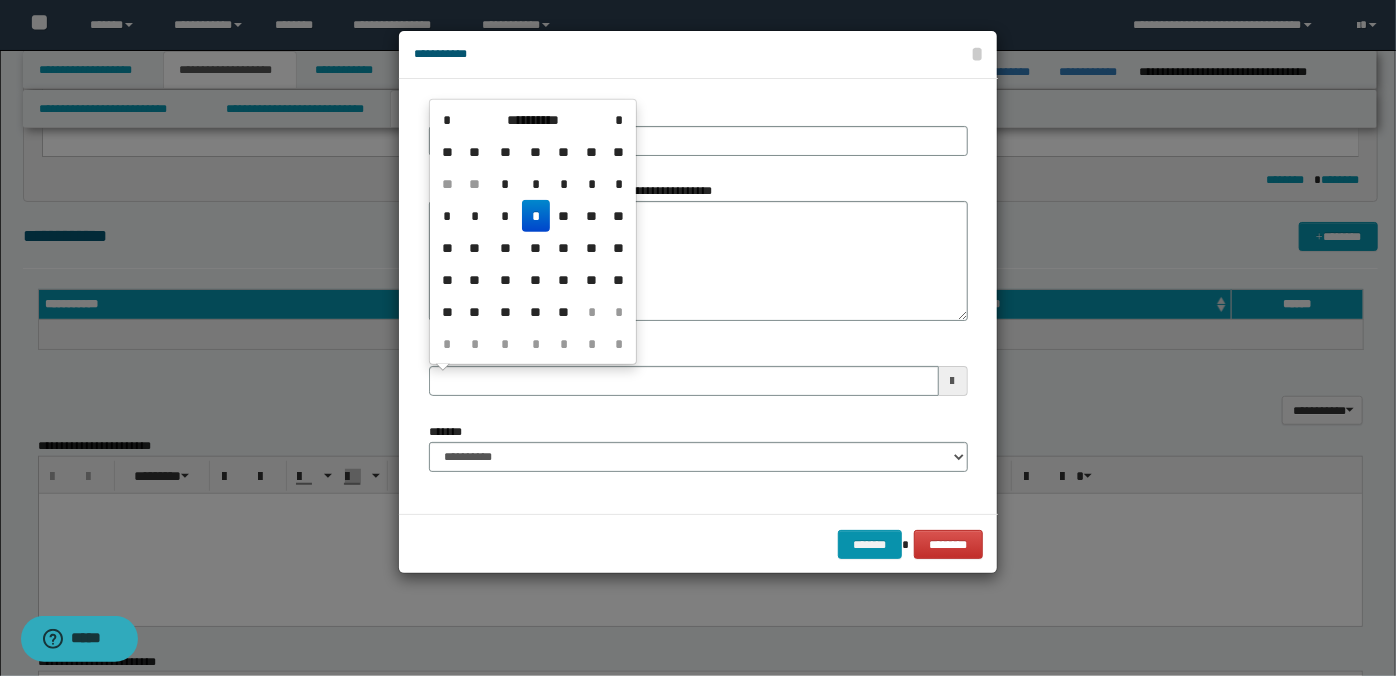 click on "*" at bounding box center [536, 216] 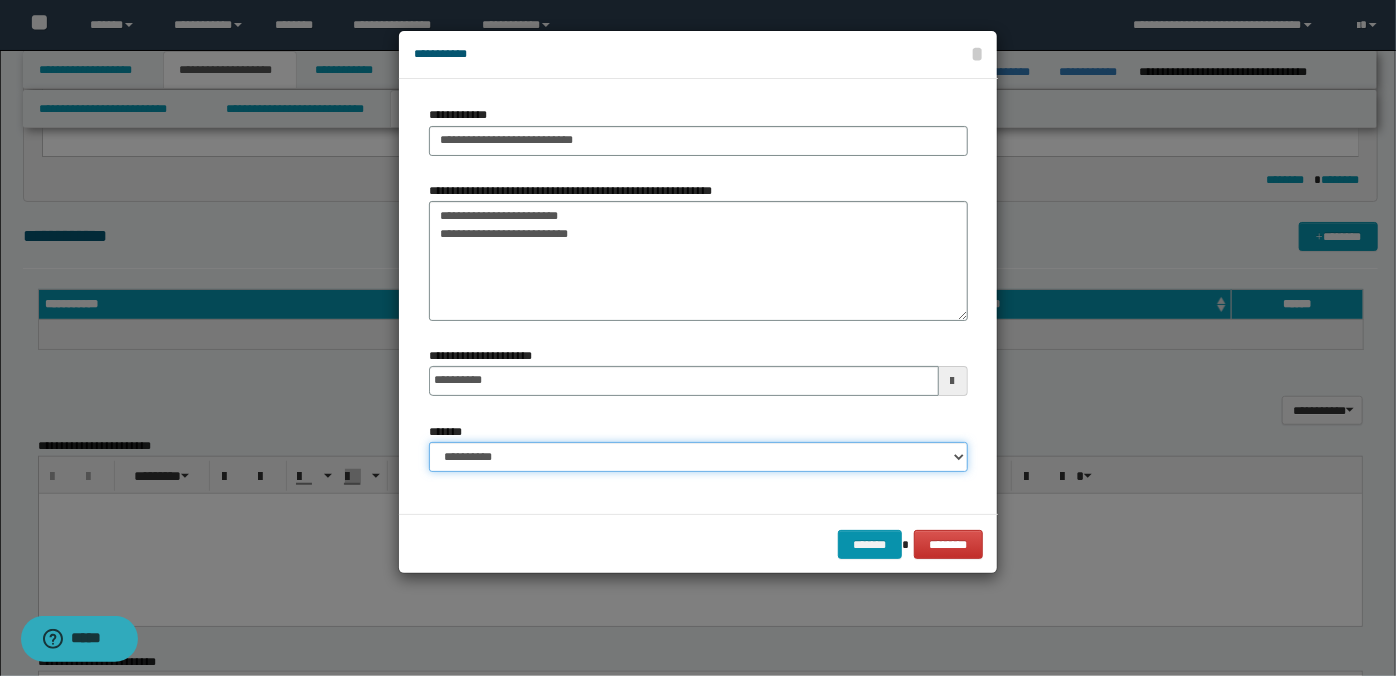 click on "**********" at bounding box center [698, 457] 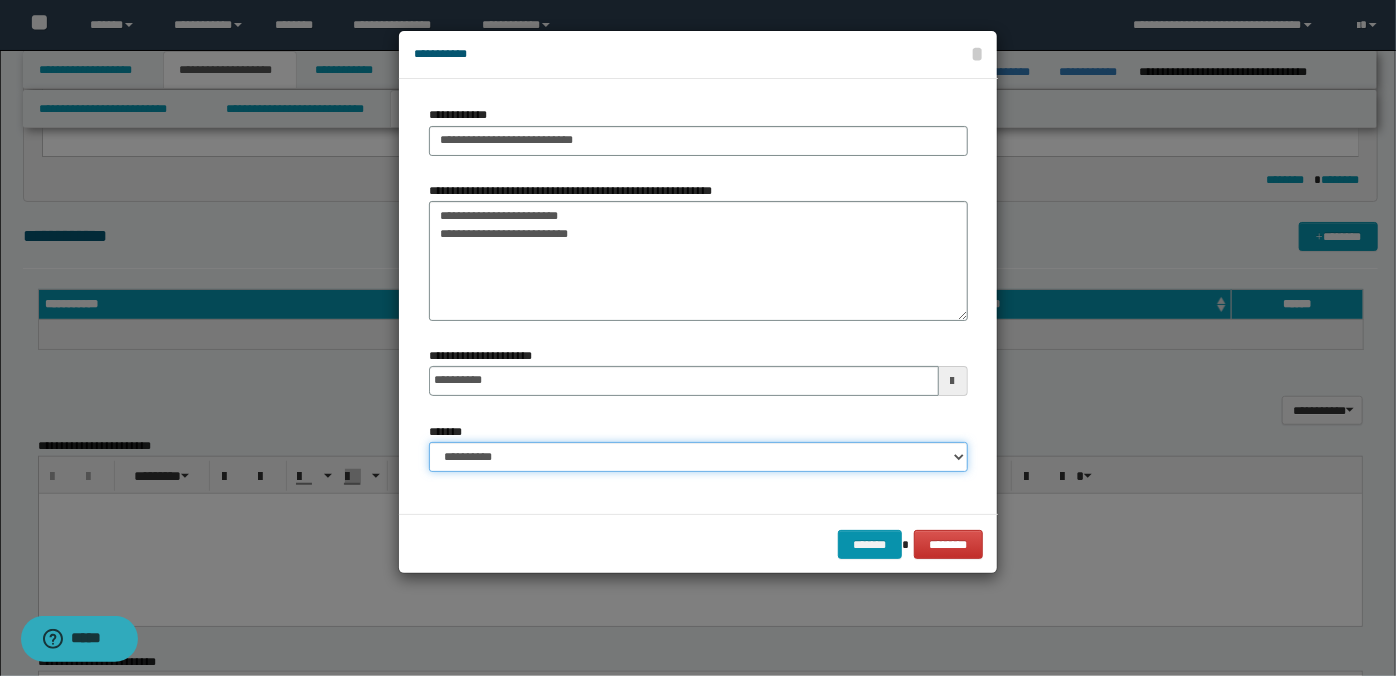 select on "*" 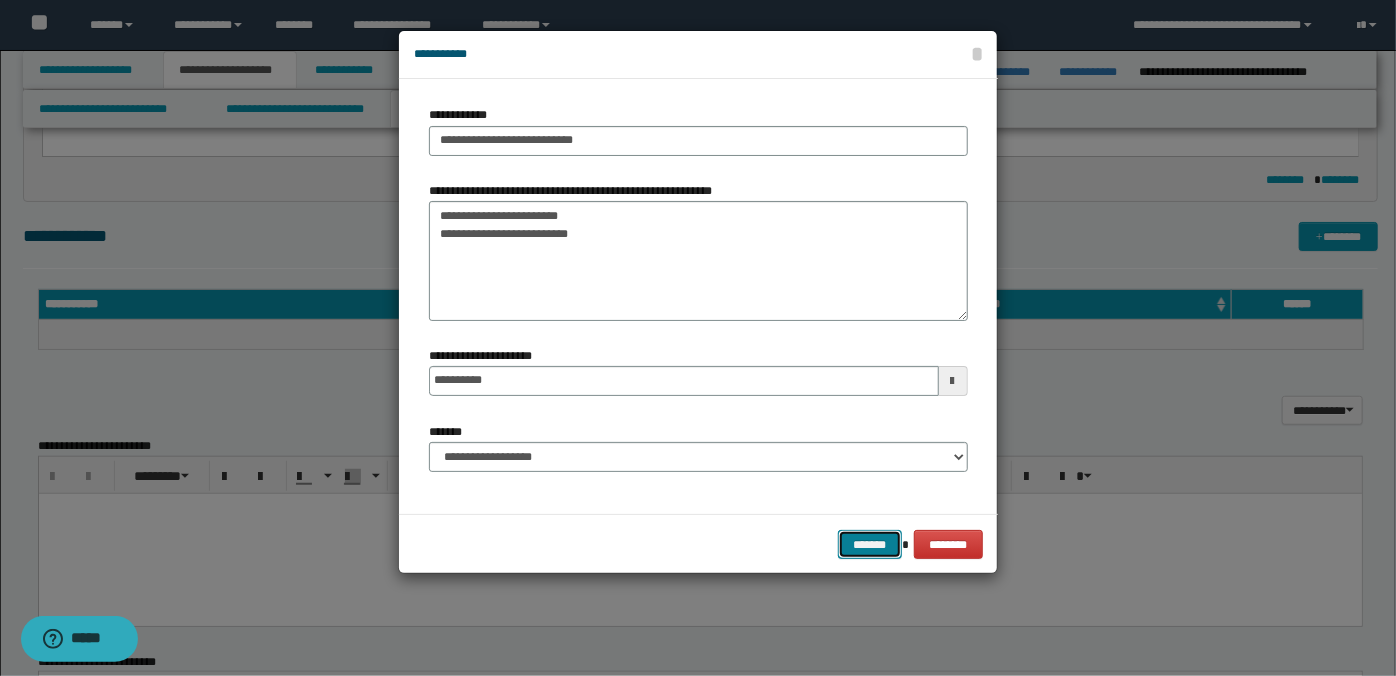 click on "*******" at bounding box center [870, 544] 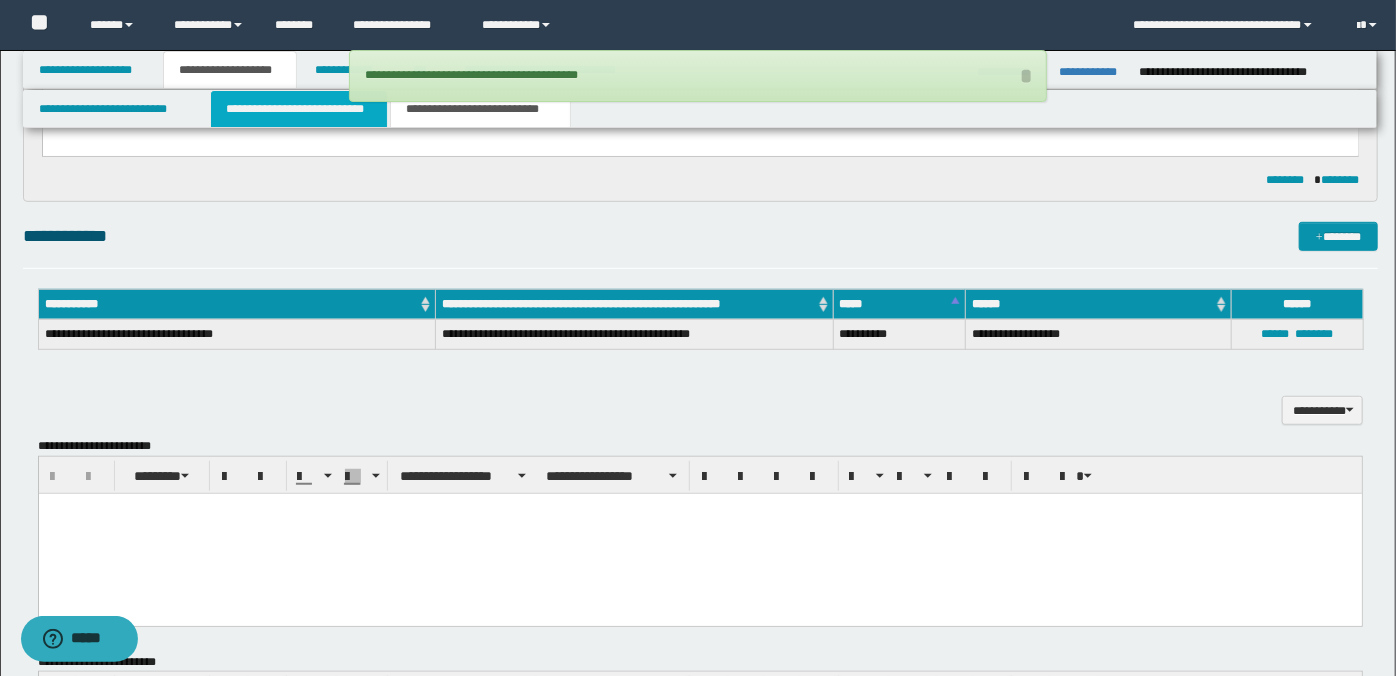 click on "**********" at bounding box center [299, 109] 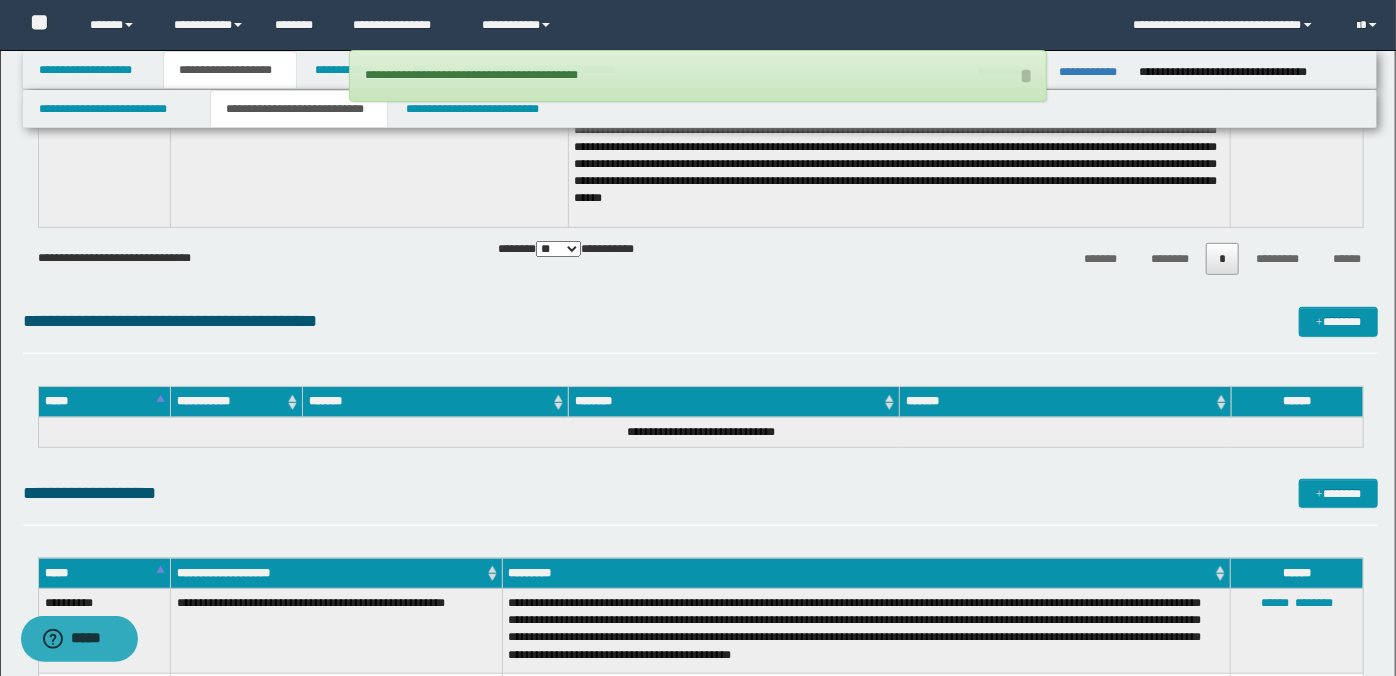 scroll, scrollTop: 895, scrollLeft: 0, axis: vertical 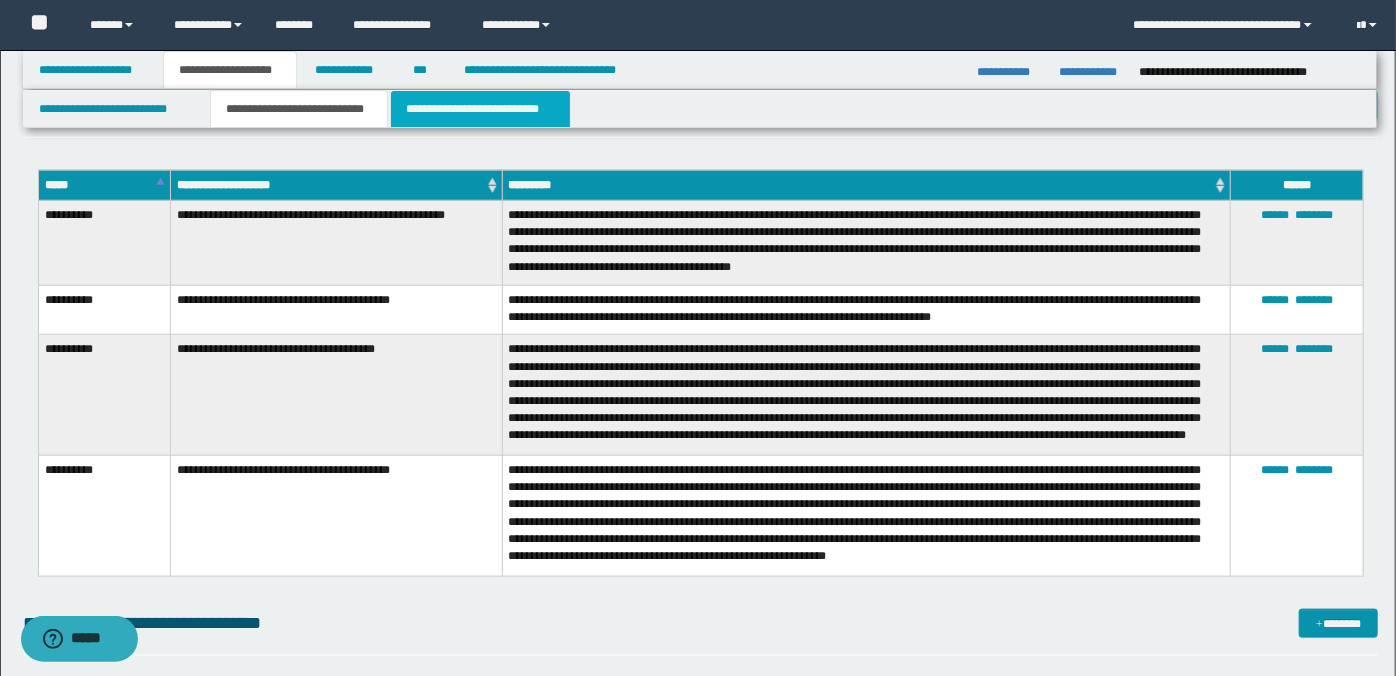 click on "**********" at bounding box center (480, 109) 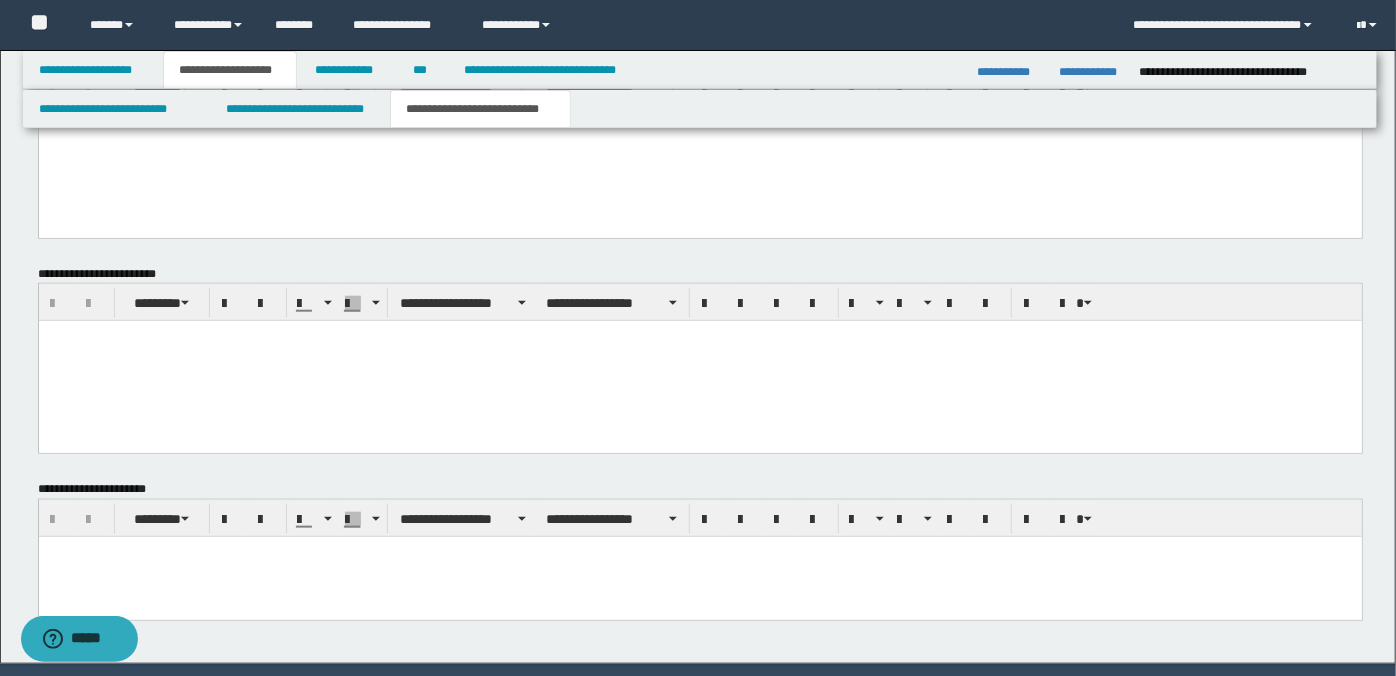 scroll, scrollTop: 436, scrollLeft: 0, axis: vertical 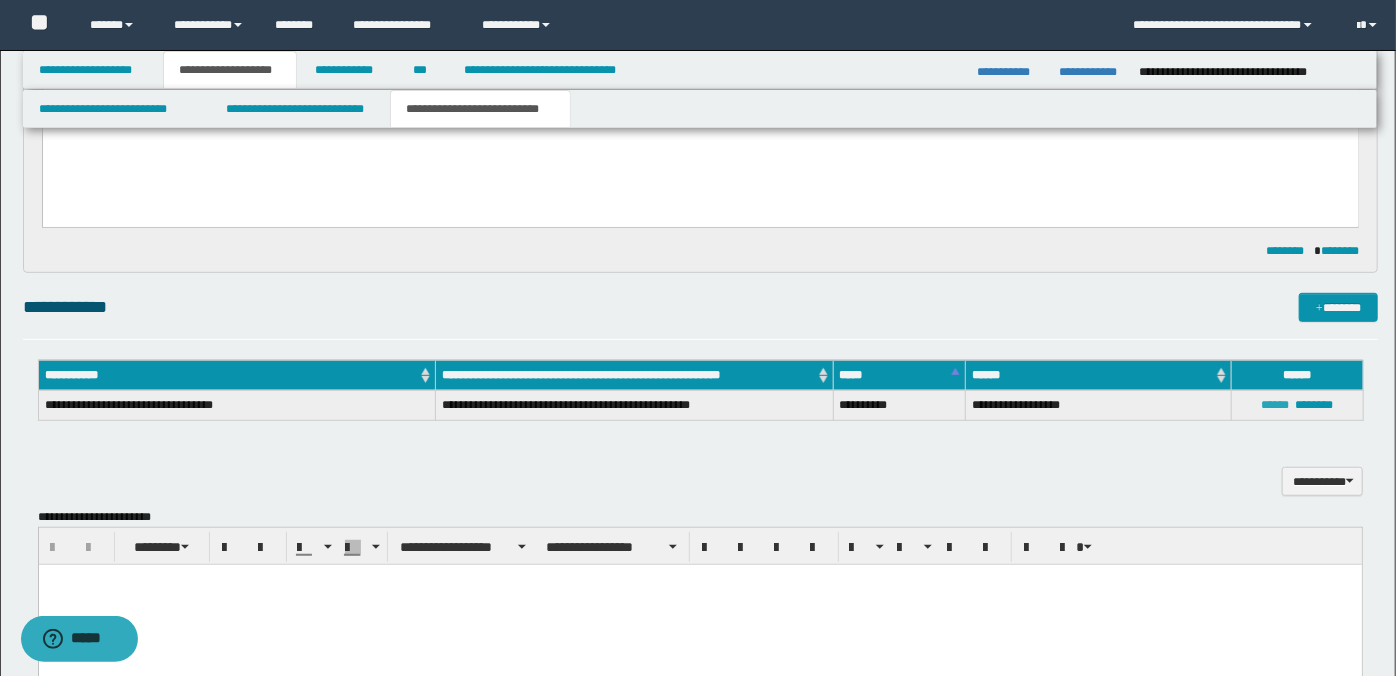 click on "******" at bounding box center (1275, 405) 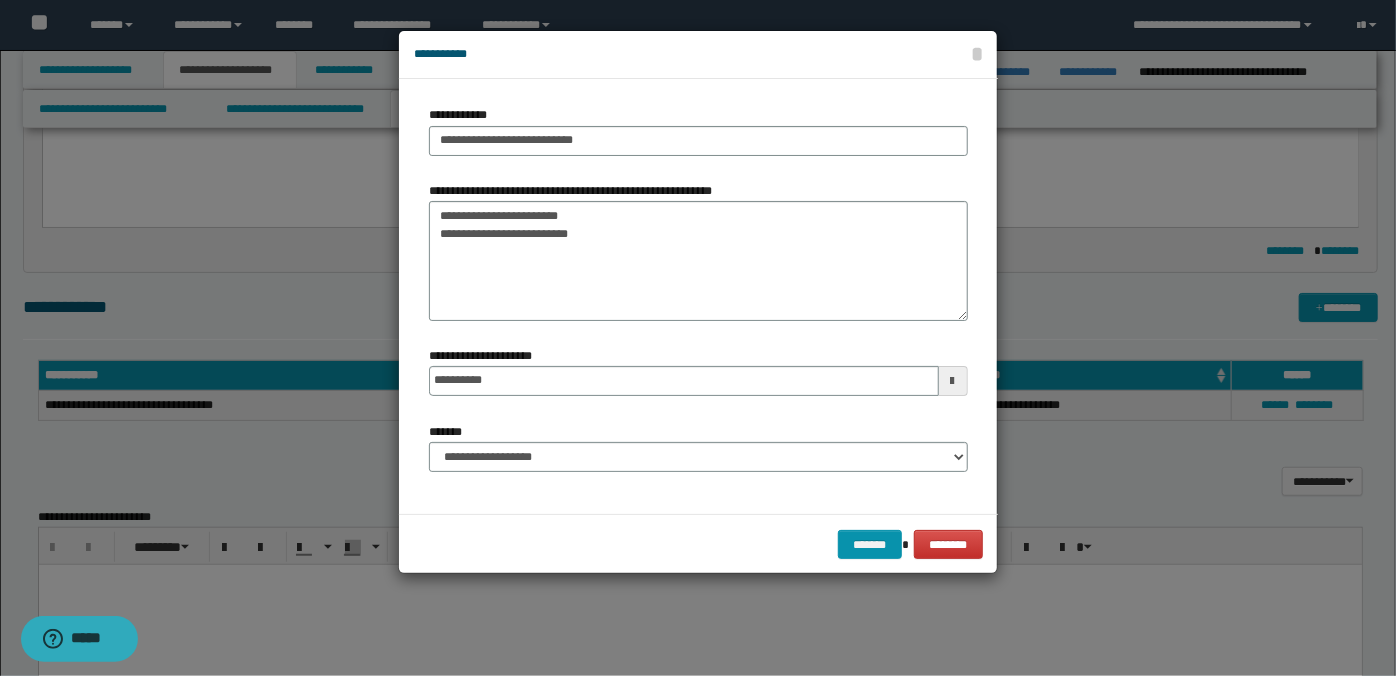 click at bounding box center (953, 381) 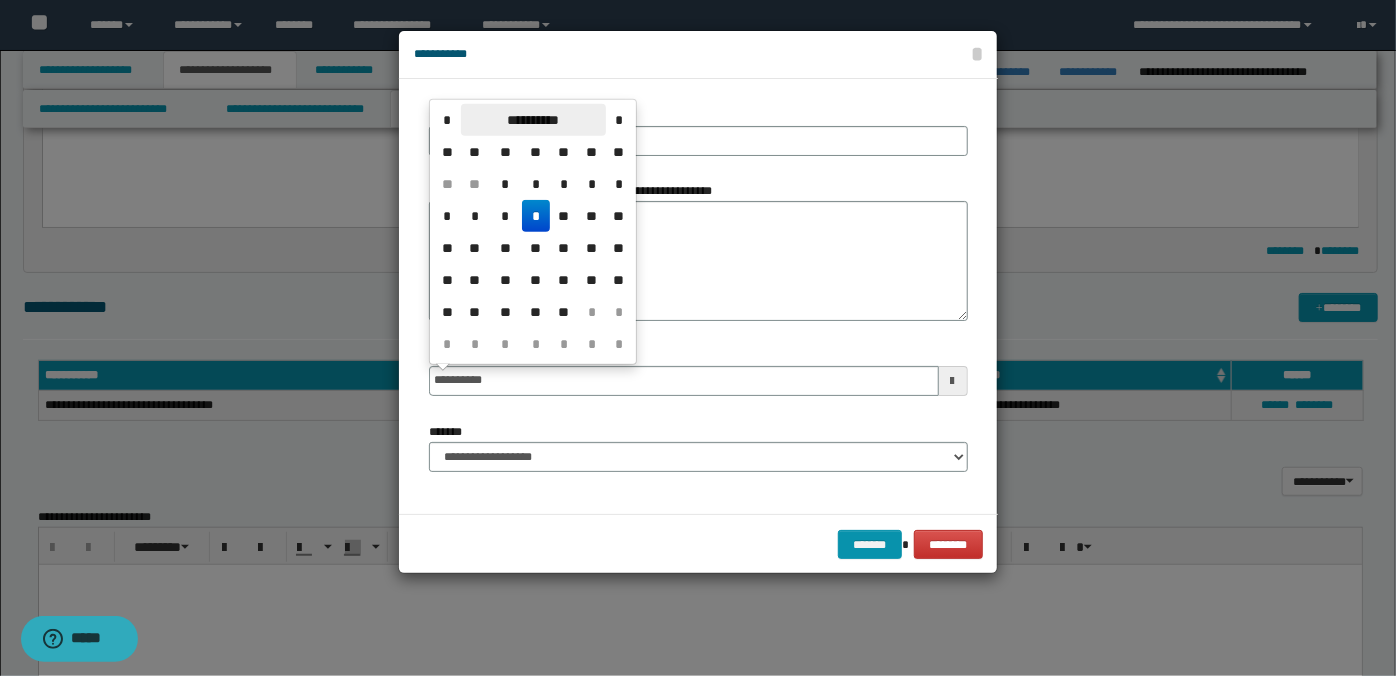 click on "**********" at bounding box center (533, 120) 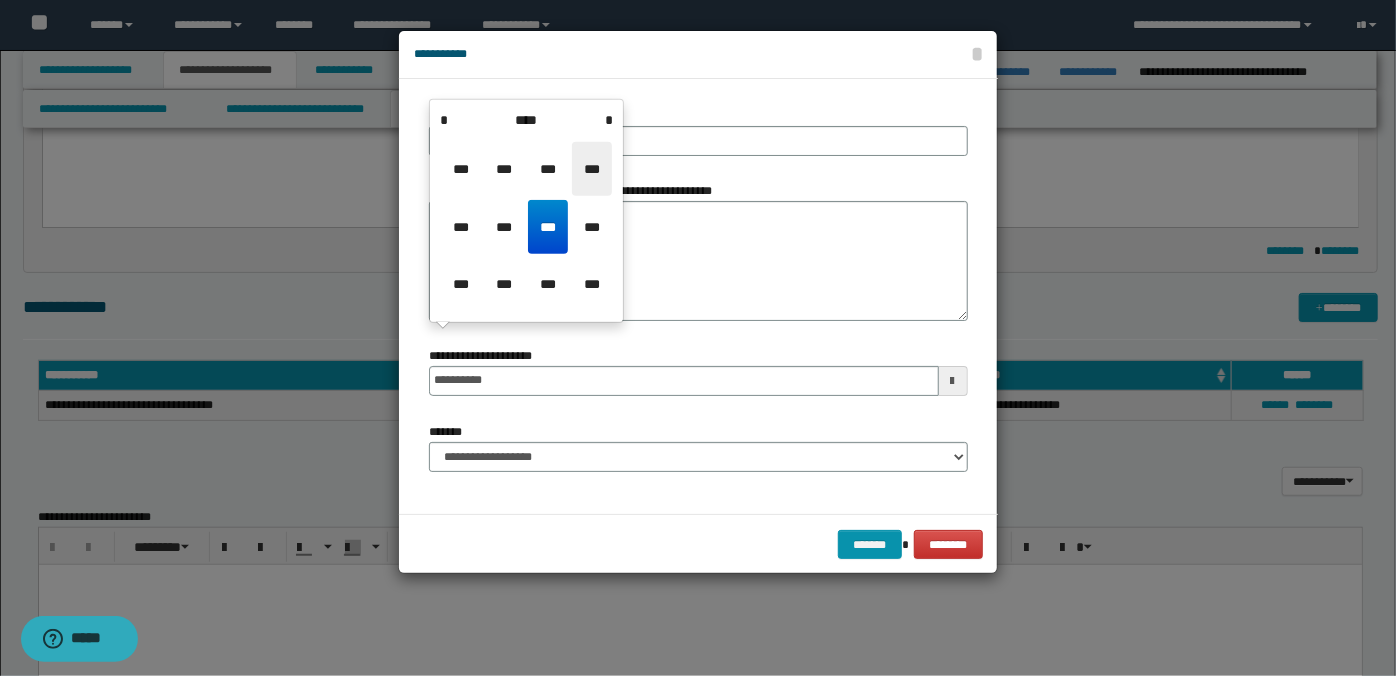 click on "***" at bounding box center (592, 169) 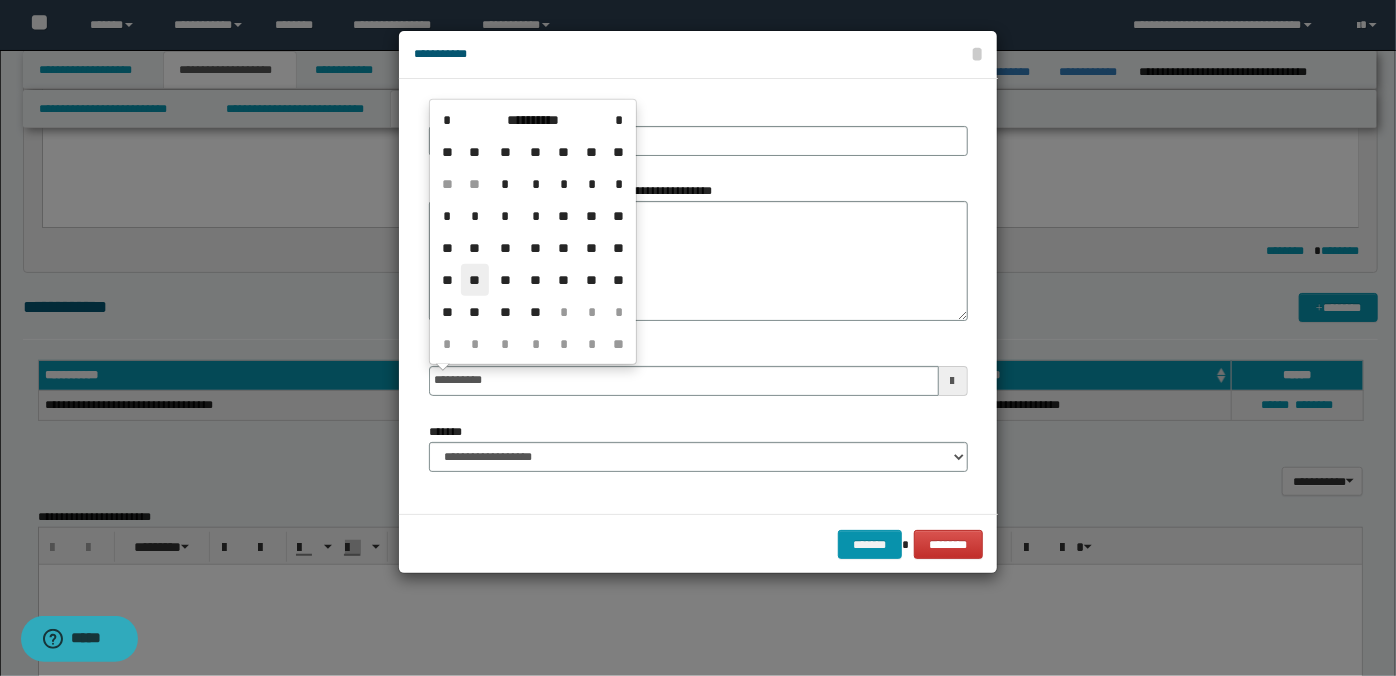 click on "**" at bounding box center [475, 280] 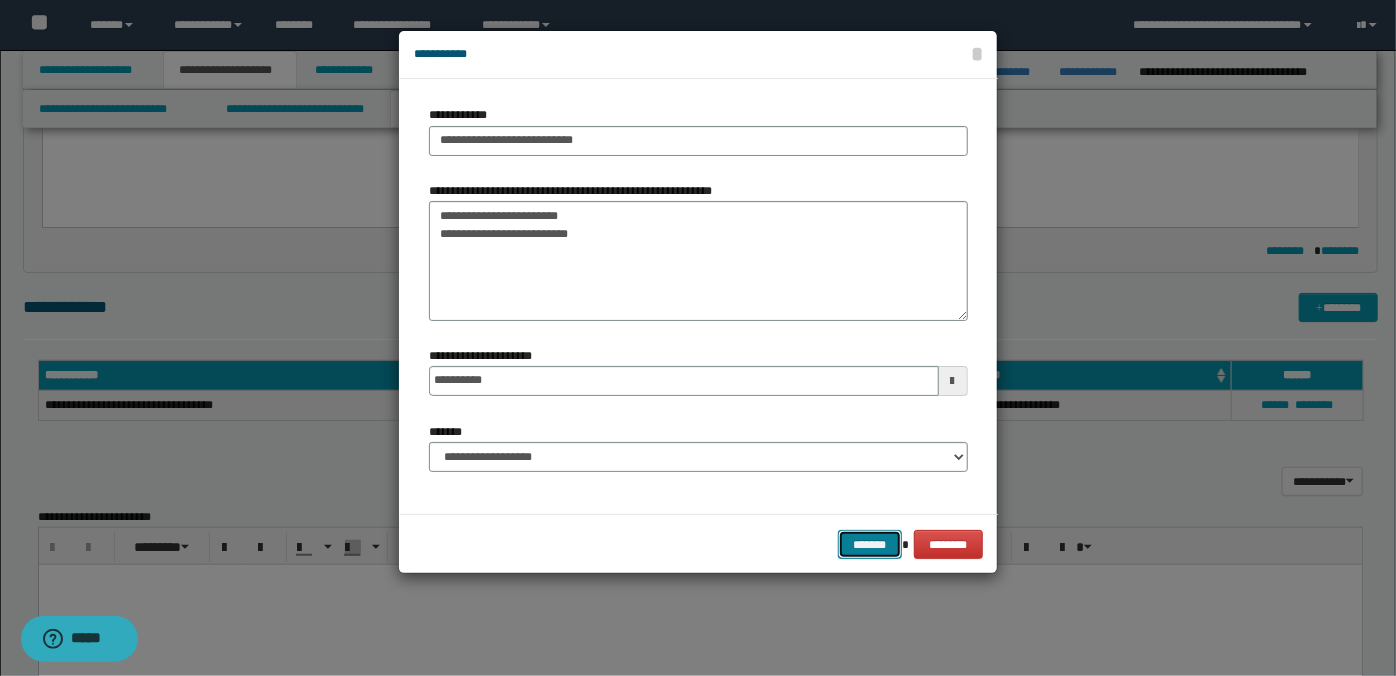 click on "*******" at bounding box center (870, 544) 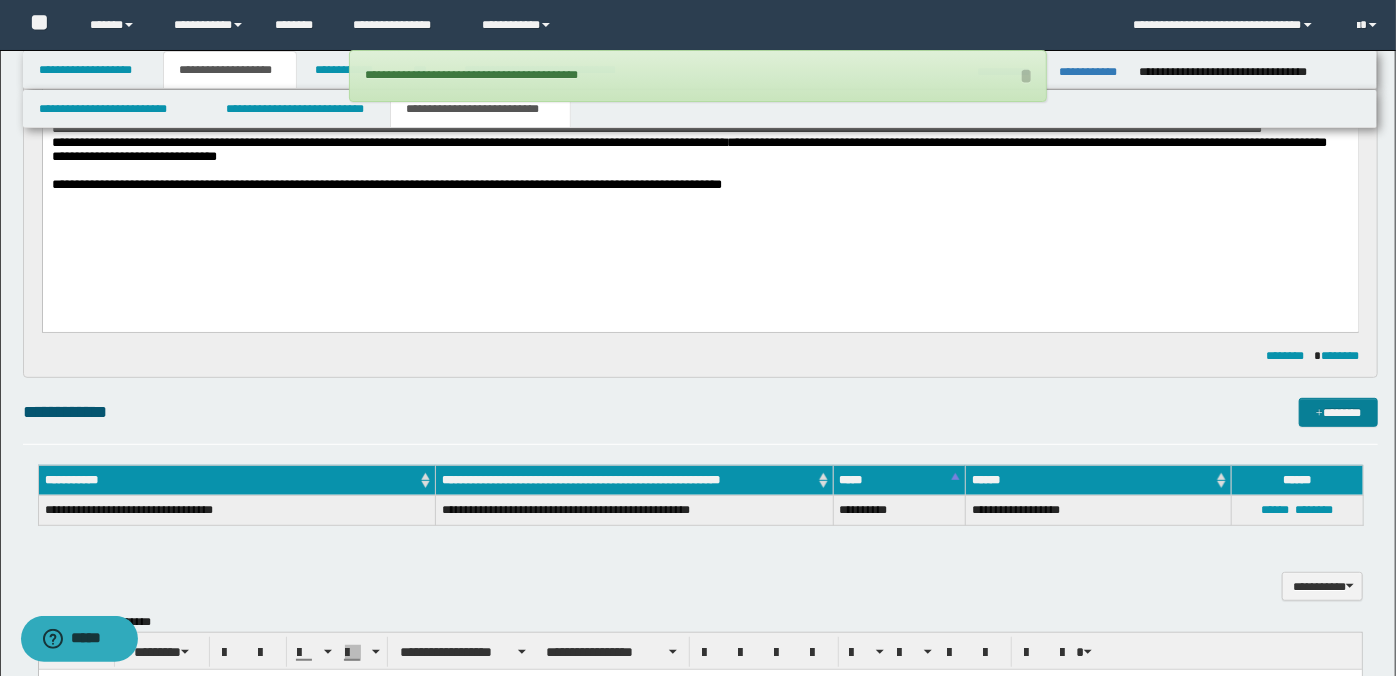 scroll, scrollTop: 333, scrollLeft: 0, axis: vertical 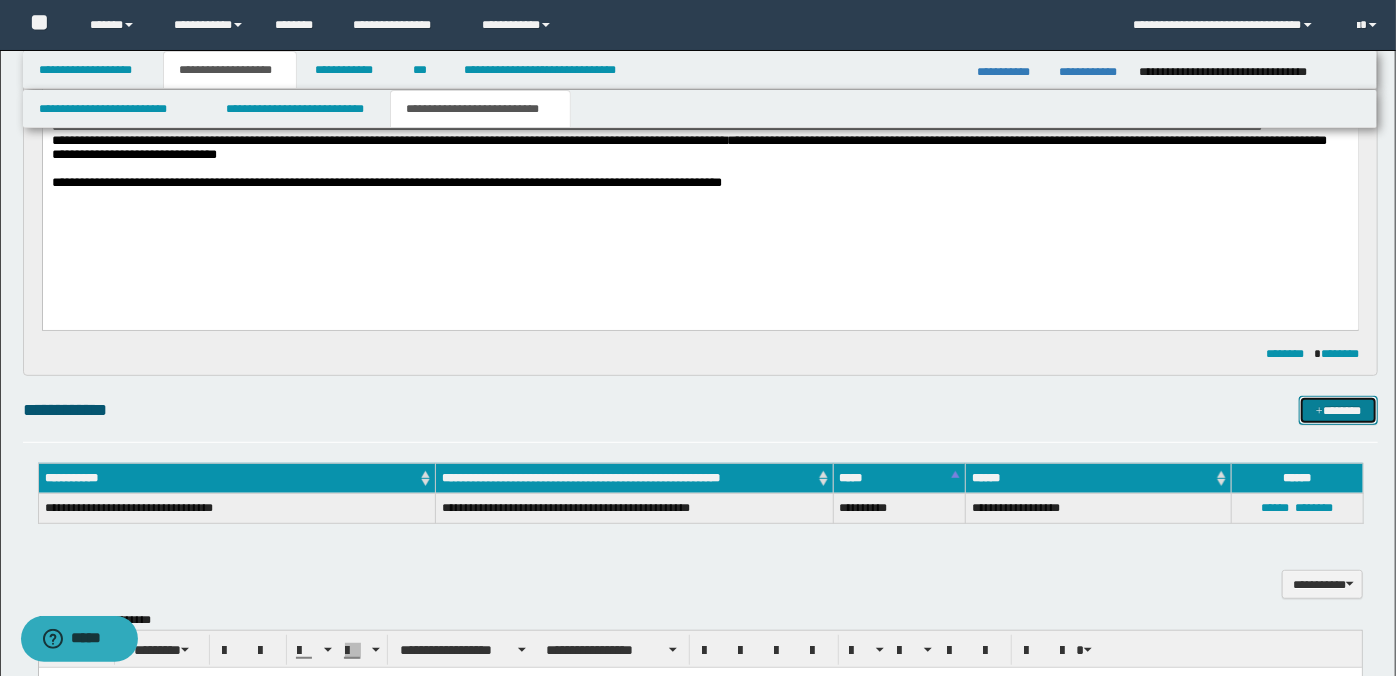 click on "*******" at bounding box center (1338, 410) 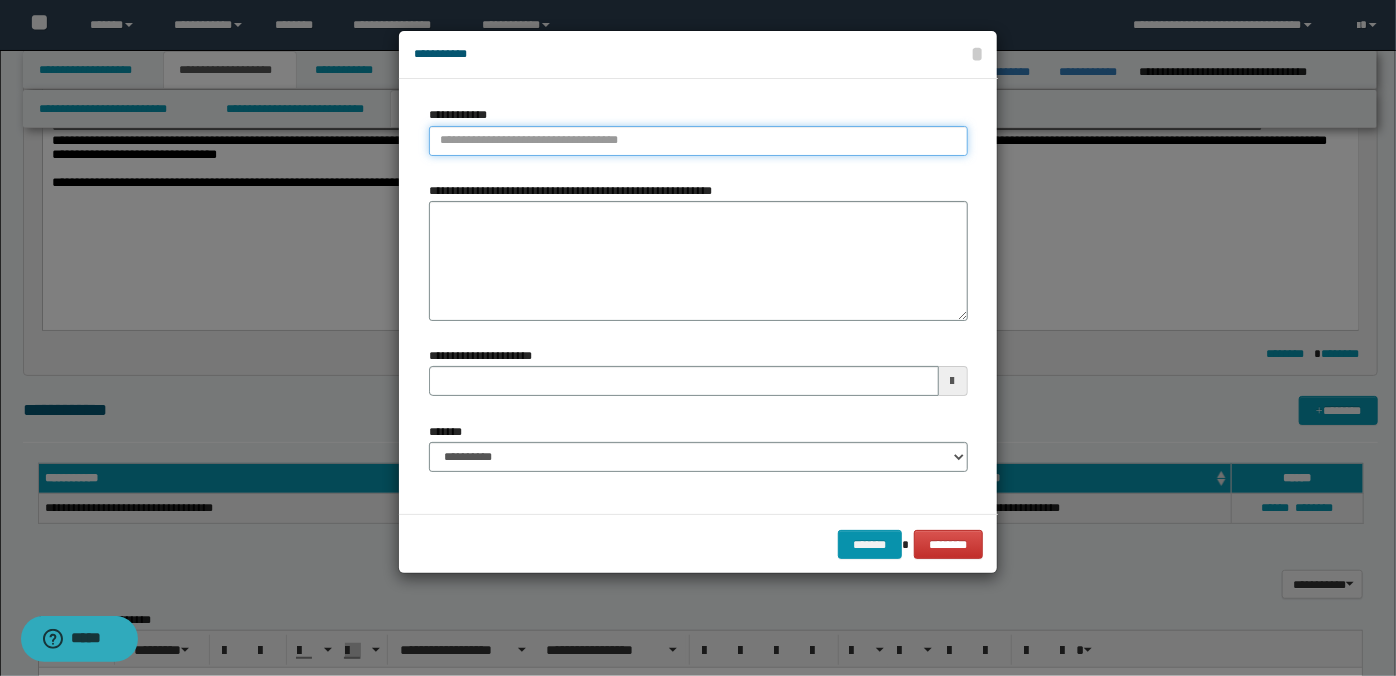 type on "**********" 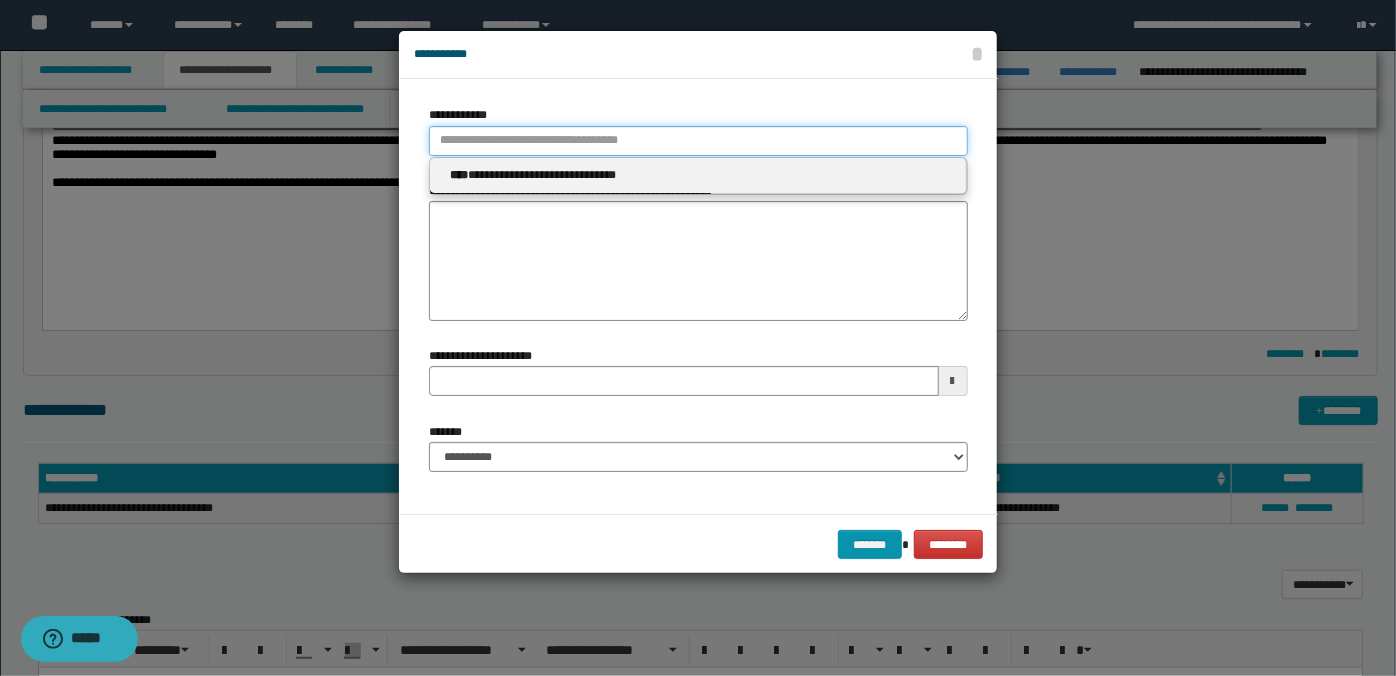 click on "**********" at bounding box center (698, 141) 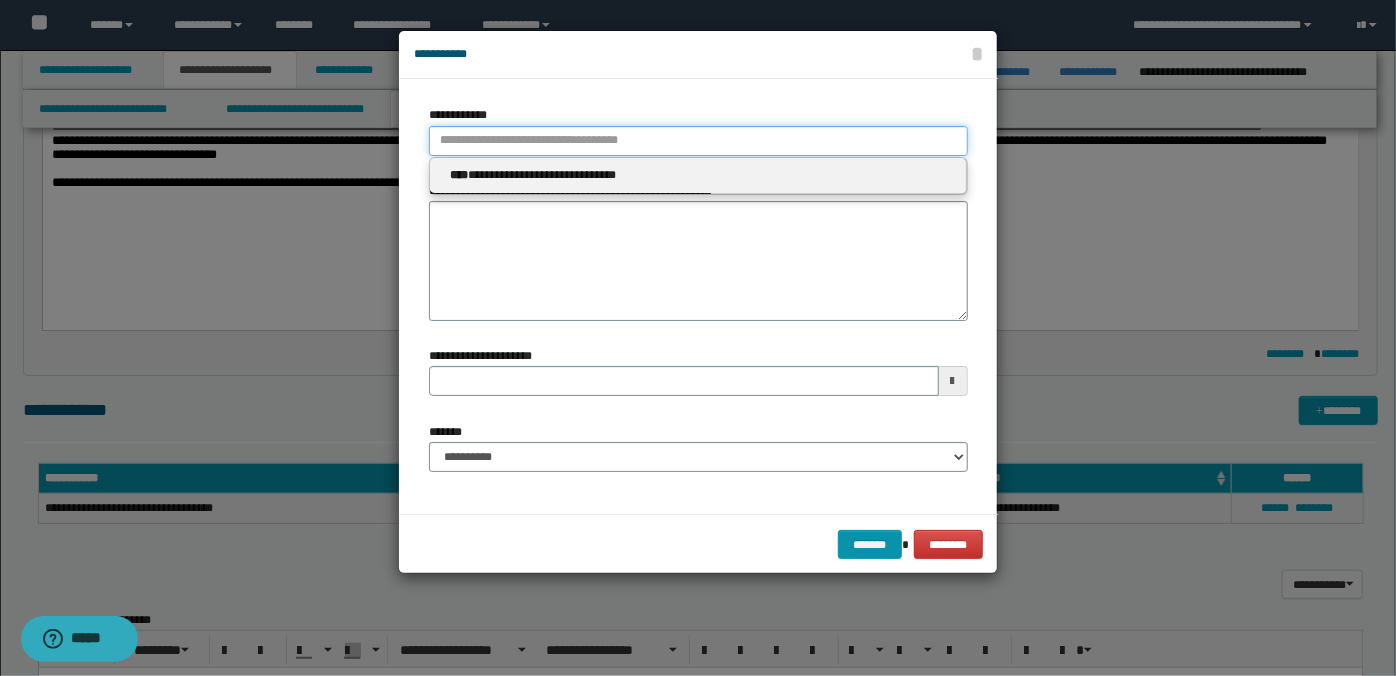 type 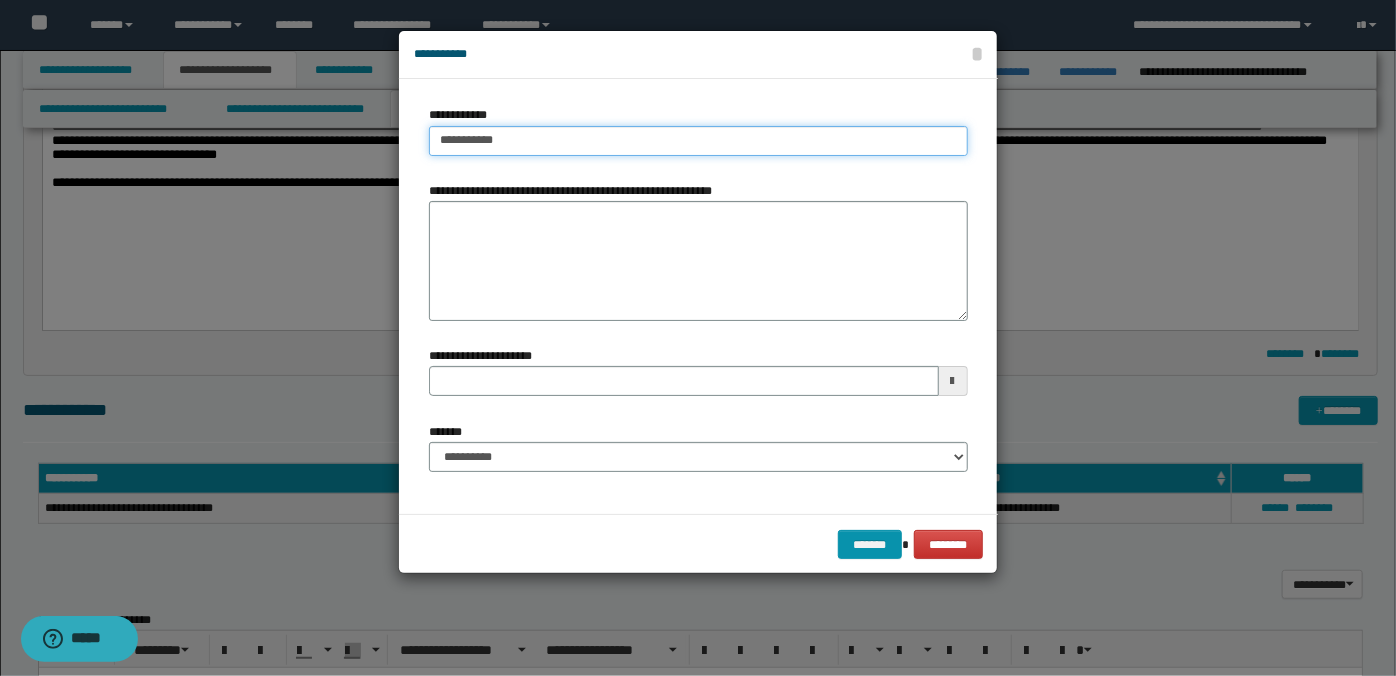 type on "**********" 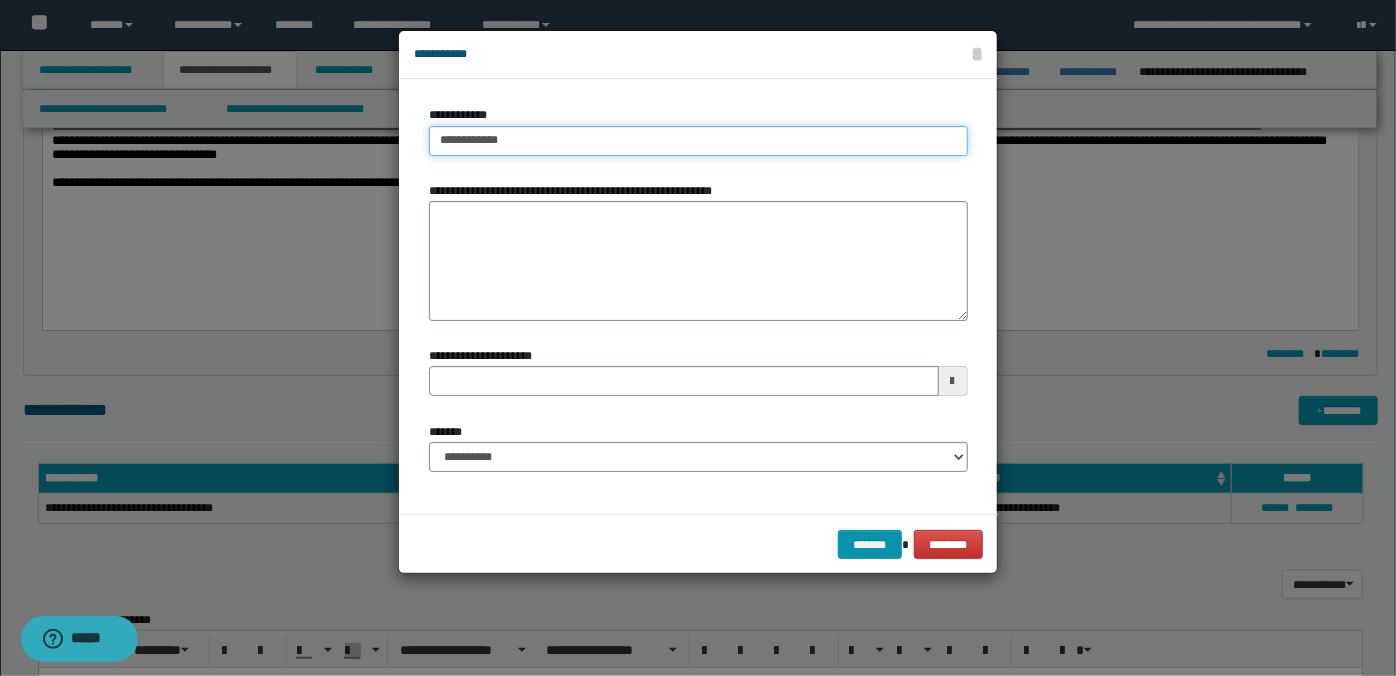 type on "**********" 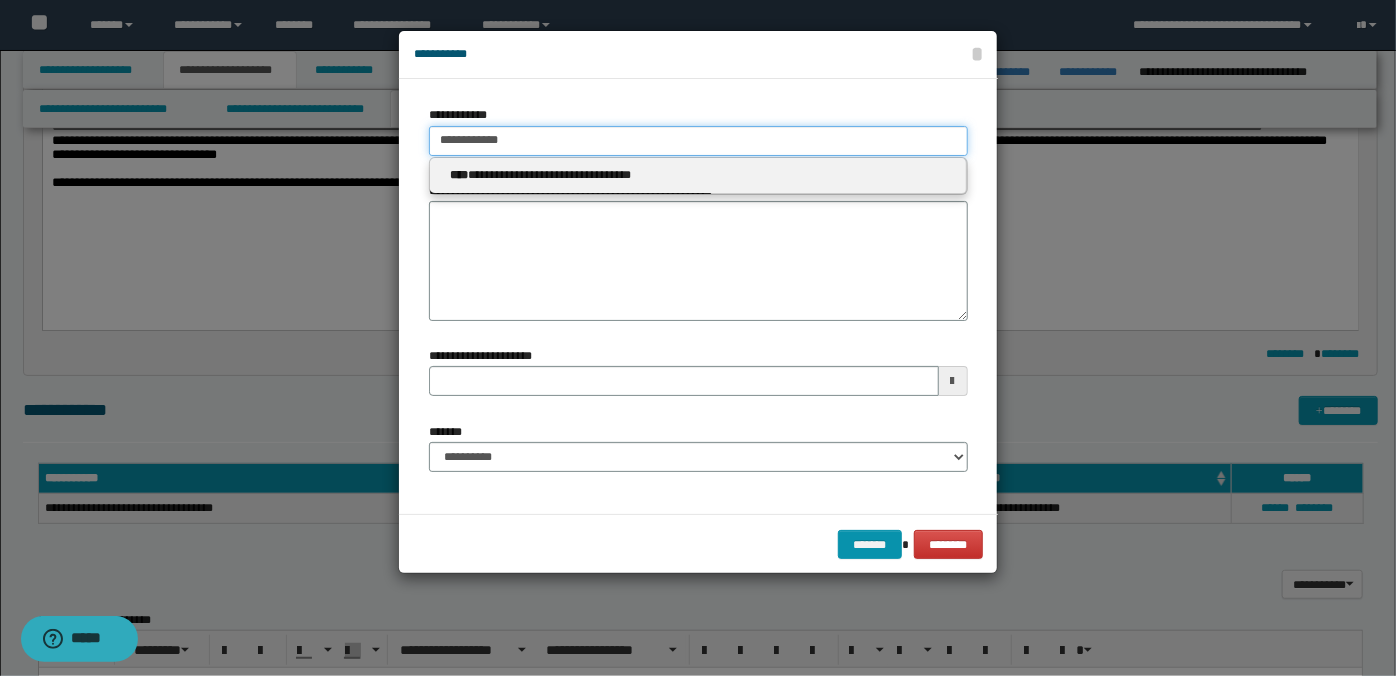 type 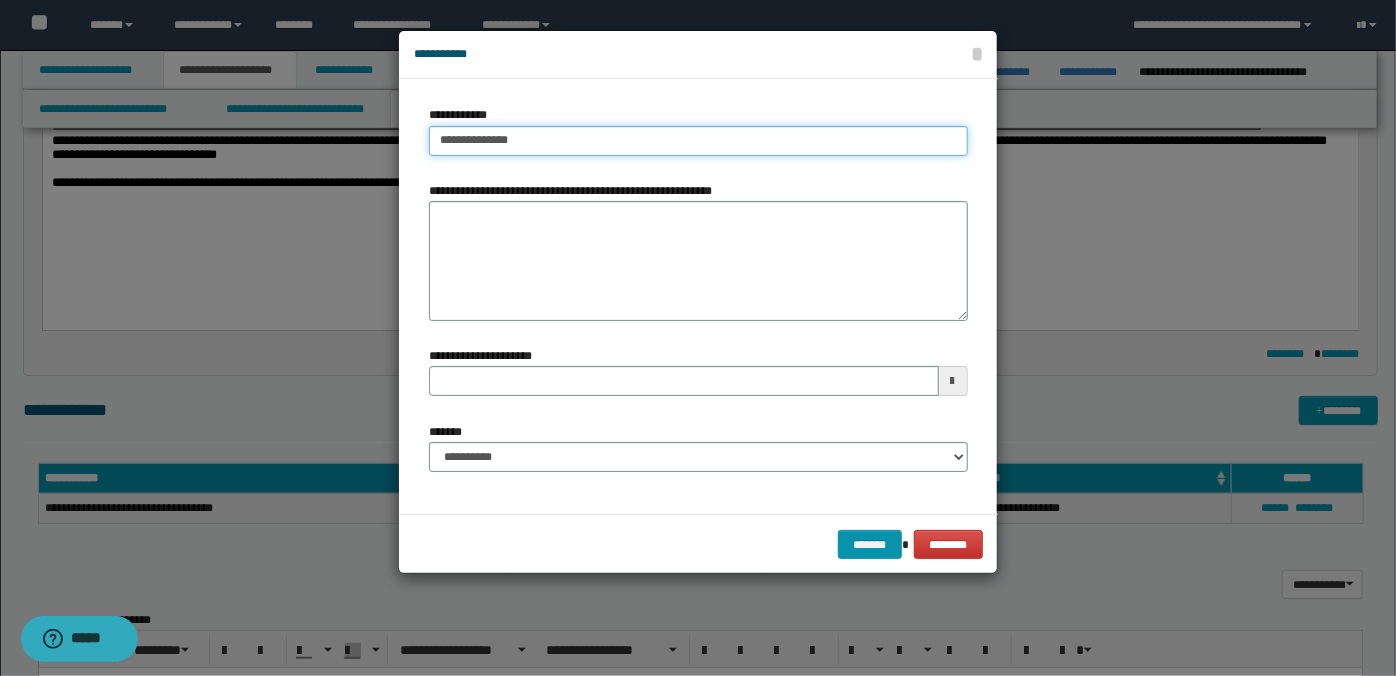 type on "**********" 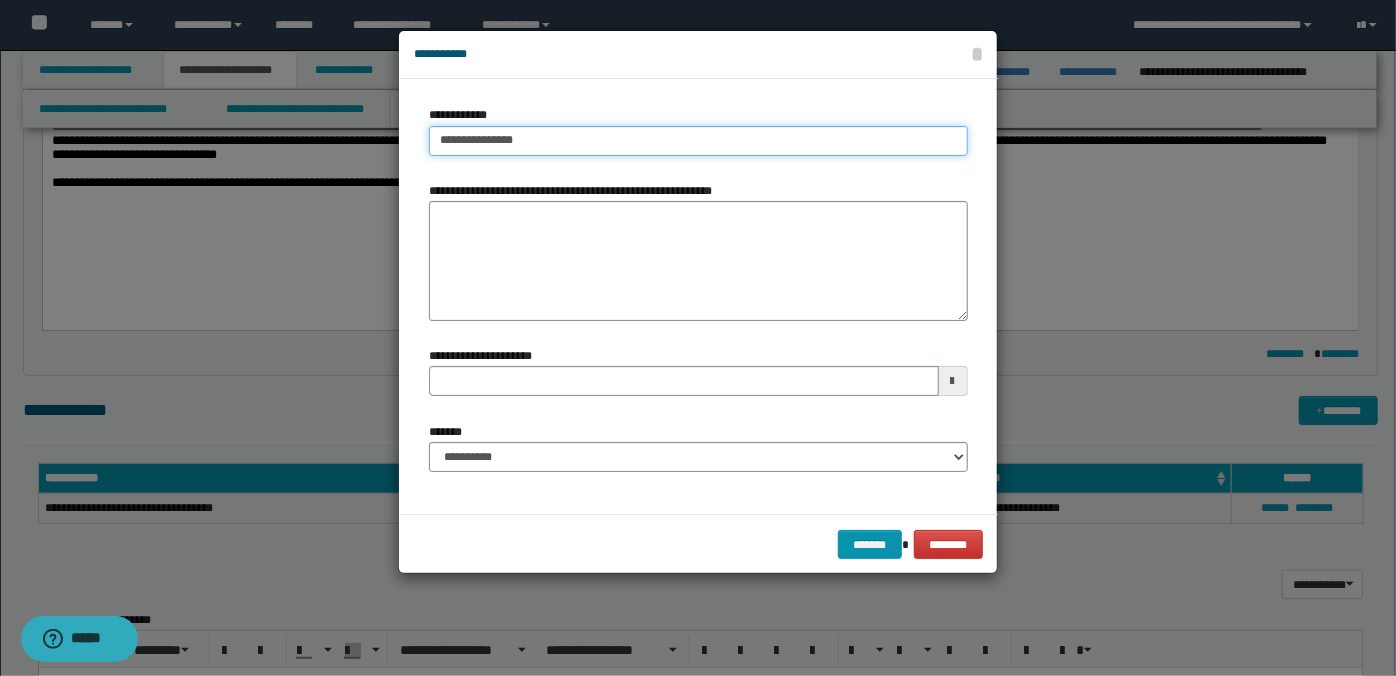 type on "**********" 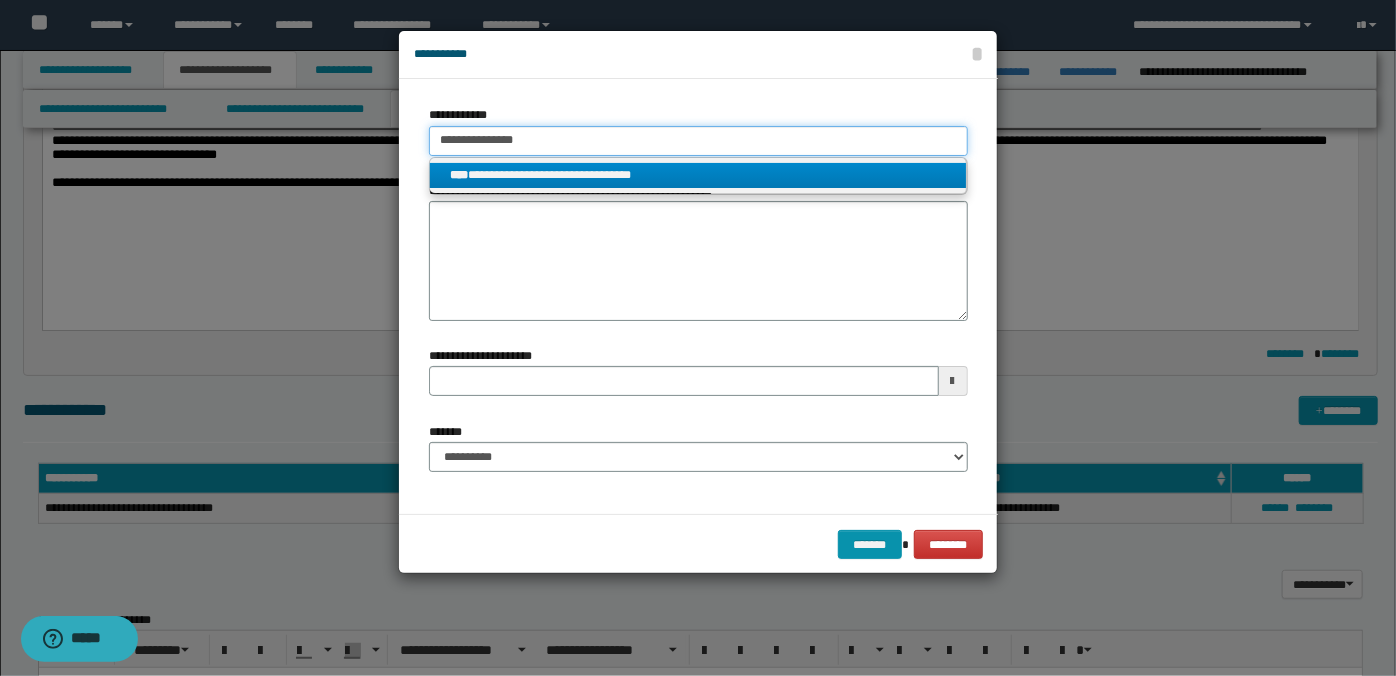 type on "**********" 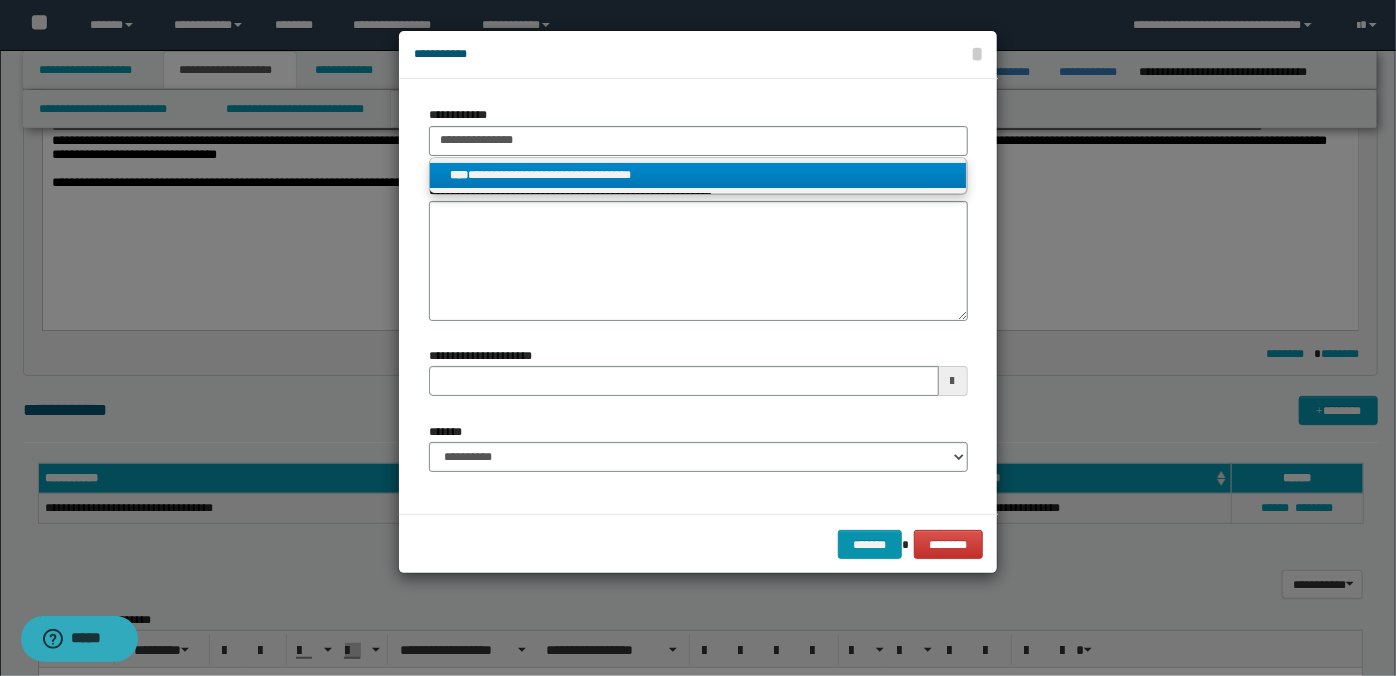 click on "**********" at bounding box center (698, 175) 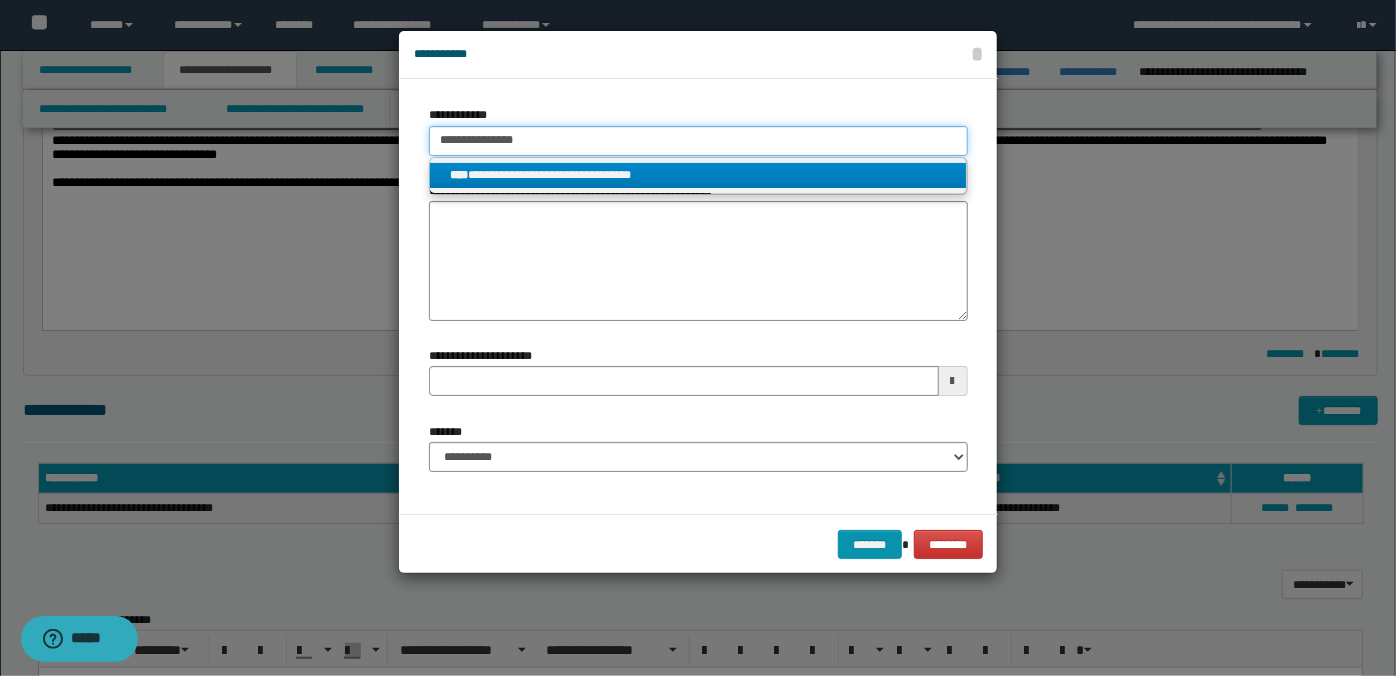 type 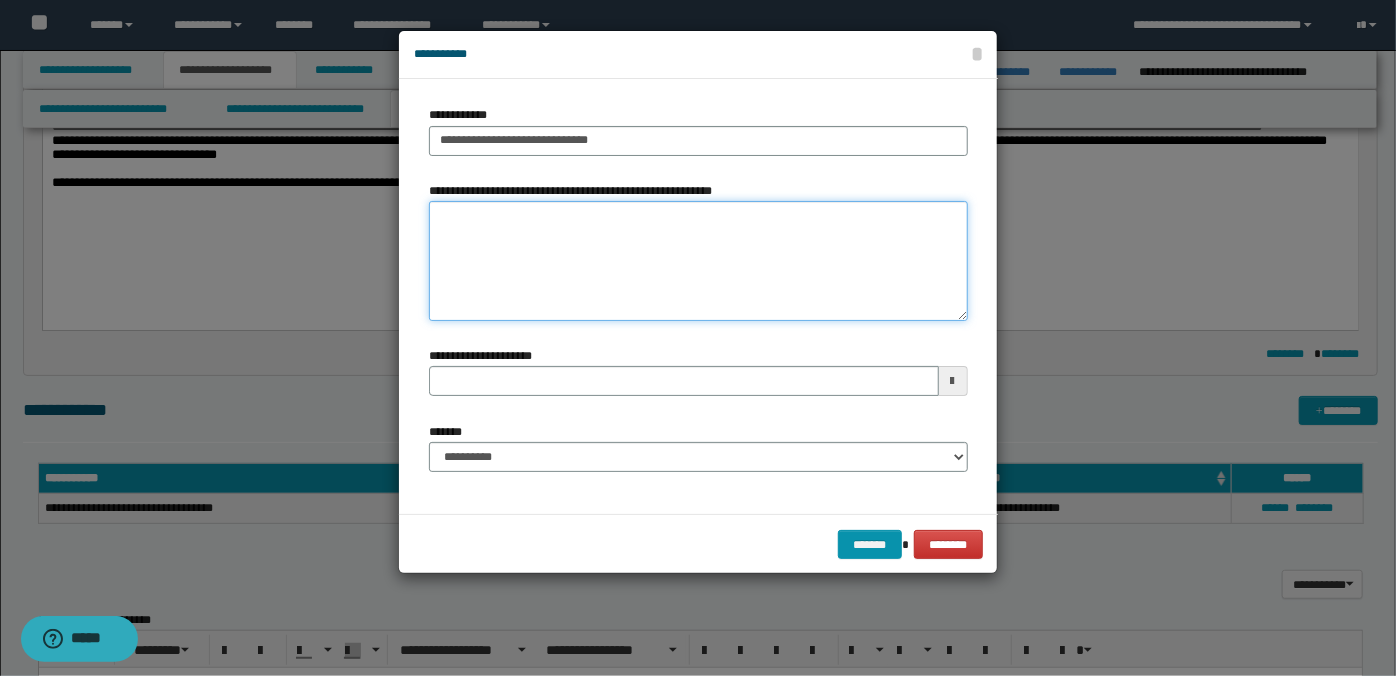 click on "**********" at bounding box center (698, 261) 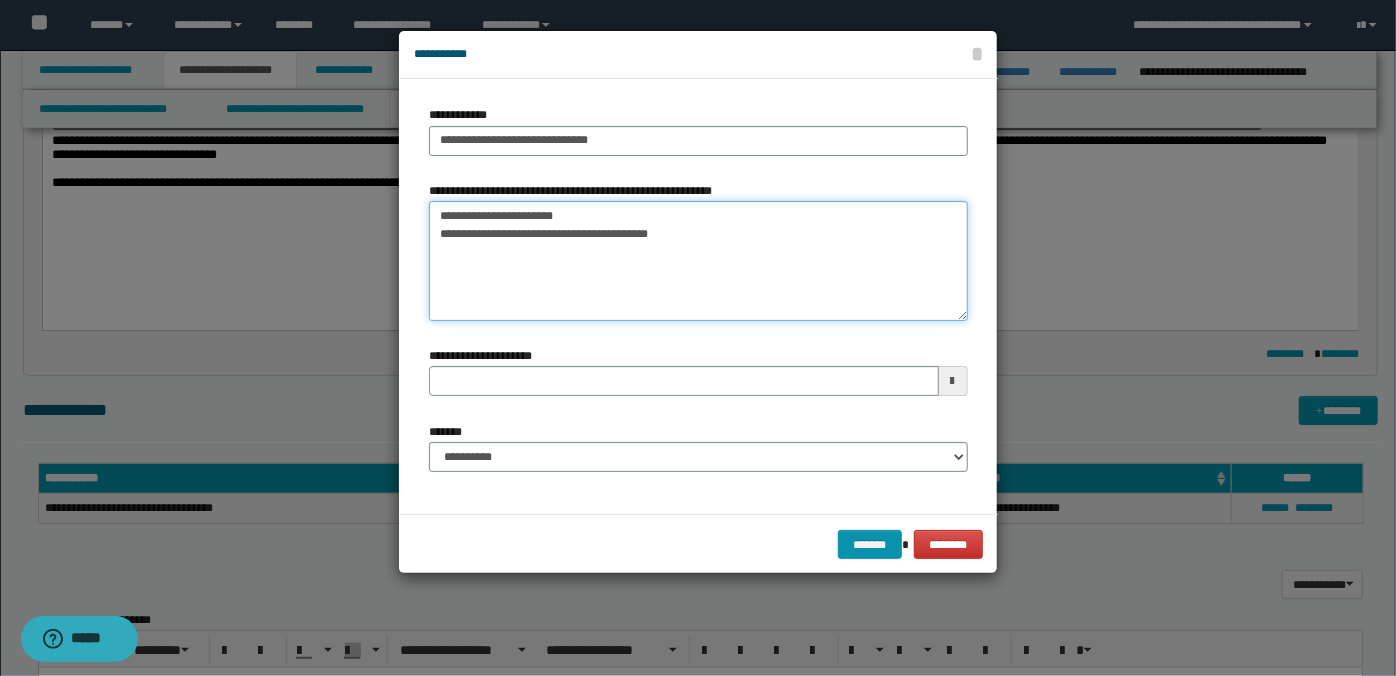 type on "**********" 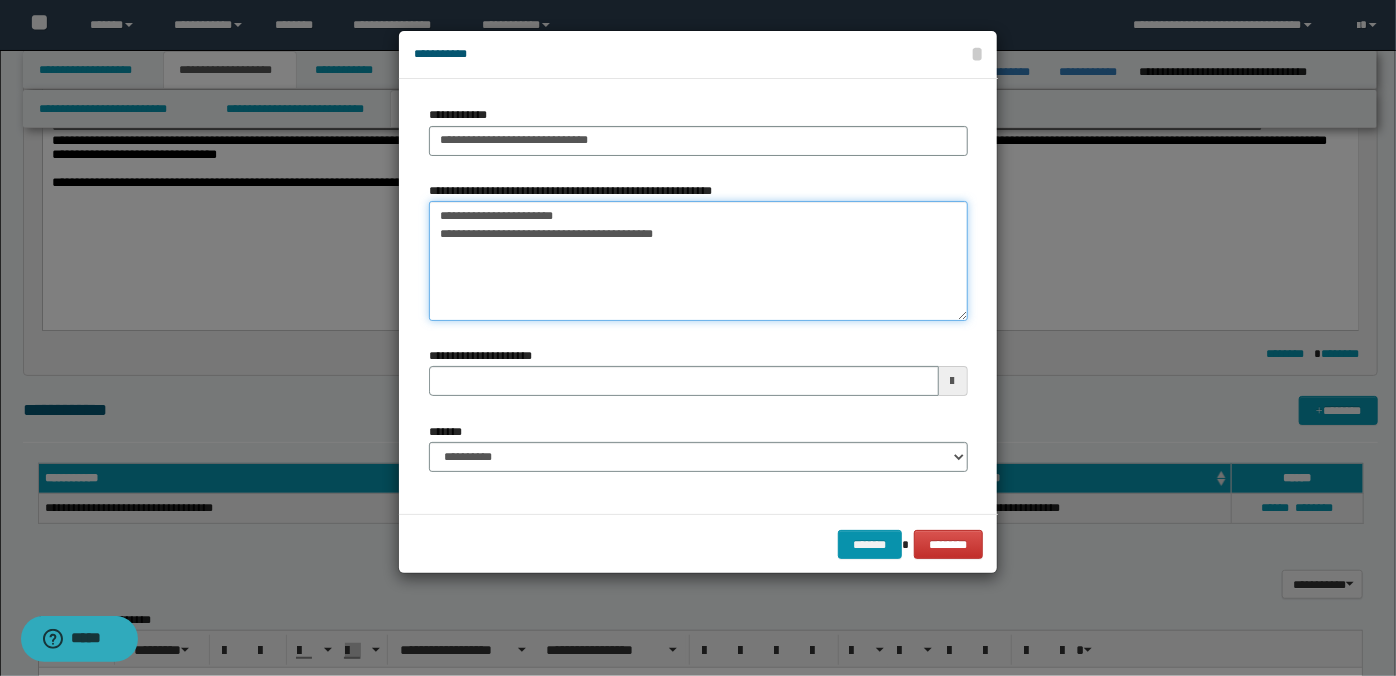 type 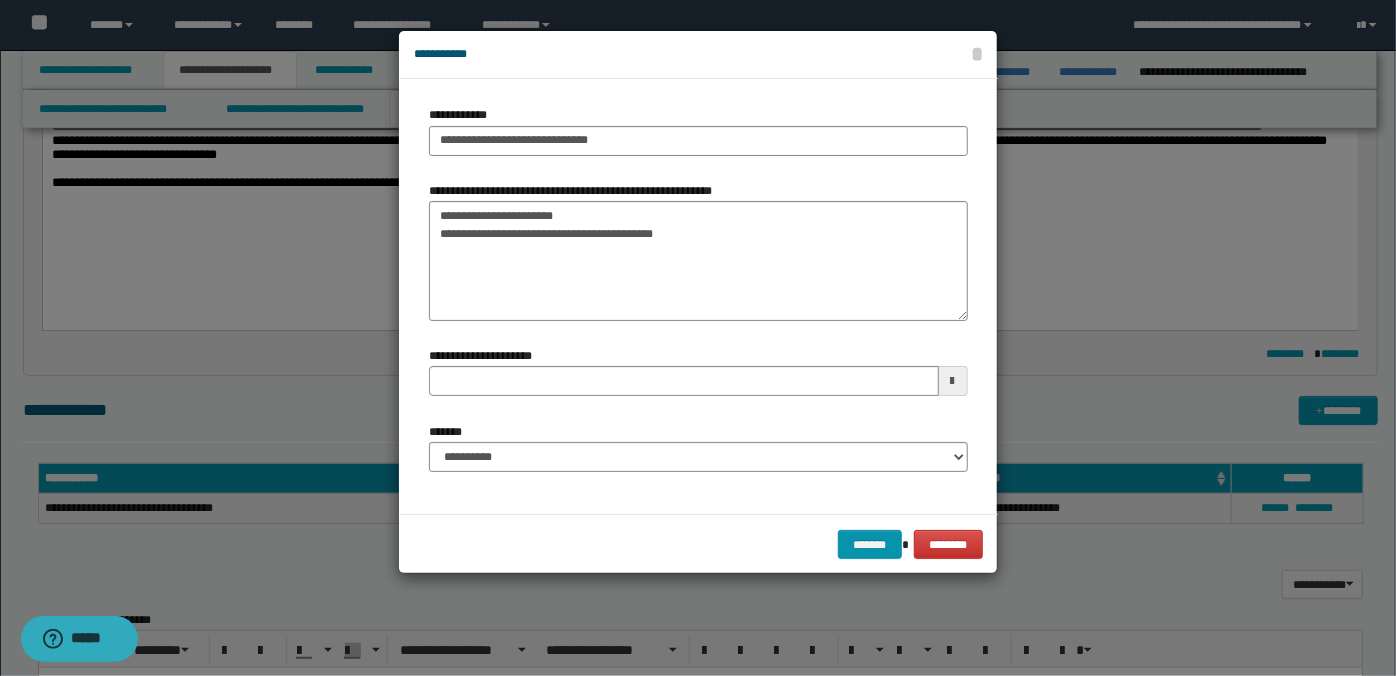 click at bounding box center (953, 381) 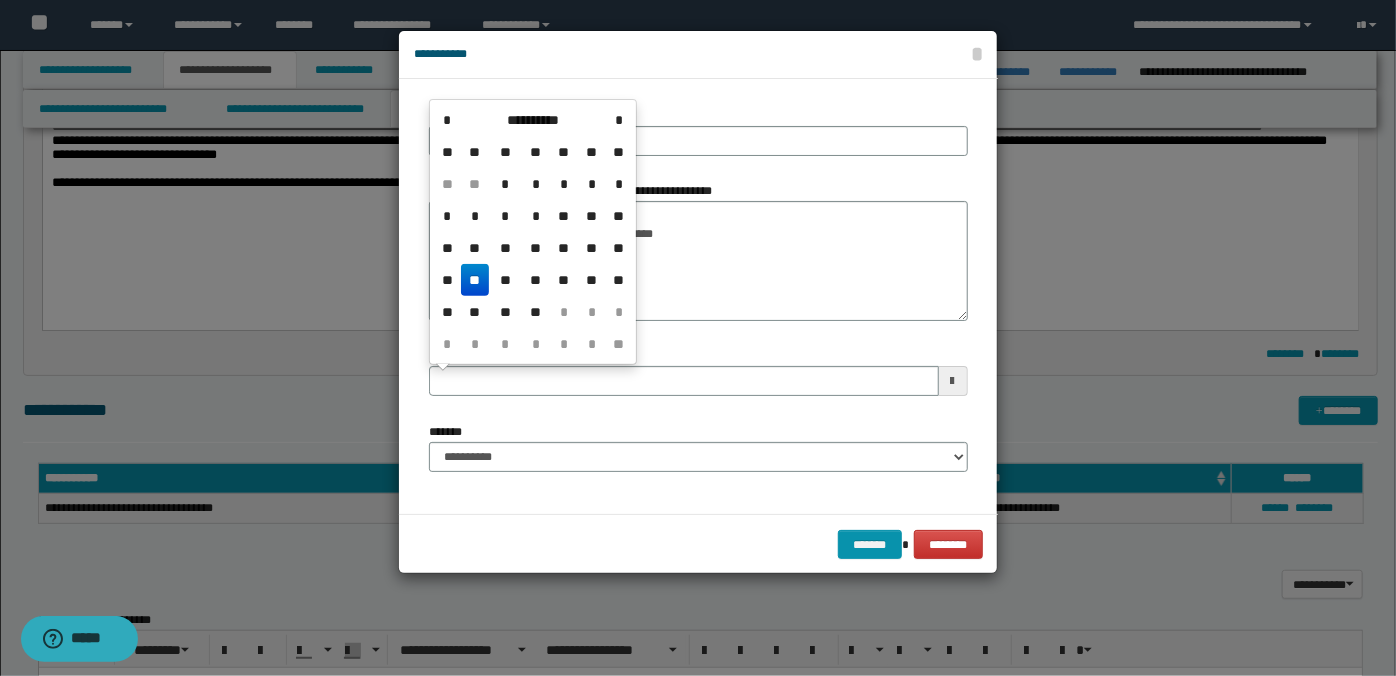click on "**" at bounding box center [475, 280] 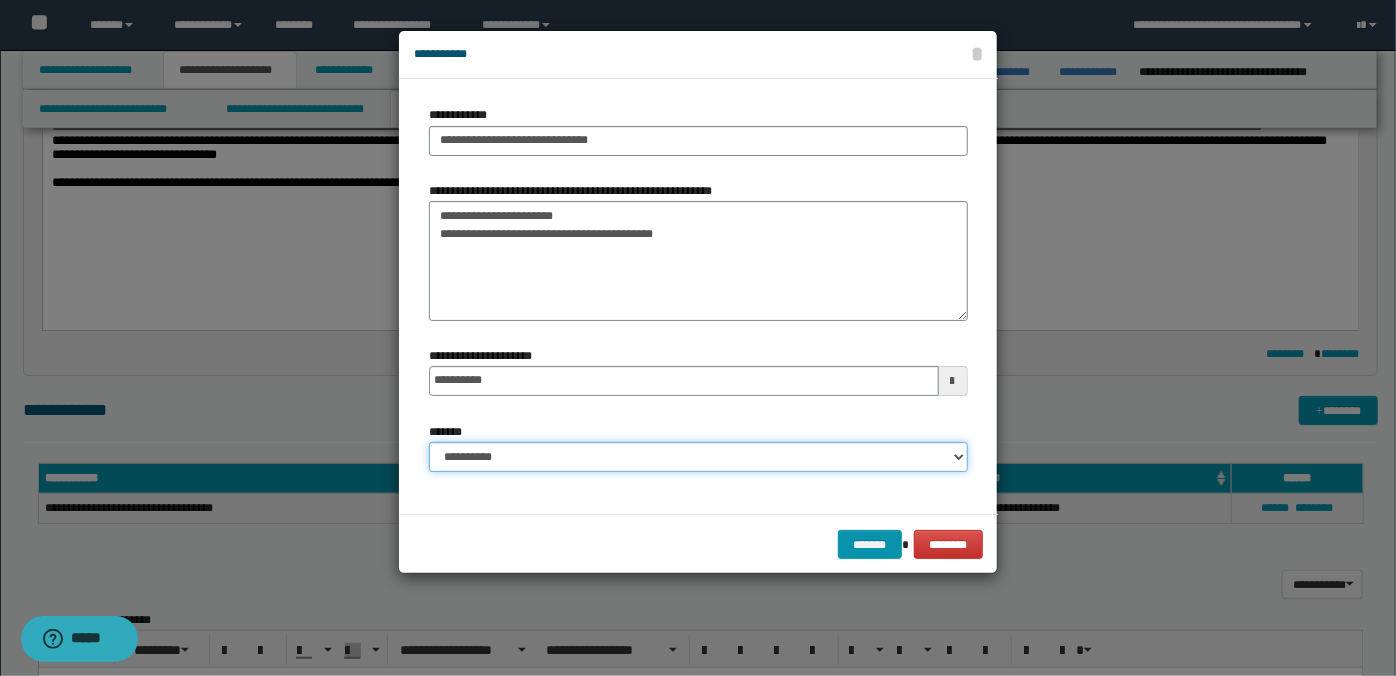 click on "**********" at bounding box center [698, 457] 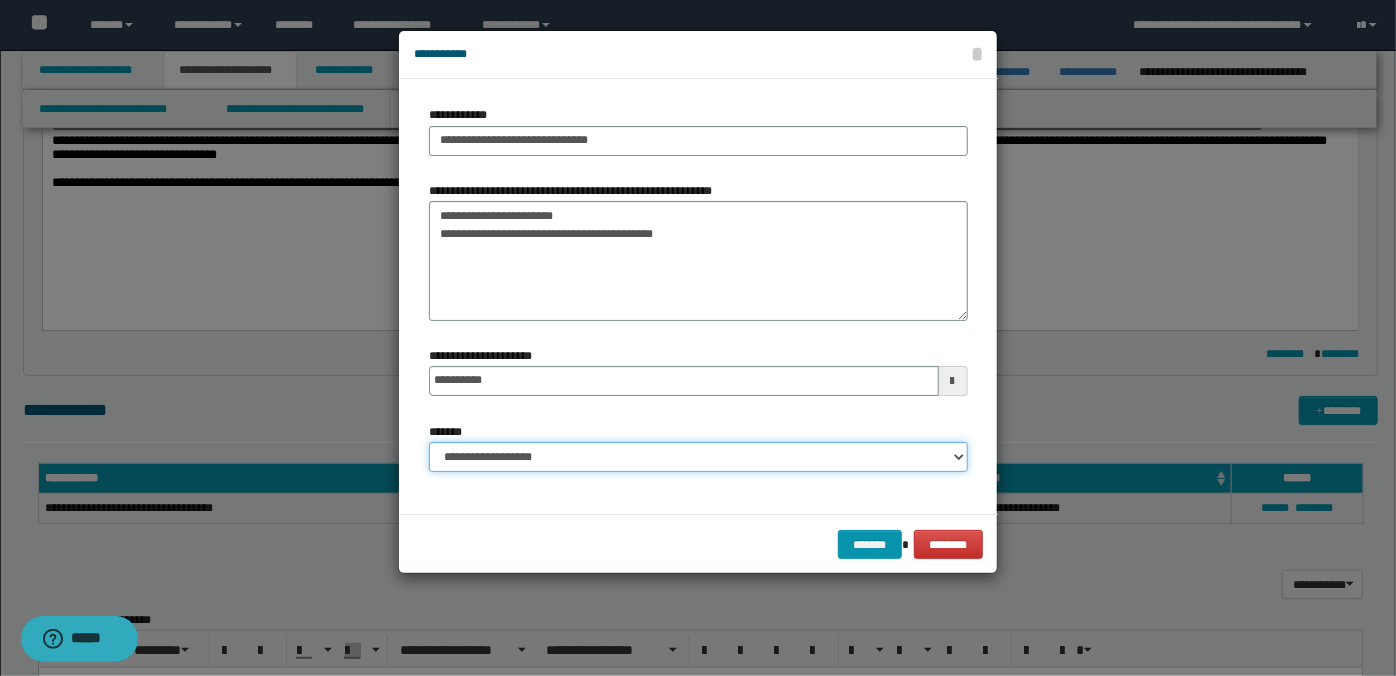 click on "**********" at bounding box center (698, 457) 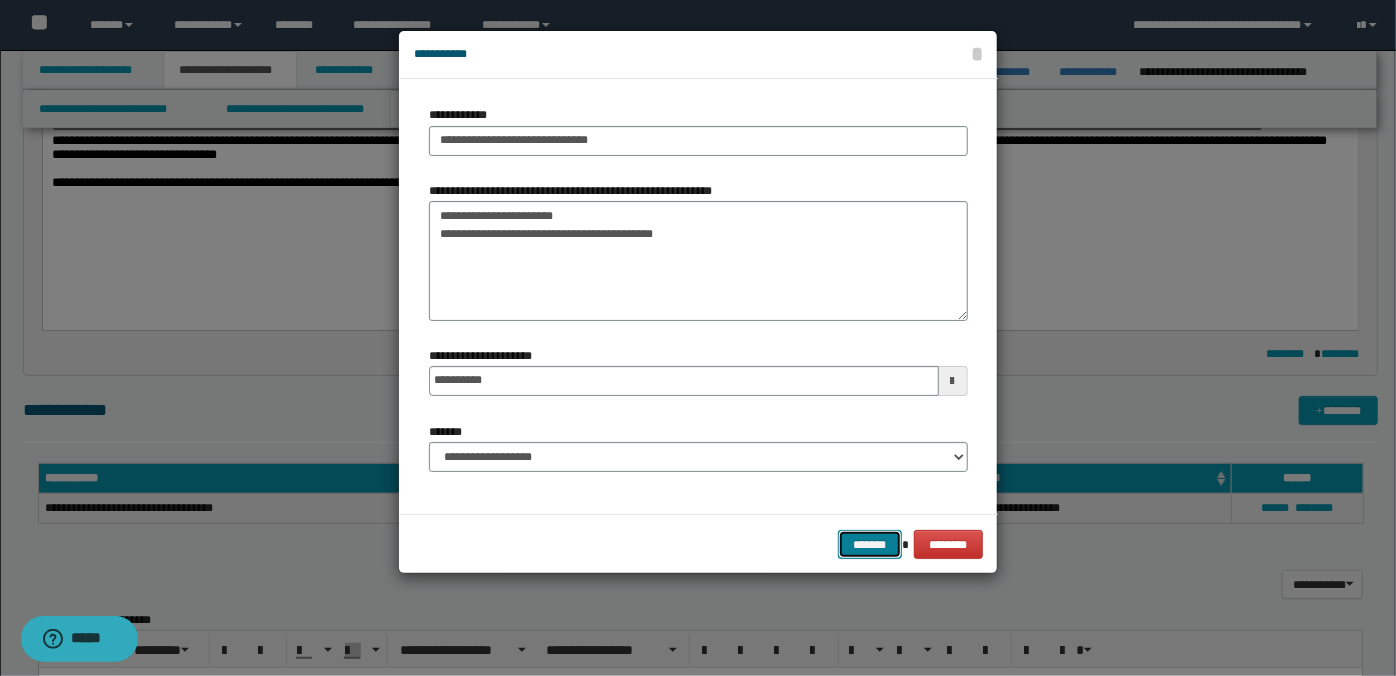 click on "*******" at bounding box center [870, 544] 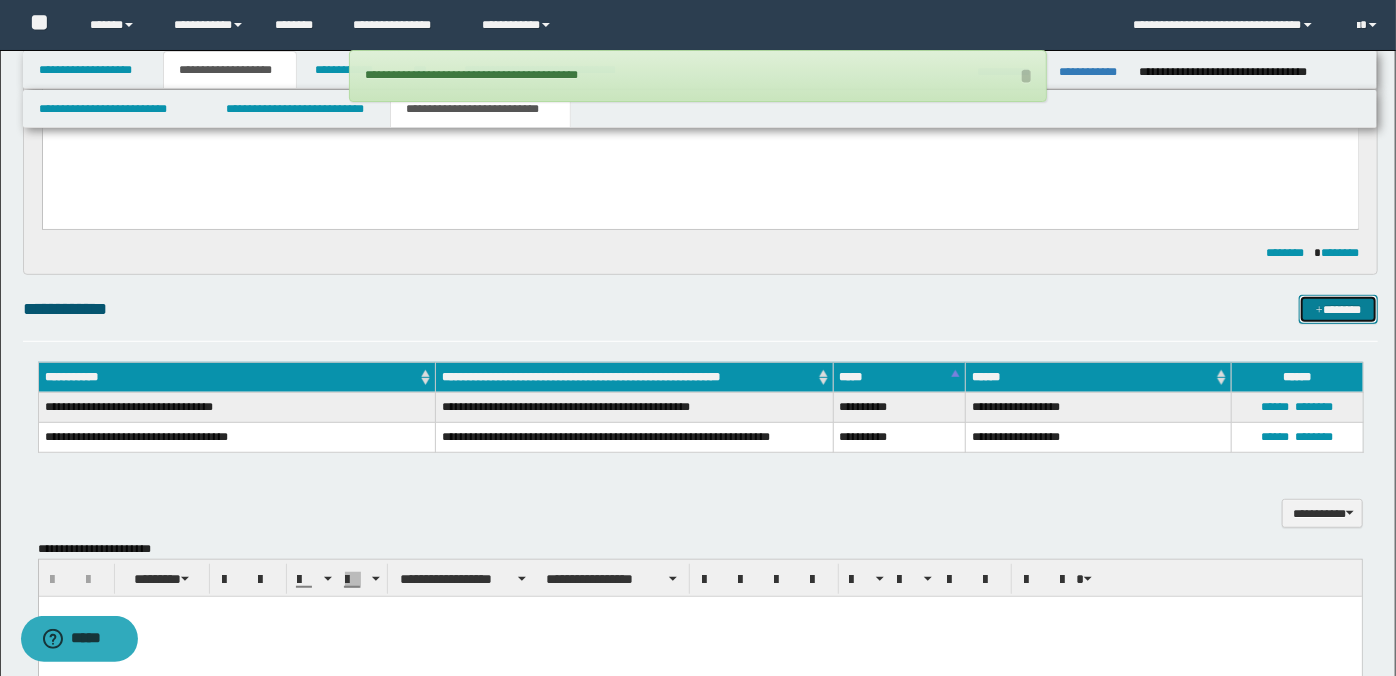 scroll, scrollTop: 693, scrollLeft: 0, axis: vertical 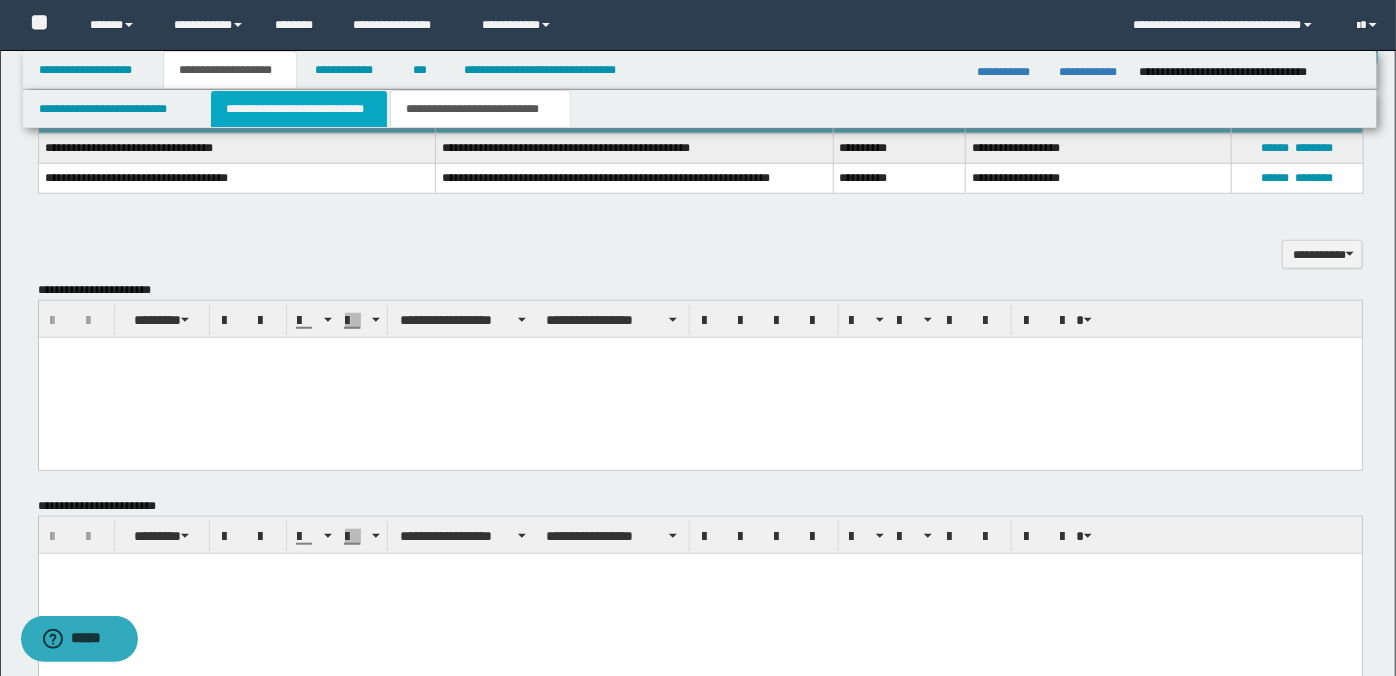 click on "**********" at bounding box center (299, 109) 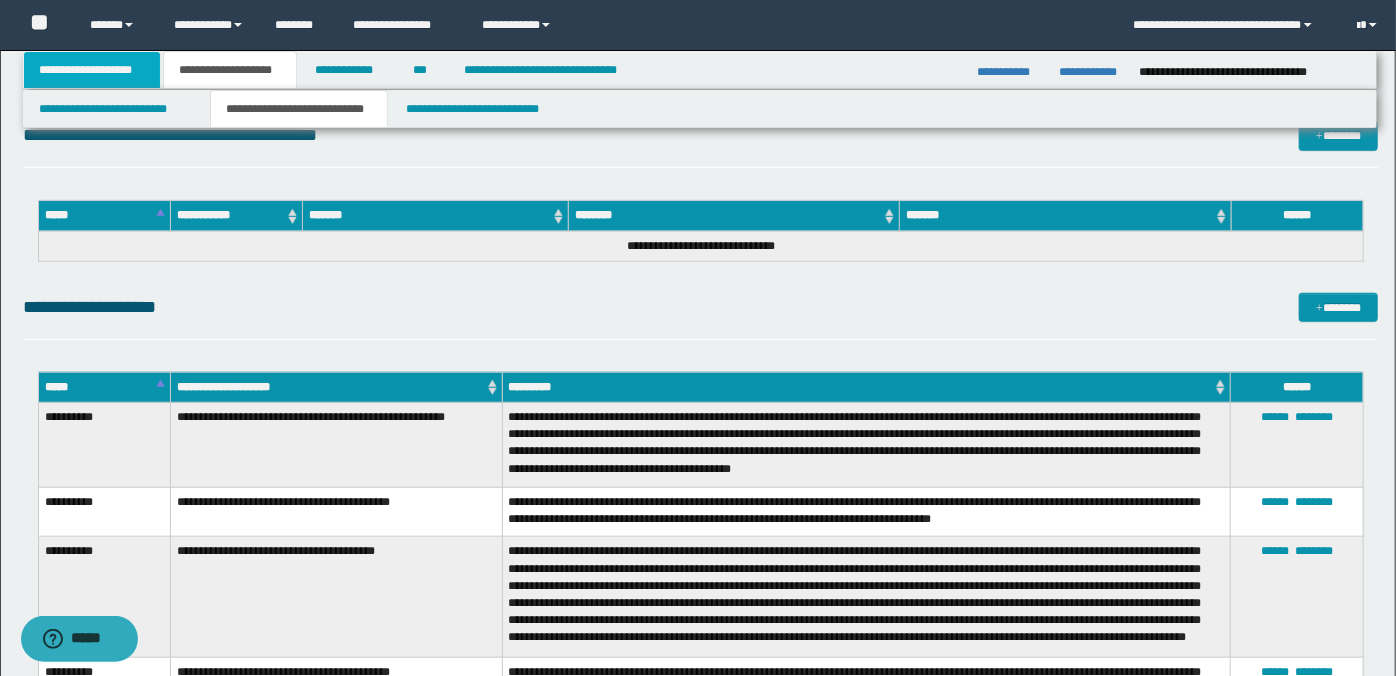 click on "**********" at bounding box center (92, 70) 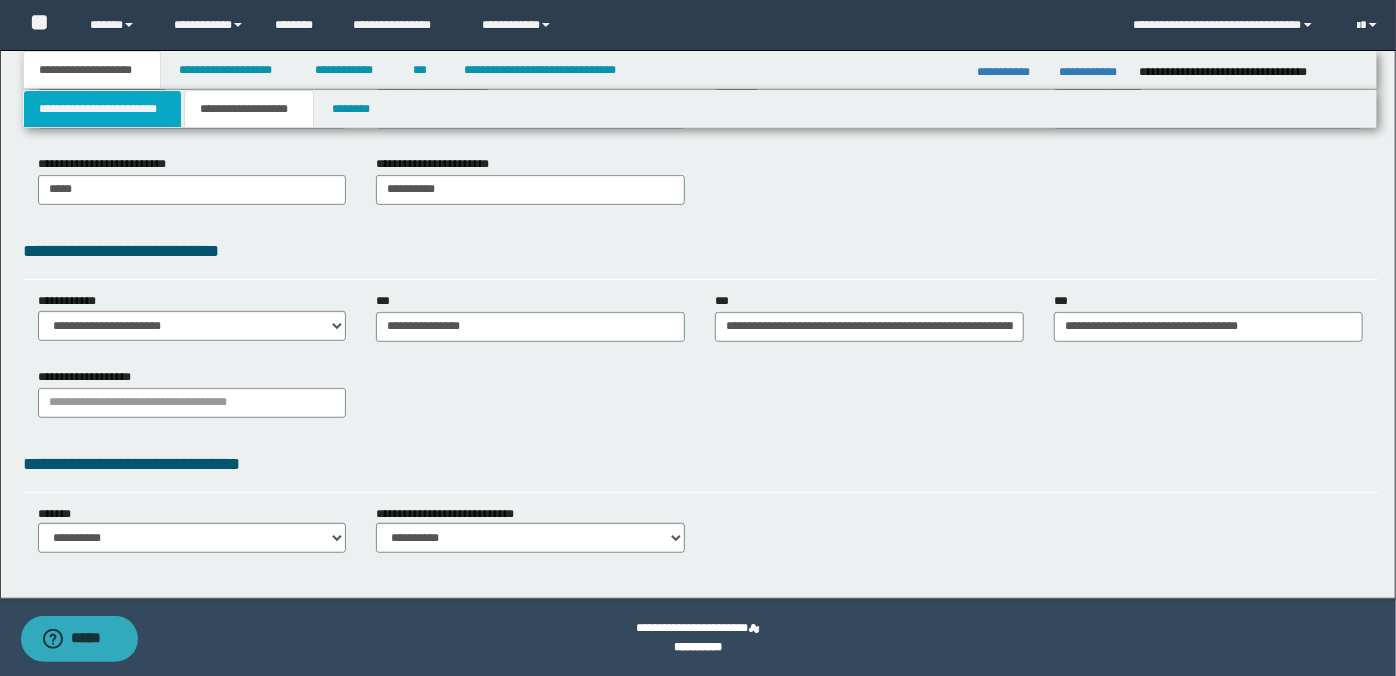 click on "**********" at bounding box center [103, 109] 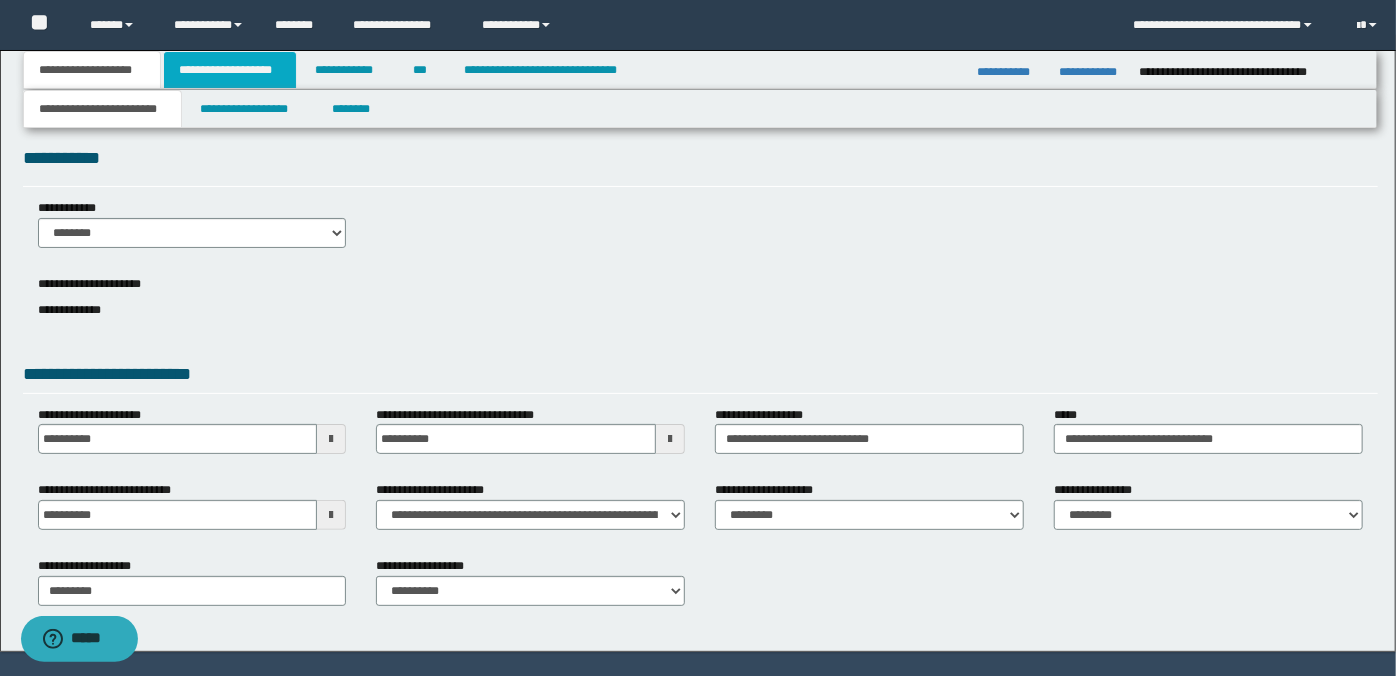 scroll, scrollTop: 0, scrollLeft: 0, axis: both 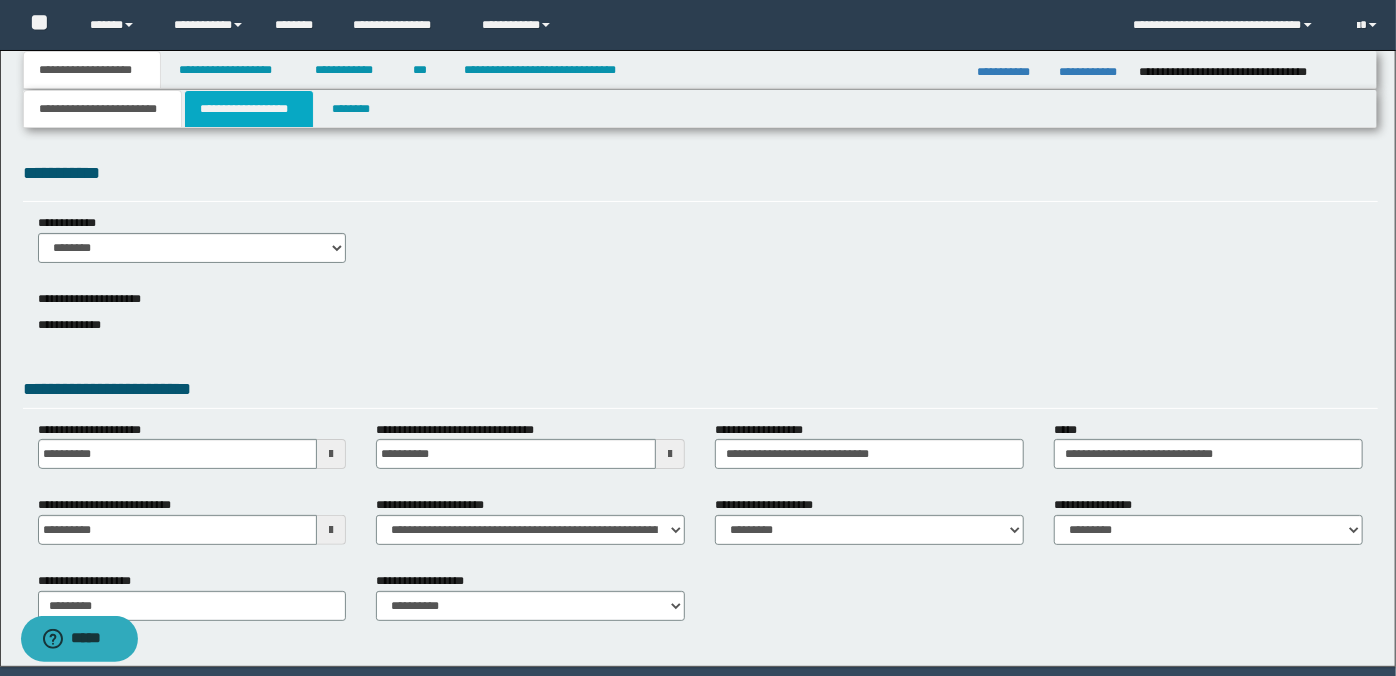 click on "**********" at bounding box center [249, 109] 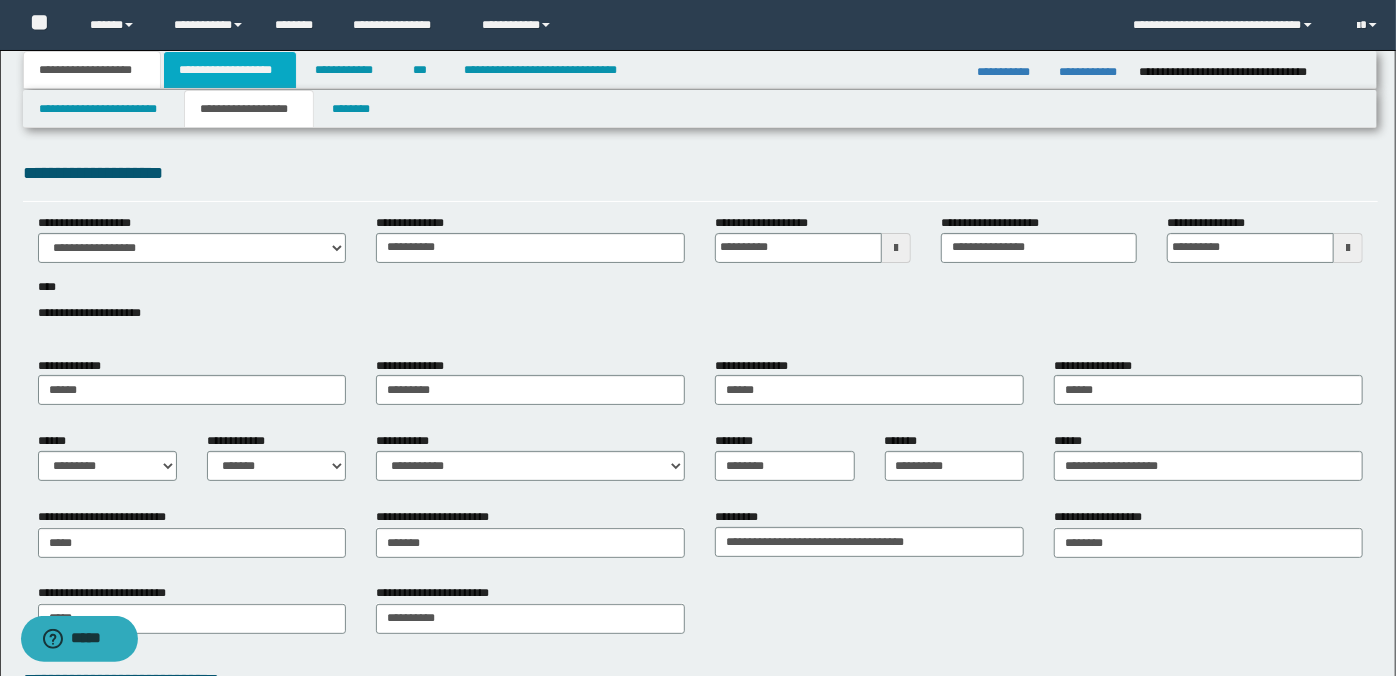 click on "**********" at bounding box center (230, 70) 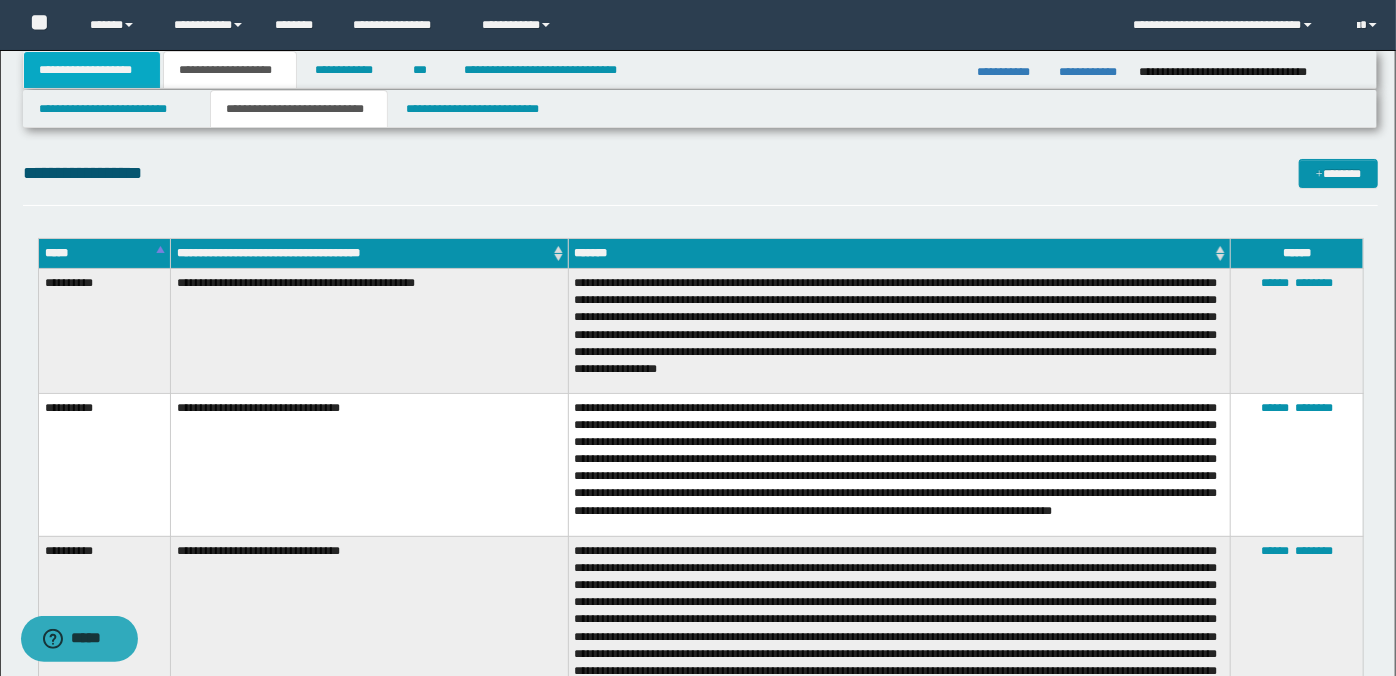 click on "**********" at bounding box center (92, 70) 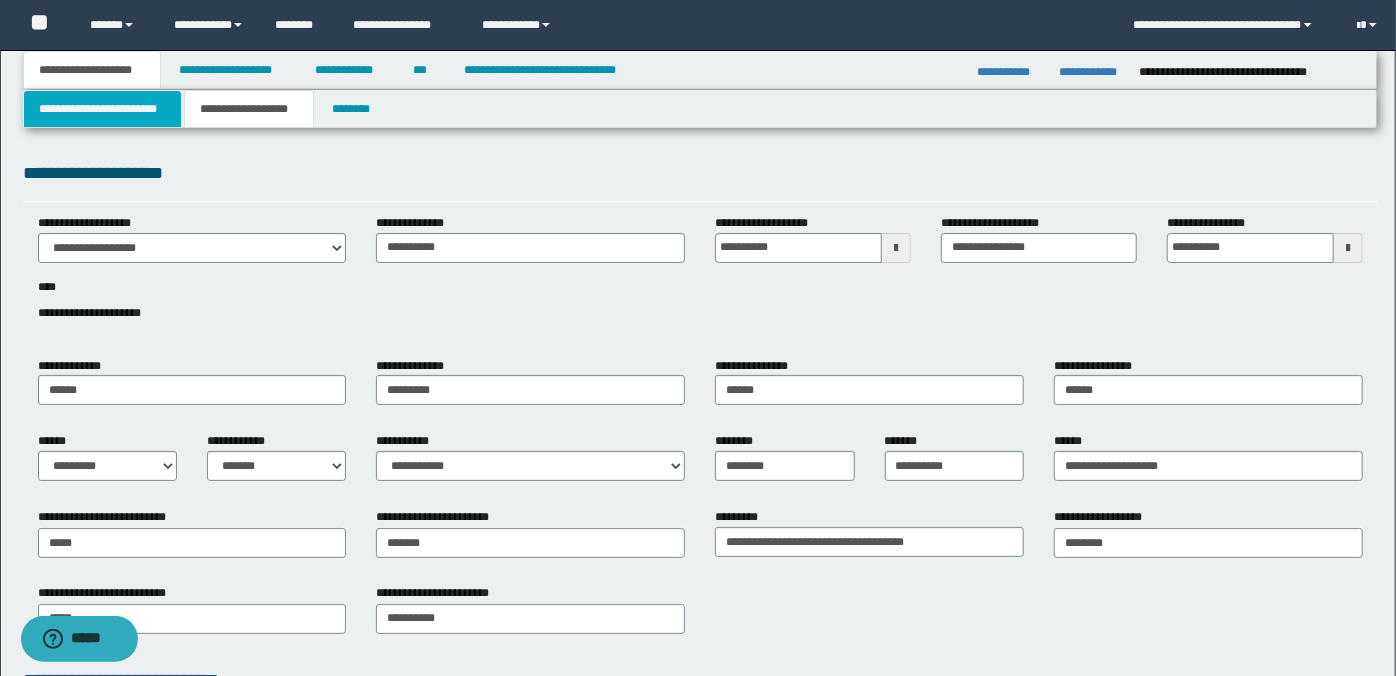 click on "**********" at bounding box center (103, 109) 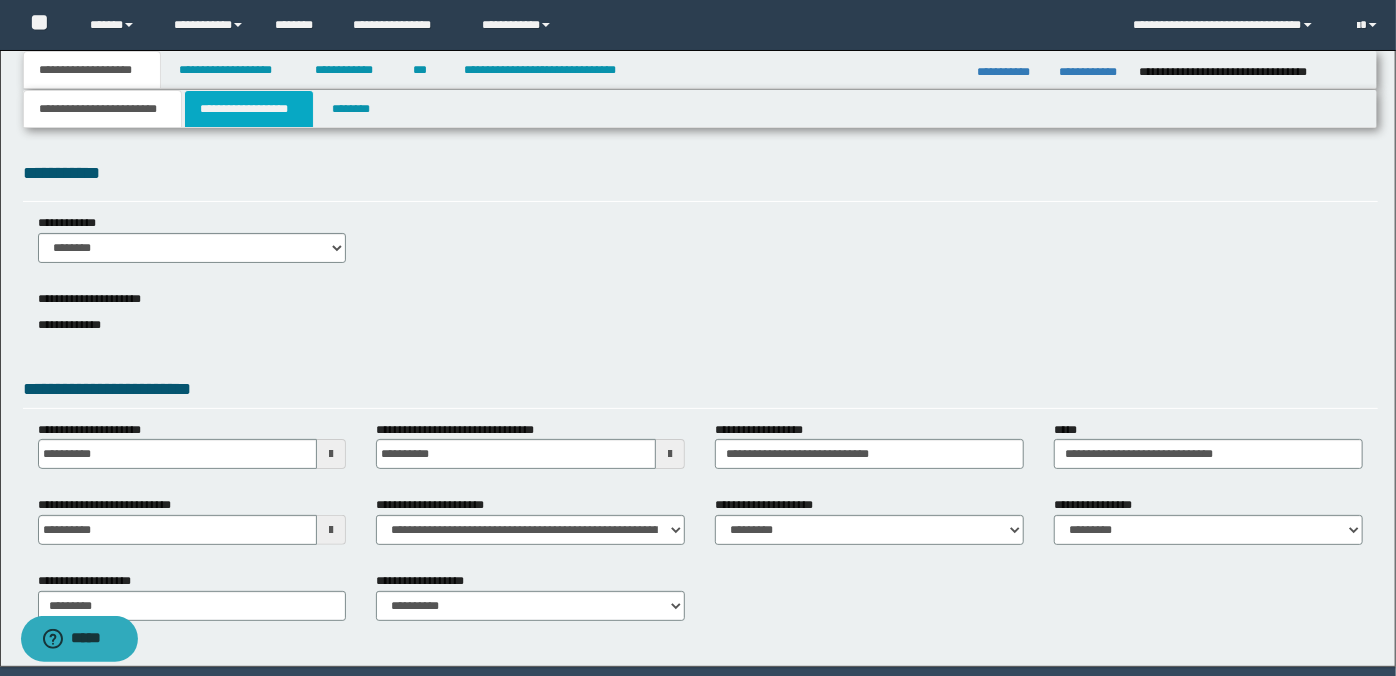 click on "**********" at bounding box center (249, 109) 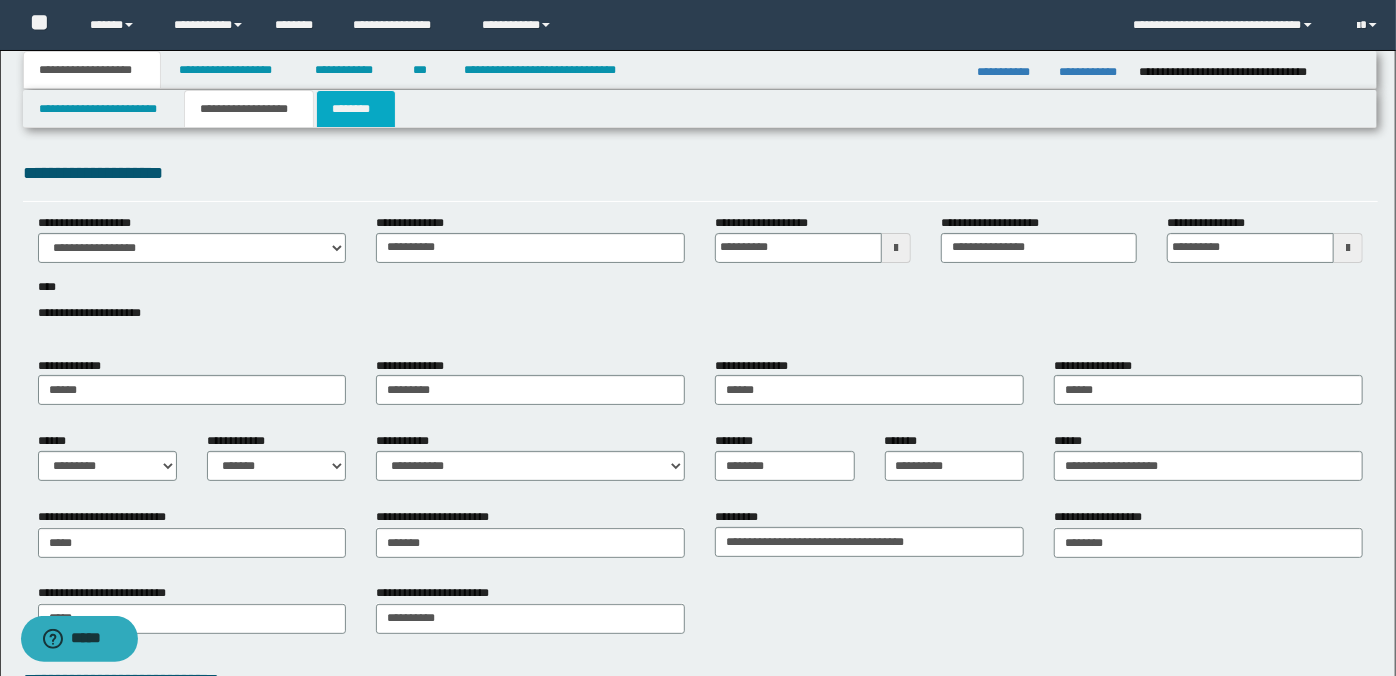 click on "********" at bounding box center [356, 109] 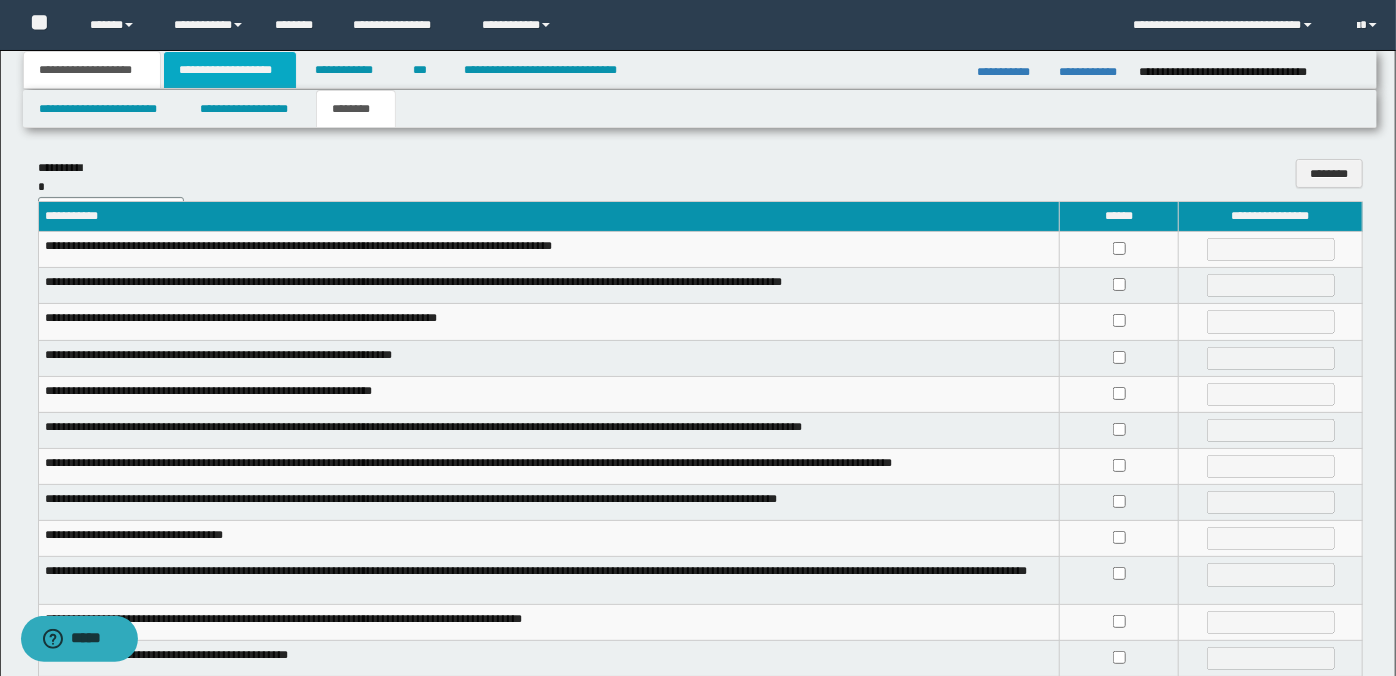 click on "**********" at bounding box center [230, 70] 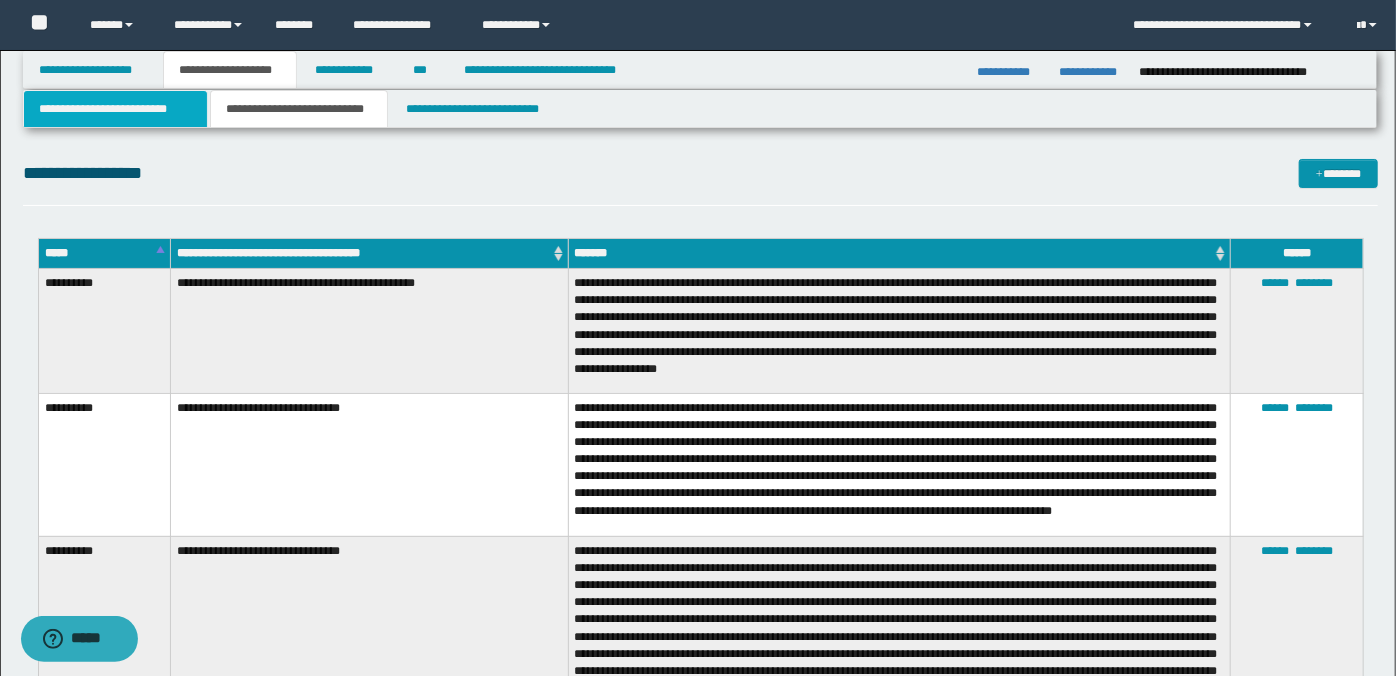 click on "**********" at bounding box center (115, 109) 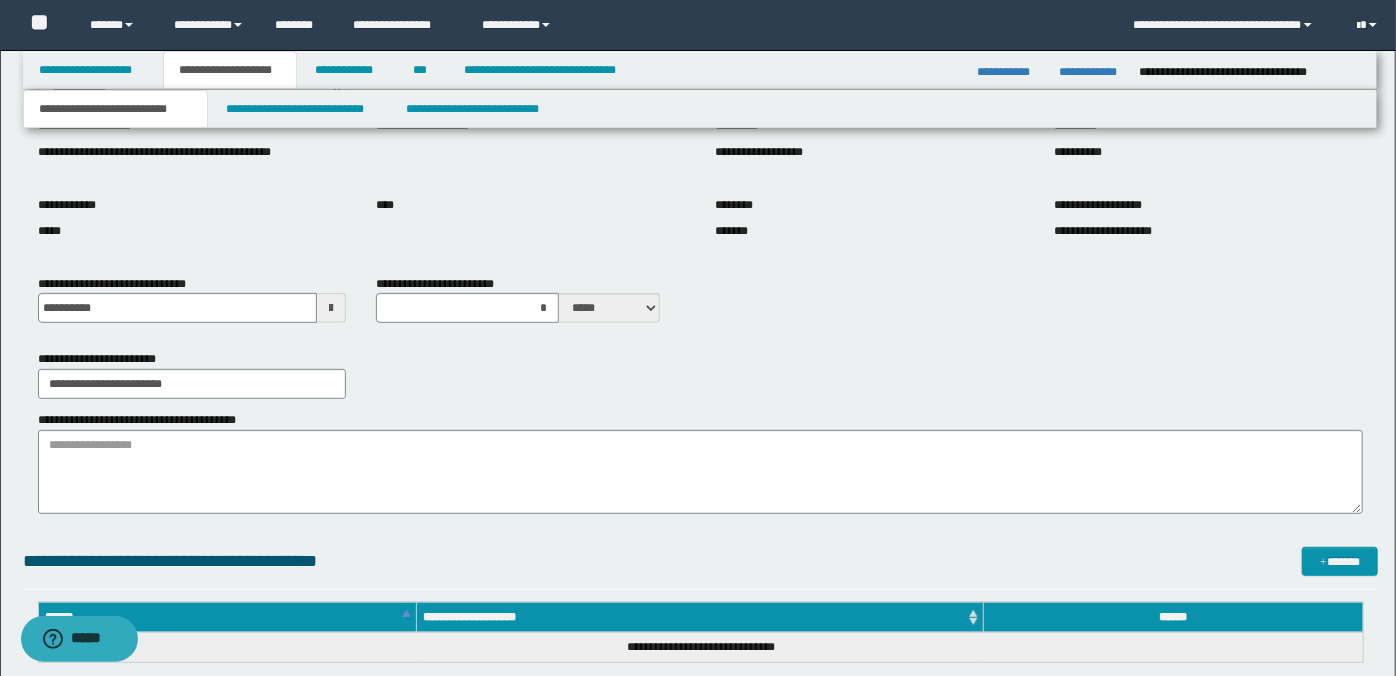 scroll, scrollTop: 464, scrollLeft: 0, axis: vertical 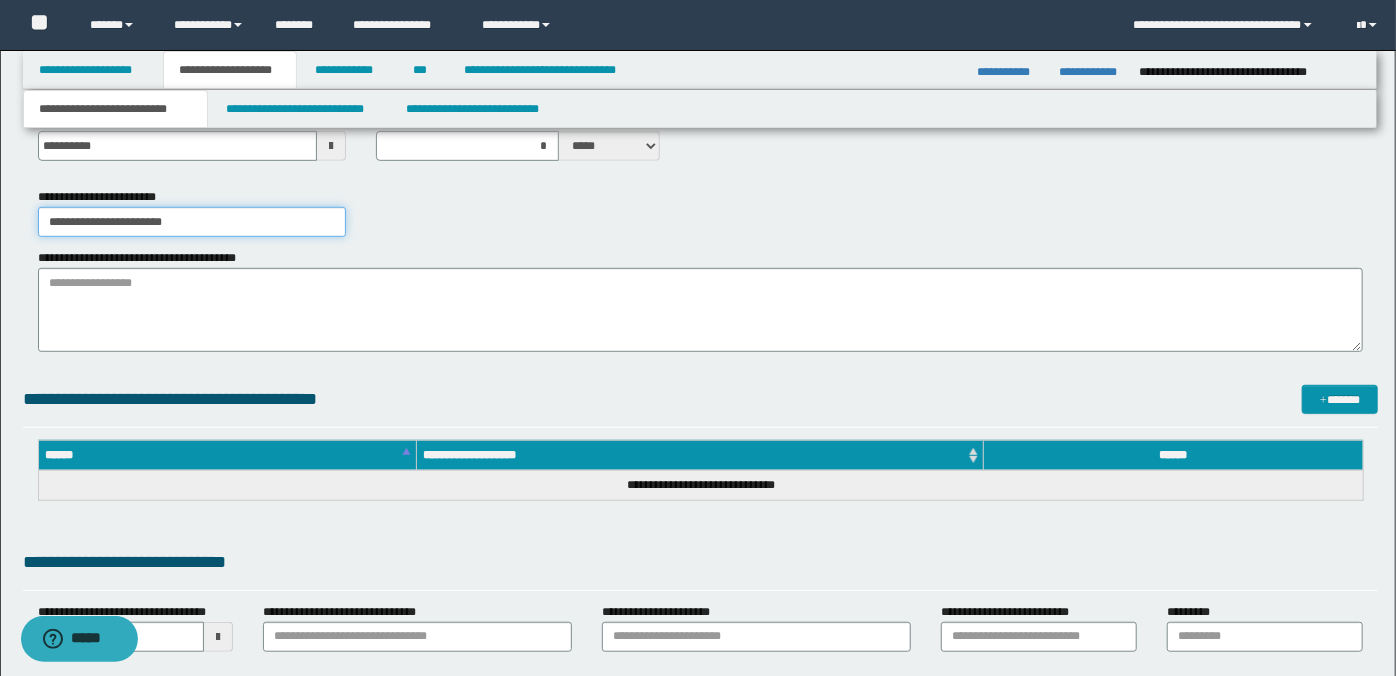 drag, startPoint x: 183, startPoint y: 224, endPoint x: 43, endPoint y: 223, distance: 140.00357 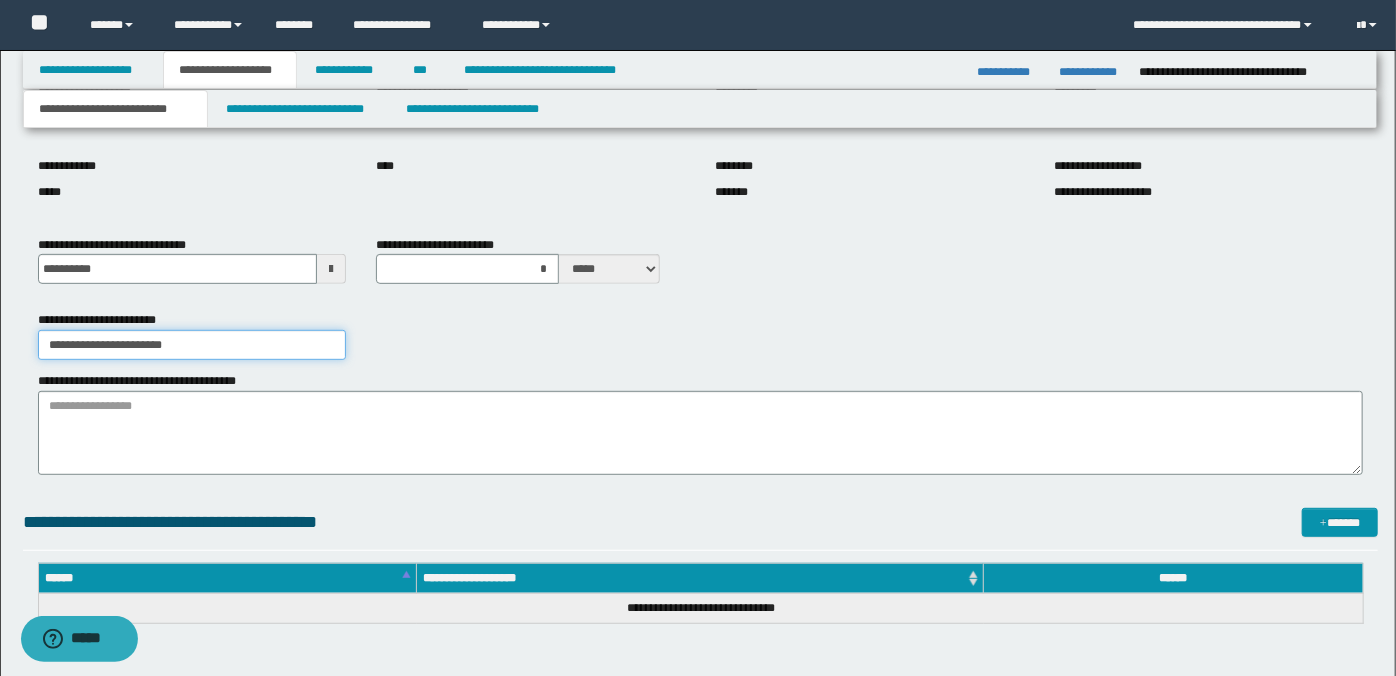 scroll, scrollTop: 95, scrollLeft: 0, axis: vertical 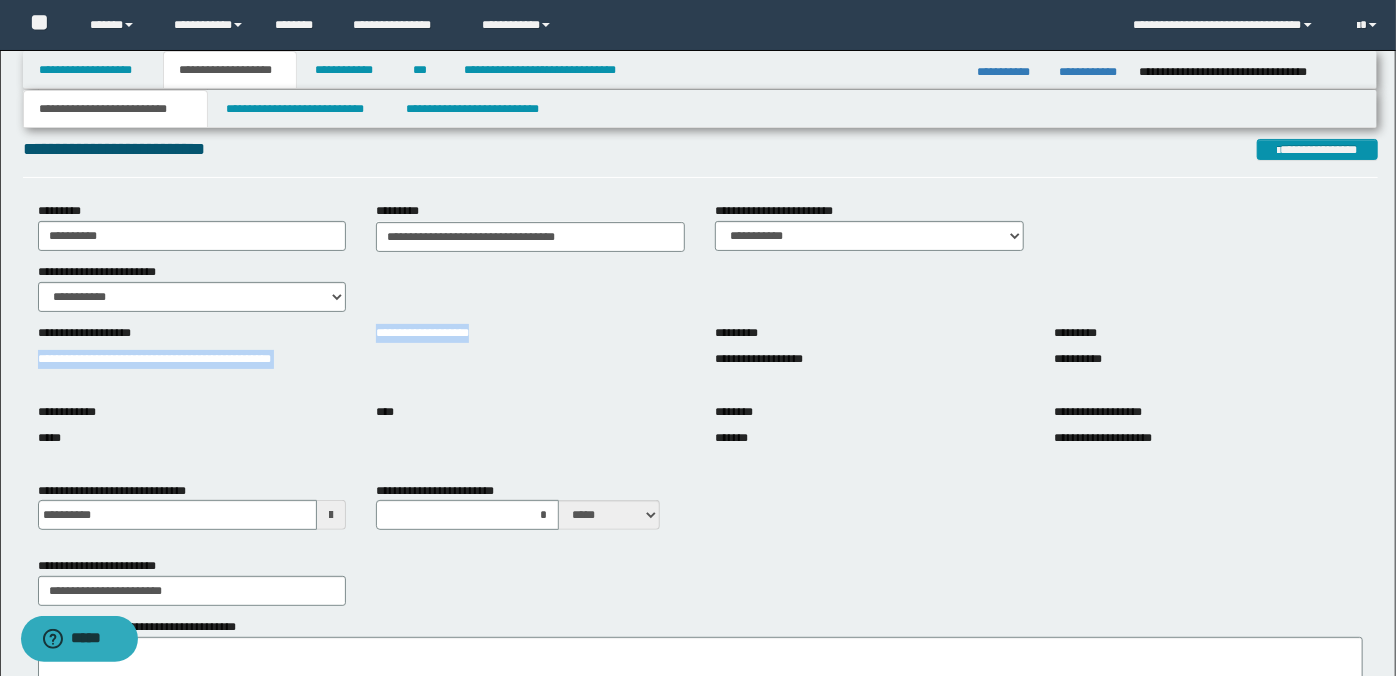drag, startPoint x: 38, startPoint y: 357, endPoint x: 368, endPoint y: 357, distance: 330 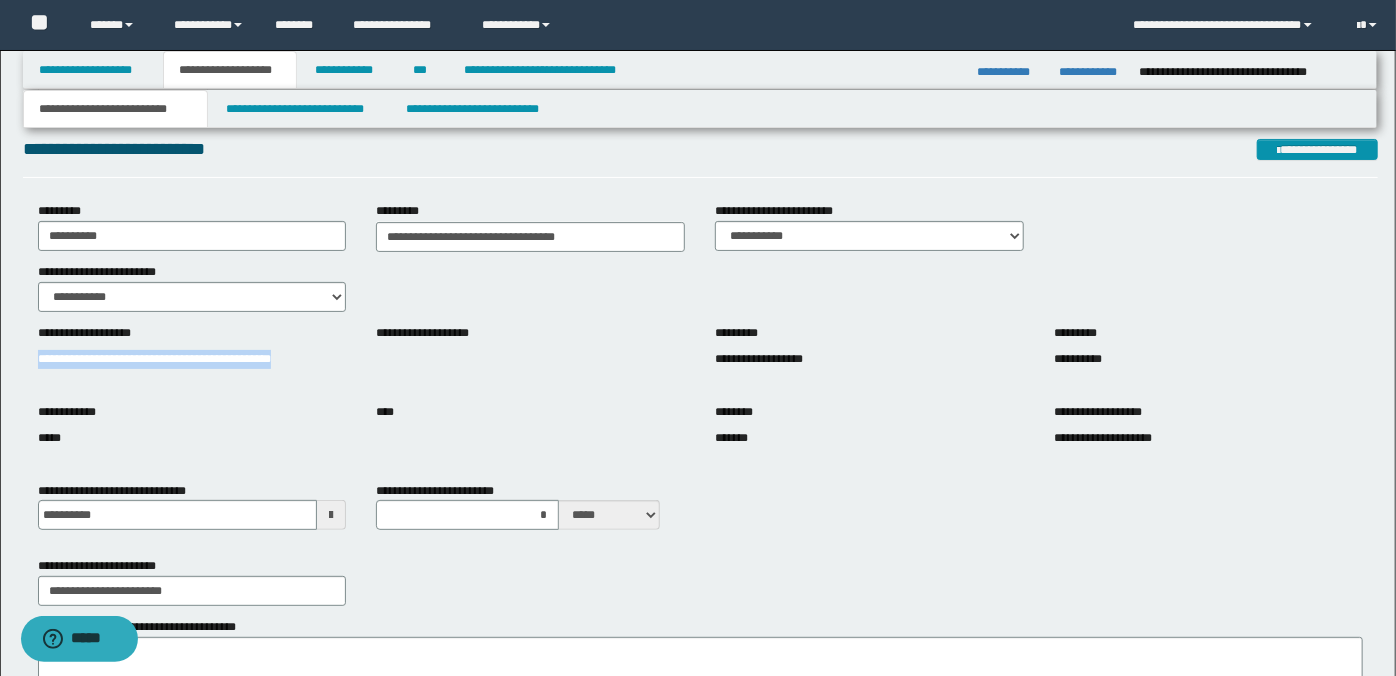 drag, startPoint x: 38, startPoint y: 362, endPoint x: 351, endPoint y: 364, distance: 313.00638 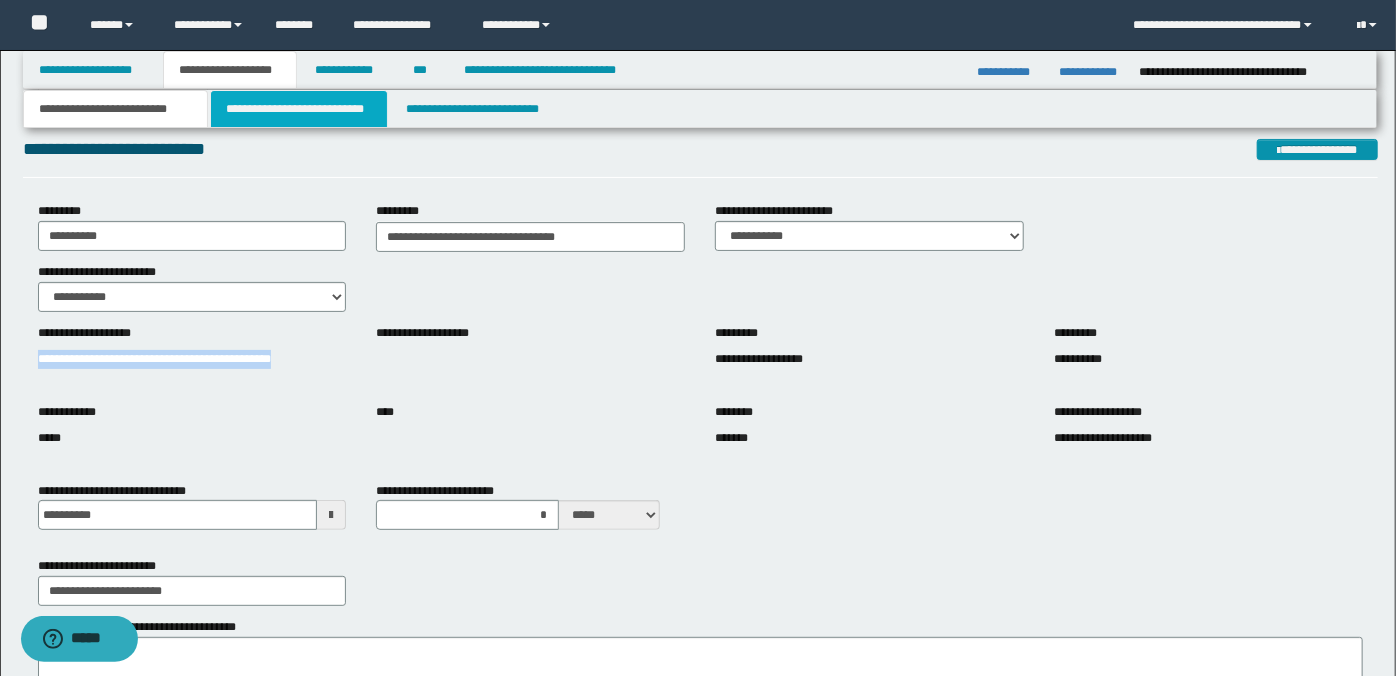 click on "**********" at bounding box center (299, 109) 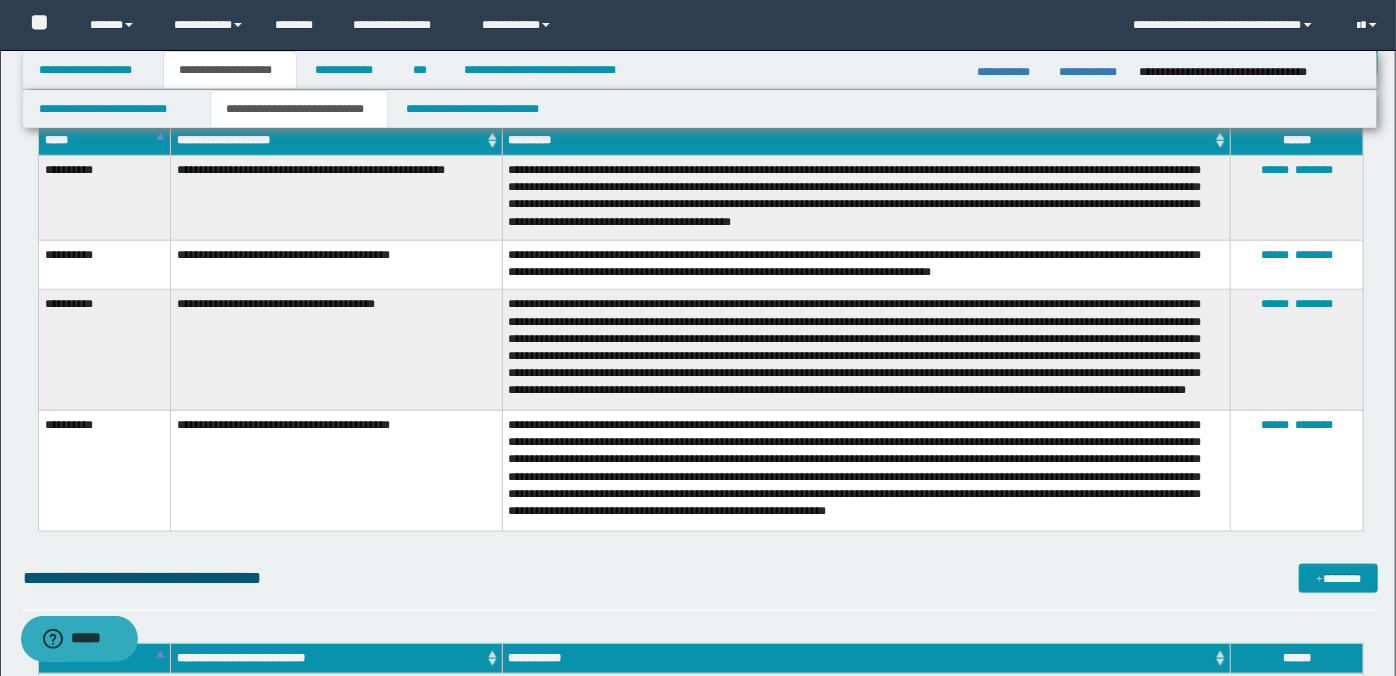 scroll, scrollTop: 734, scrollLeft: 0, axis: vertical 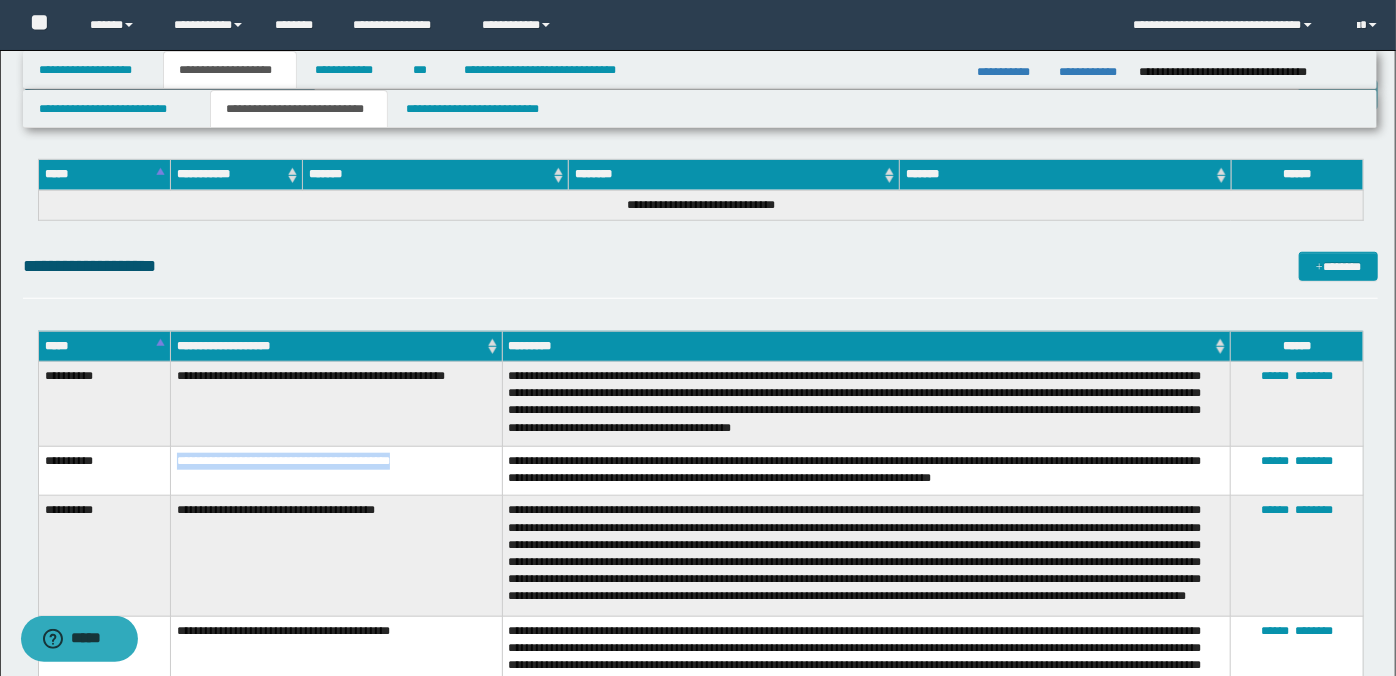 drag, startPoint x: 175, startPoint y: 458, endPoint x: 415, endPoint y: 466, distance: 240.1333 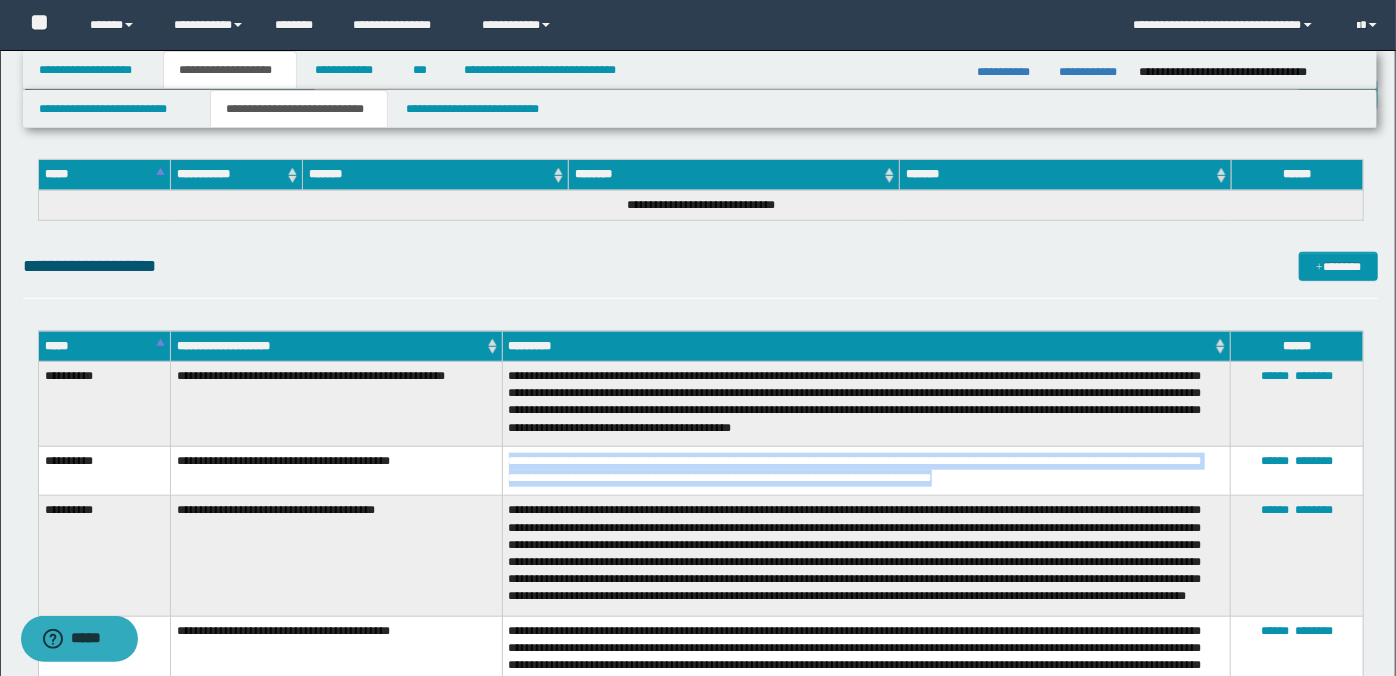 drag, startPoint x: 508, startPoint y: 452, endPoint x: 1067, endPoint y: 473, distance: 559.3943 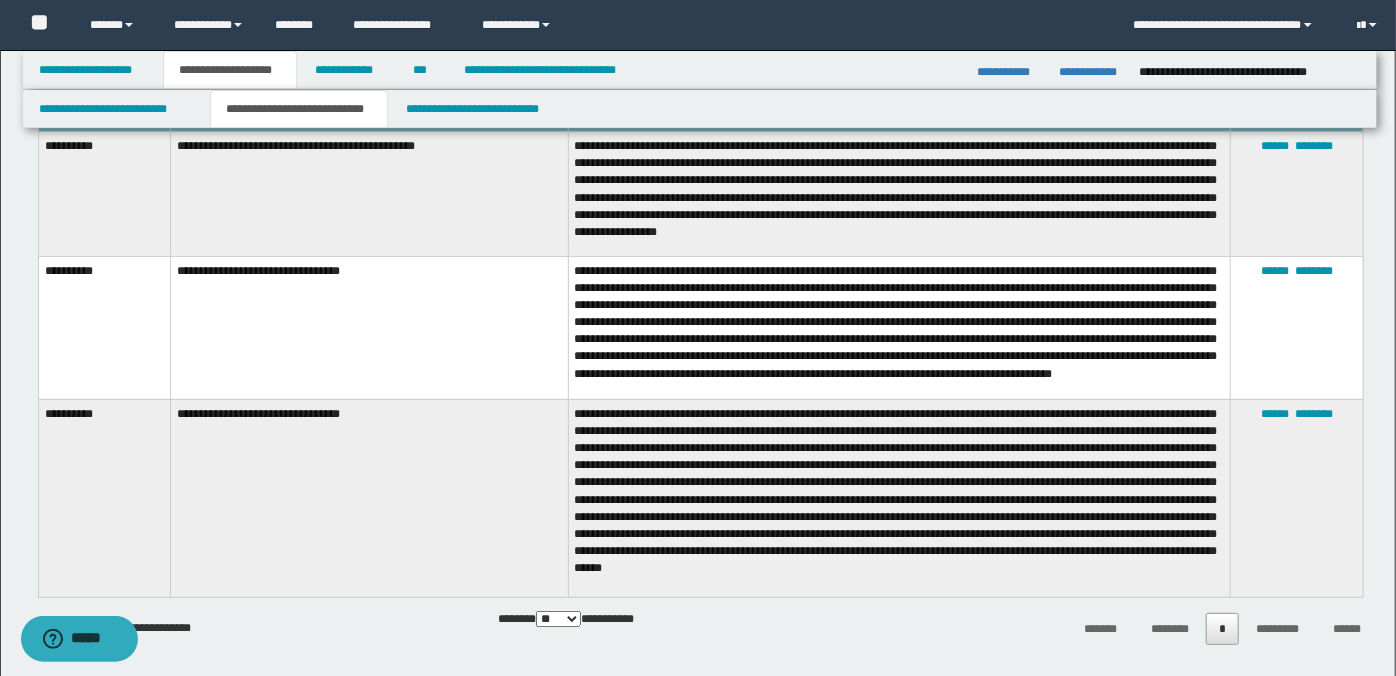 scroll, scrollTop: 128, scrollLeft: 0, axis: vertical 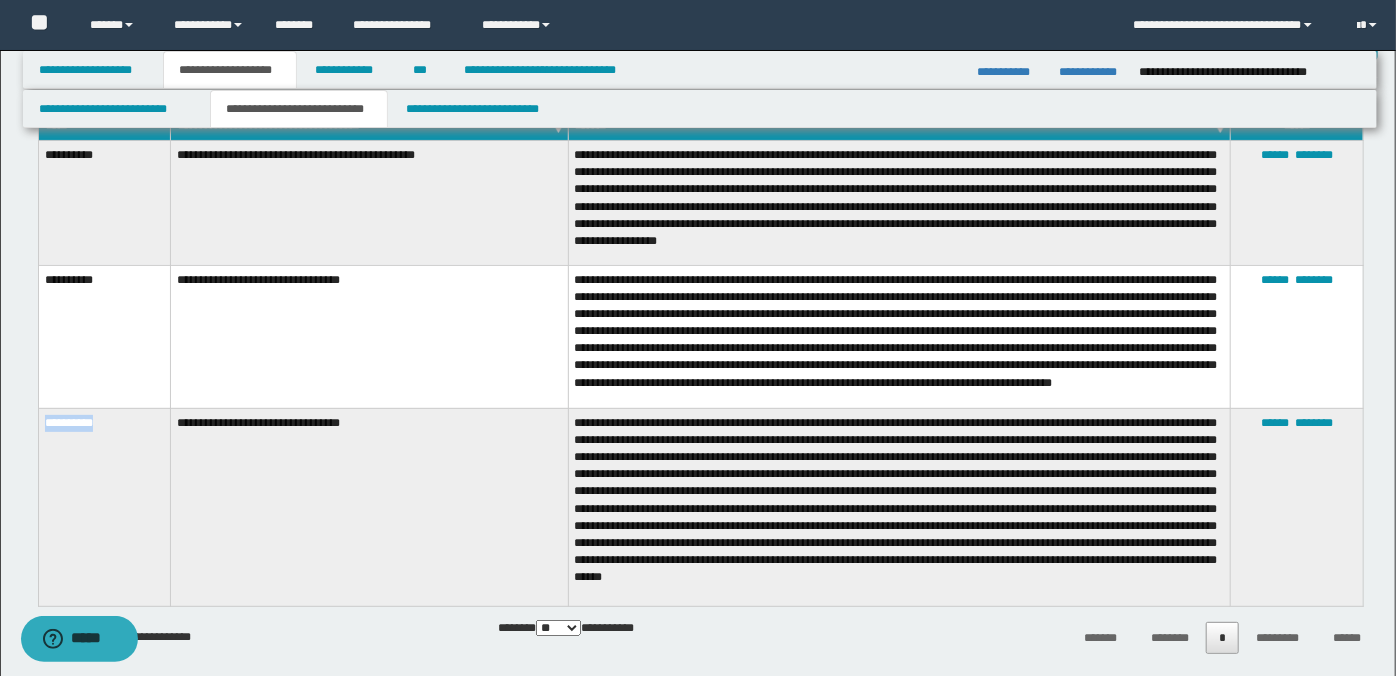 drag, startPoint x: 44, startPoint y: 420, endPoint x: 113, endPoint y: 419, distance: 69.00725 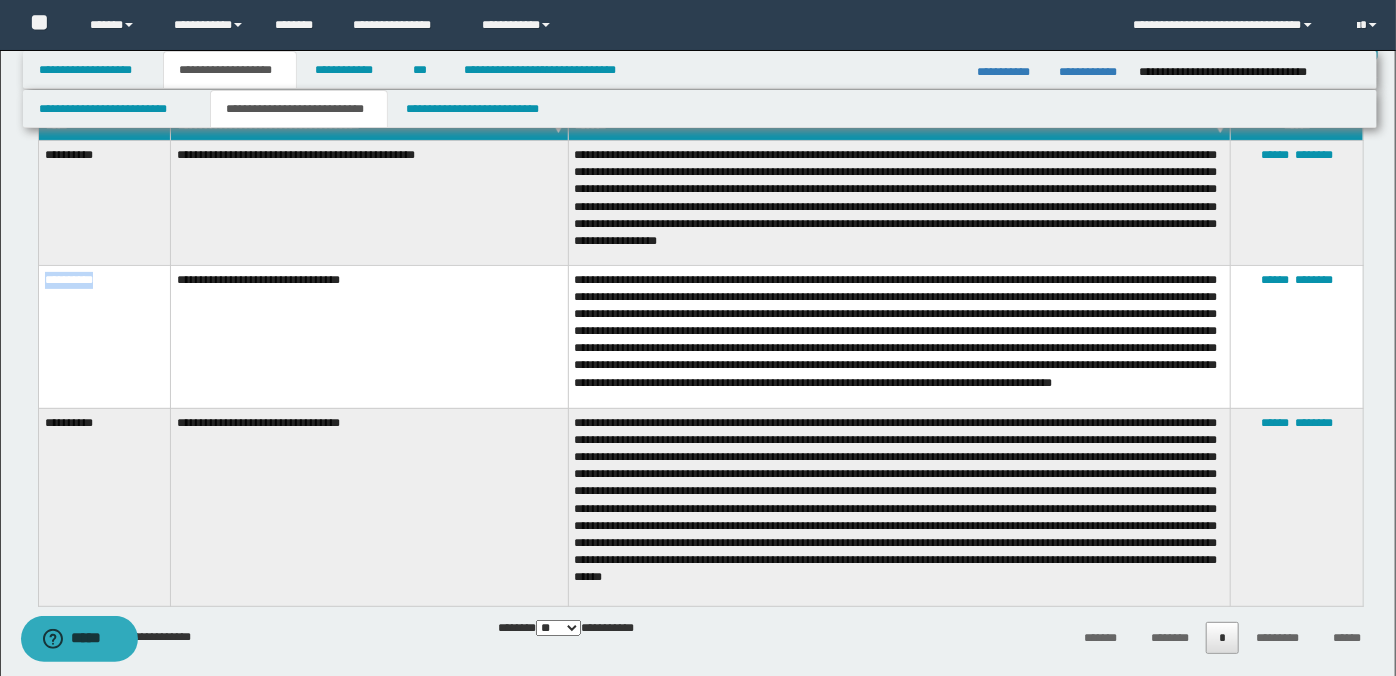 drag, startPoint x: 45, startPoint y: 269, endPoint x: 128, endPoint y: 269, distance: 83 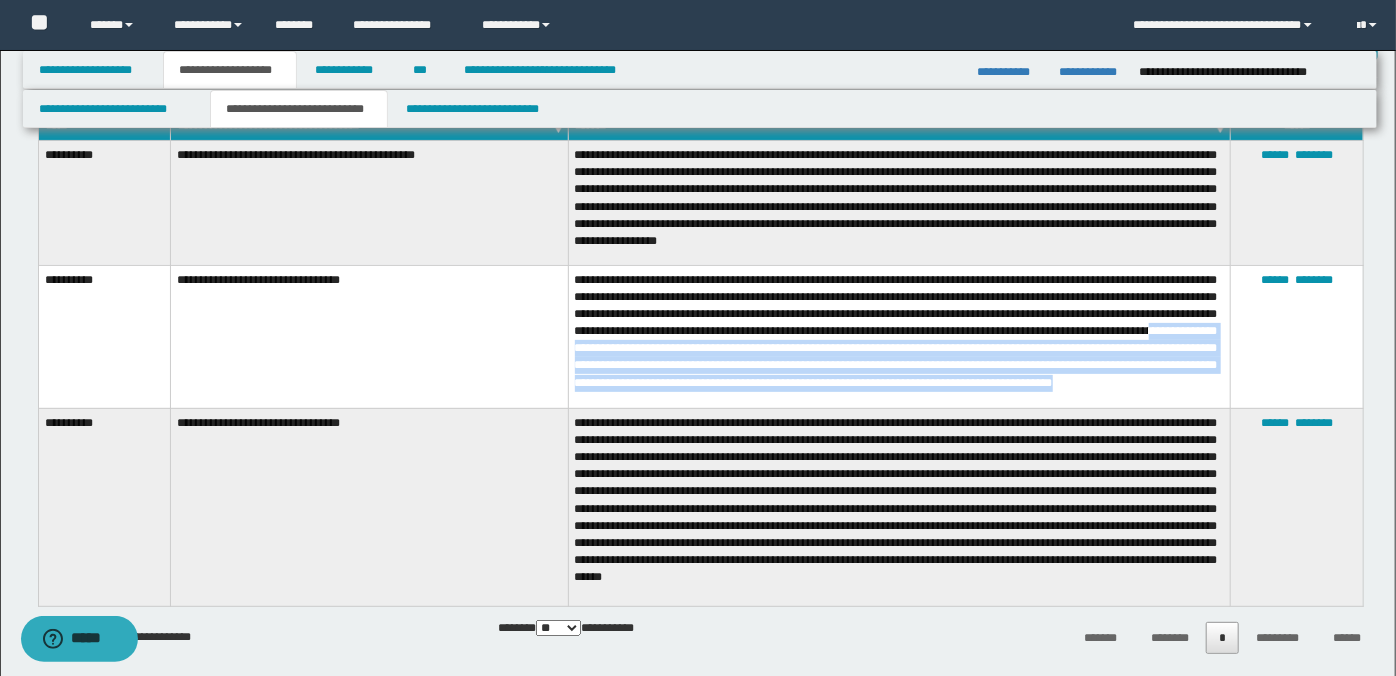 drag, startPoint x: 774, startPoint y: 341, endPoint x: 932, endPoint y: 390, distance: 165.42369 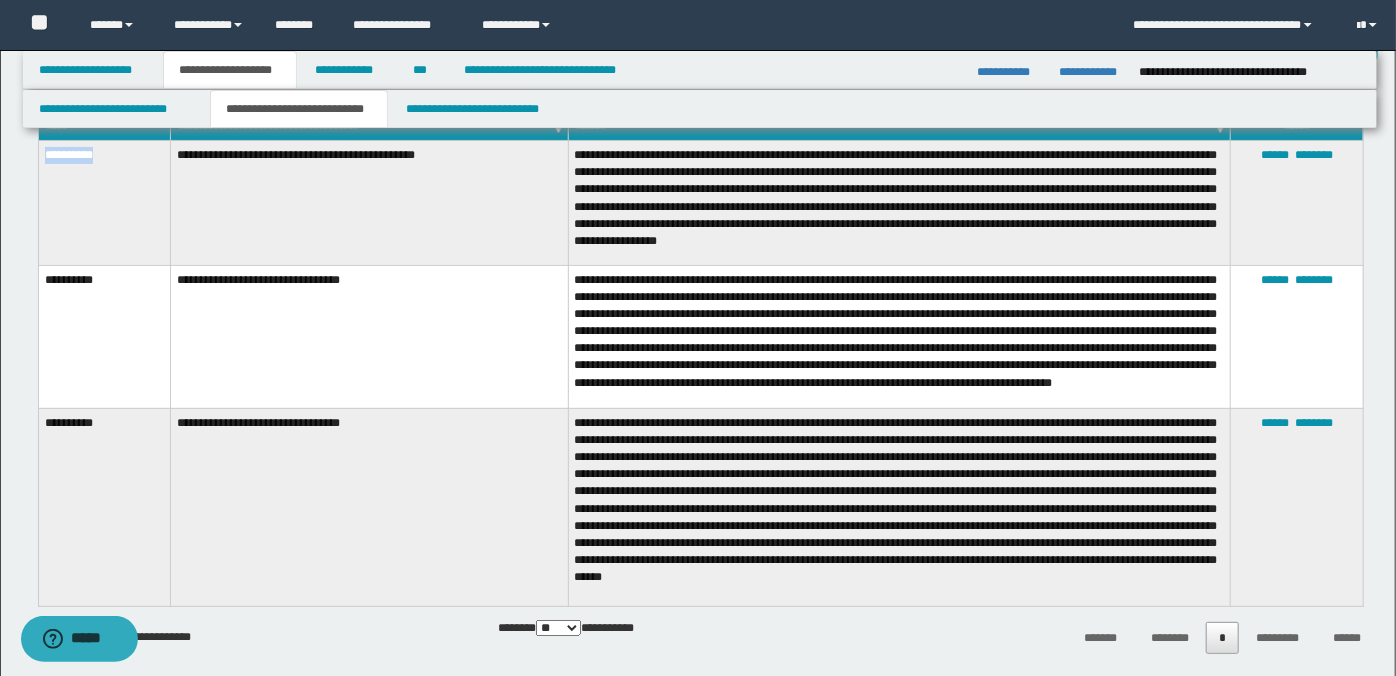 drag, startPoint x: 47, startPoint y: 153, endPoint x: 116, endPoint y: 153, distance: 69 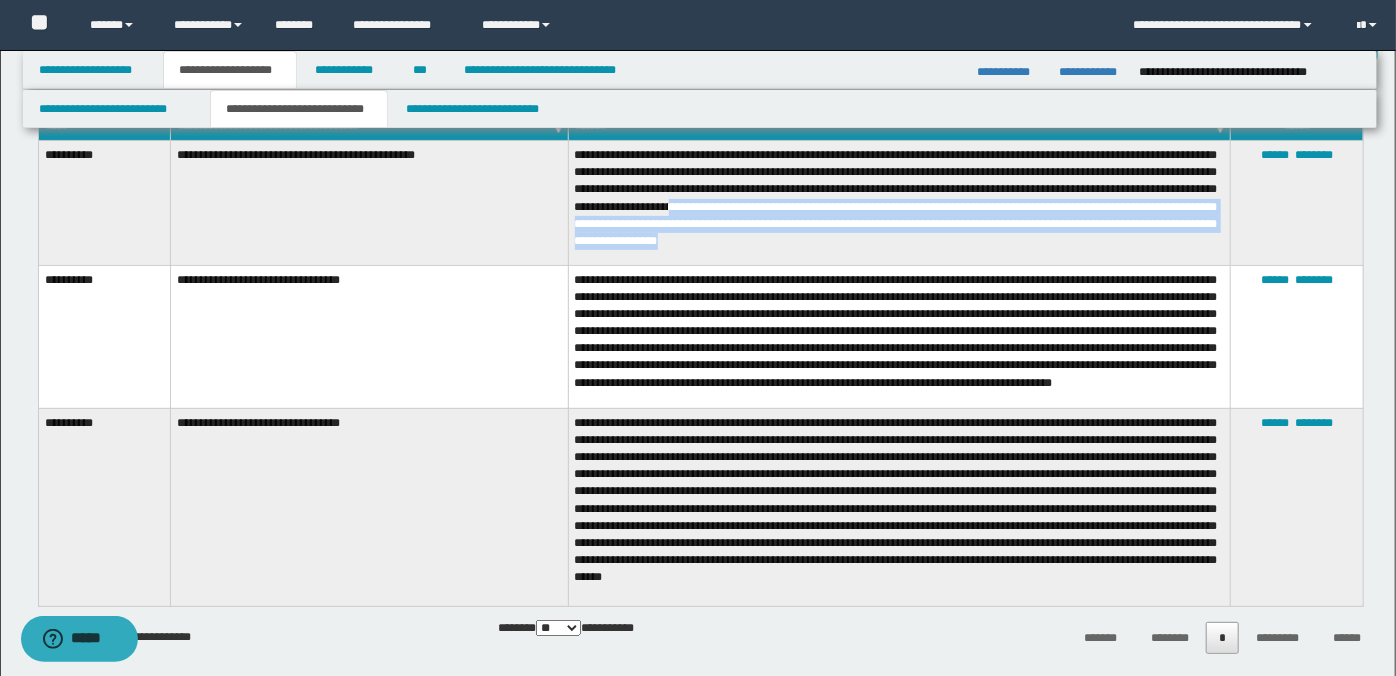 drag, startPoint x: 884, startPoint y: 206, endPoint x: 1061, endPoint y: 246, distance: 181.4635 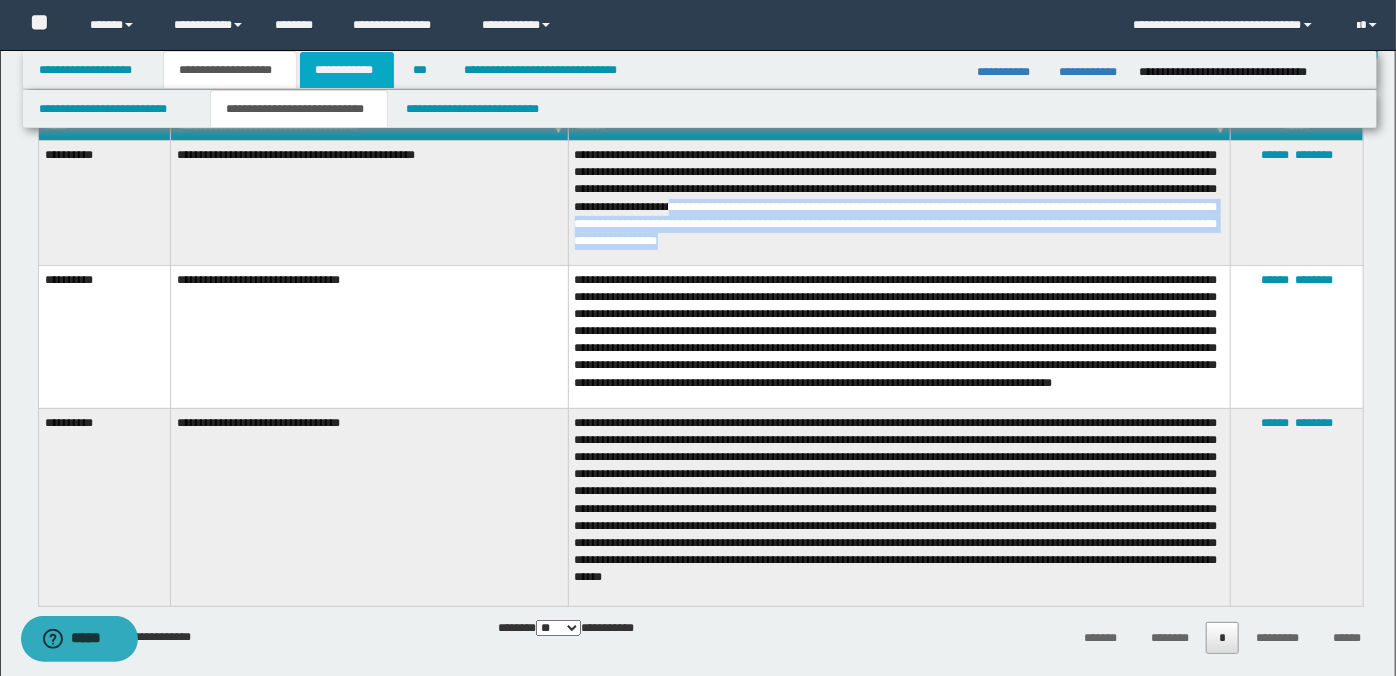 click on "**********" at bounding box center [347, 70] 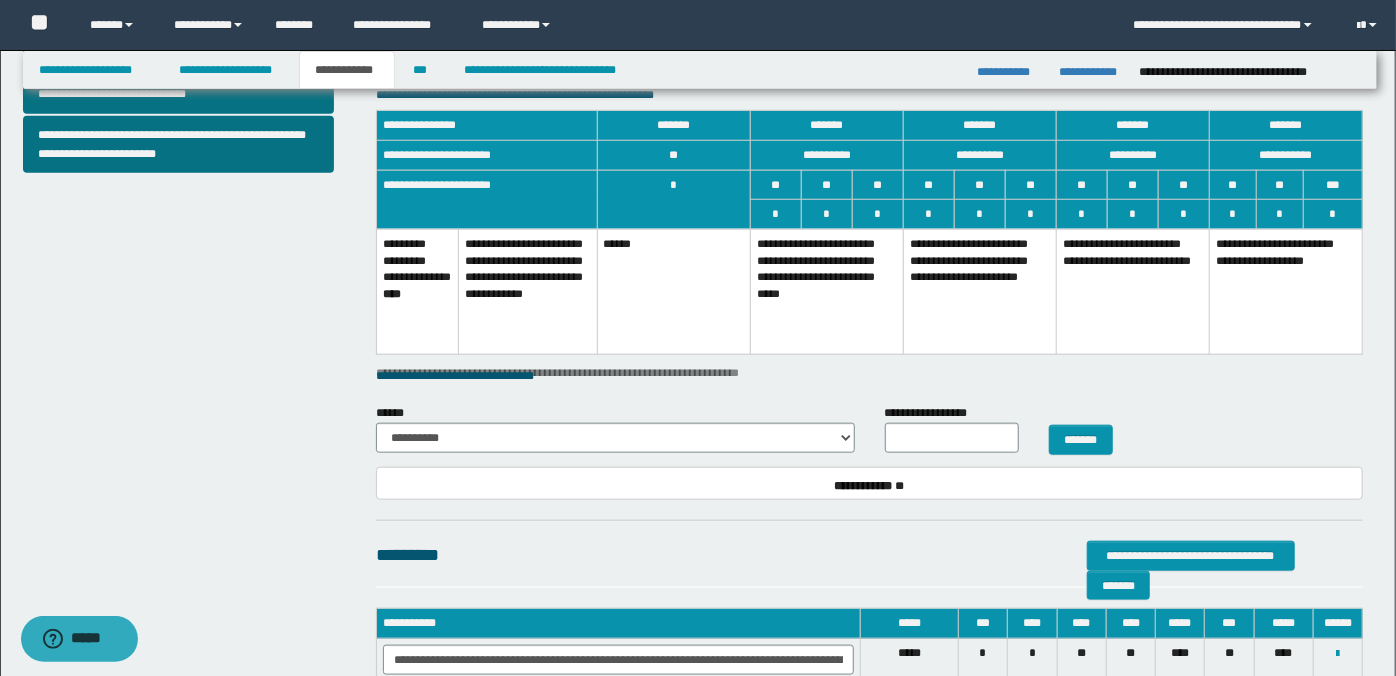 scroll, scrollTop: 573, scrollLeft: 0, axis: vertical 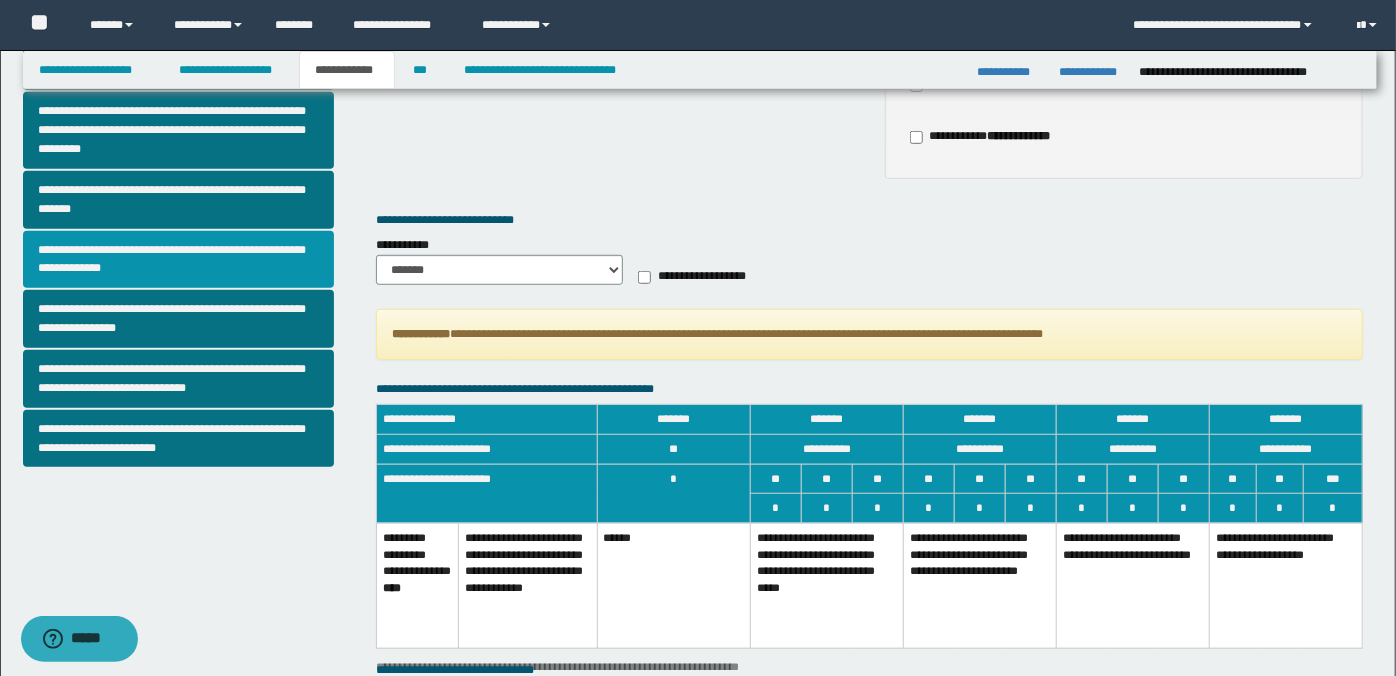 click on "**********" at bounding box center (179, 260) 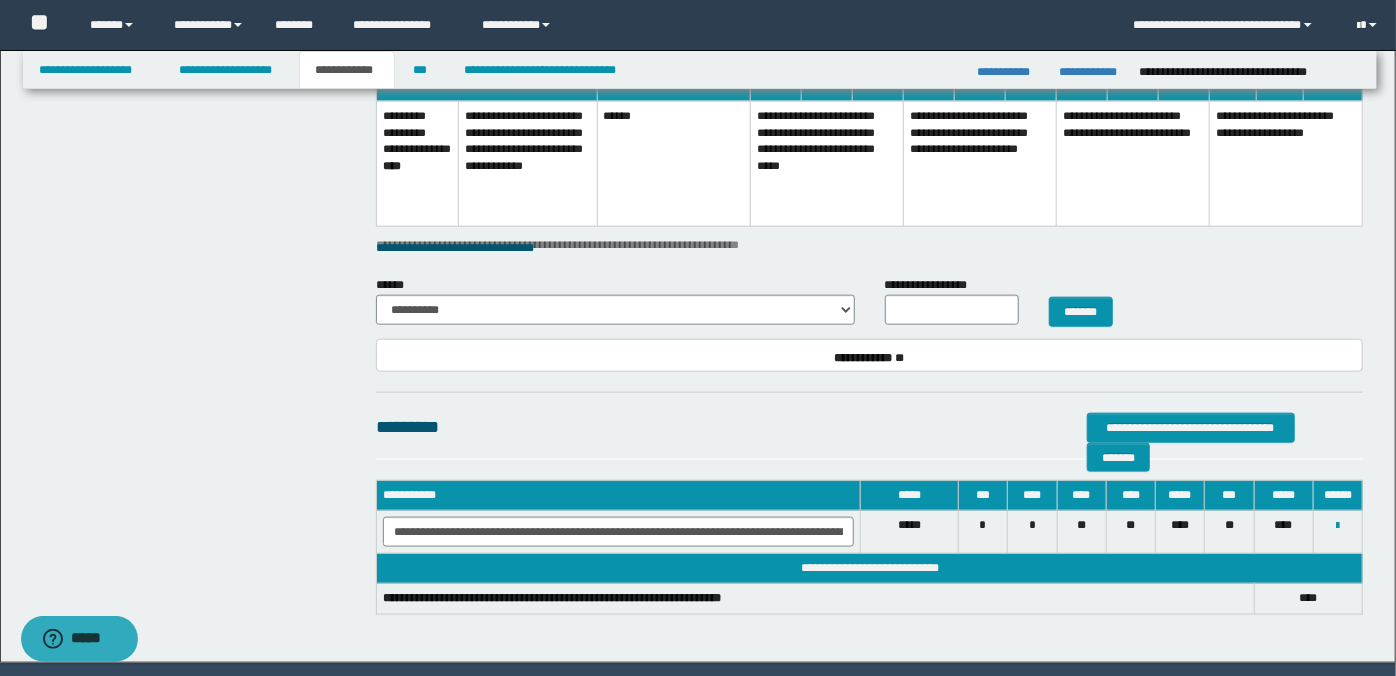 scroll, scrollTop: 1060, scrollLeft: 0, axis: vertical 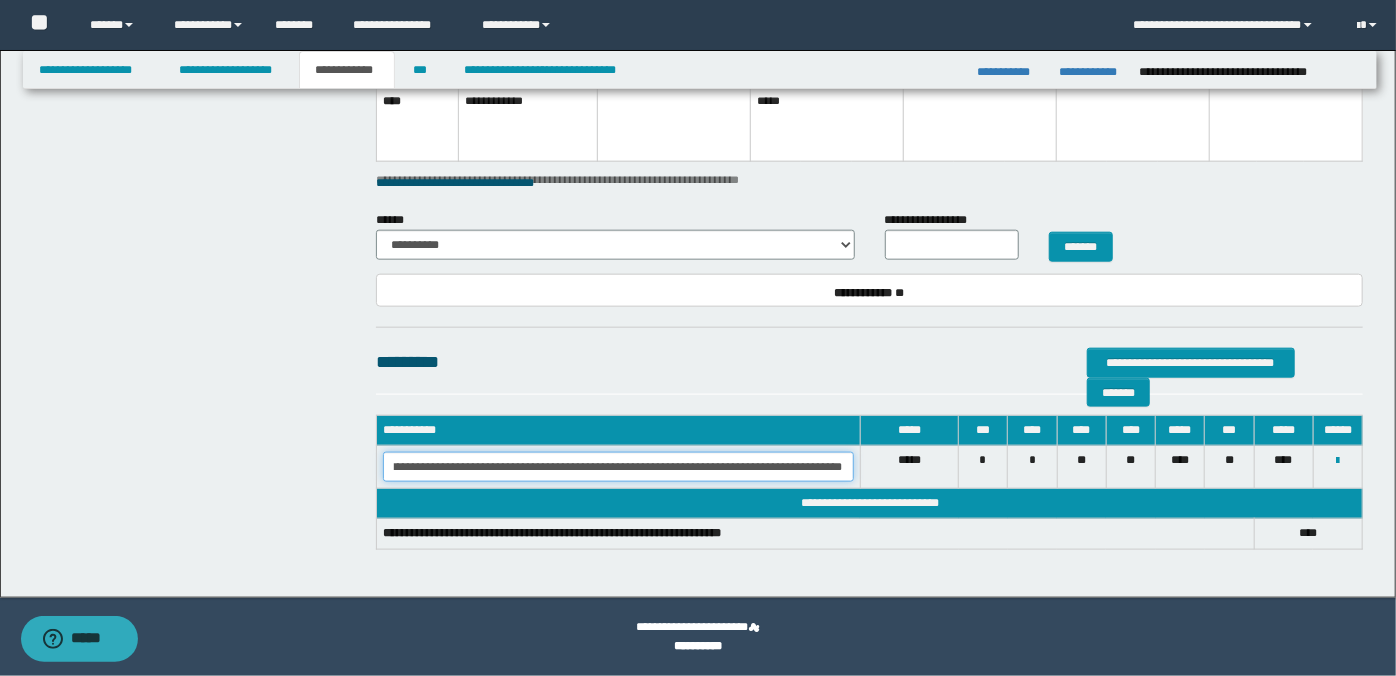 drag, startPoint x: 394, startPoint y: 461, endPoint x: 939, endPoint y: 461, distance: 545 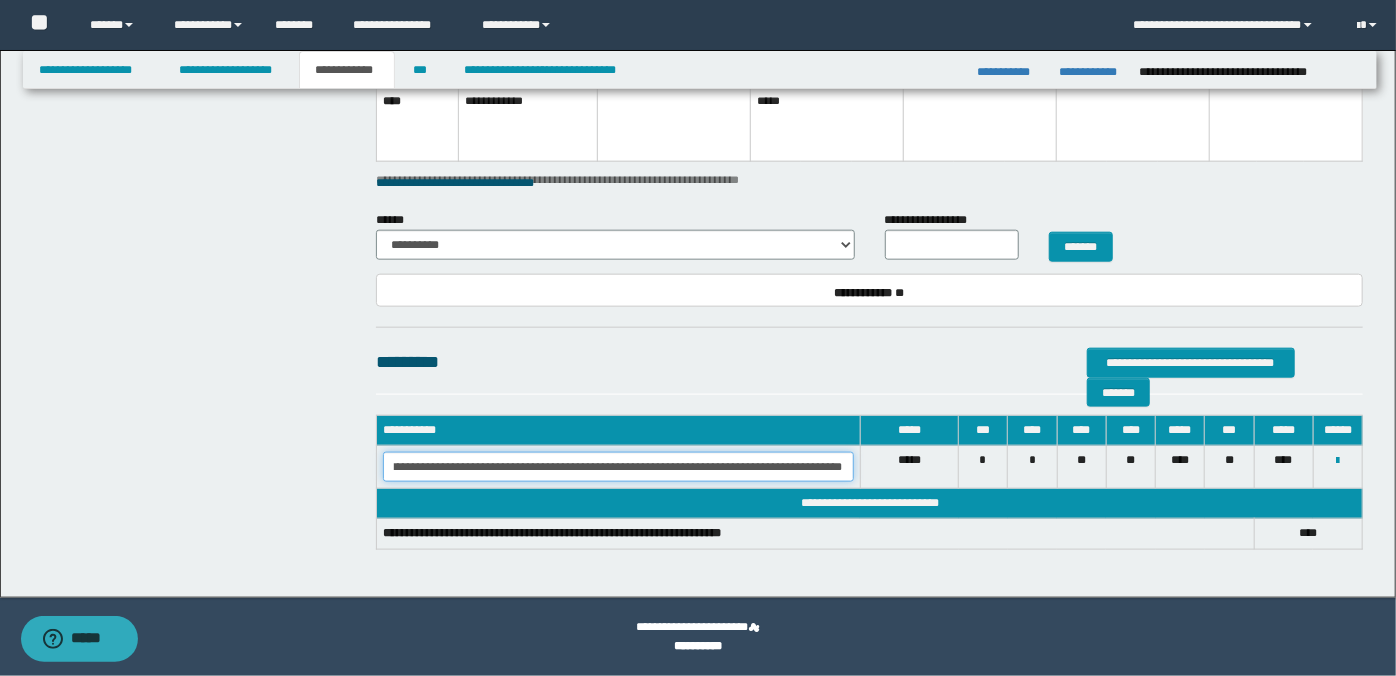 scroll, scrollTop: 0, scrollLeft: 0, axis: both 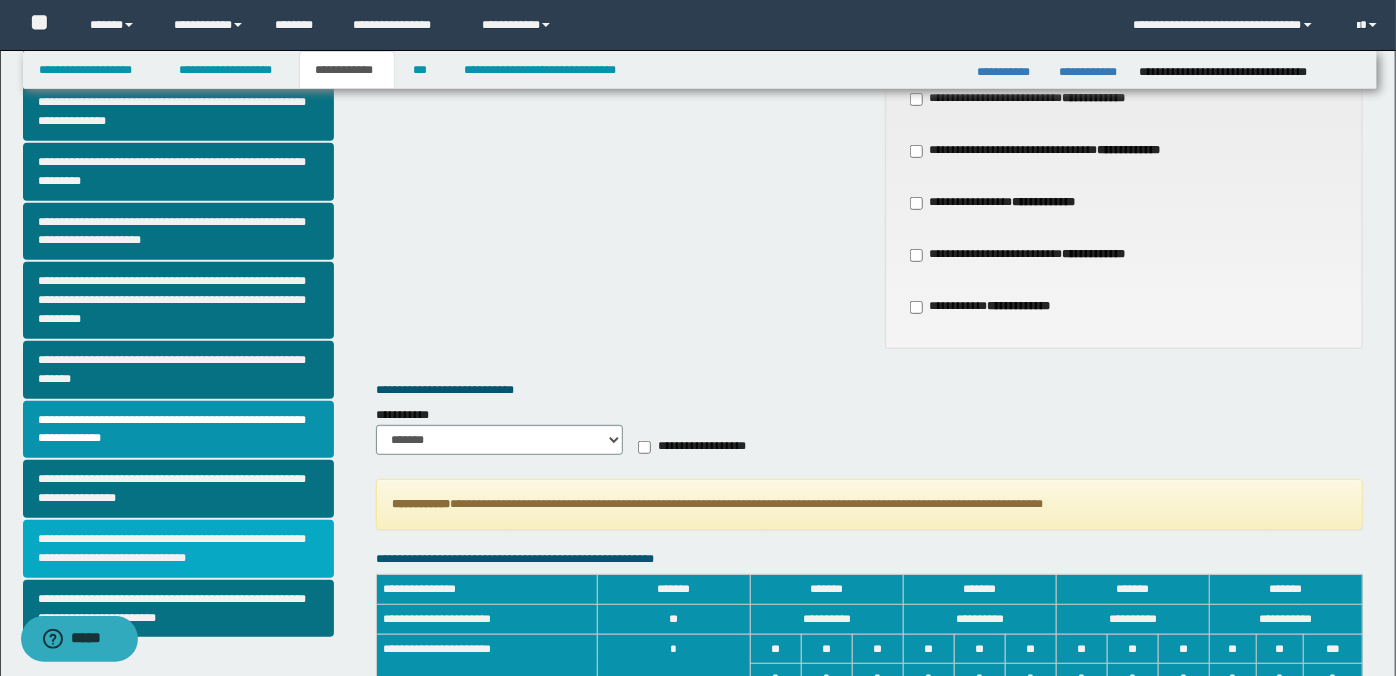 click on "**********" at bounding box center [179, 549] 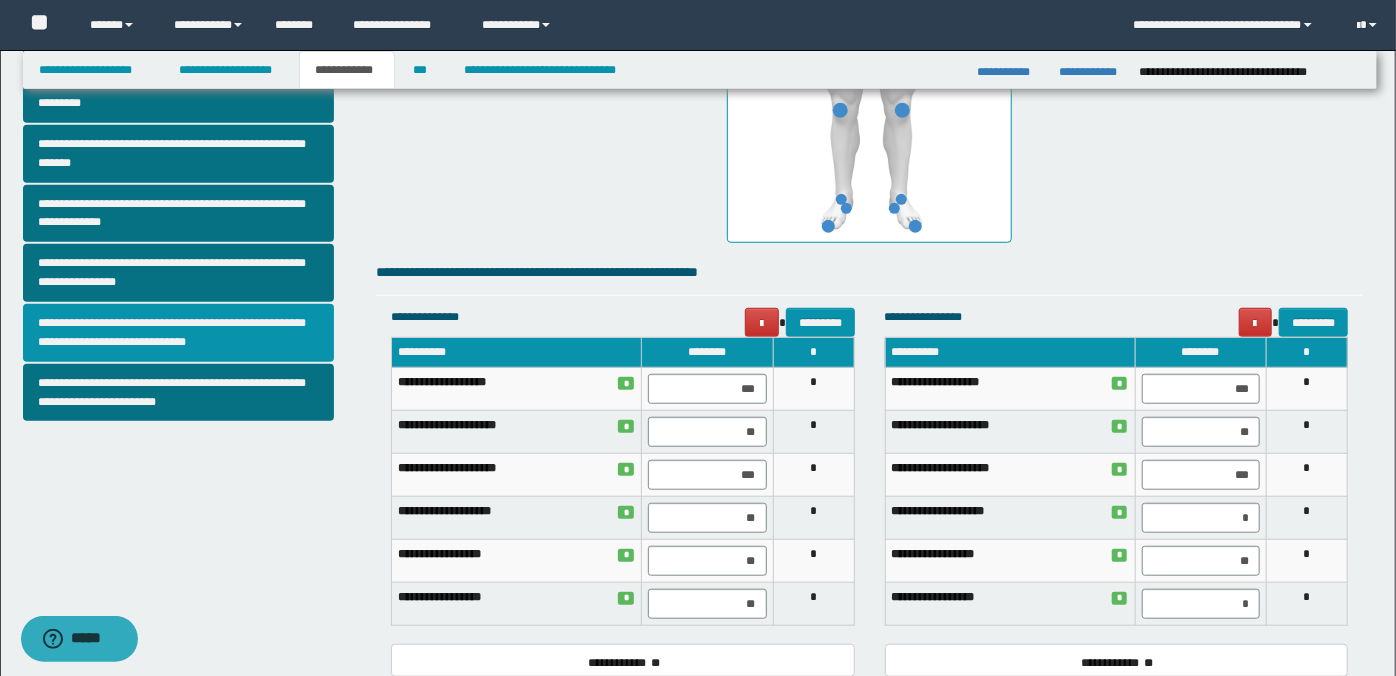 scroll, scrollTop: 1032, scrollLeft: 0, axis: vertical 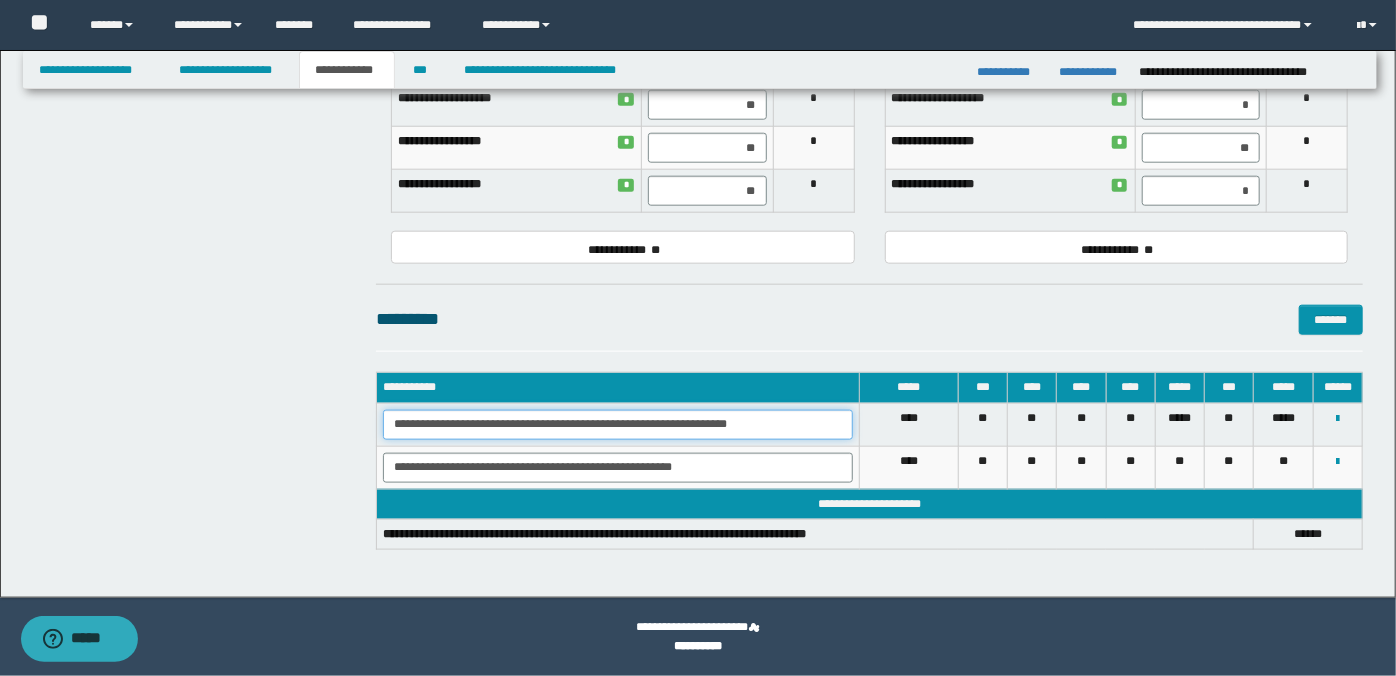drag, startPoint x: 396, startPoint y: 422, endPoint x: 800, endPoint y: 432, distance: 404.12375 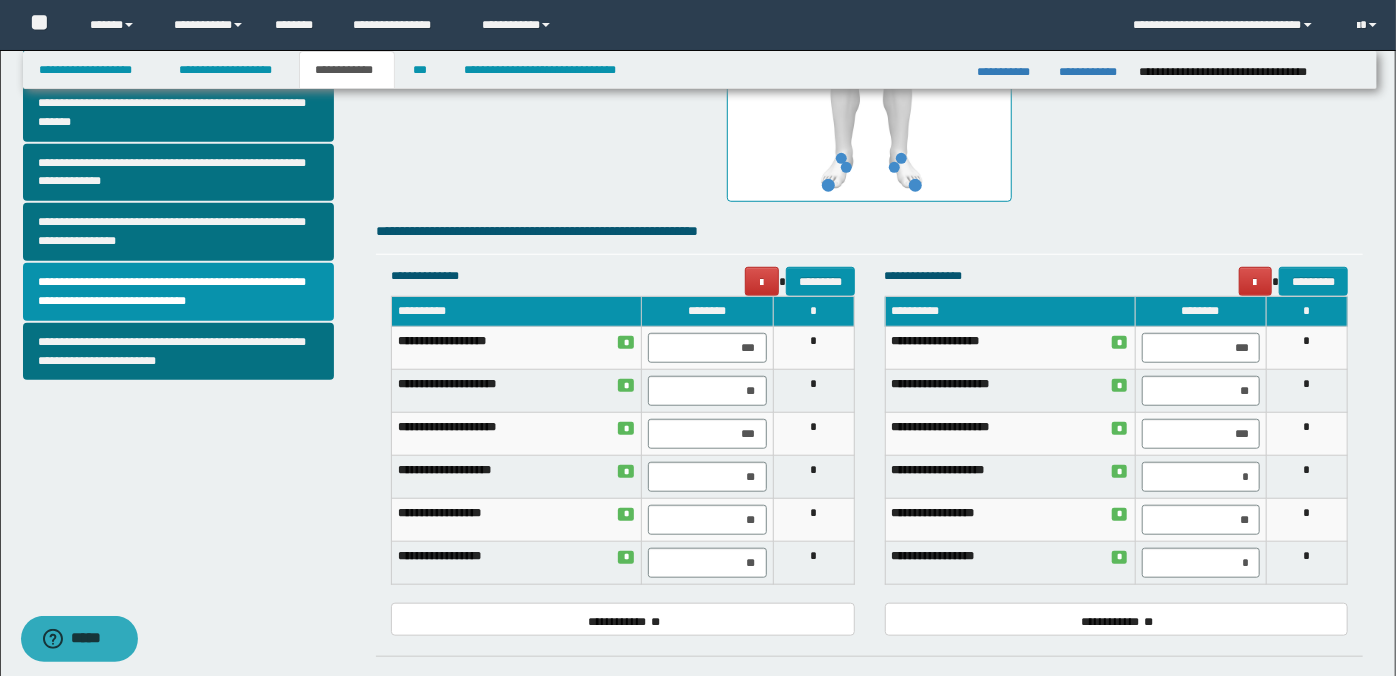 scroll, scrollTop: 654, scrollLeft: 0, axis: vertical 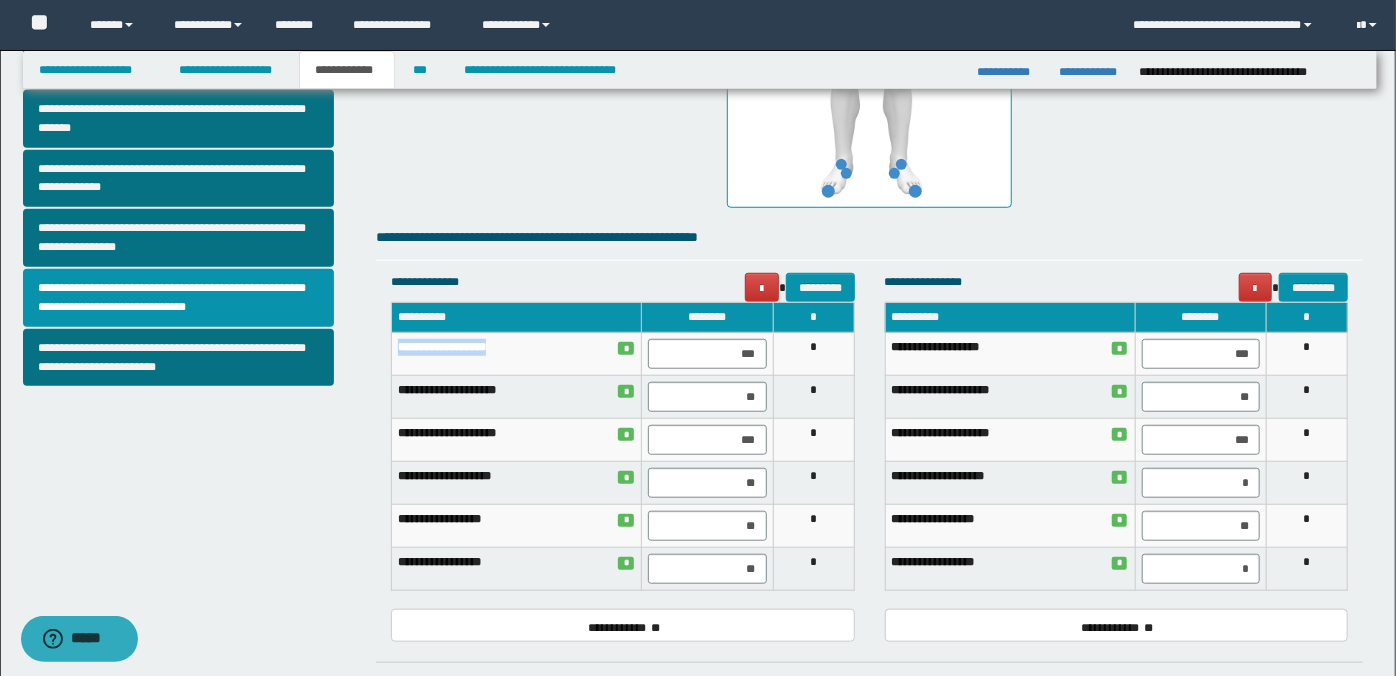 drag, startPoint x: 396, startPoint y: 343, endPoint x: 509, endPoint y: 341, distance: 113.0177 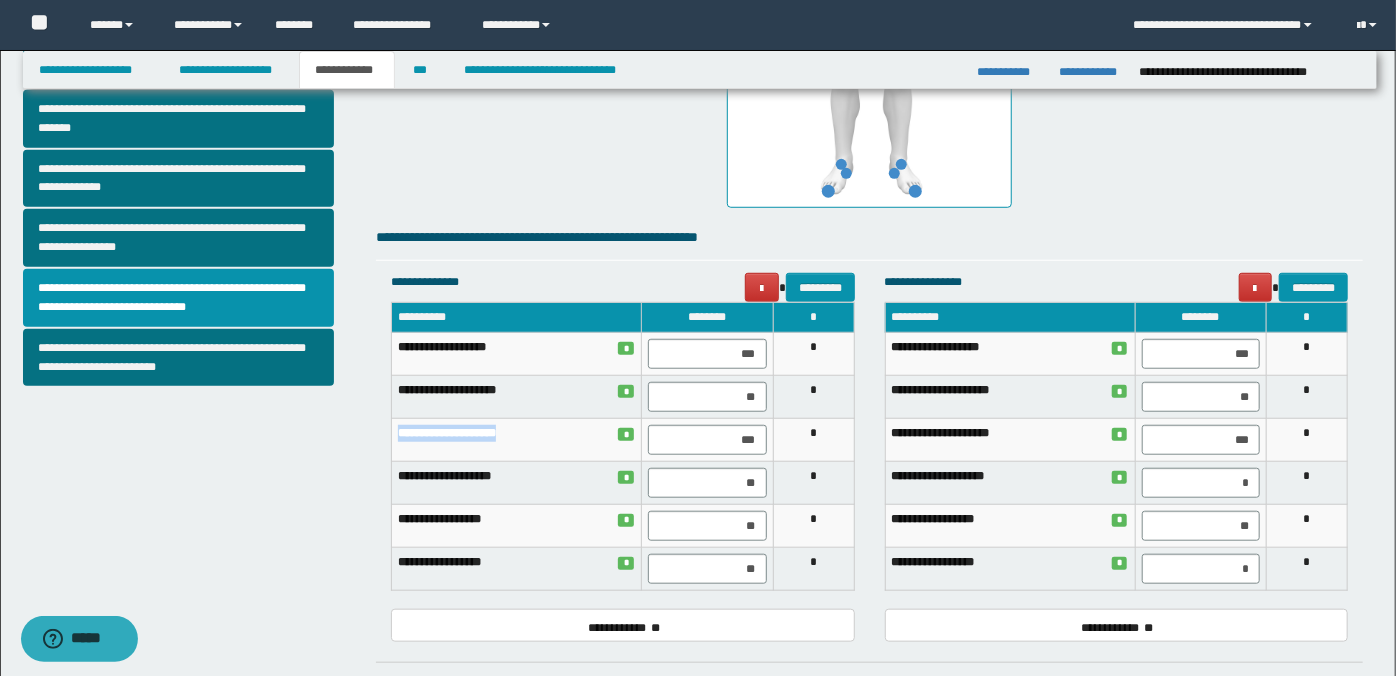 drag, startPoint x: 399, startPoint y: 429, endPoint x: 543, endPoint y: 431, distance: 144.01389 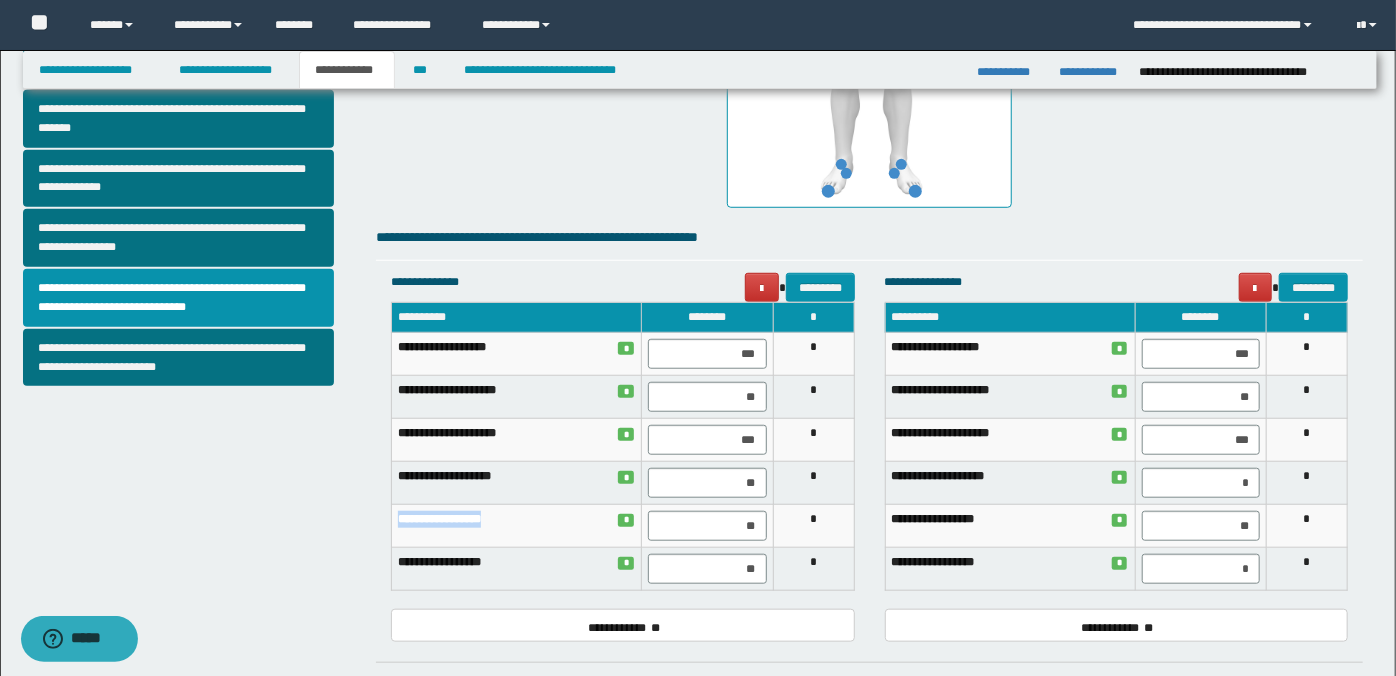 drag, startPoint x: 398, startPoint y: 516, endPoint x: 507, endPoint y: 516, distance: 109 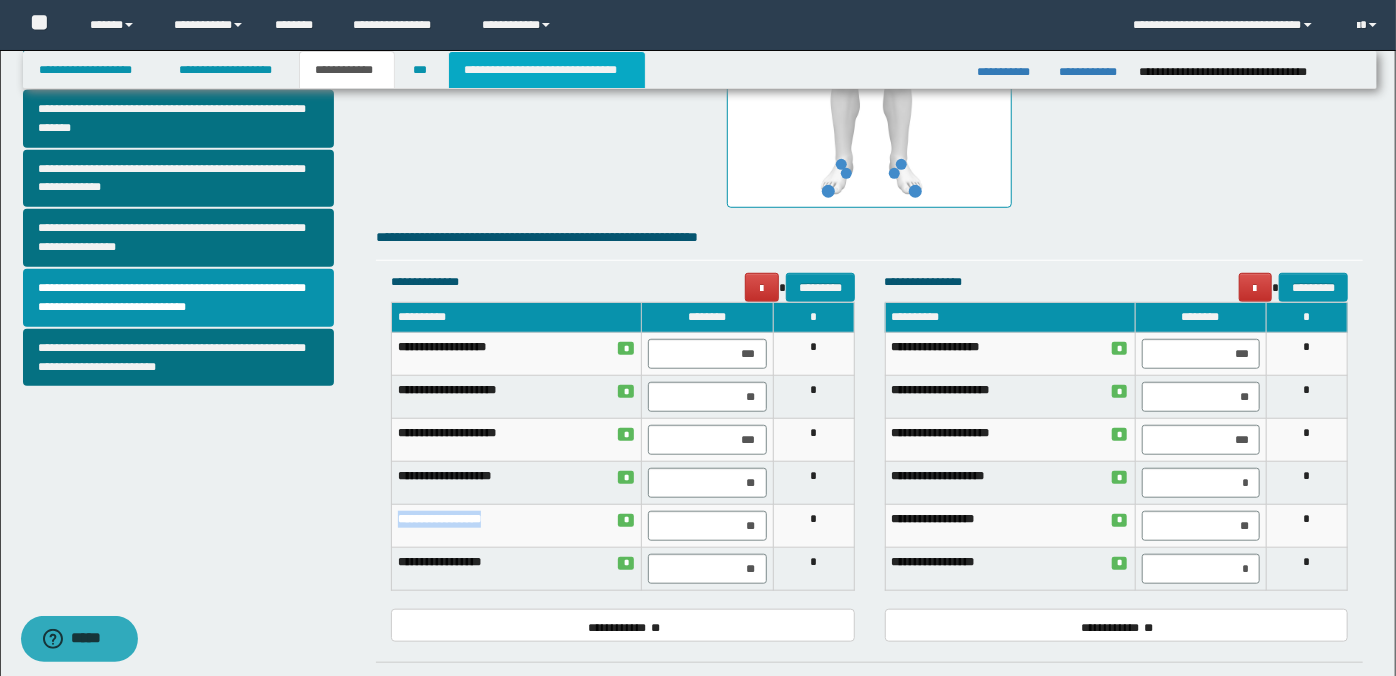 drag, startPoint x: 531, startPoint y: 73, endPoint x: 536, endPoint y: 119, distance: 46.270943 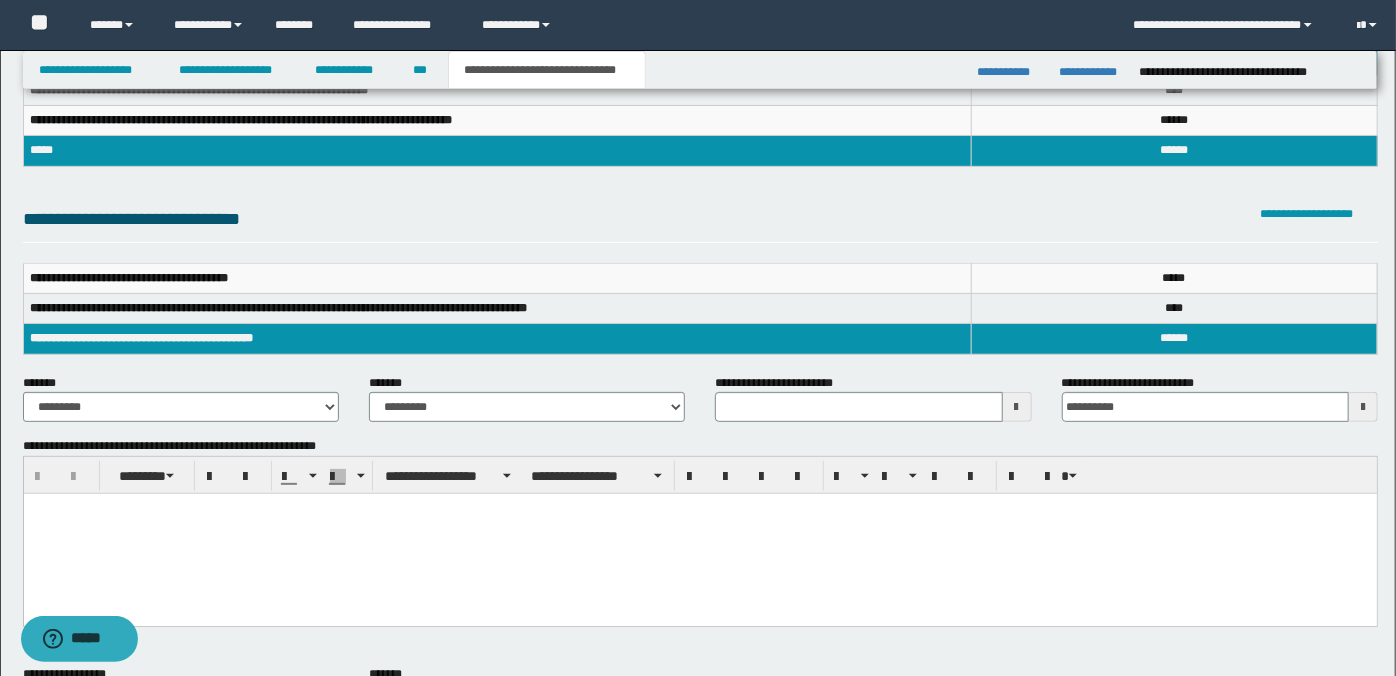 scroll, scrollTop: 0, scrollLeft: 0, axis: both 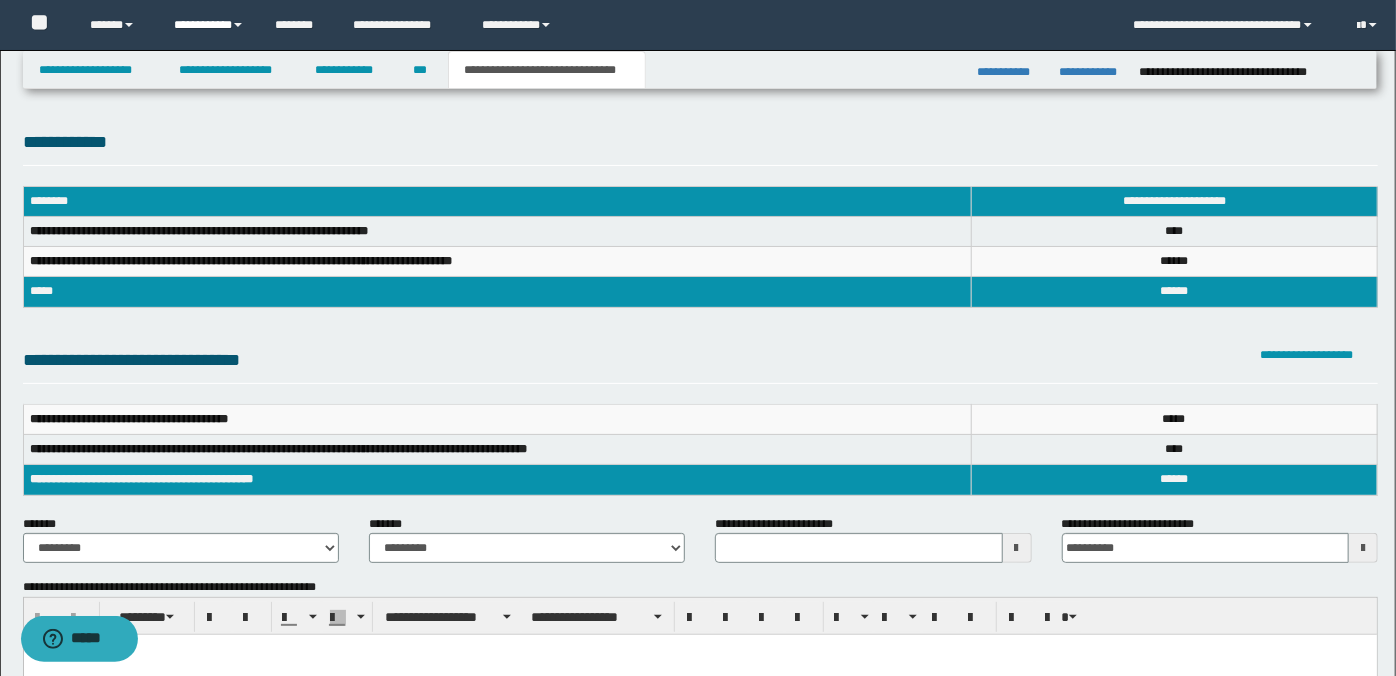 click on "**********" at bounding box center (209, 25) 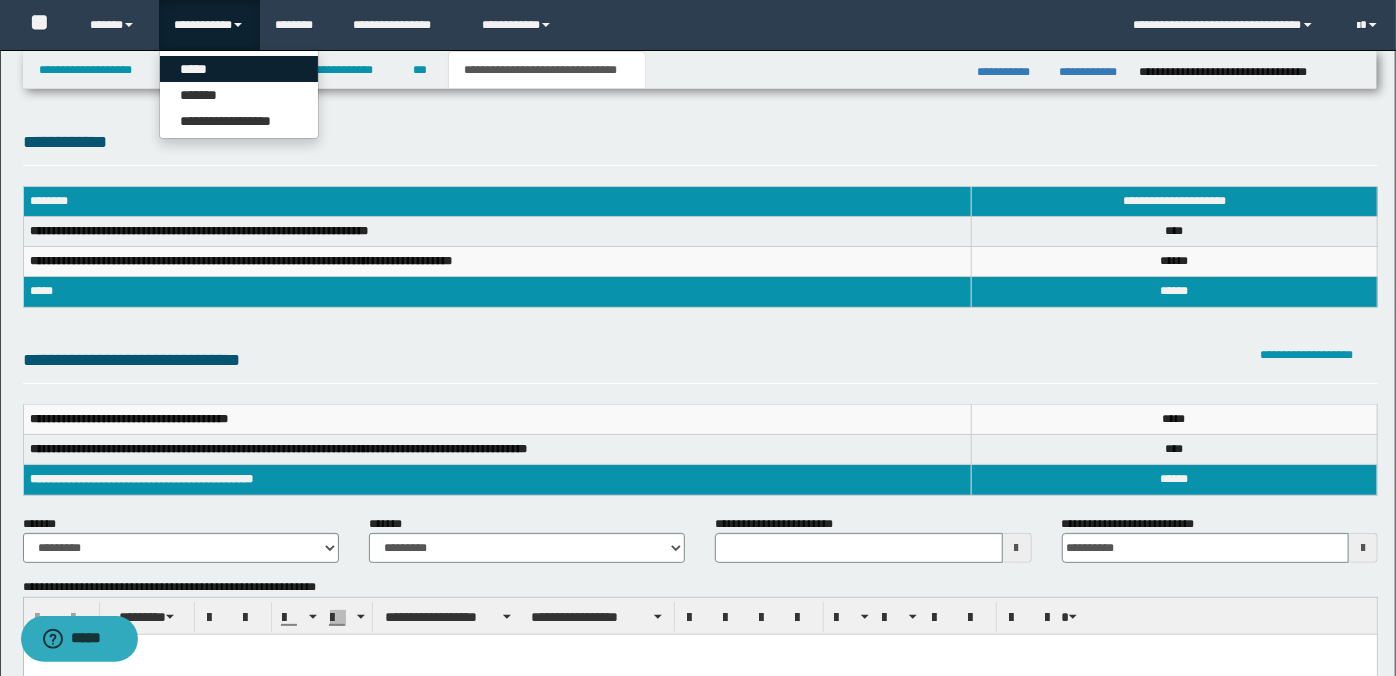 drag, startPoint x: 205, startPoint y: 67, endPoint x: 241, endPoint y: 55, distance: 37.94733 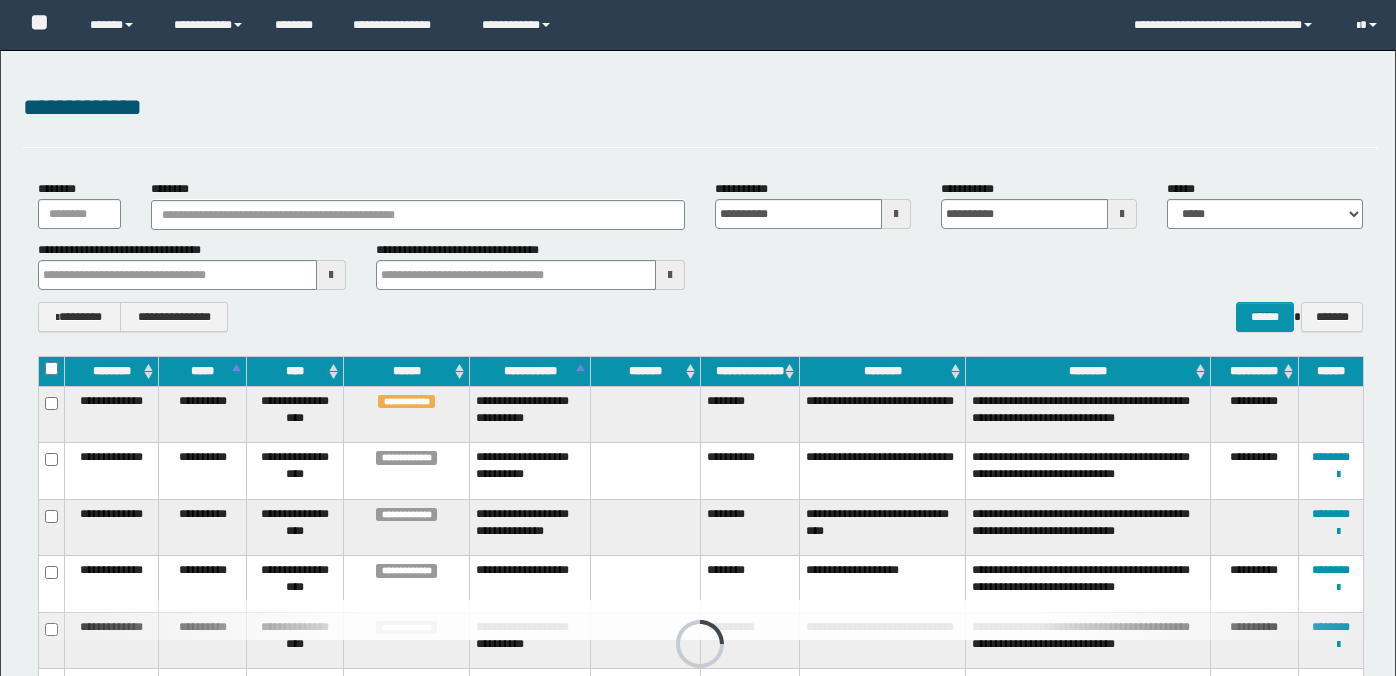 scroll, scrollTop: 95, scrollLeft: 0, axis: vertical 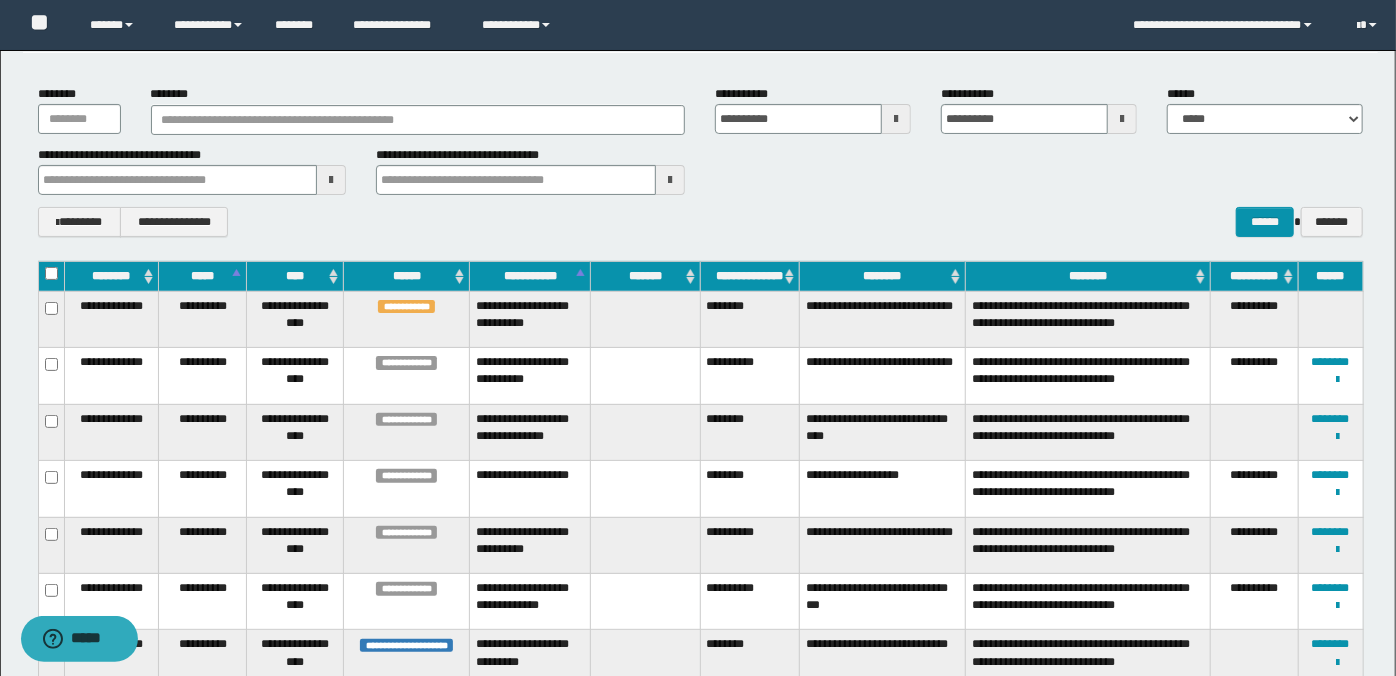 click on "**********" at bounding box center (749, 376) 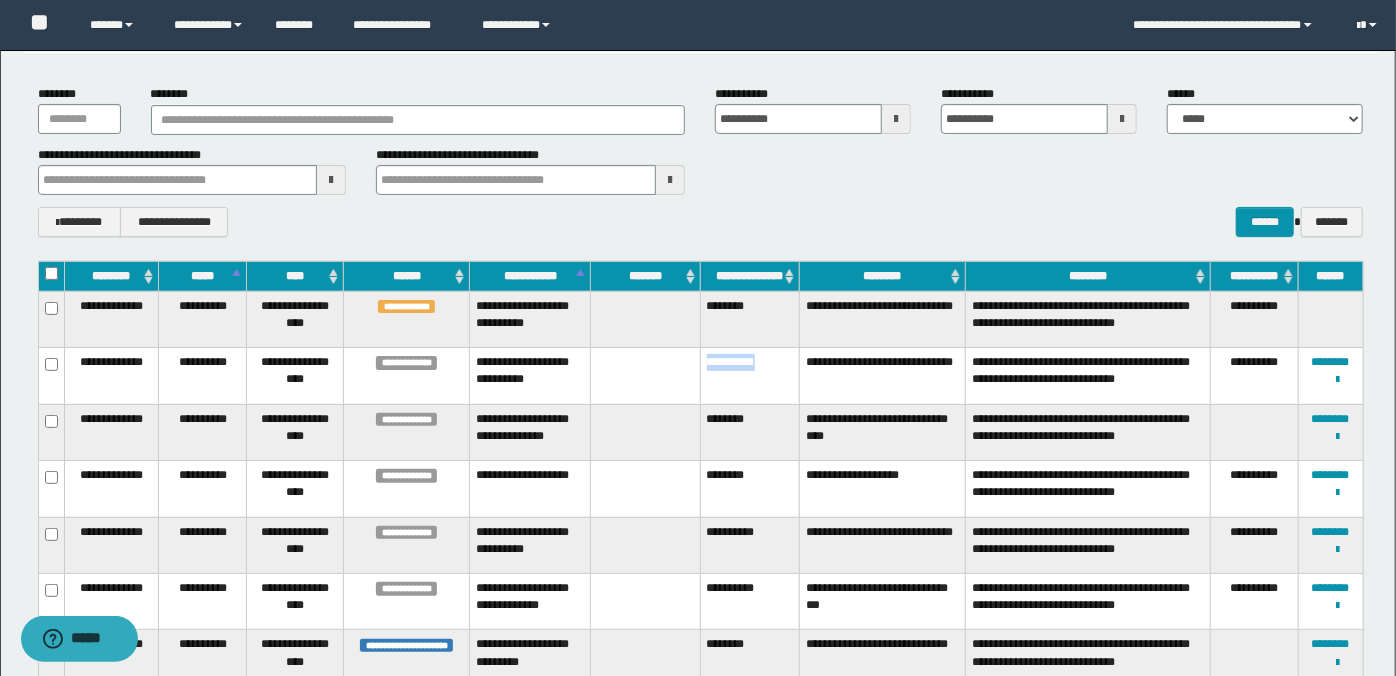 click on "**********" at bounding box center [749, 376] 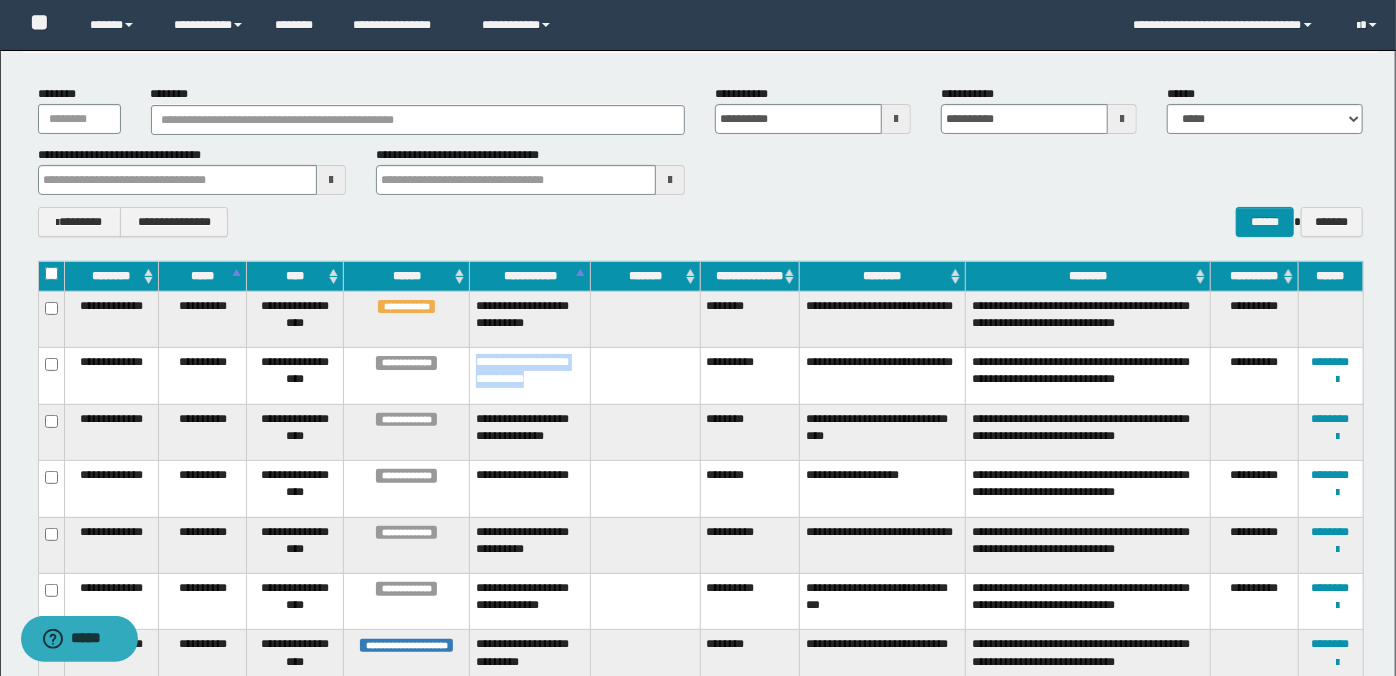 drag, startPoint x: 482, startPoint y: 368, endPoint x: 582, endPoint y: 404, distance: 106.28264 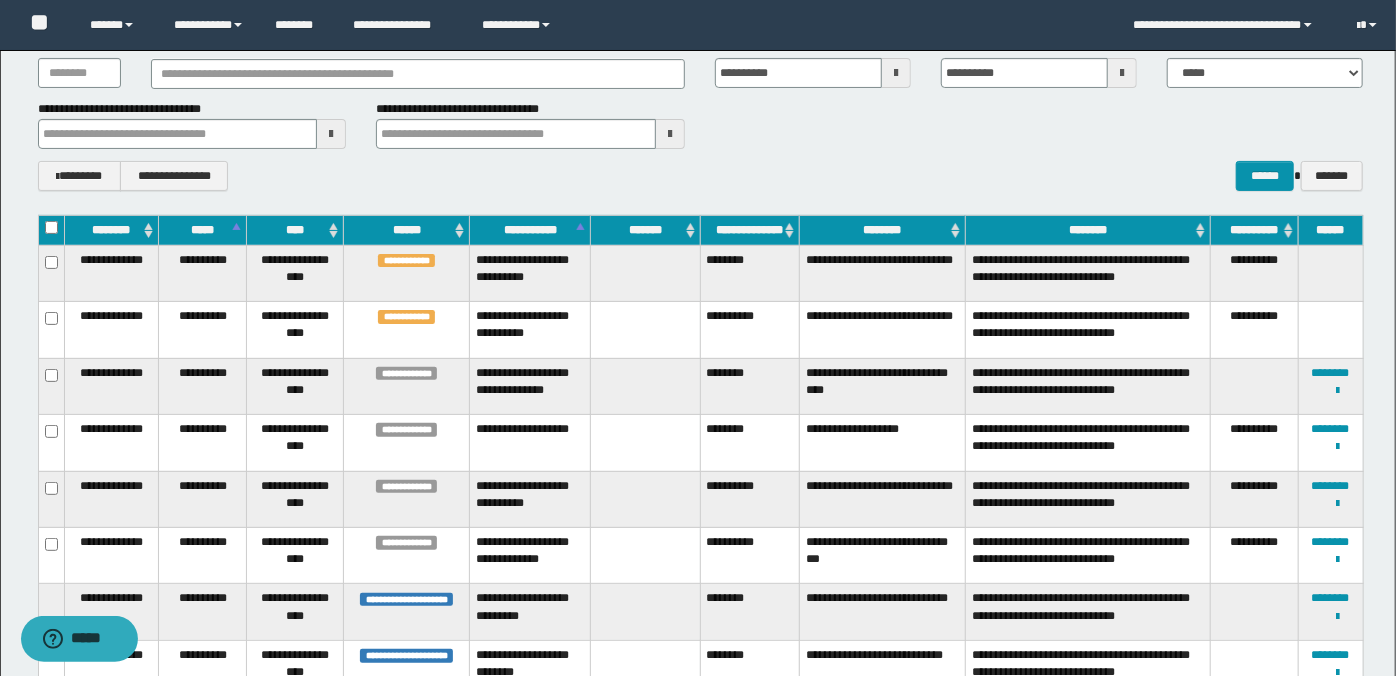scroll, scrollTop: 163, scrollLeft: 0, axis: vertical 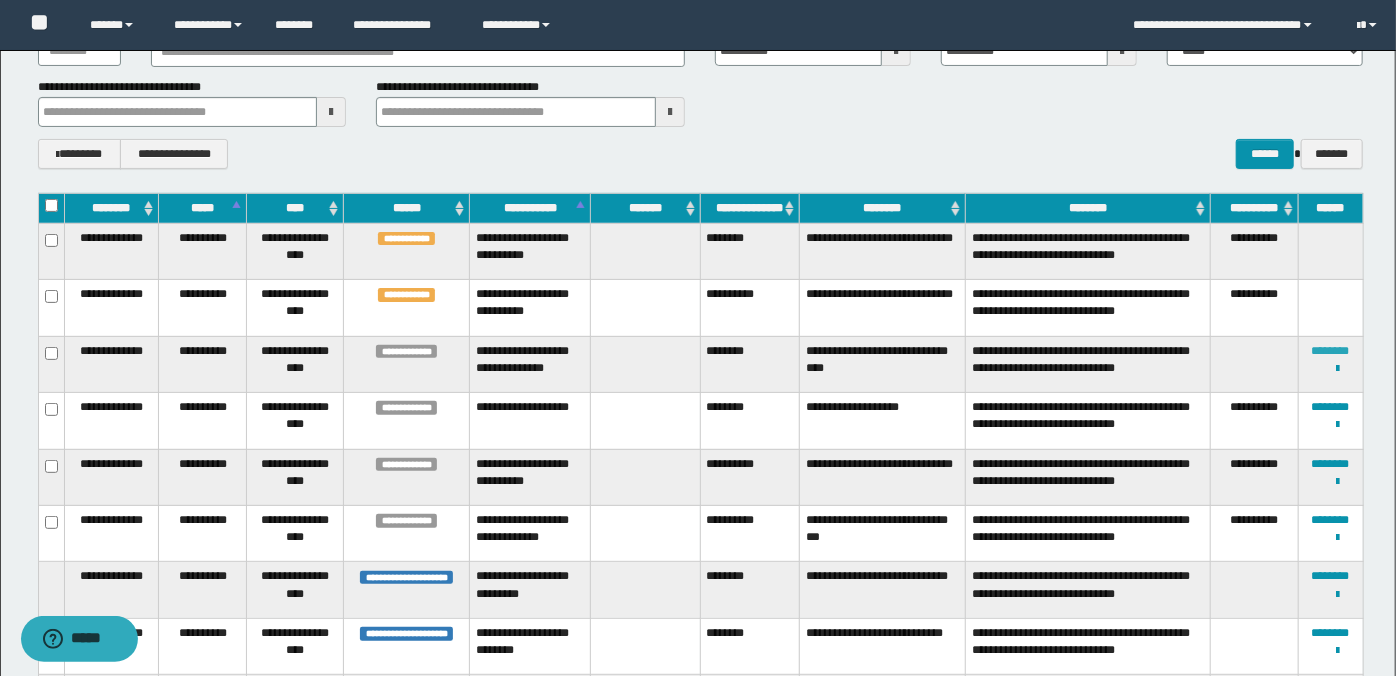 click on "********" at bounding box center (1331, 351) 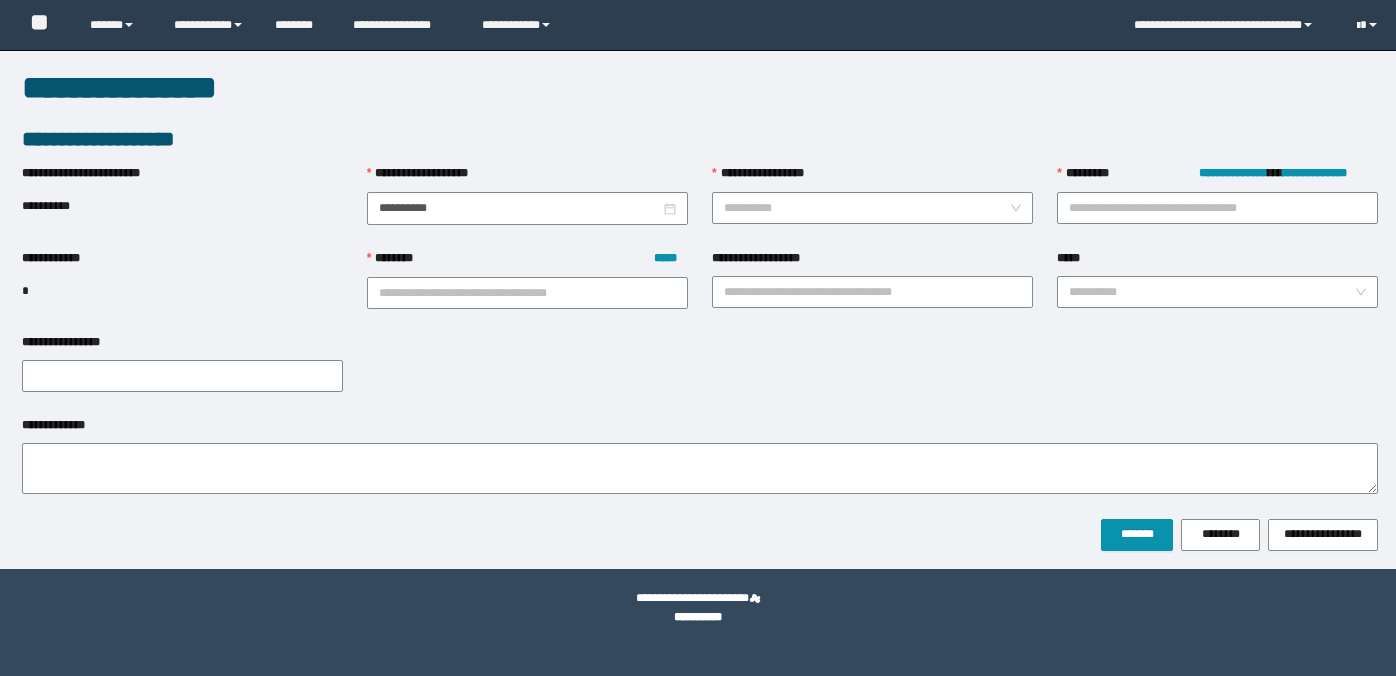 scroll, scrollTop: 0, scrollLeft: 0, axis: both 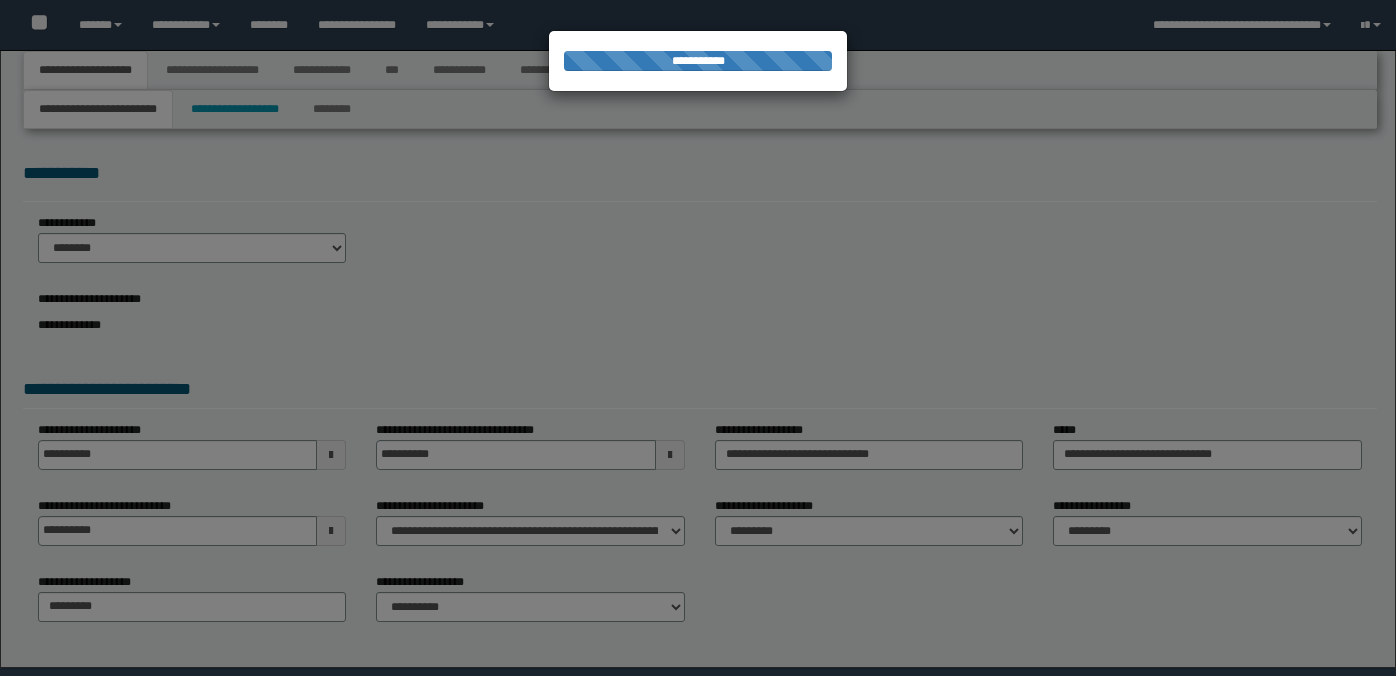 select on "*" 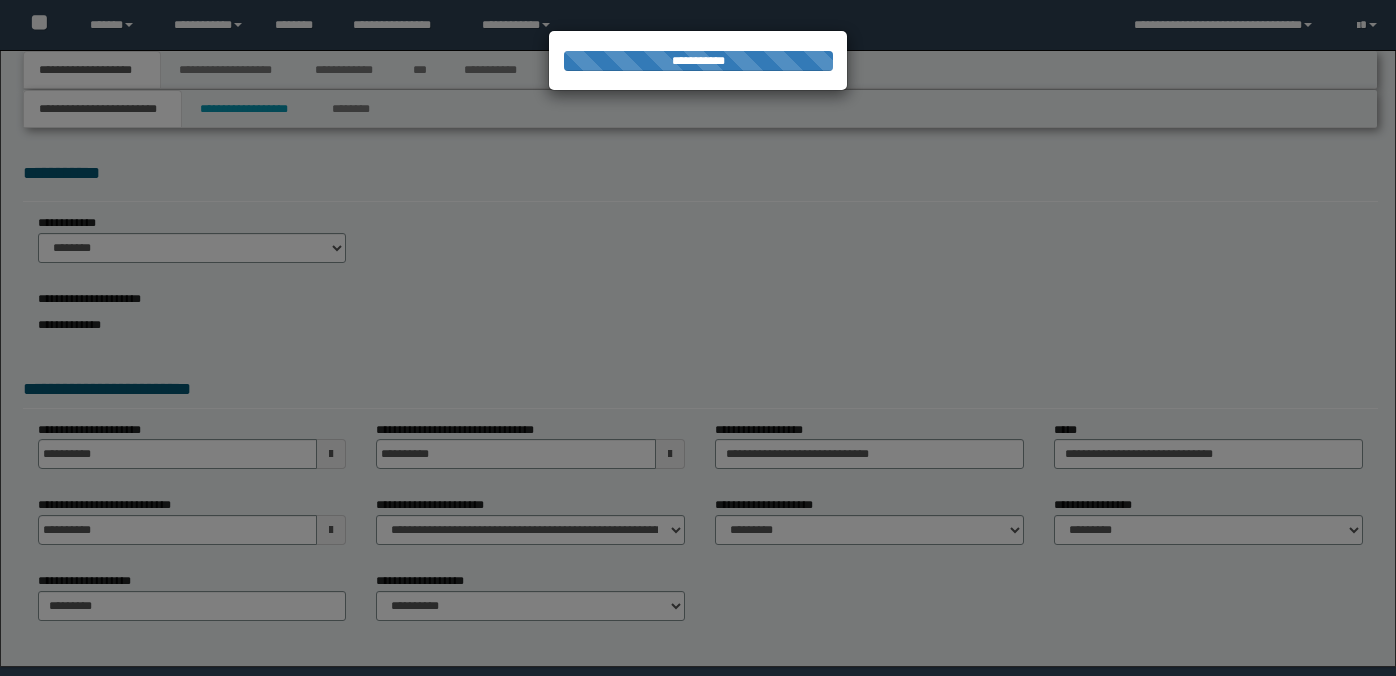 scroll, scrollTop: 0, scrollLeft: 0, axis: both 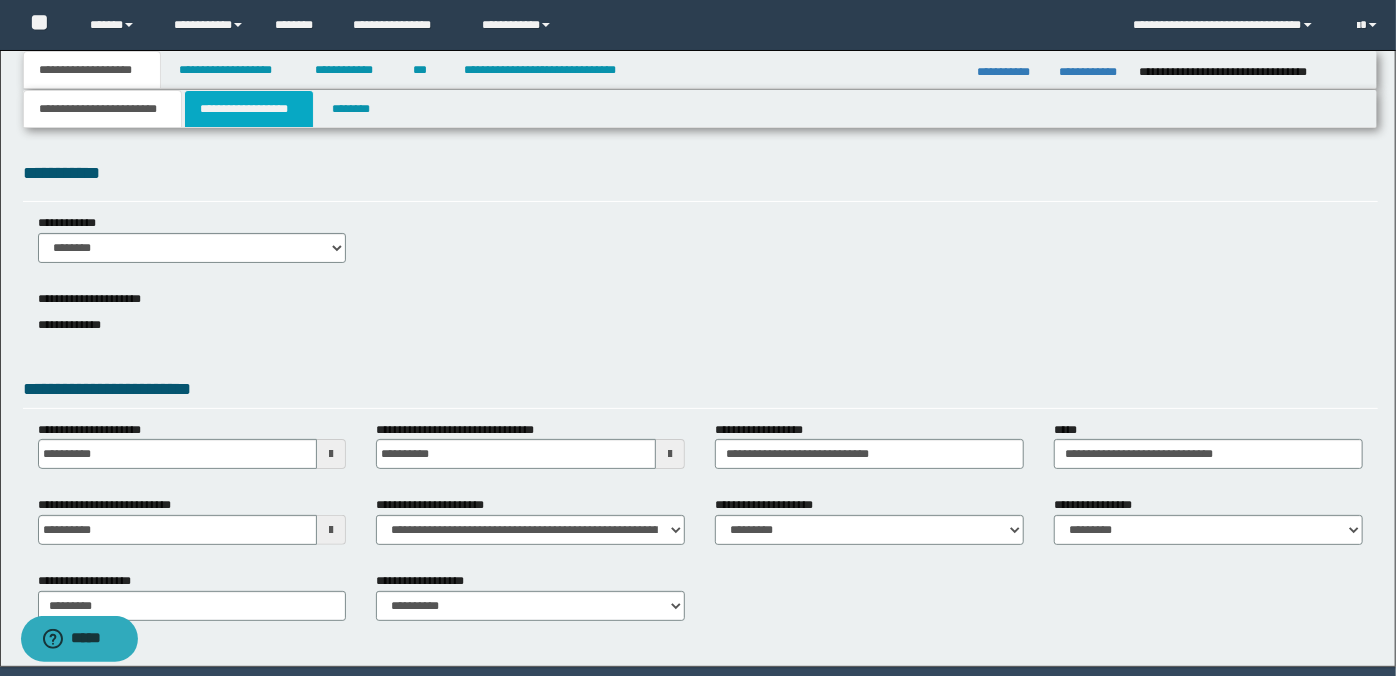 click on "**********" at bounding box center [249, 109] 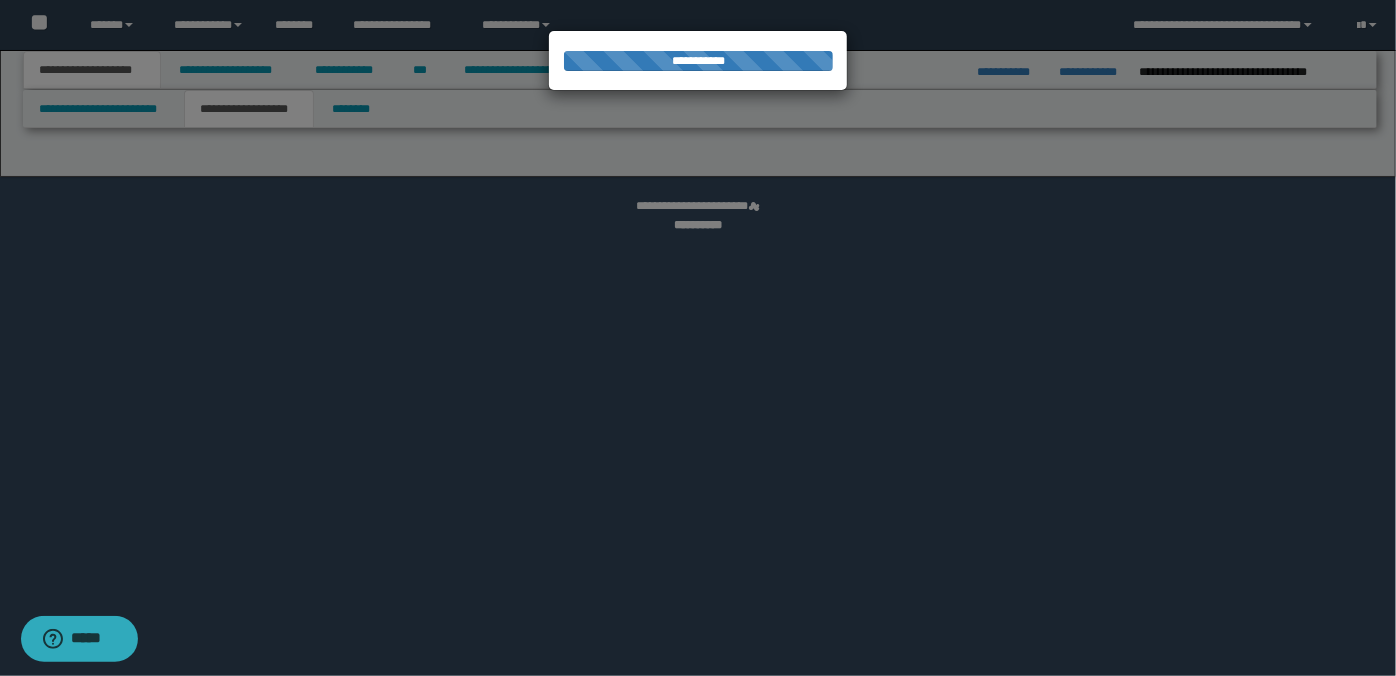 select on "*" 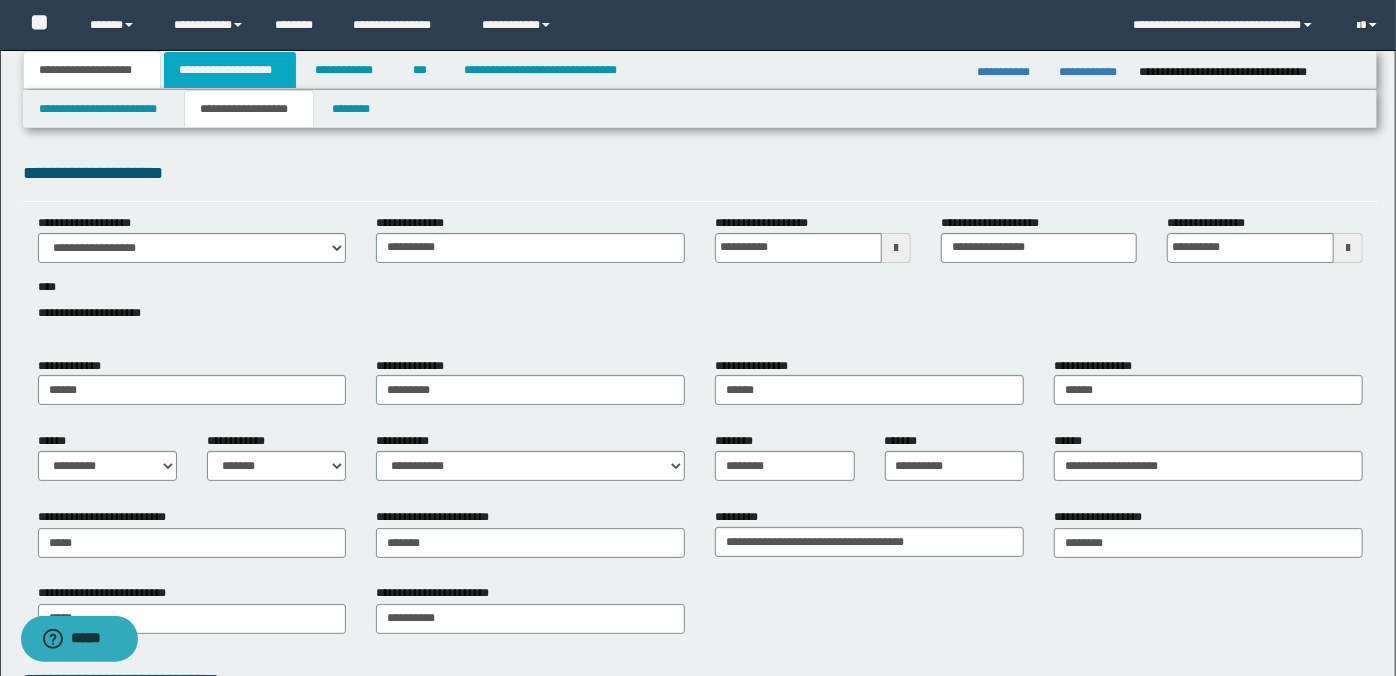 click on "**********" at bounding box center (230, 70) 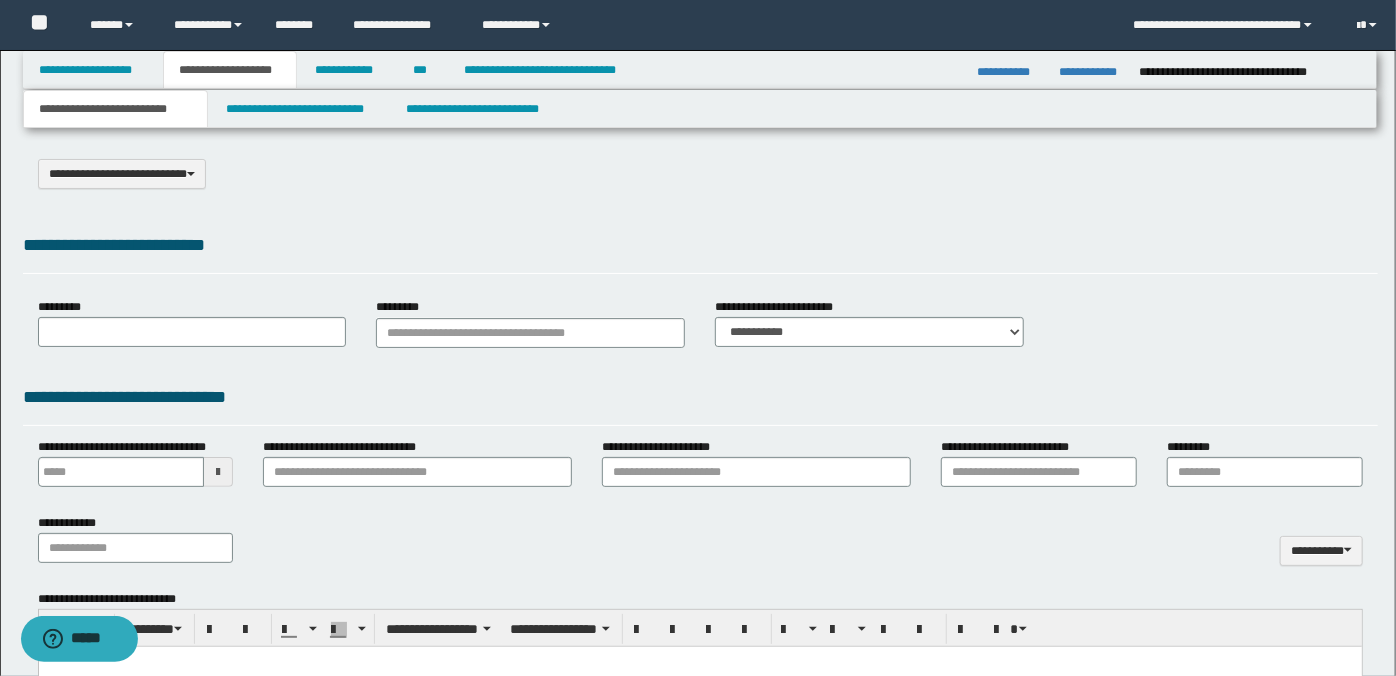 type on "*********" 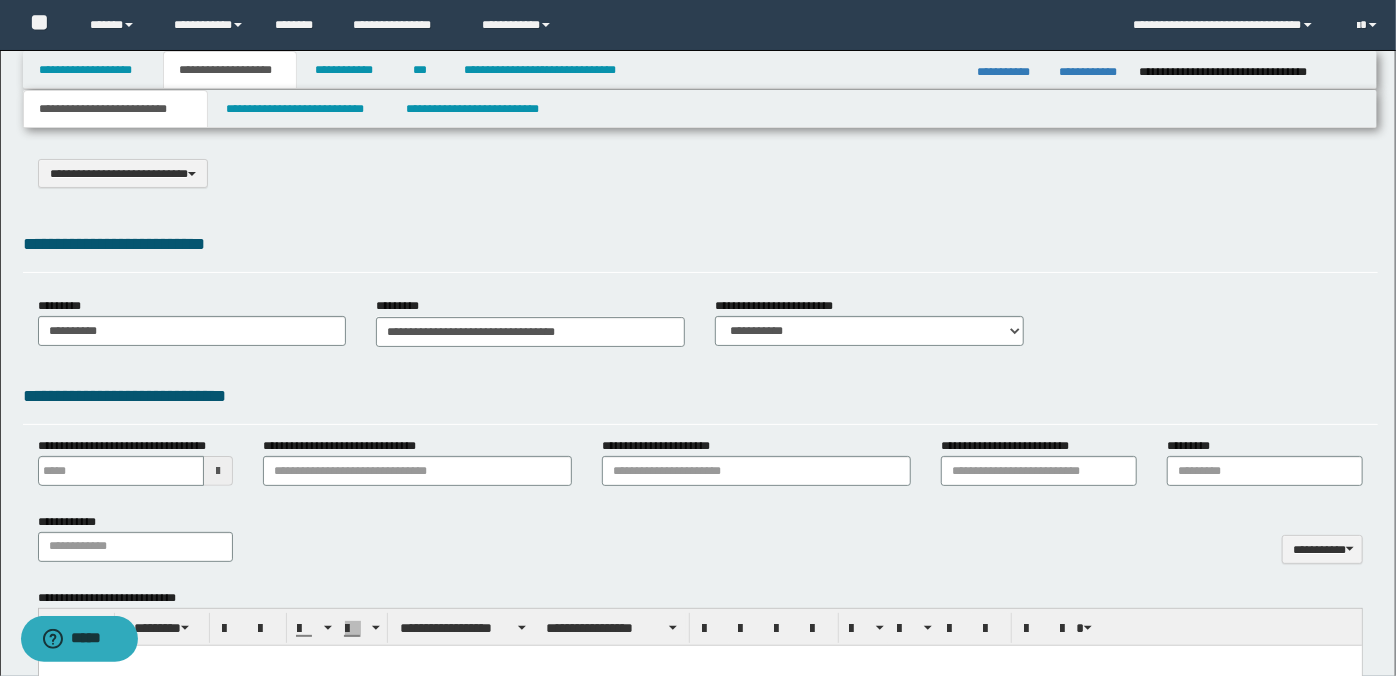 scroll, scrollTop: 0, scrollLeft: 0, axis: both 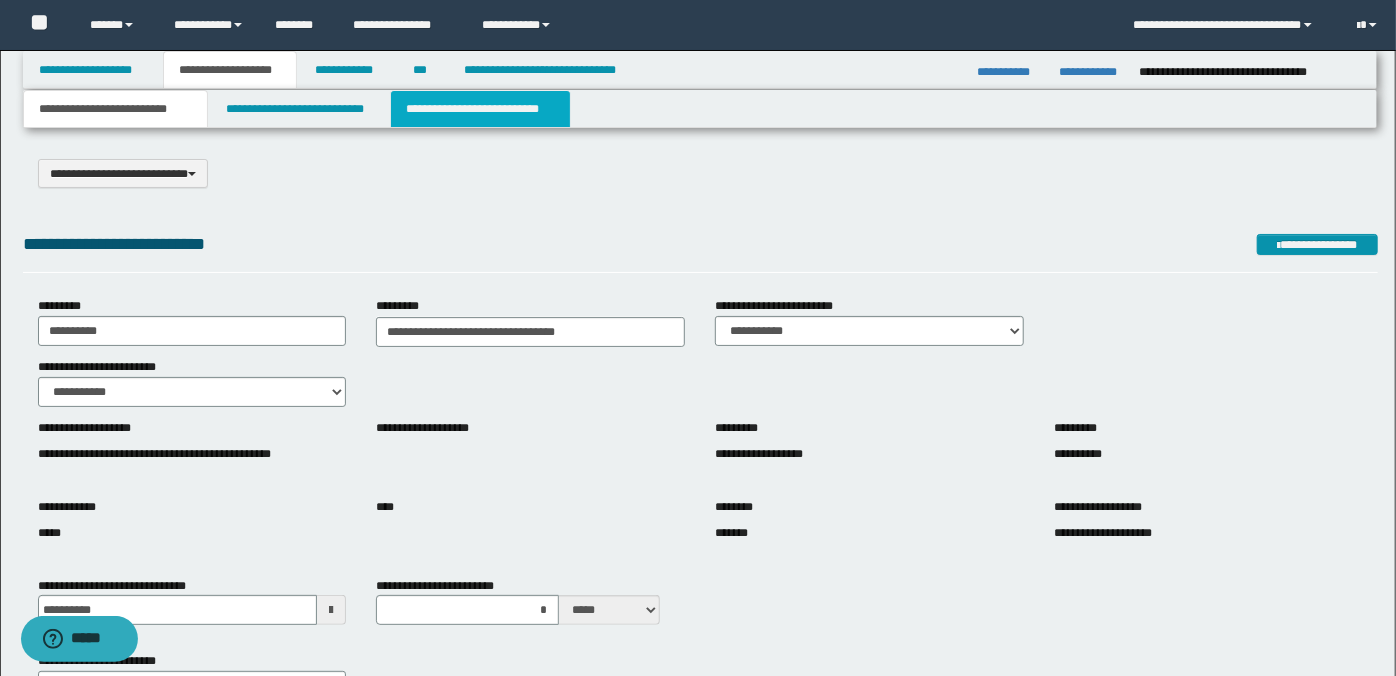 click on "**********" at bounding box center (480, 109) 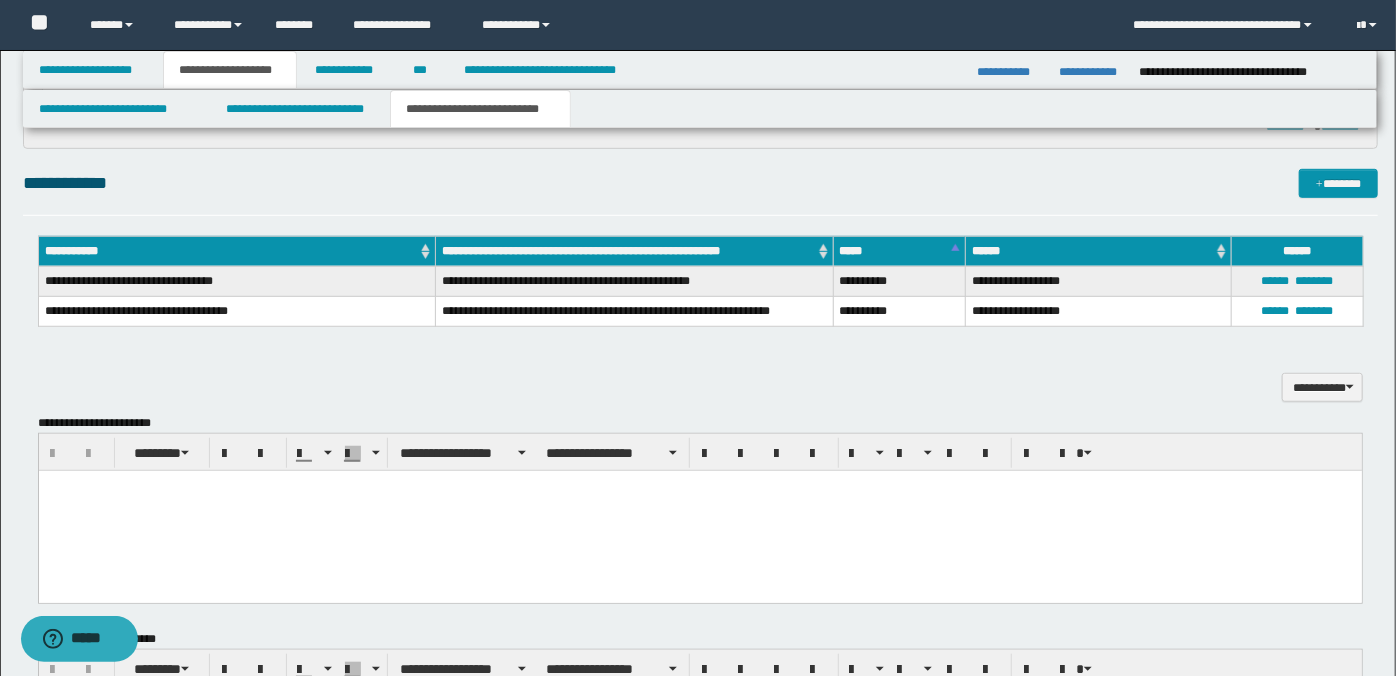 scroll, scrollTop: 797, scrollLeft: 0, axis: vertical 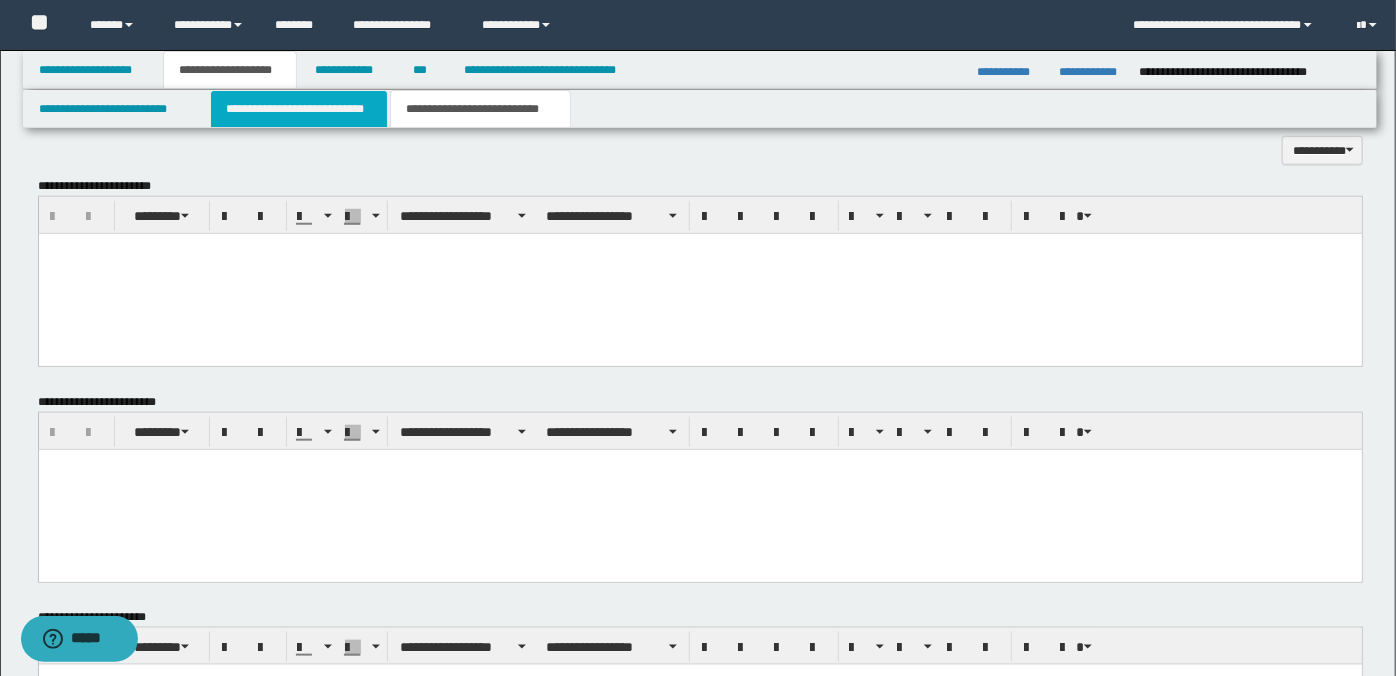 click on "**********" at bounding box center (299, 109) 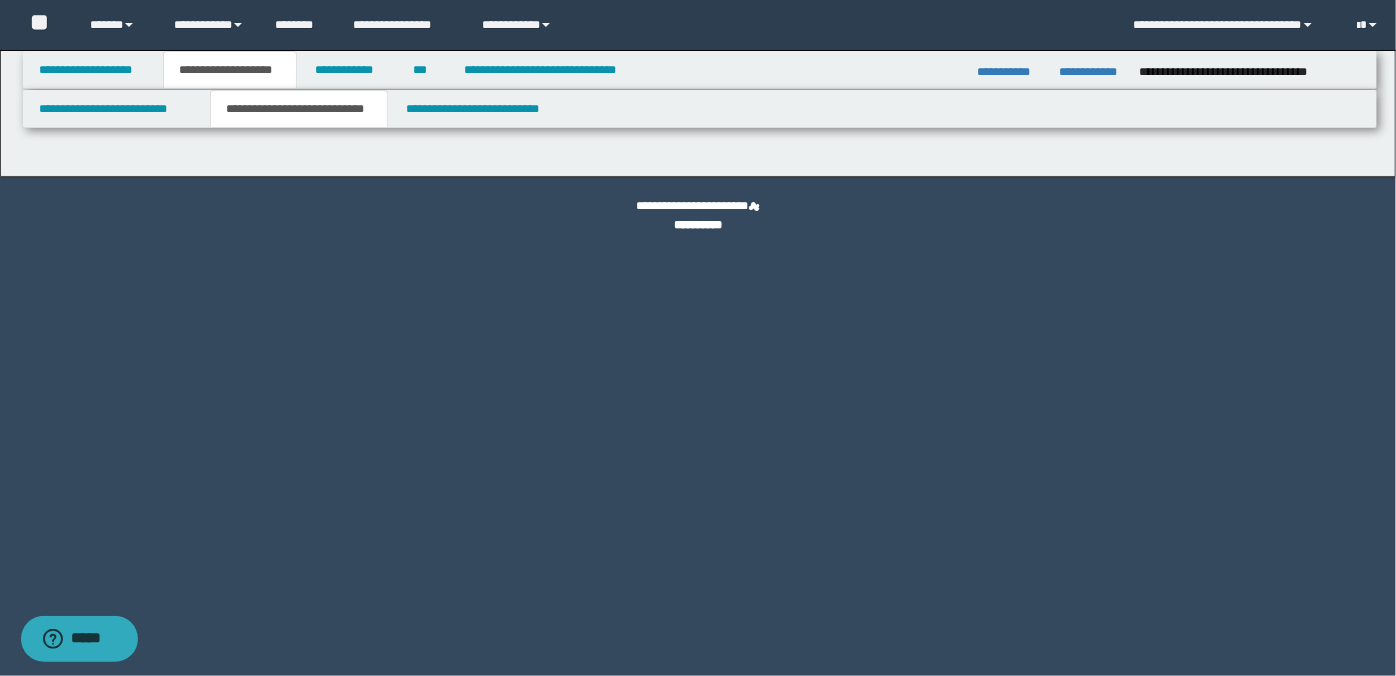 scroll, scrollTop: 0, scrollLeft: 0, axis: both 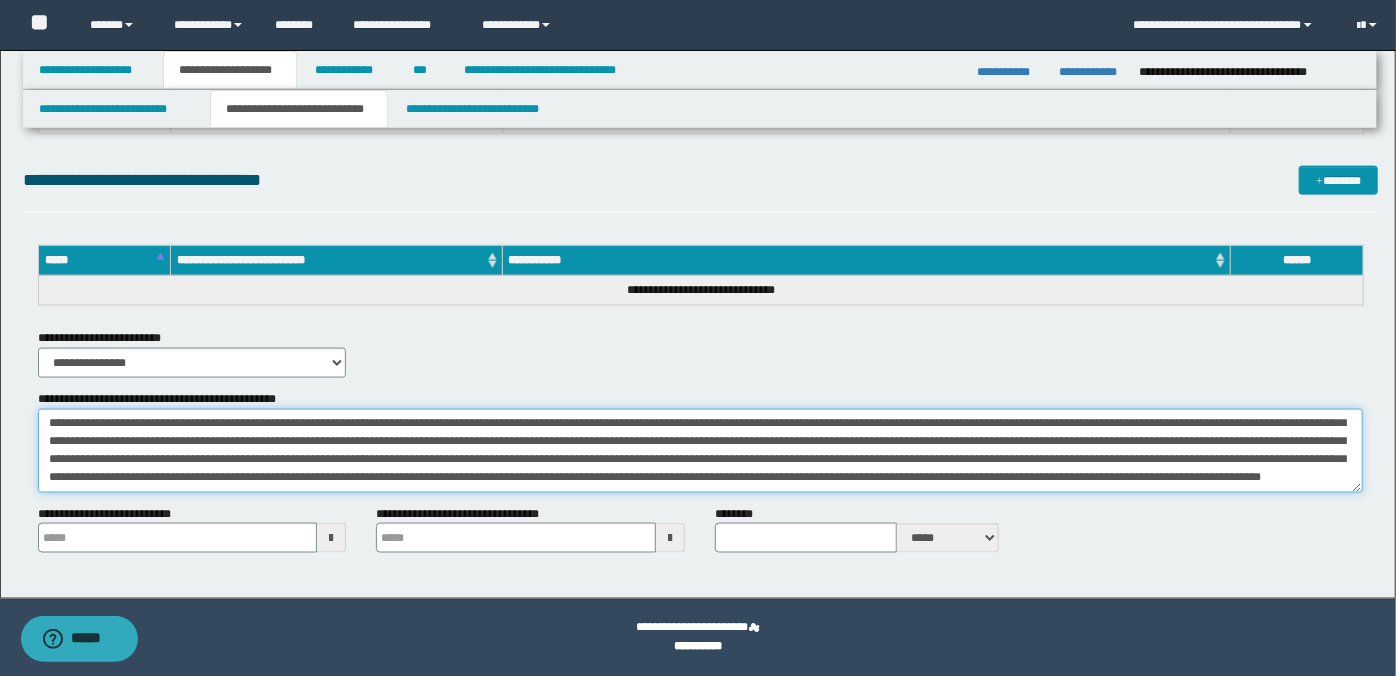 drag, startPoint x: 494, startPoint y: 427, endPoint x: 1166, endPoint y: 471, distance: 673.43896 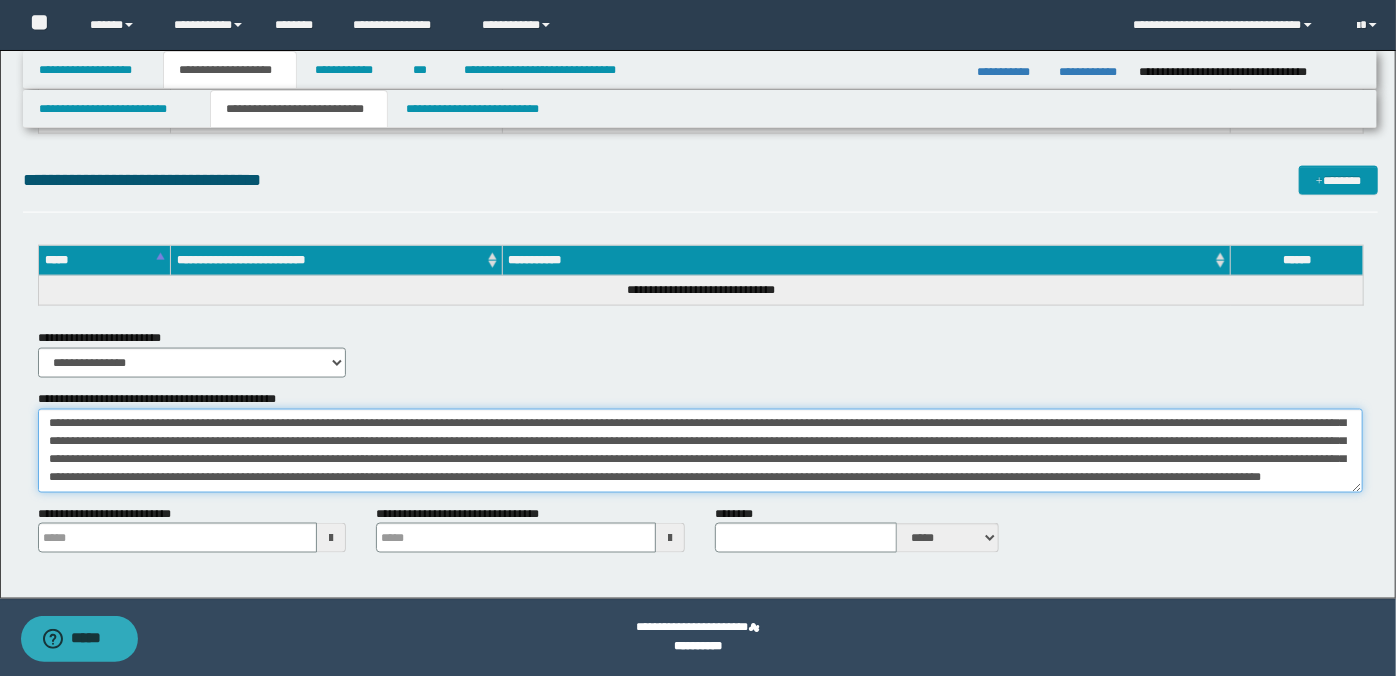 click on "**********" at bounding box center (700, 450) 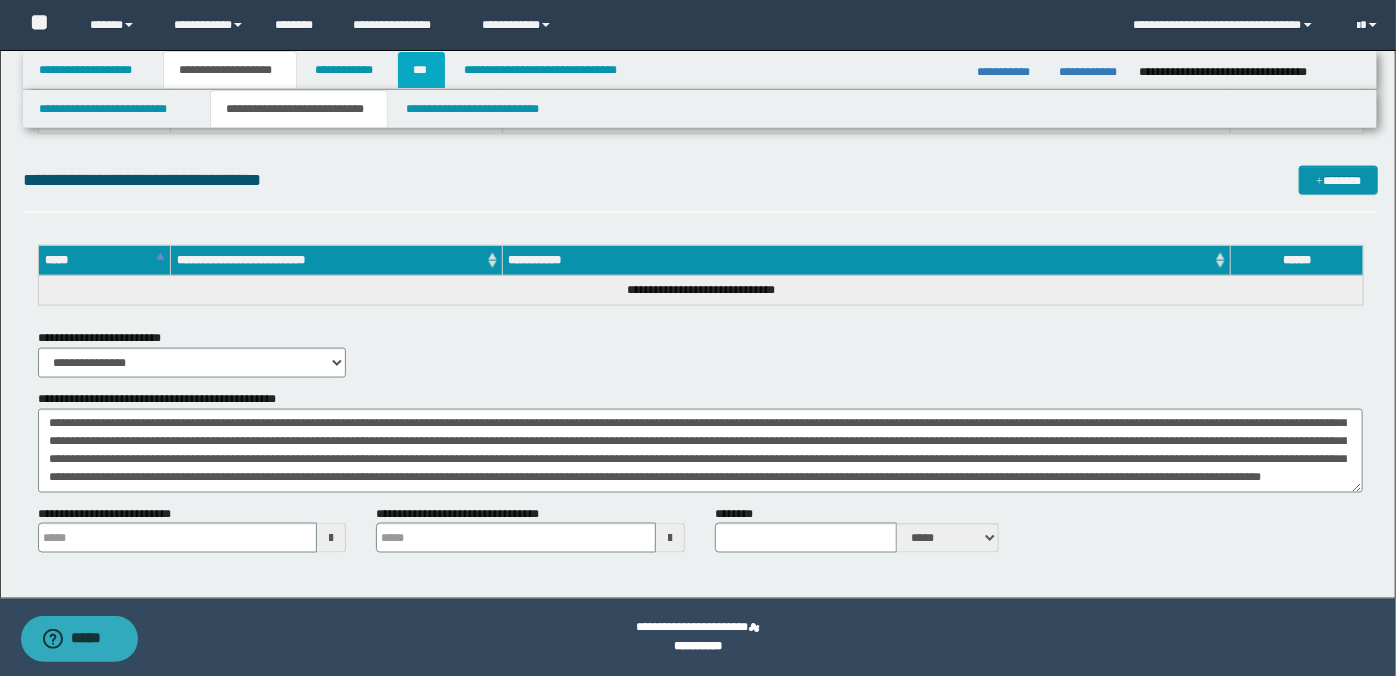 click on "***" at bounding box center [421, 70] 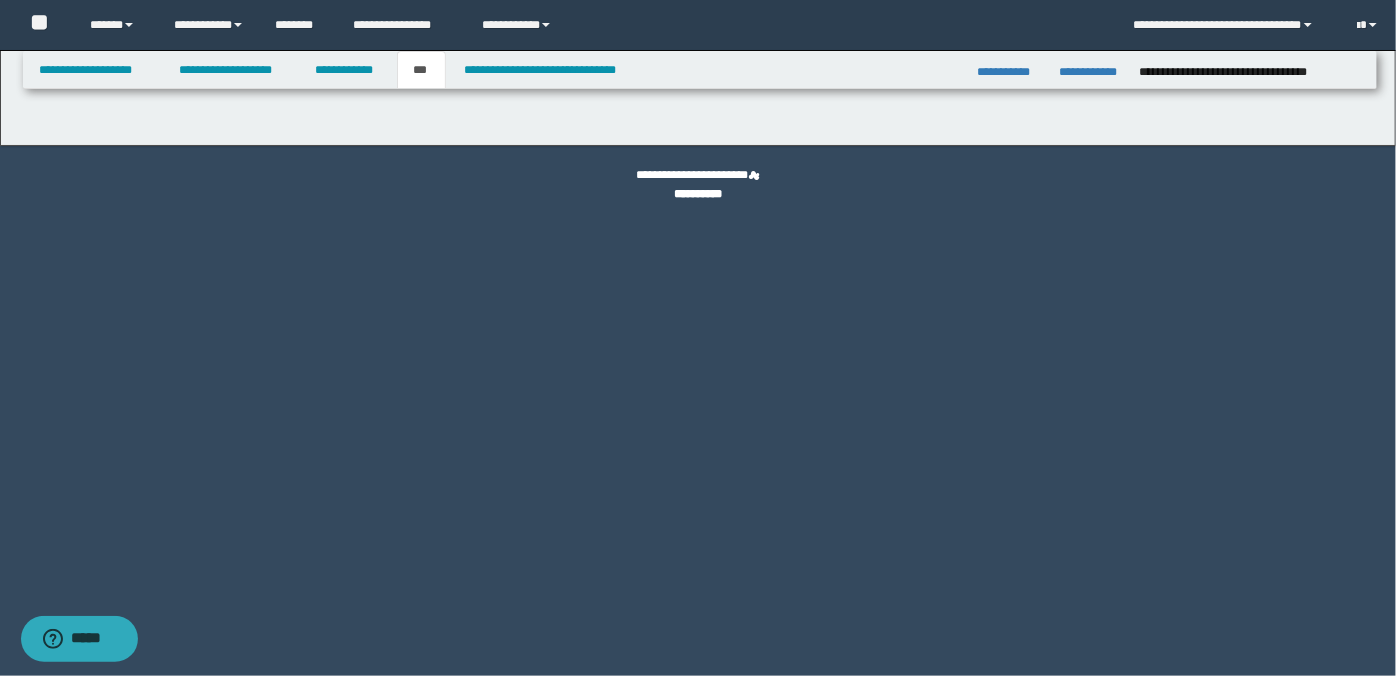 scroll, scrollTop: 0, scrollLeft: 0, axis: both 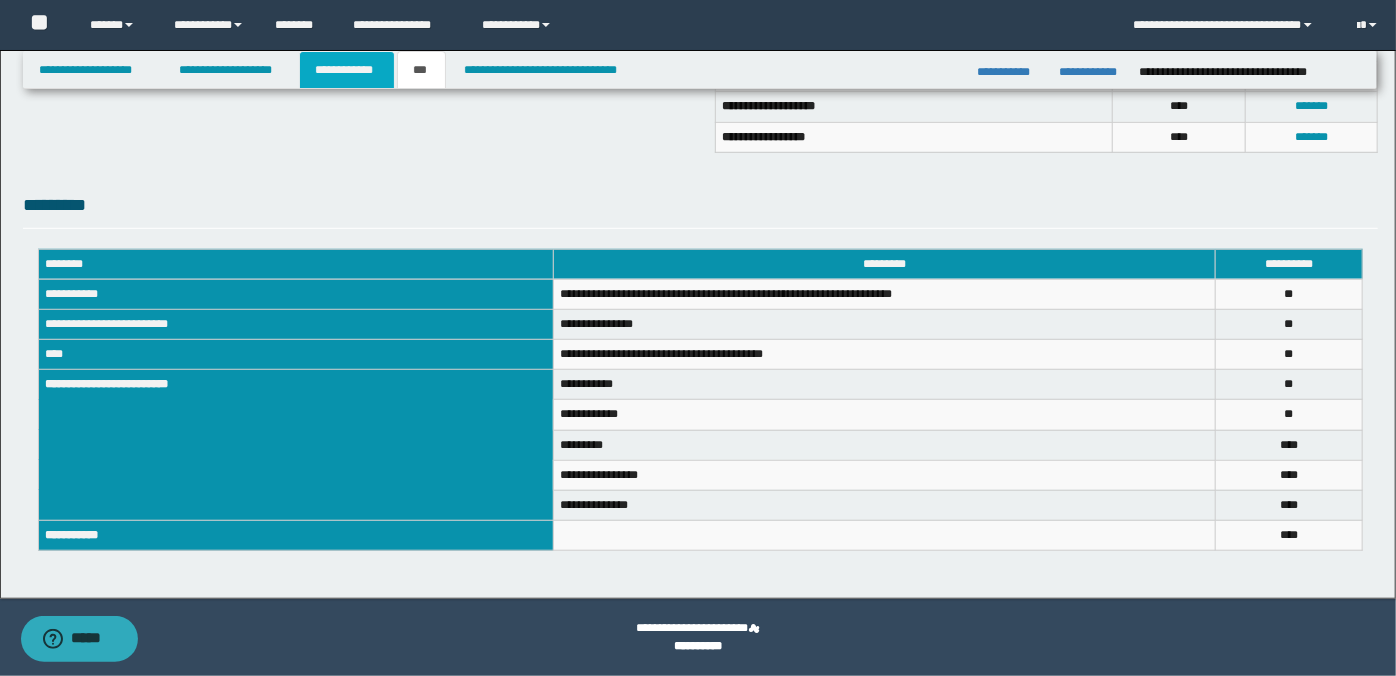 click on "**********" at bounding box center [347, 70] 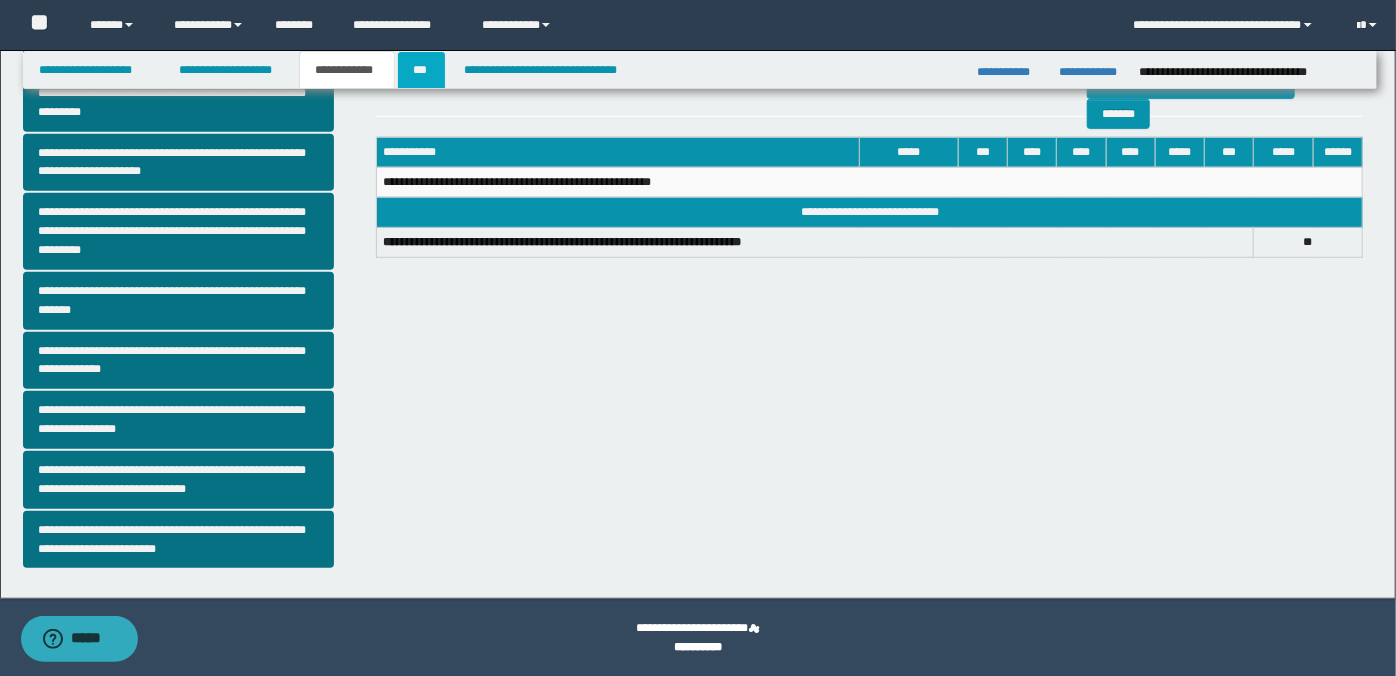 click on "***" at bounding box center (421, 70) 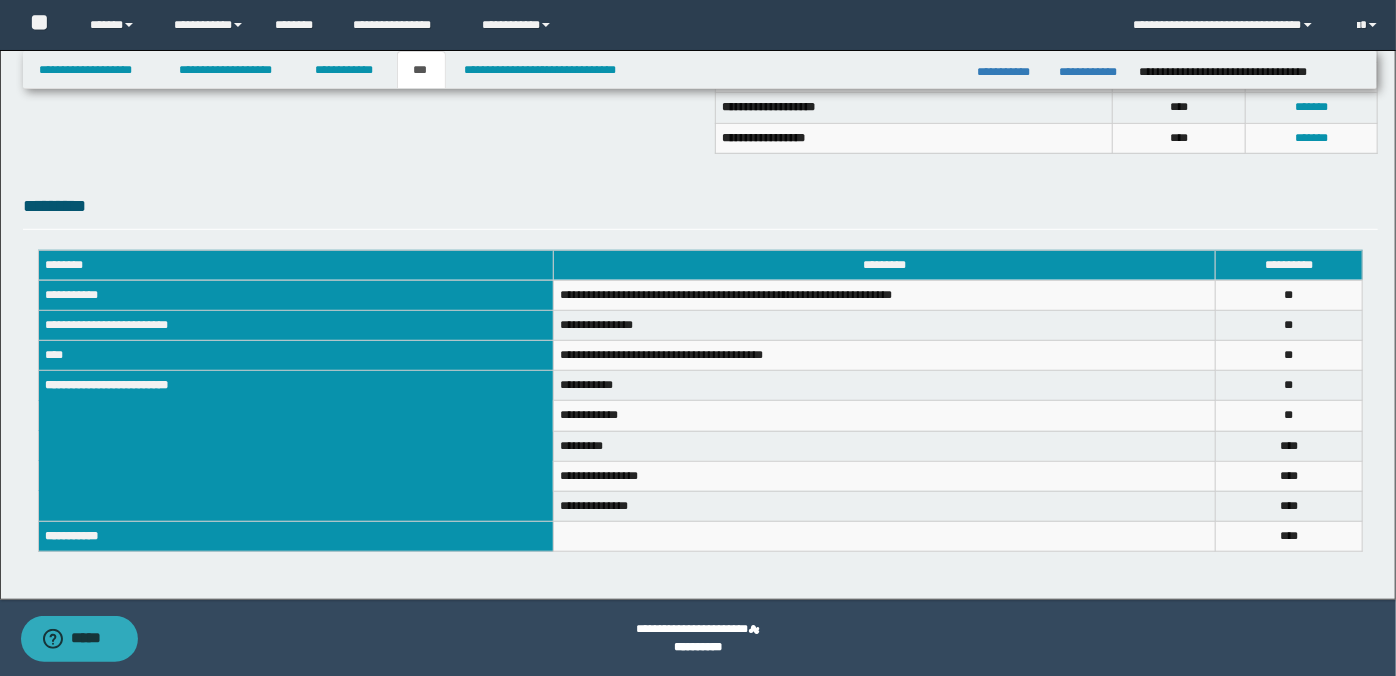 scroll, scrollTop: 586, scrollLeft: 0, axis: vertical 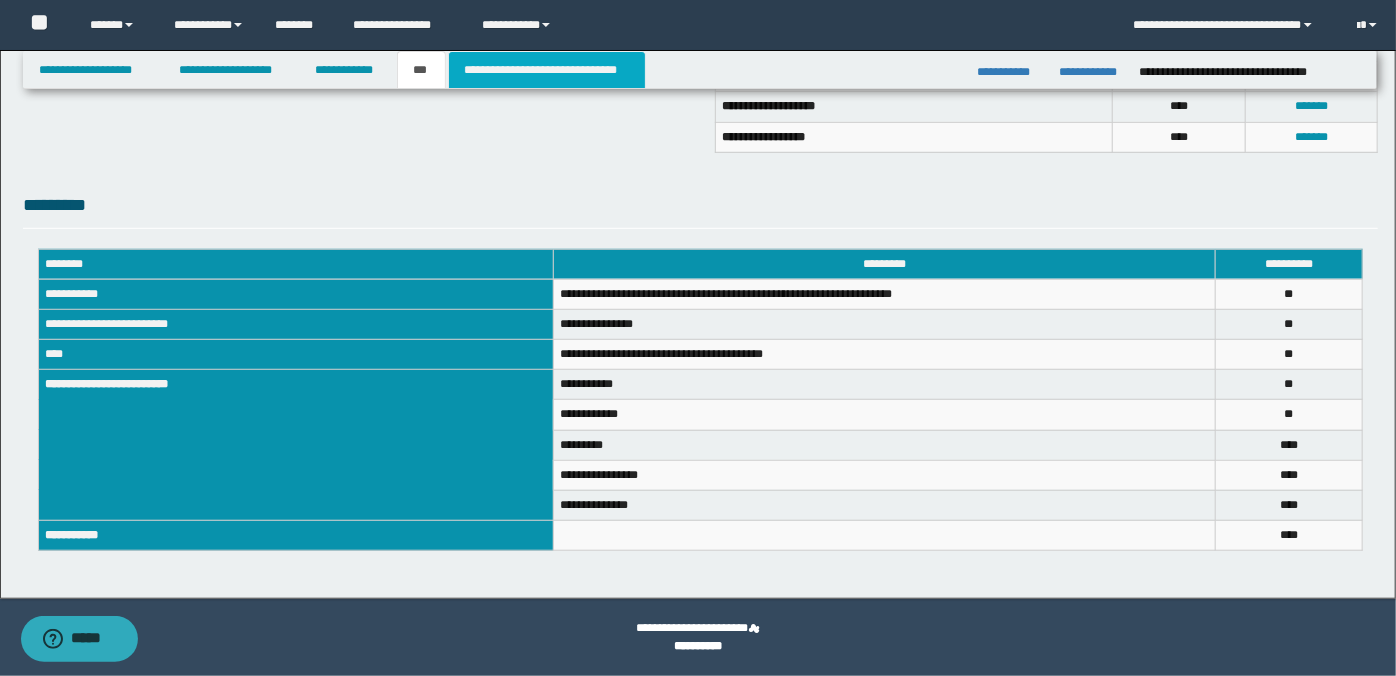 click on "**********" at bounding box center (547, 70) 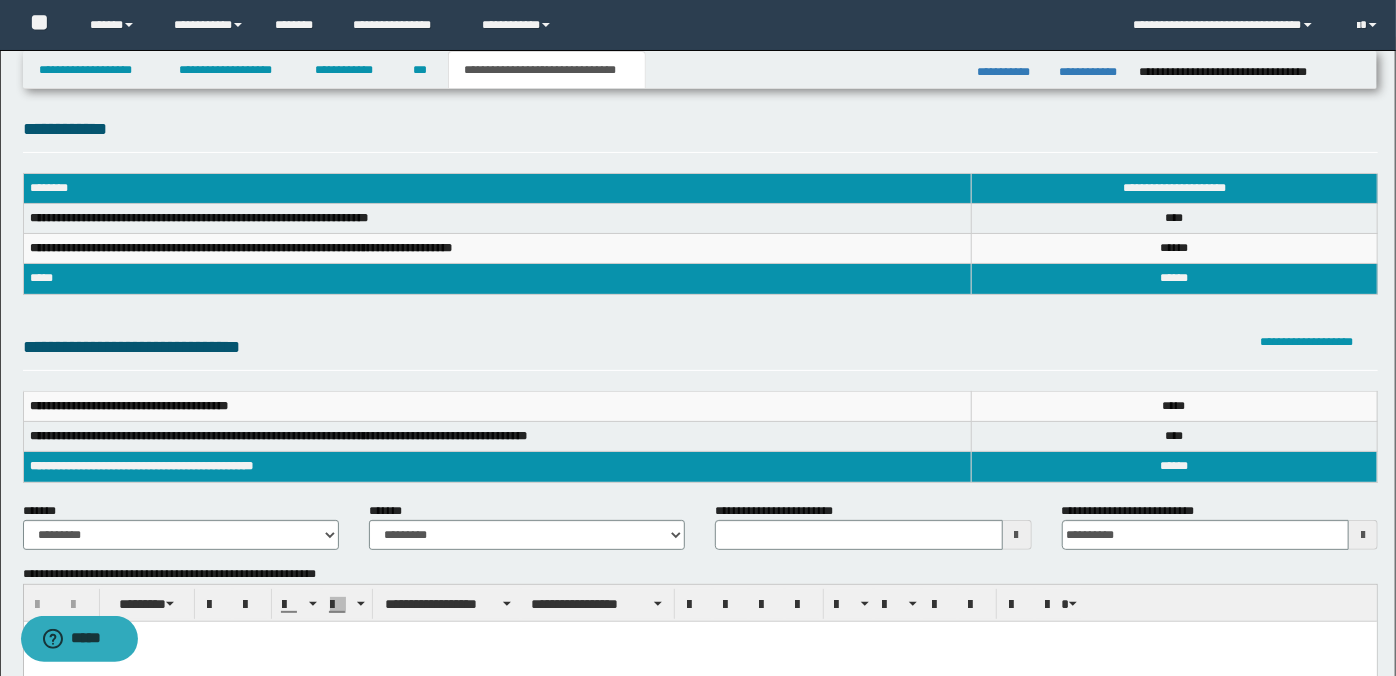 scroll, scrollTop: 119, scrollLeft: 0, axis: vertical 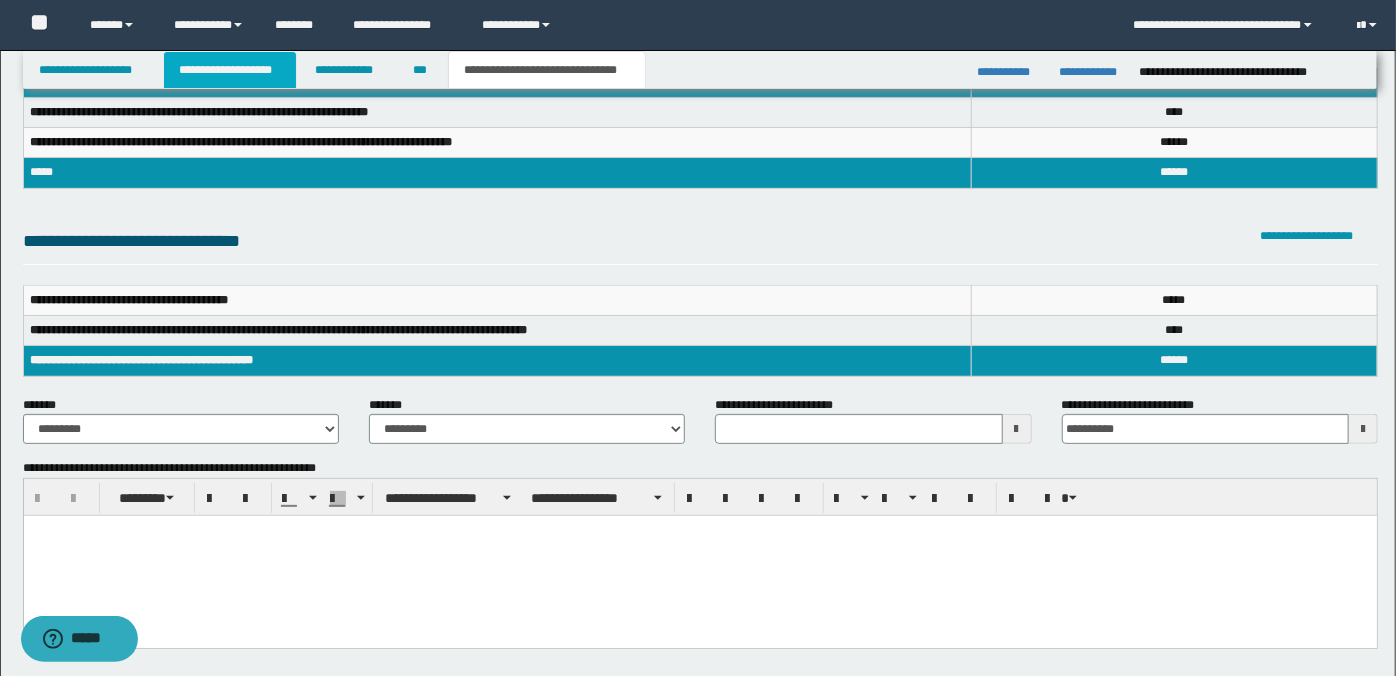 click on "**********" at bounding box center [230, 70] 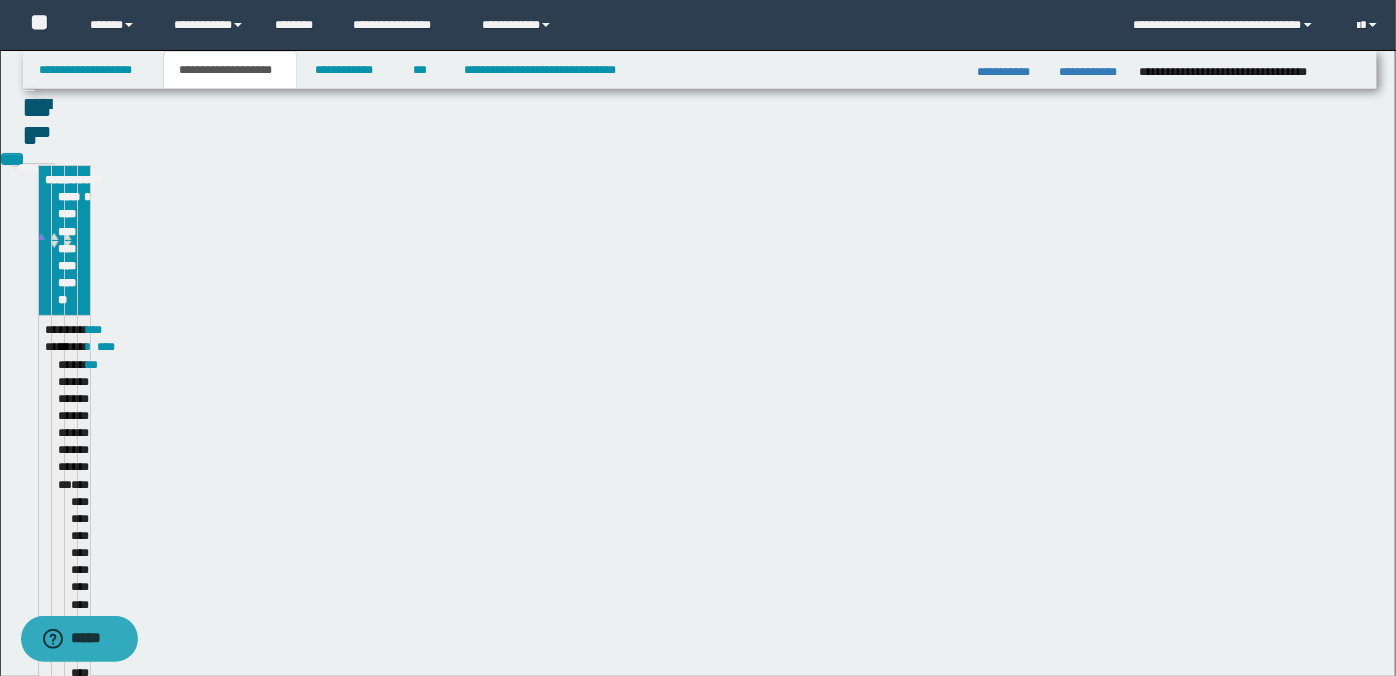 scroll, scrollTop: 149, scrollLeft: 0, axis: vertical 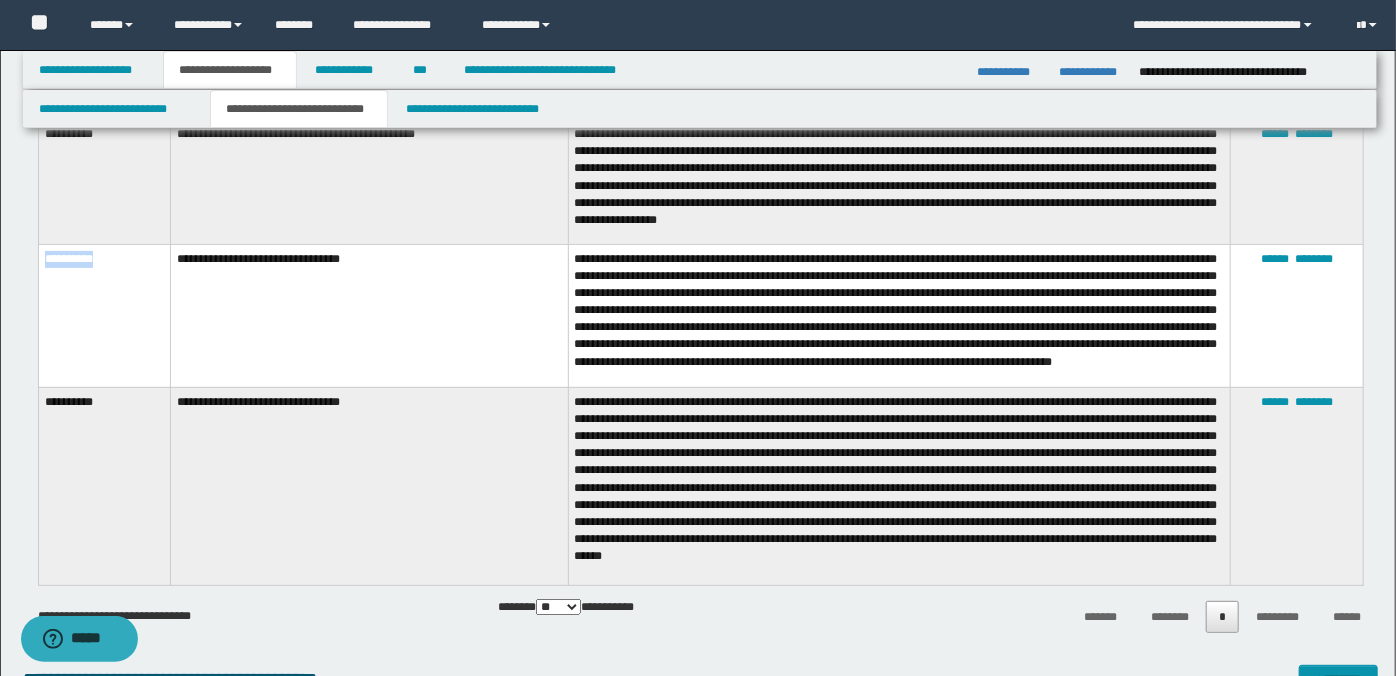 drag, startPoint x: 45, startPoint y: 246, endPoint x: 127, endPoint y: 247, distance: 82.006096 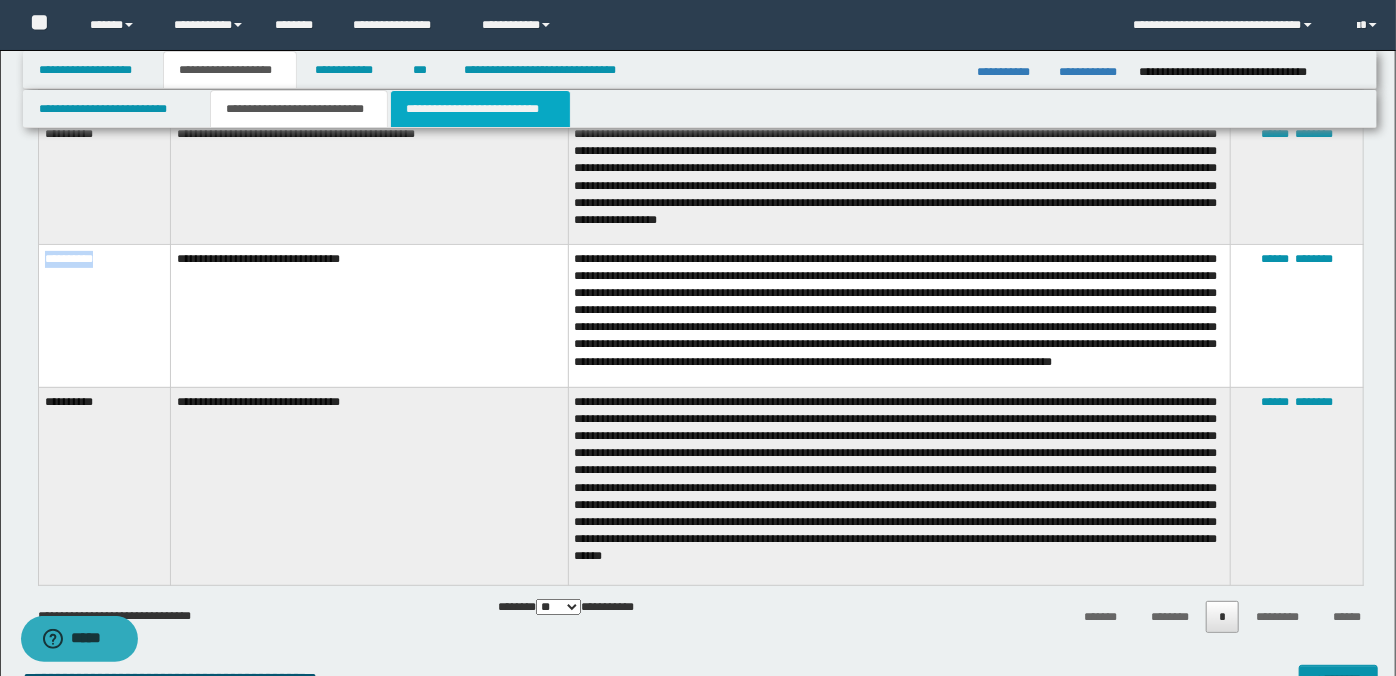 click on "**********" at bounding box center (480, 109) 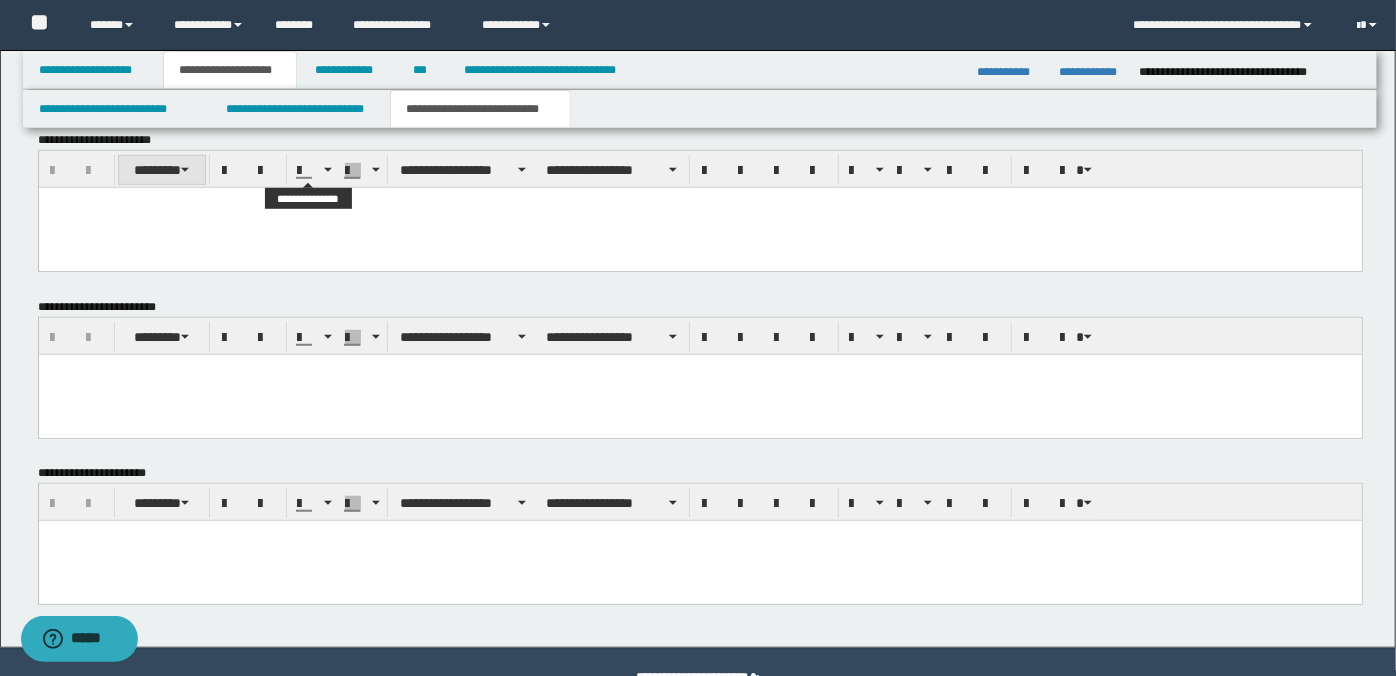 scroll, scrollTop: 440, scrollLeft: 0, axis: vertical 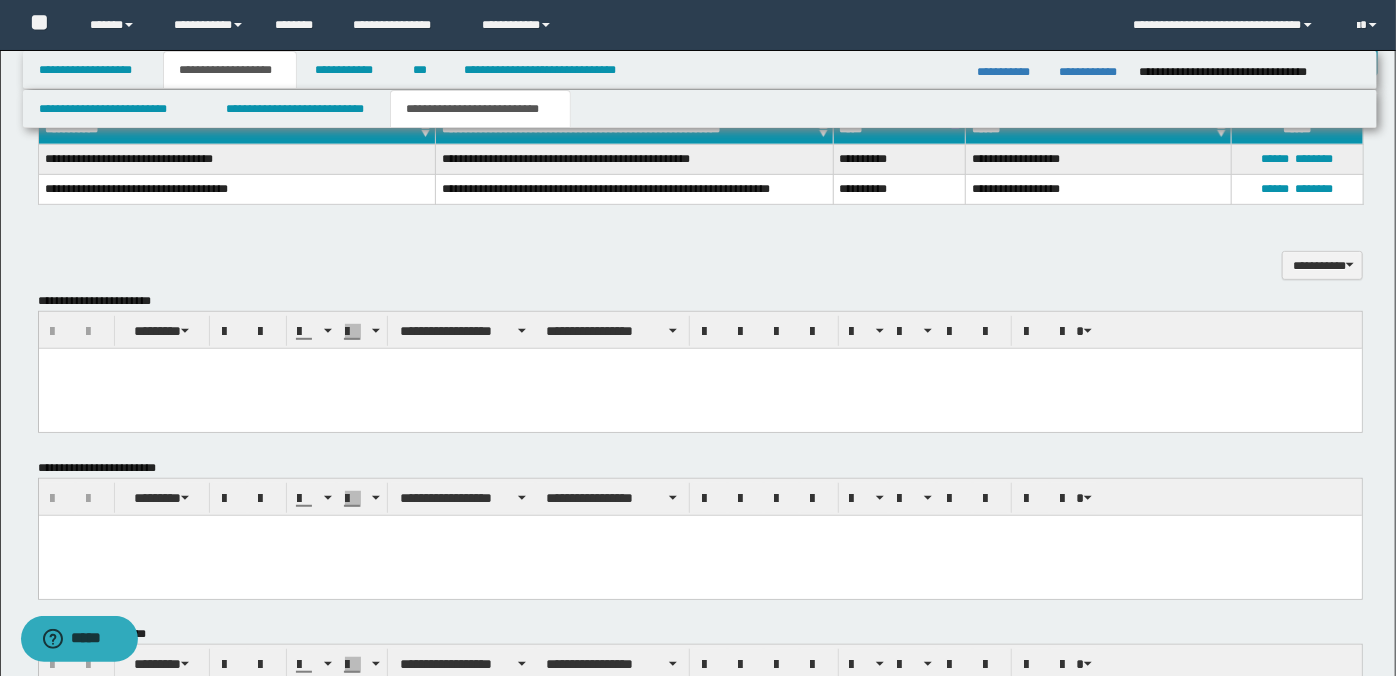 click at bounding box center [699, 364] 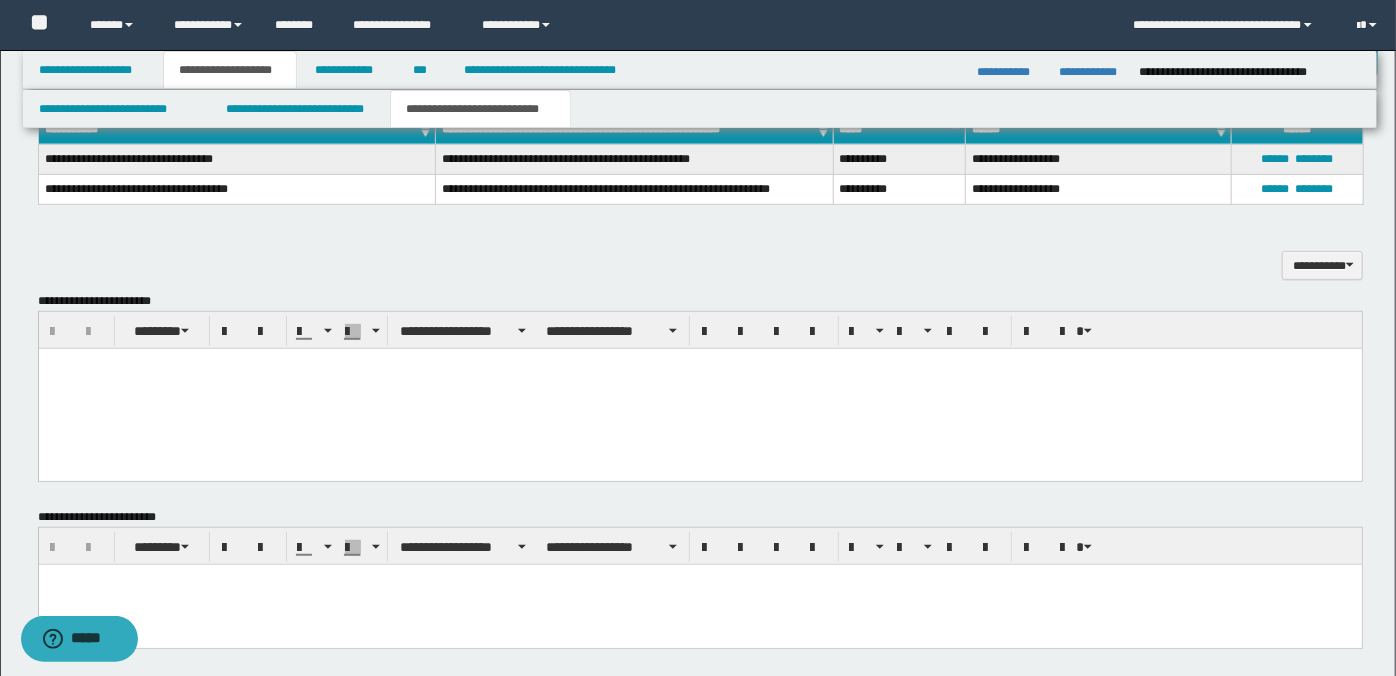 paste 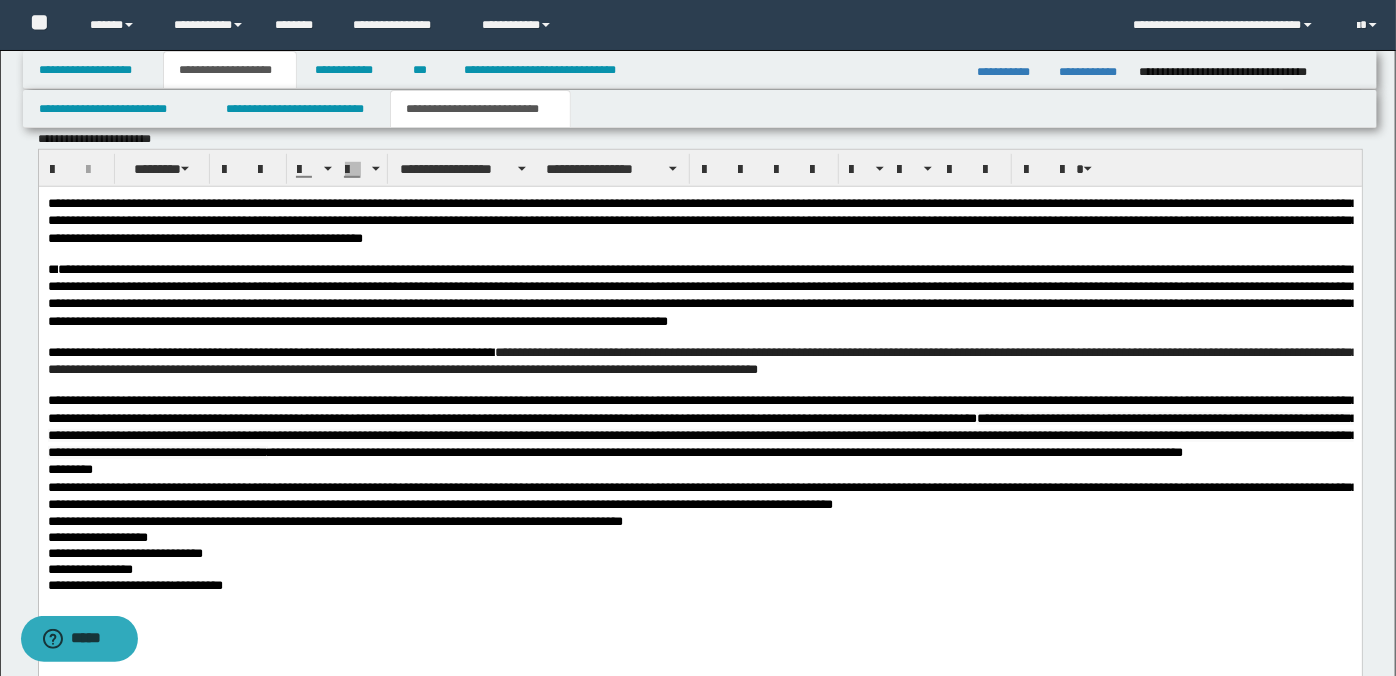 scroll, scrollTop: 560, scrollLeft: 0, axis: vertical 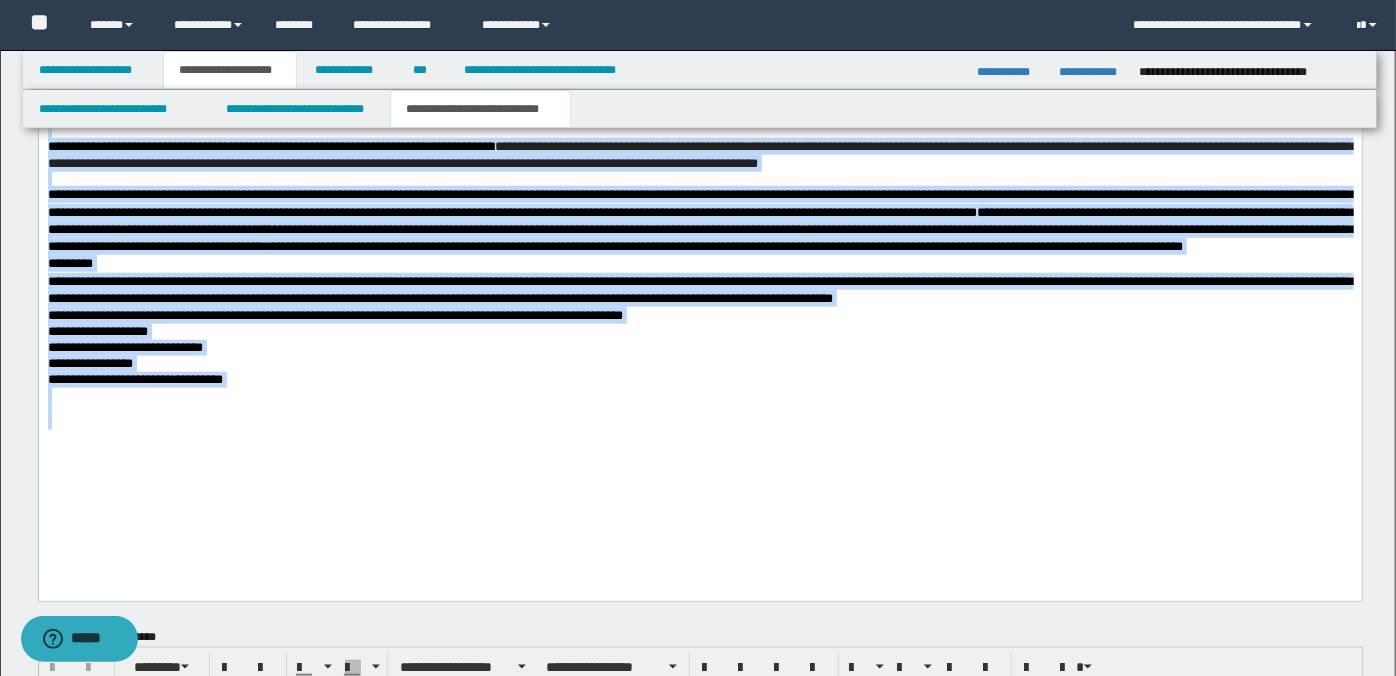 drag, startPoint x: 46, startPoint y: -6, endPoint x: 419, endPoint y: 595, distance: 707.3401 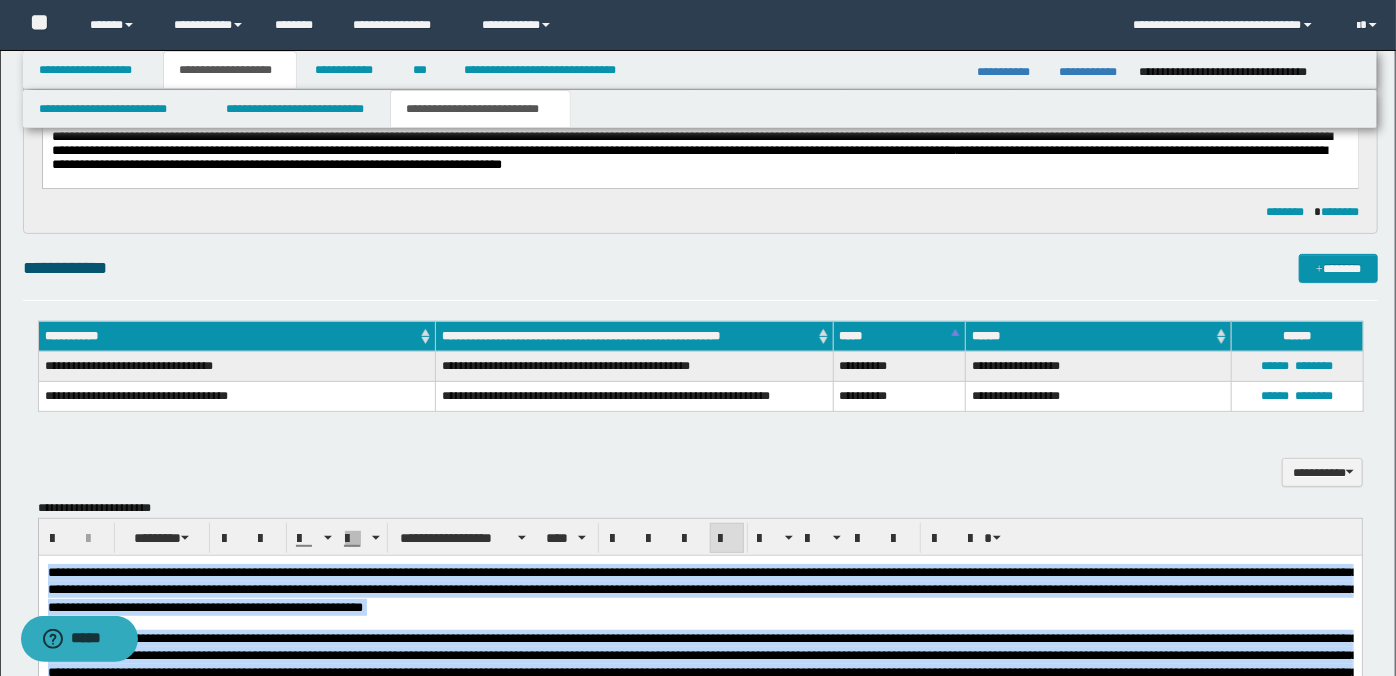 scroll, scrollTop: 384, scrollLeft: 0, axis: vertical 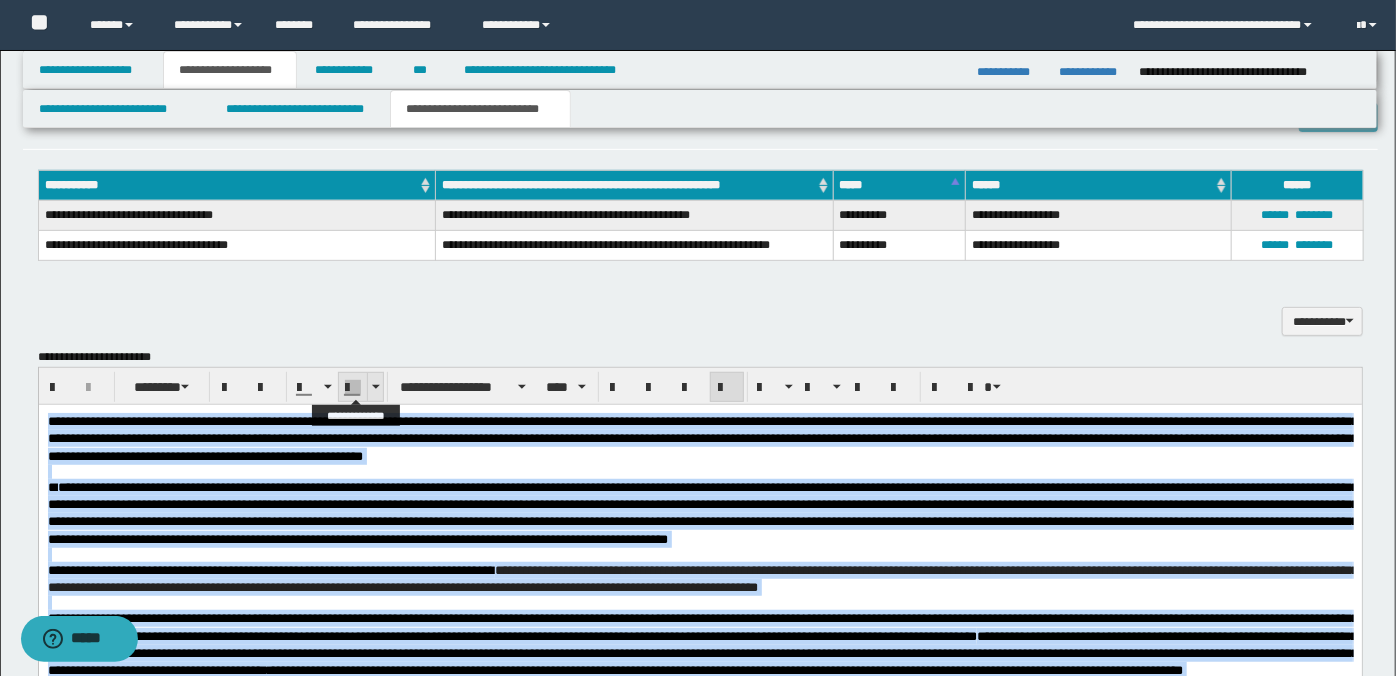 click at bounding box center [375, 387] 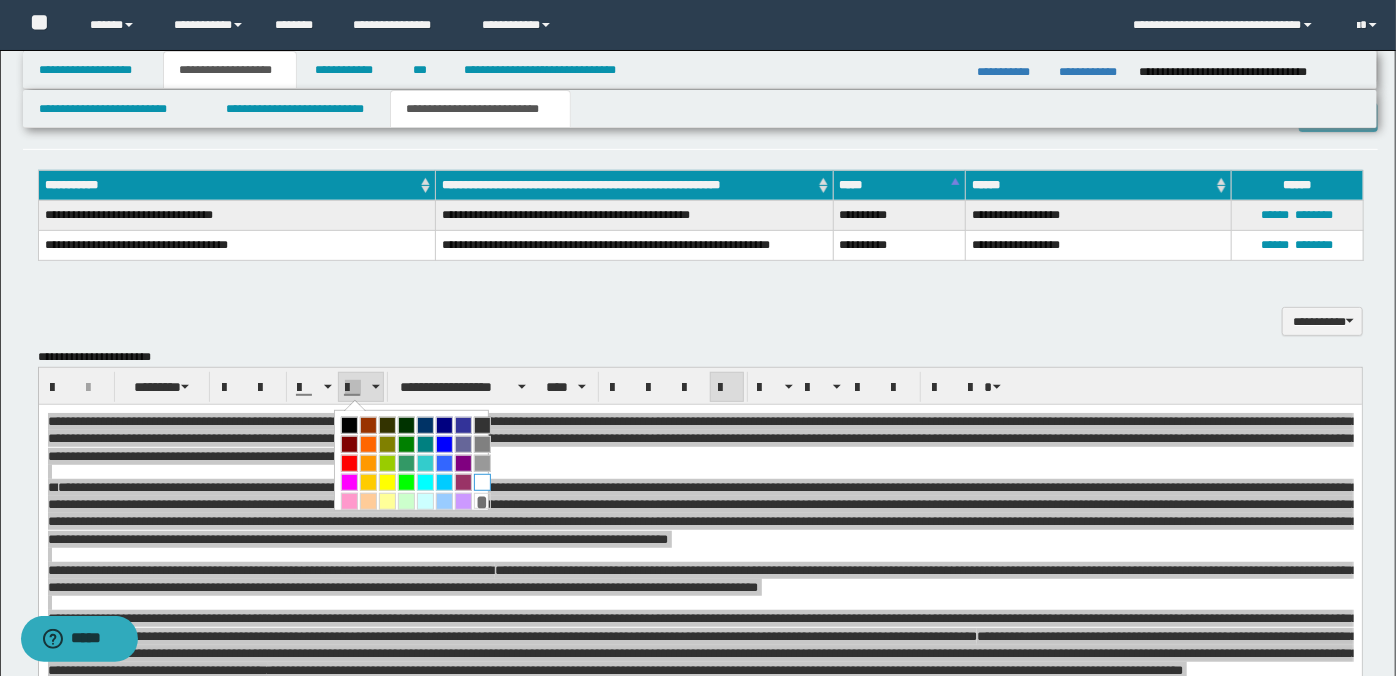click at bounding box center [482, 482] 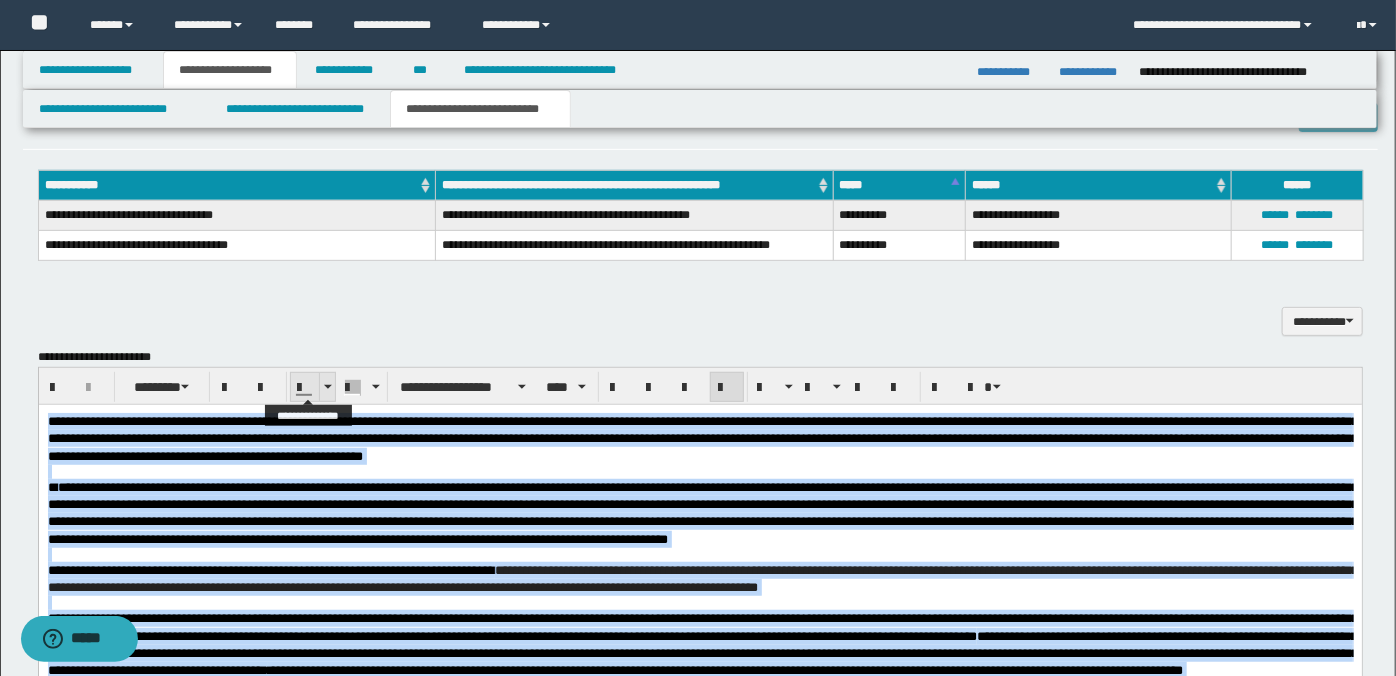 click at bounding box center (327, 387) 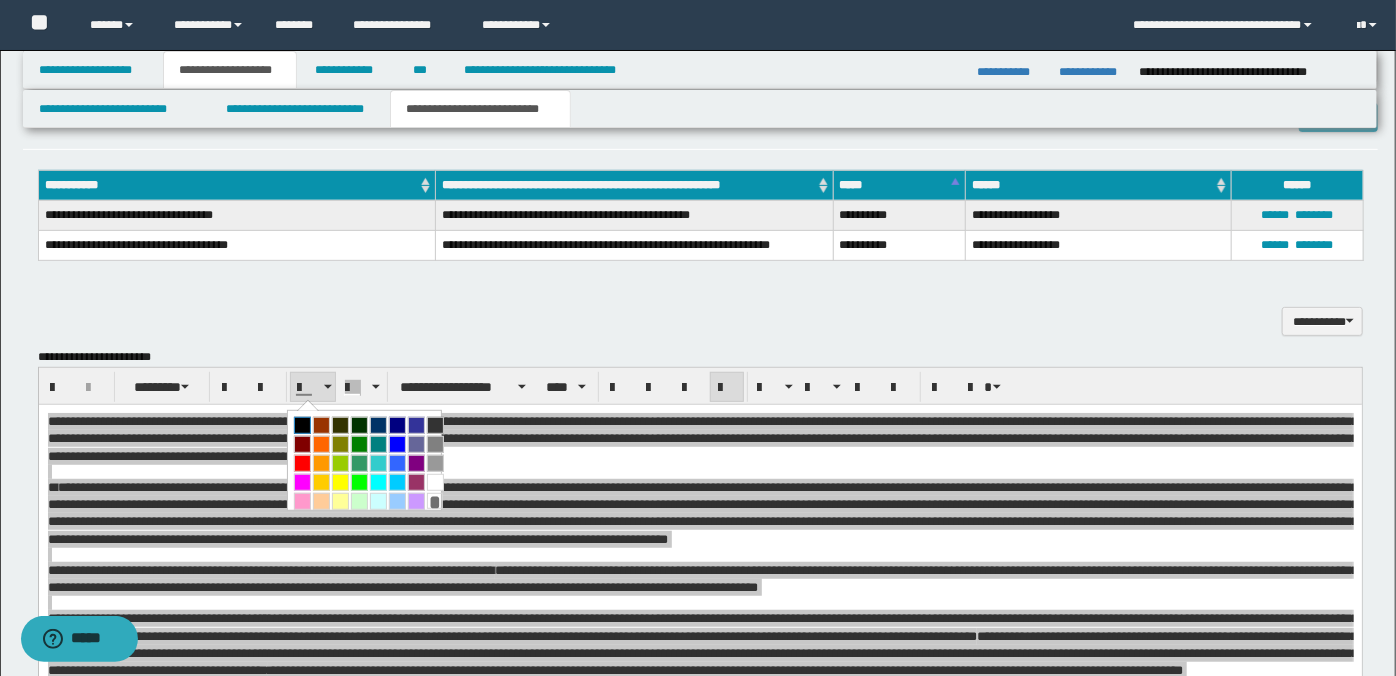 click at bounding box center [302, 425] 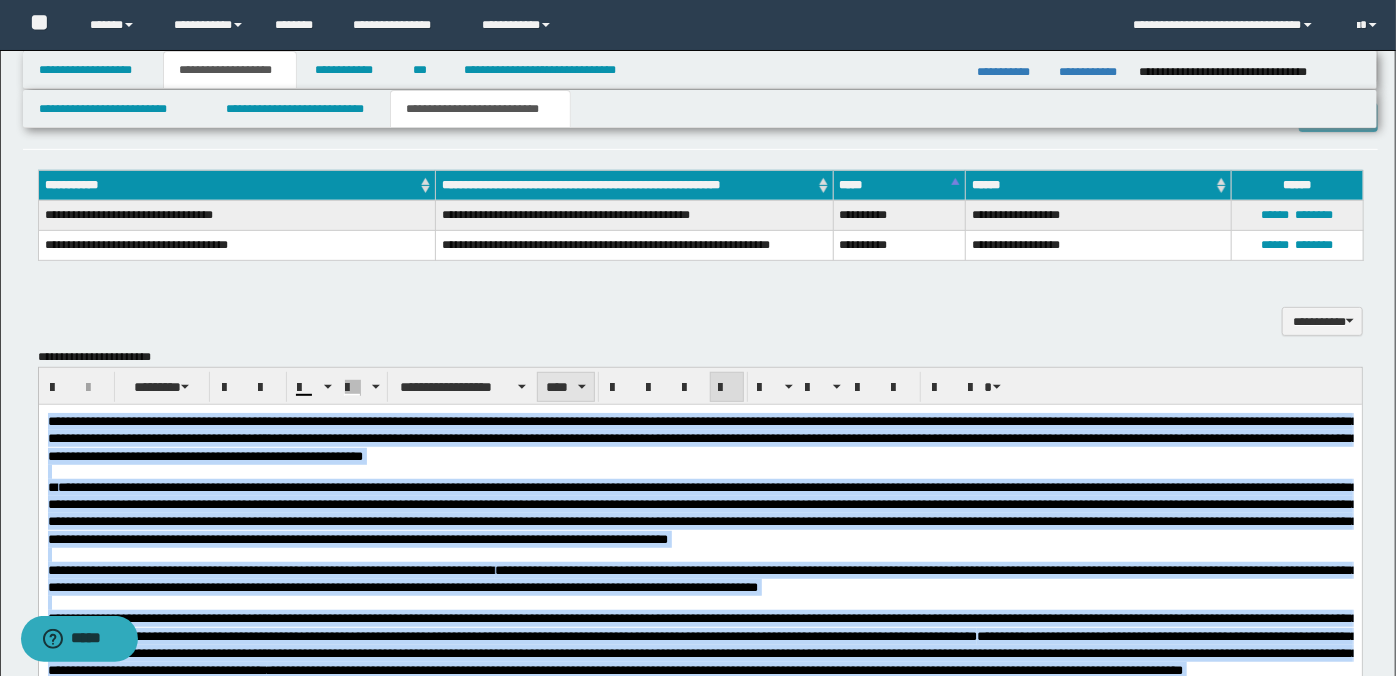click at bounding box center (582, 387) 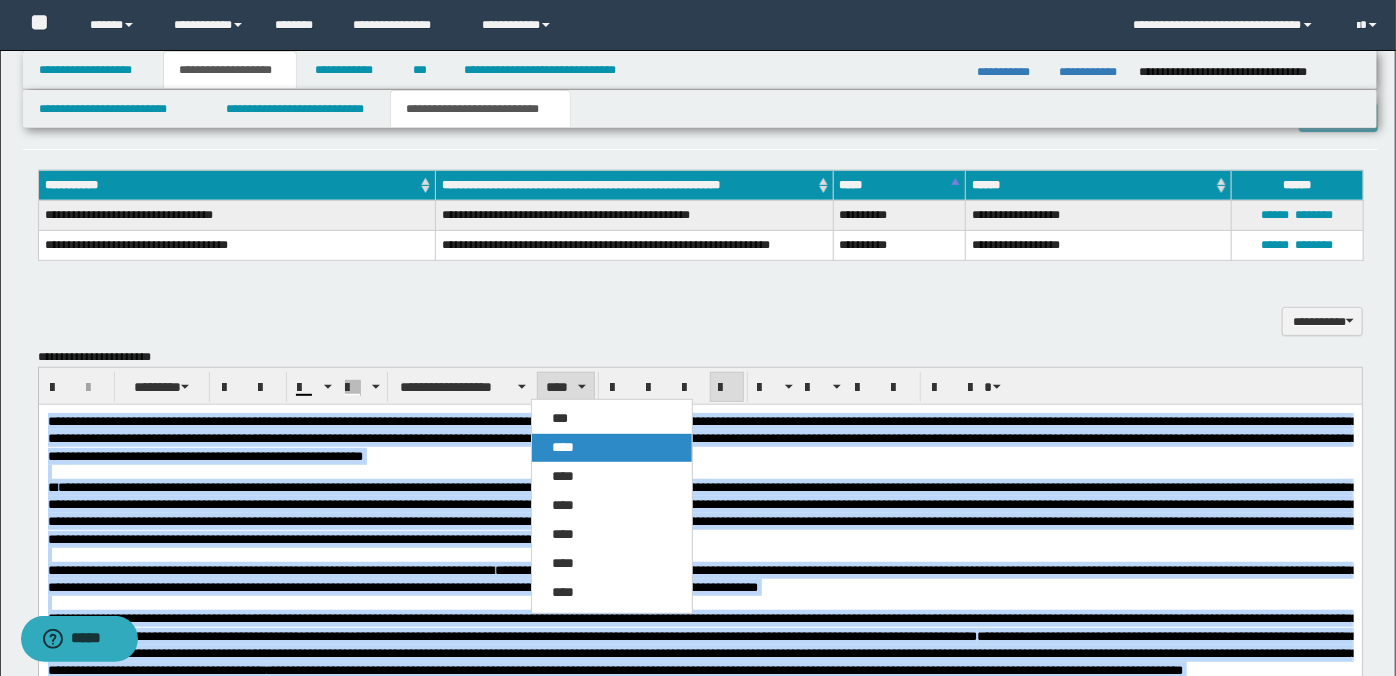 click on "****" at bounding box center [563, 447] 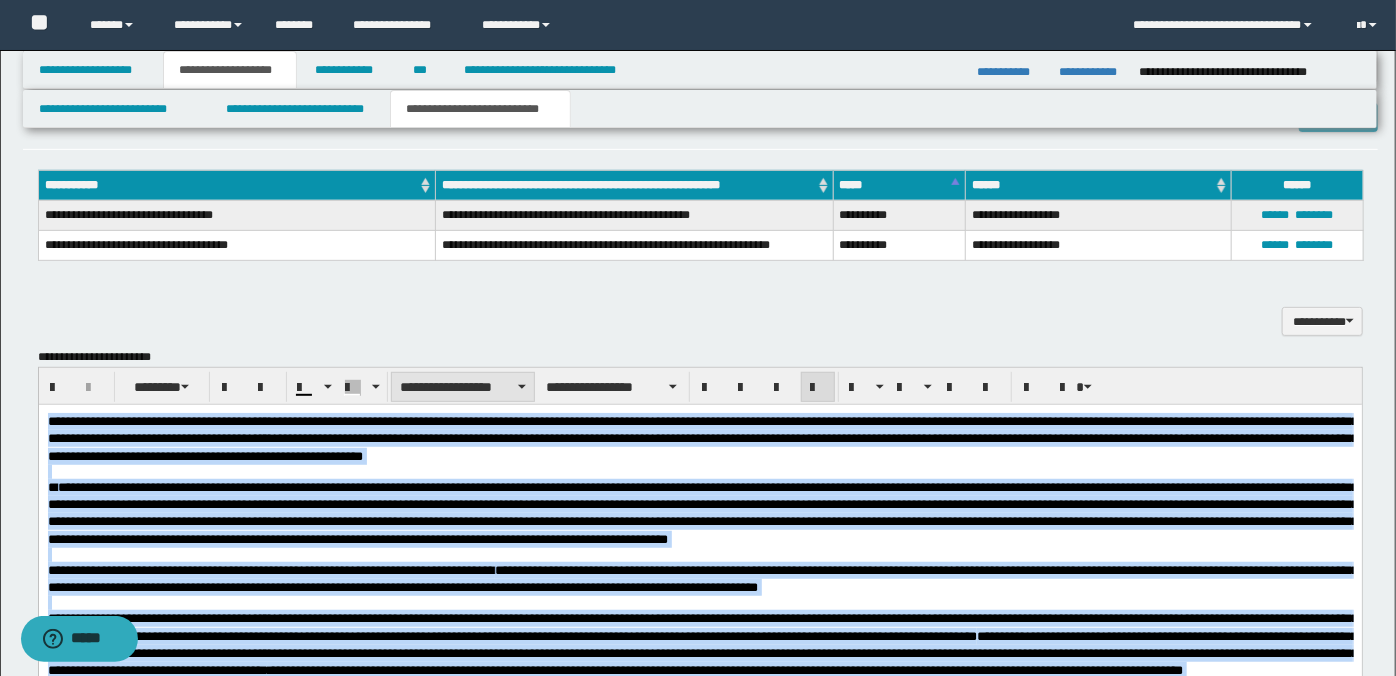 click on "**********" at bounding box center (463, 387) 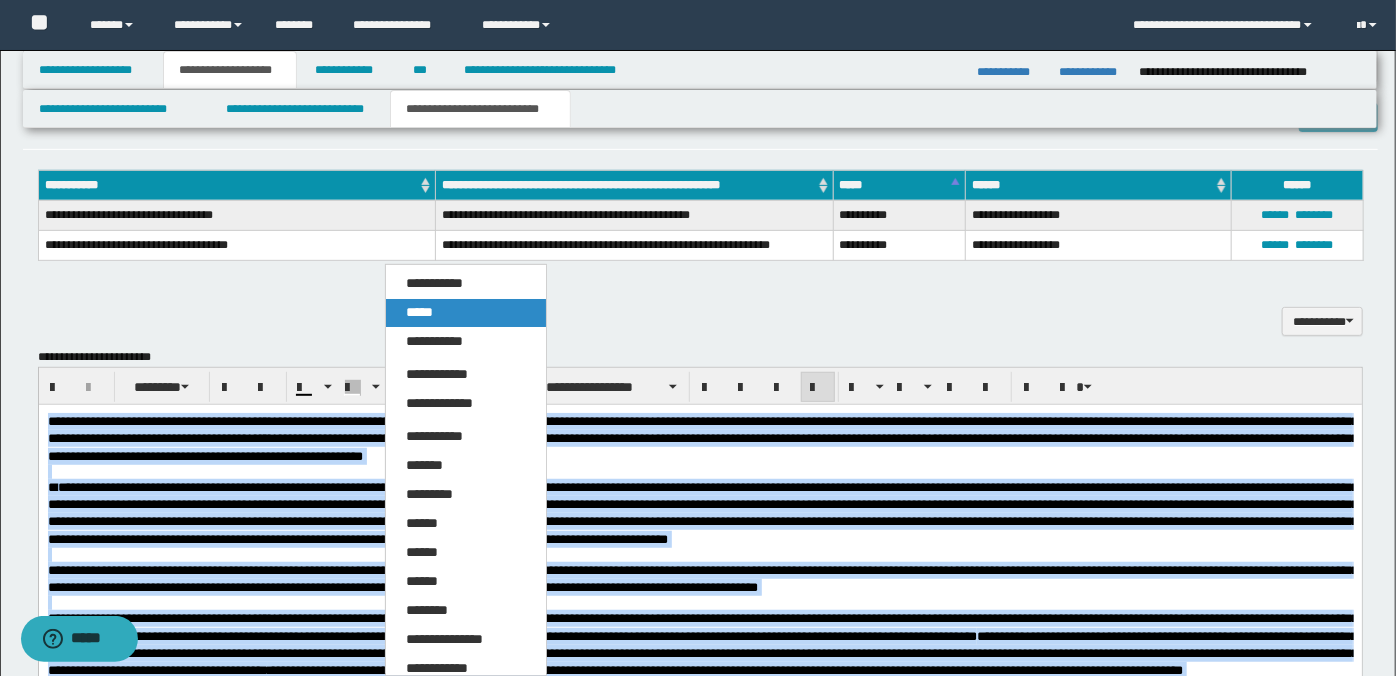 click on "*****" at bounding box center [465, 313] 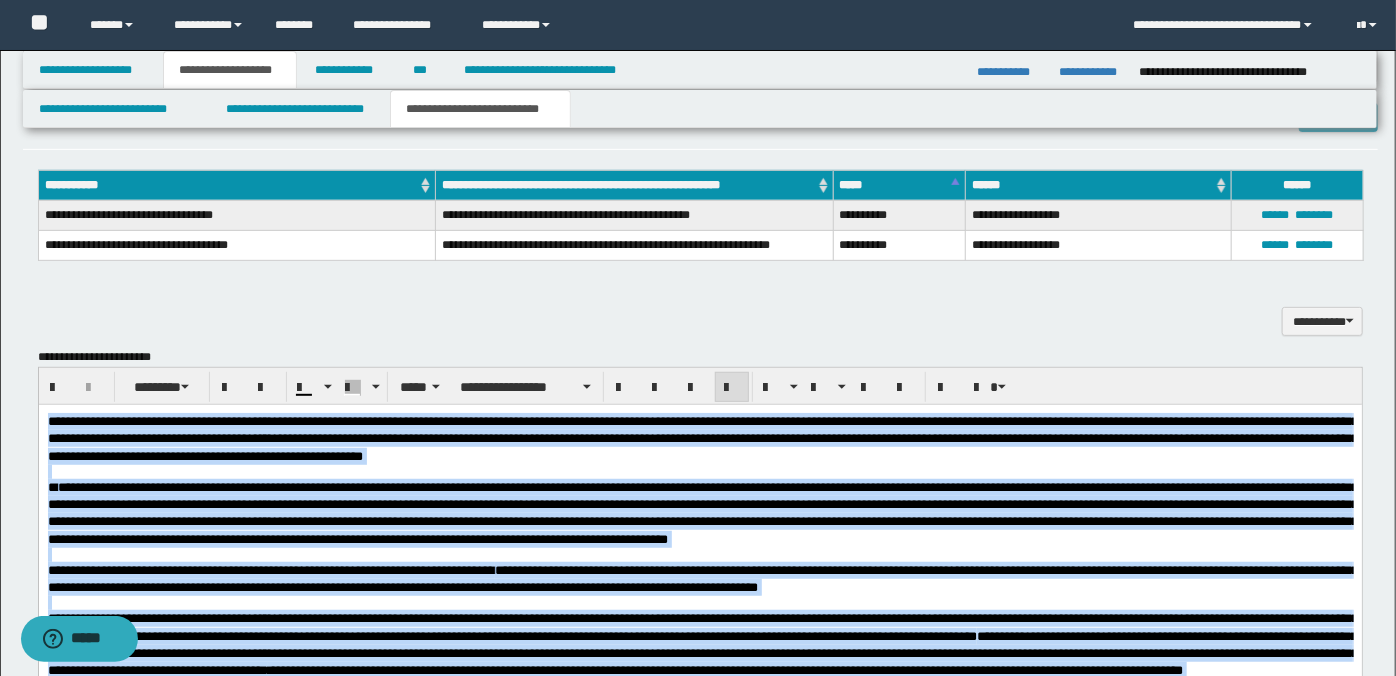 click at bounding box center (732, 388) 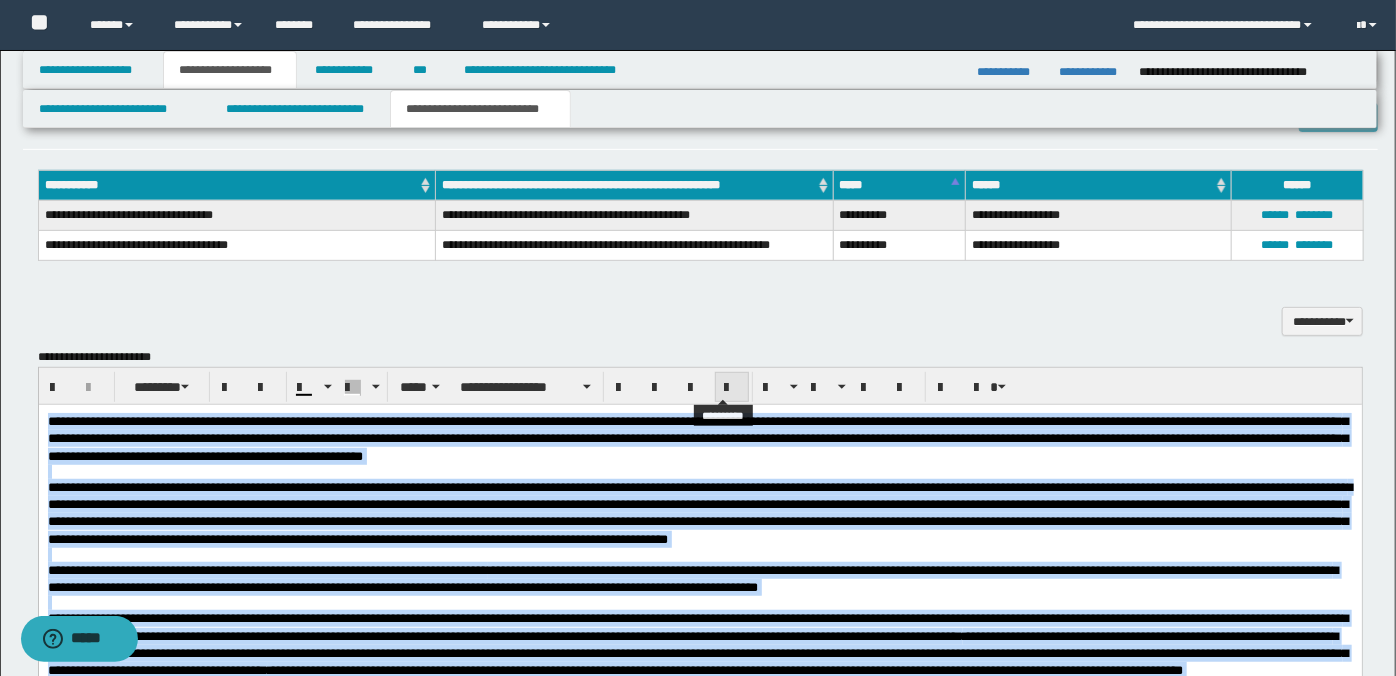 click at bounding box center (732, 388) 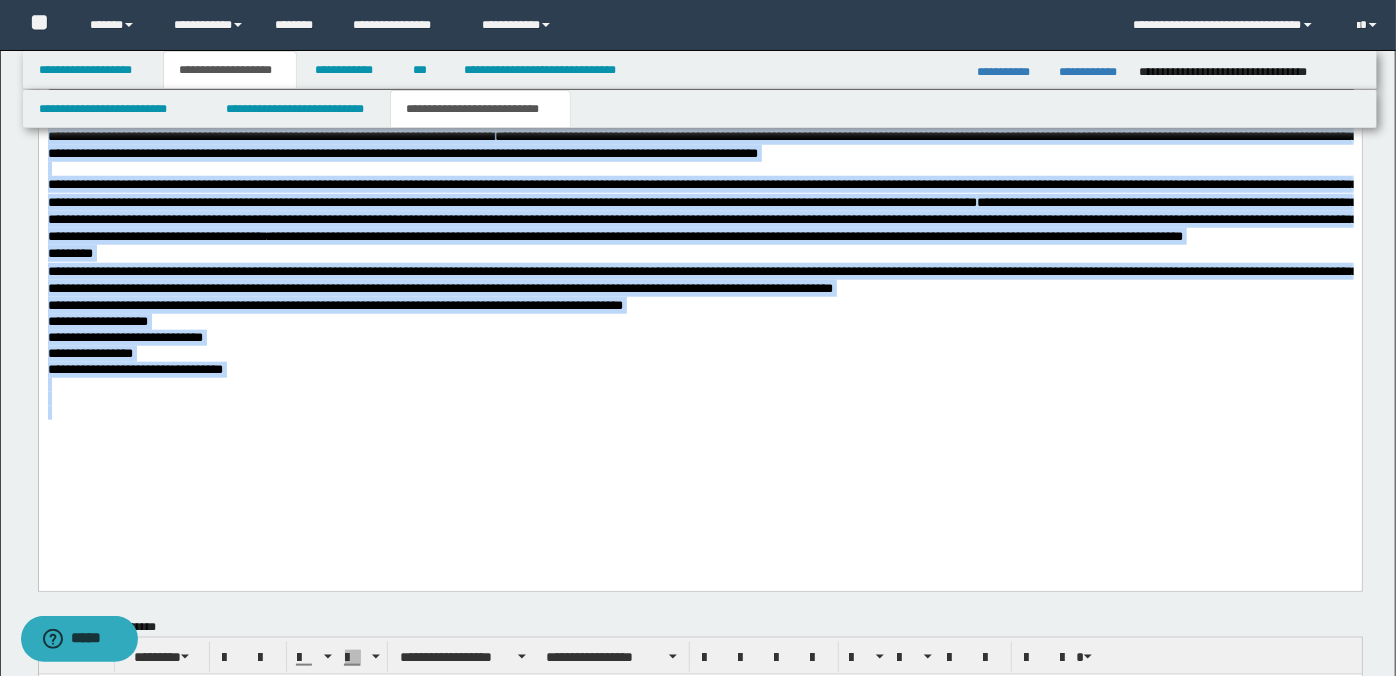scroll, scrollTop: 1126, scrollLeft: 0, axis: vertical 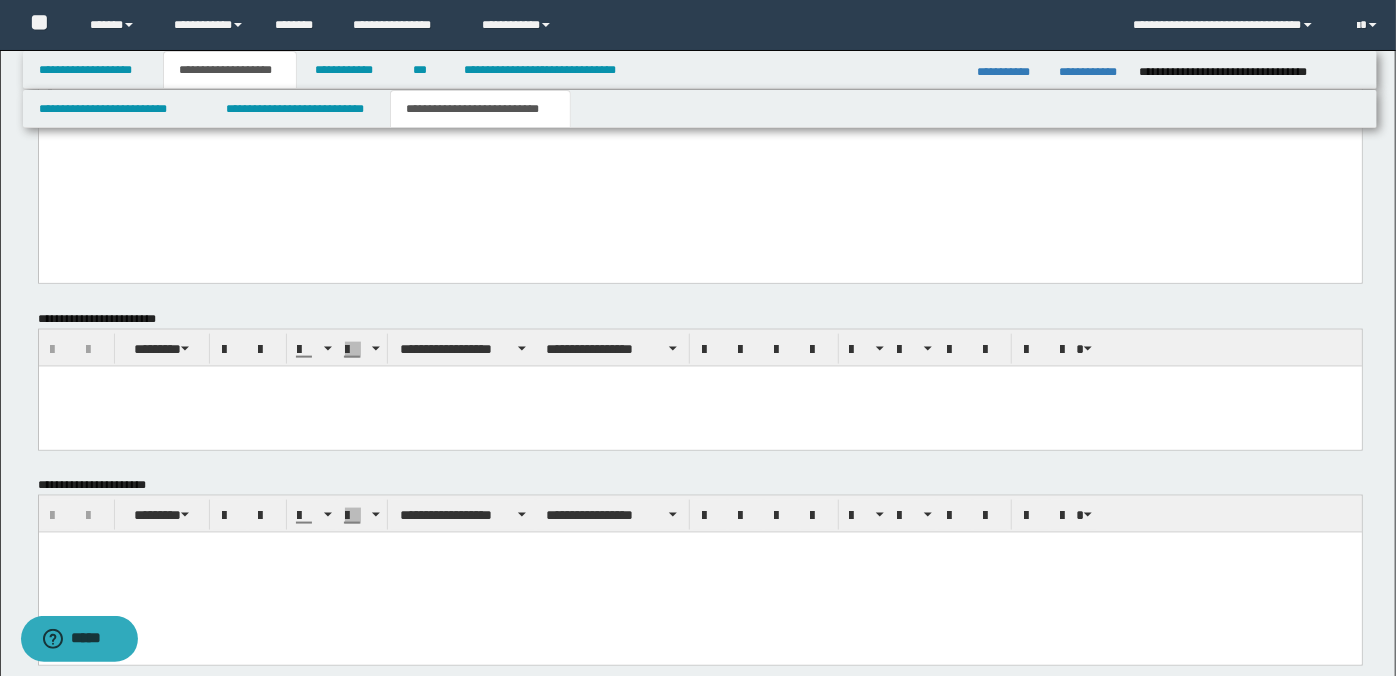 click at bounding box center [699, 547] 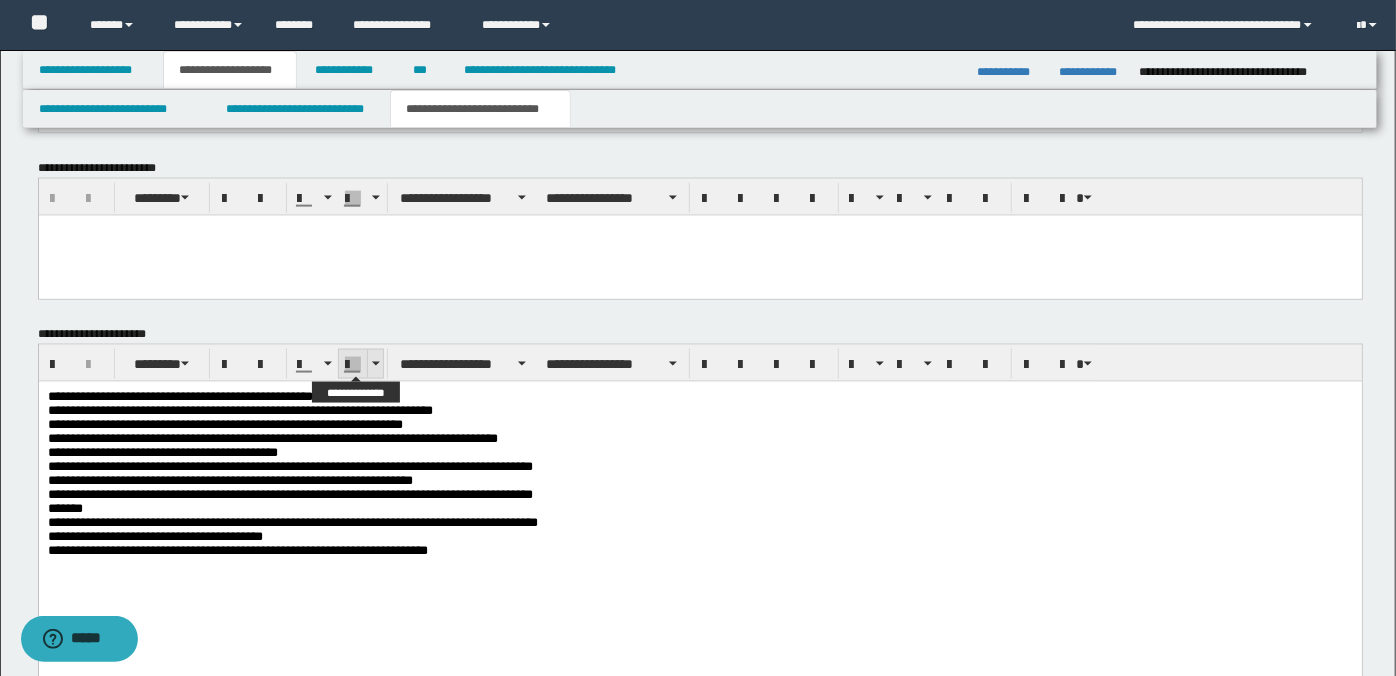 scroll, scrollTop: 1413, scrollLeft: 0, axis: vertical 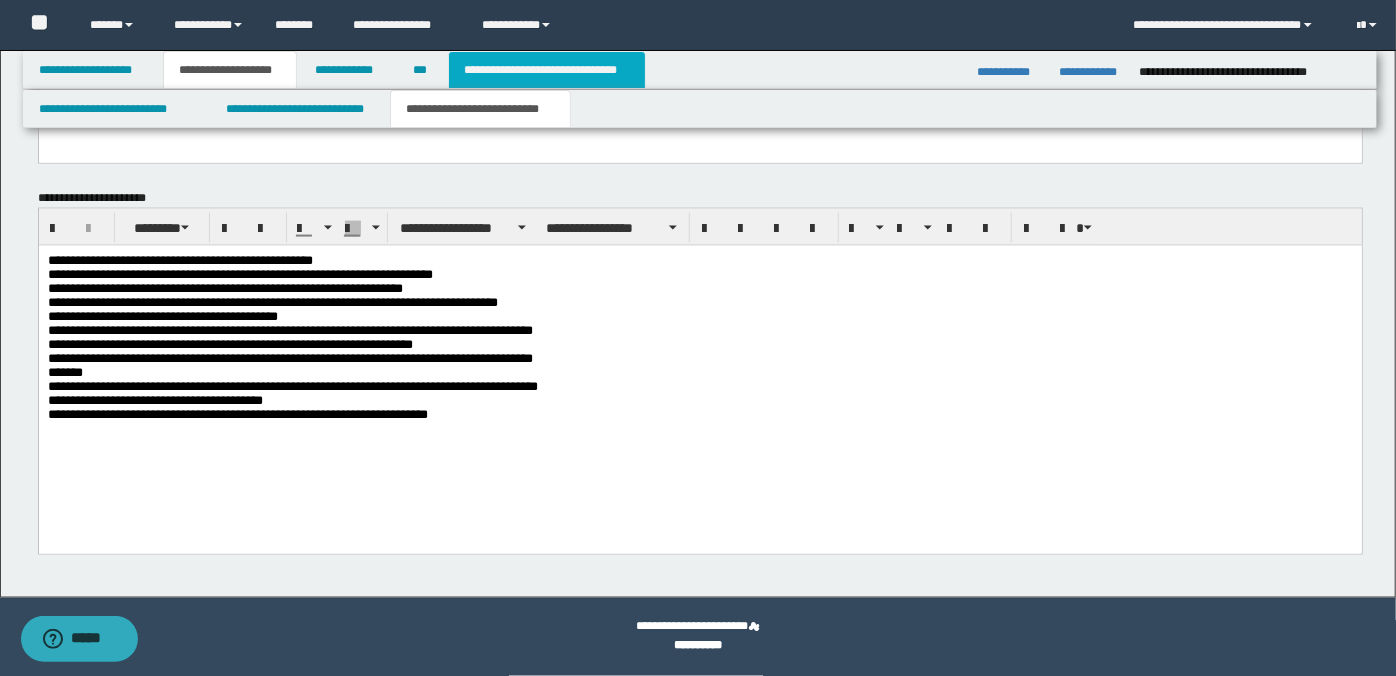 click on "**********" at bounding box center [547, 70] 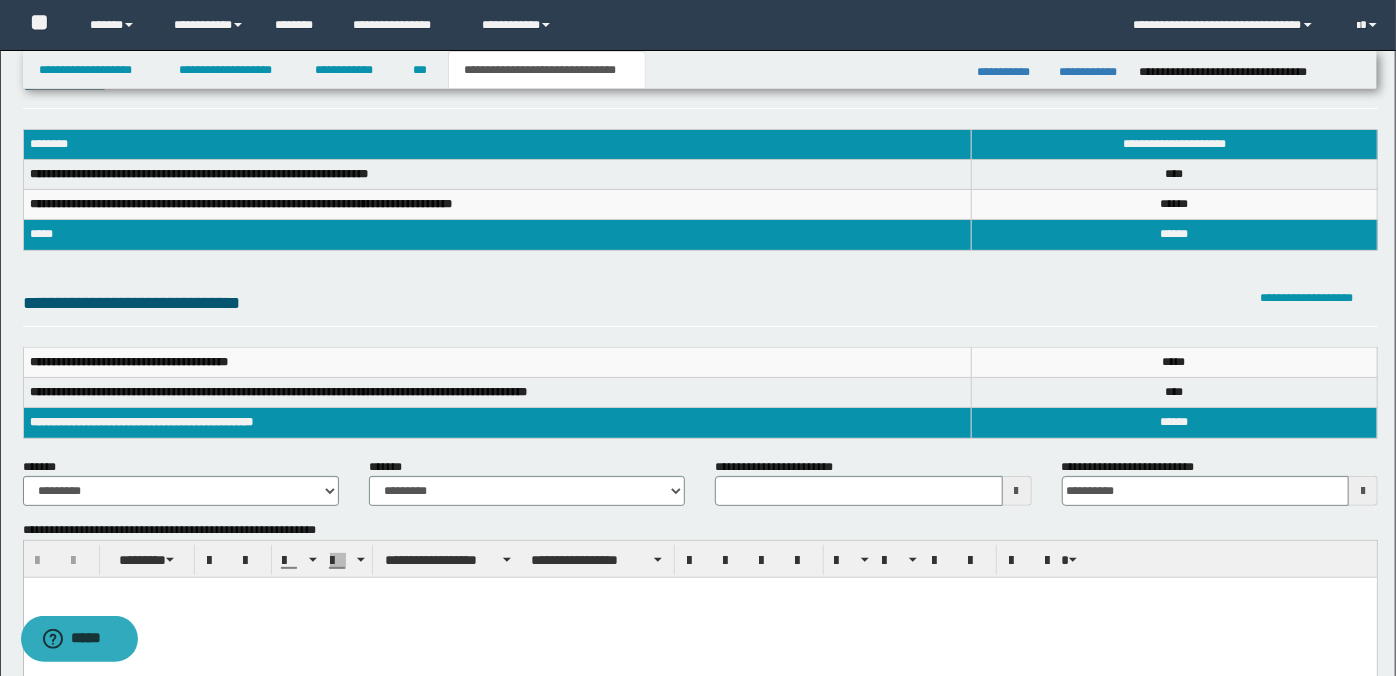 scroll, scrollTop: 240, scrollLeft: 0, axis: vertical 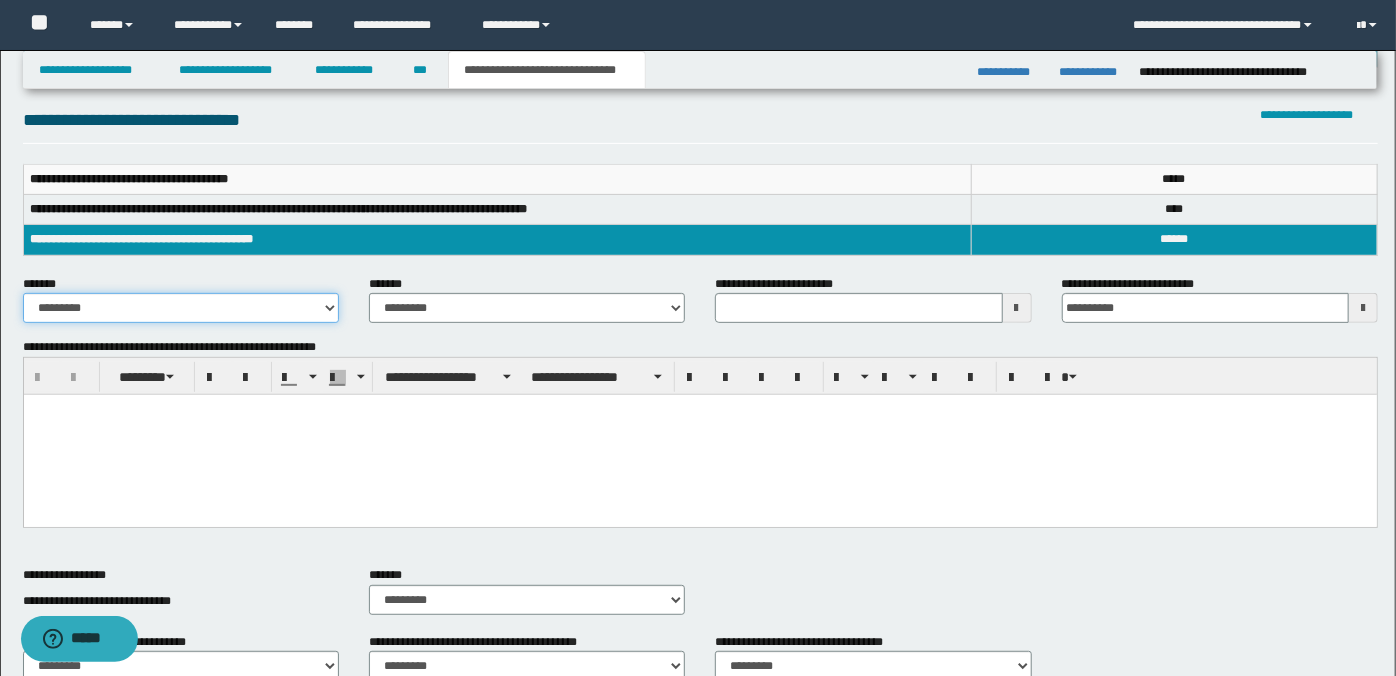click on "**********" at bounding box center [181, 308] 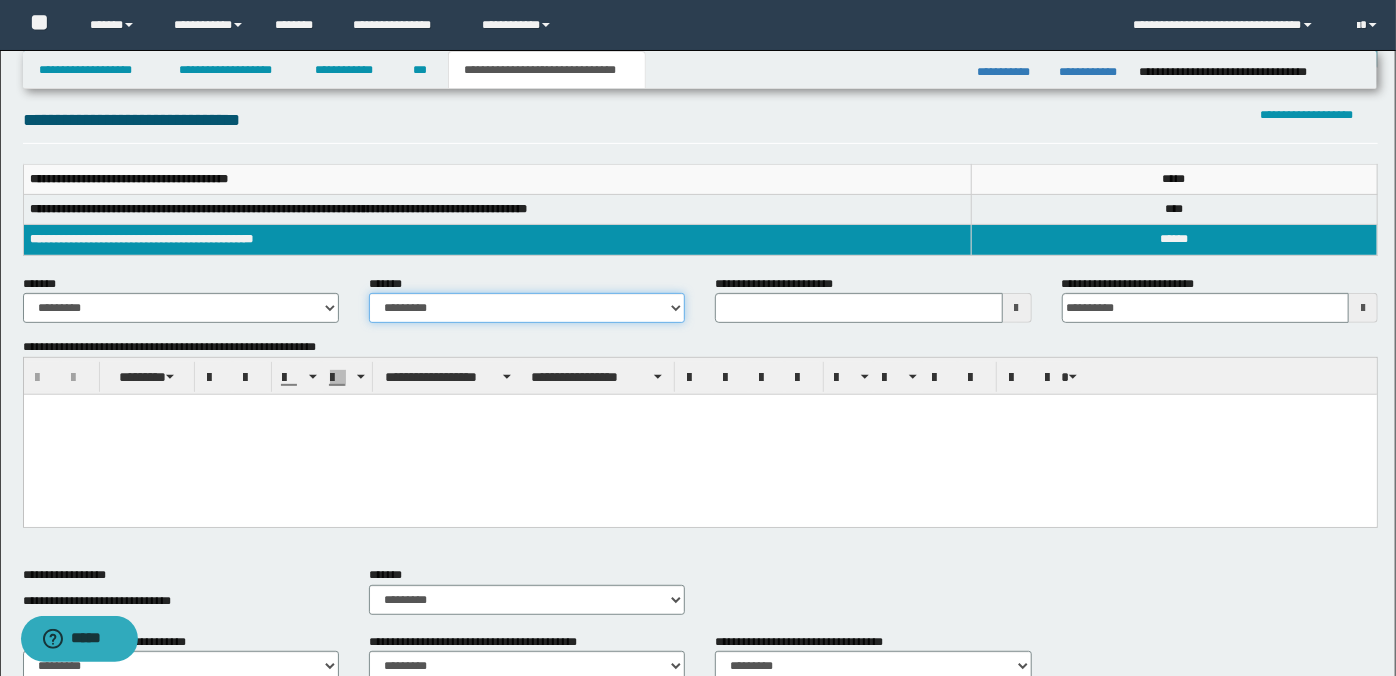 click on "**********" at bounding box center [527, 308] 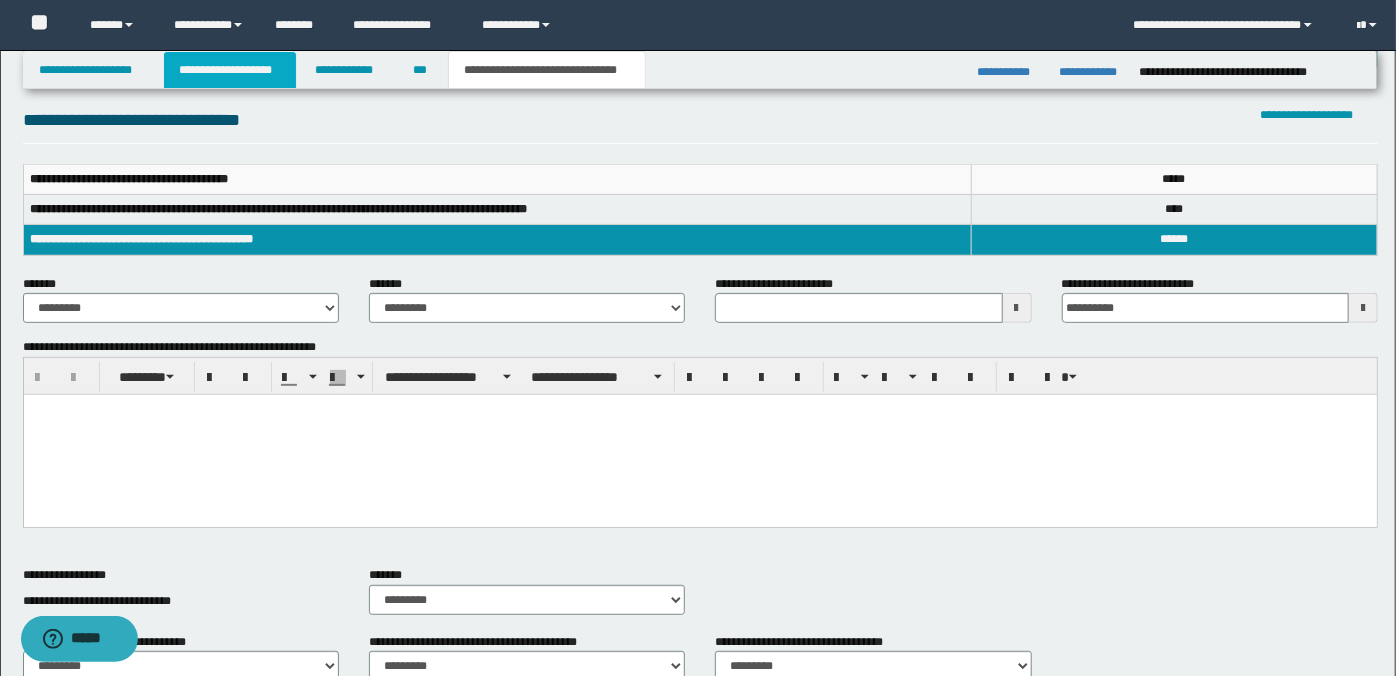 click on "**********" at bounding box center (230, 70) 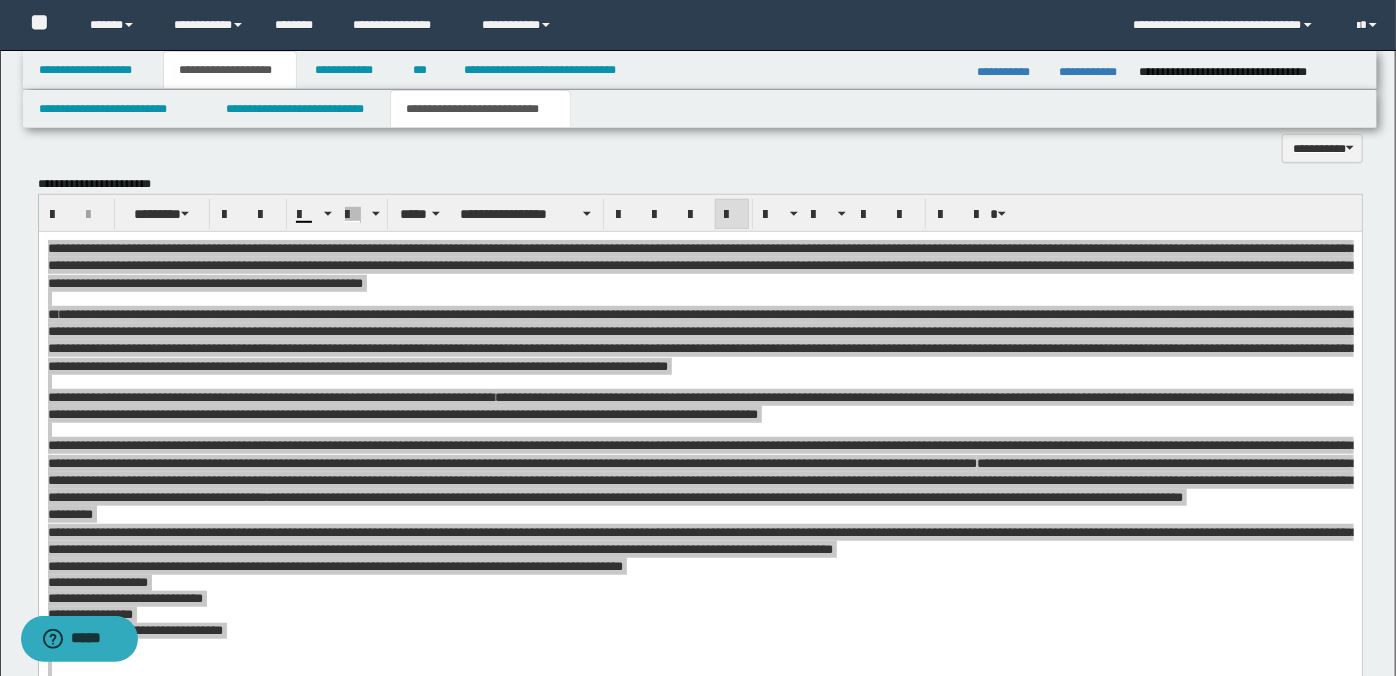 scroll, scrollTop: 906, scrollLeft: 0, axis: vertical 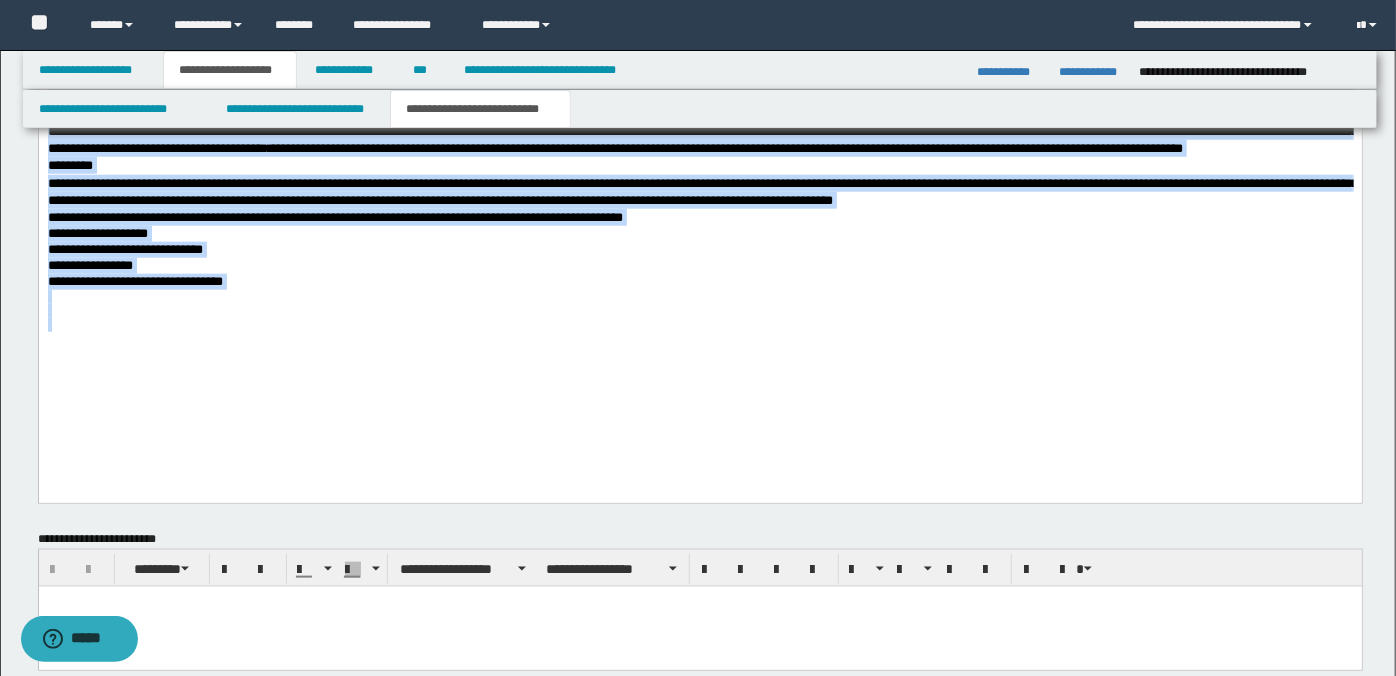 click on "**********" at bounding box center [699, 144] 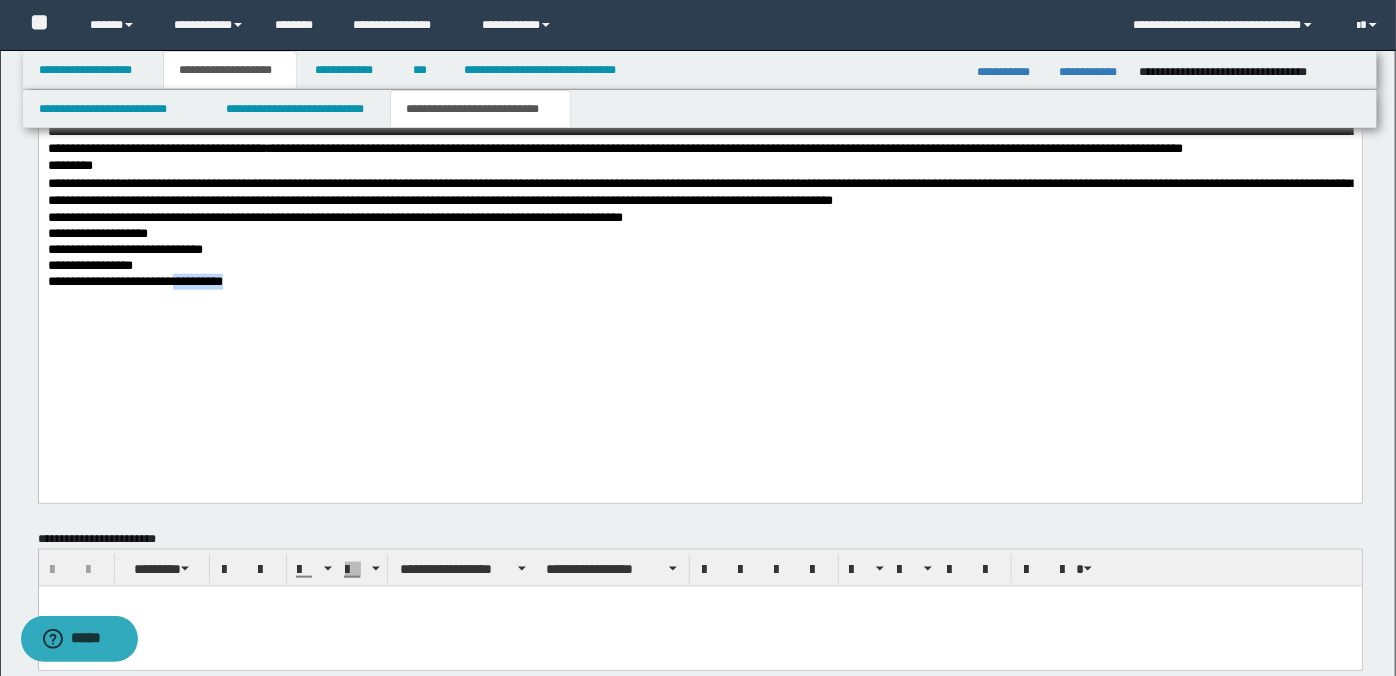 drag, startPoint x: 198, startPoint y: 324, endPoint x: 296, endPoint y: 324, distance: 98 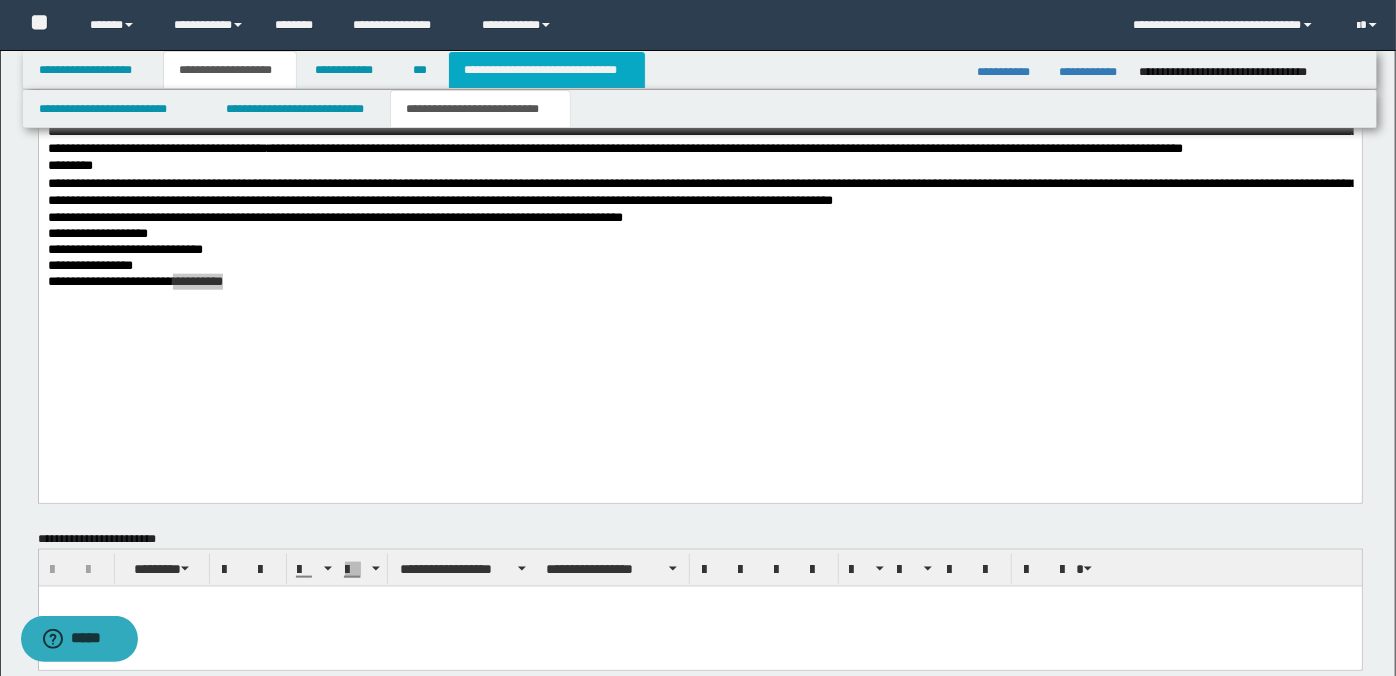 click on "**********" at bounding box center (547, 70) 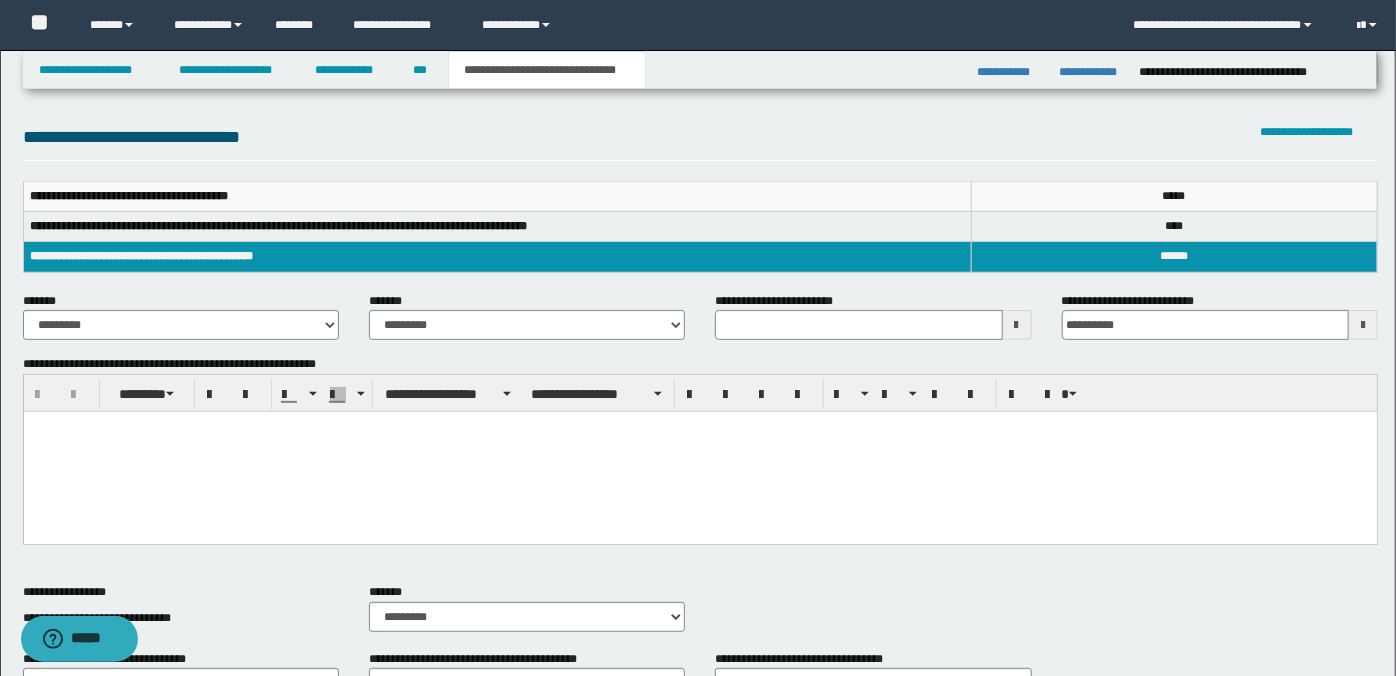scroll, scrollTop: 210, scrollLeft: 0, axis: vertical 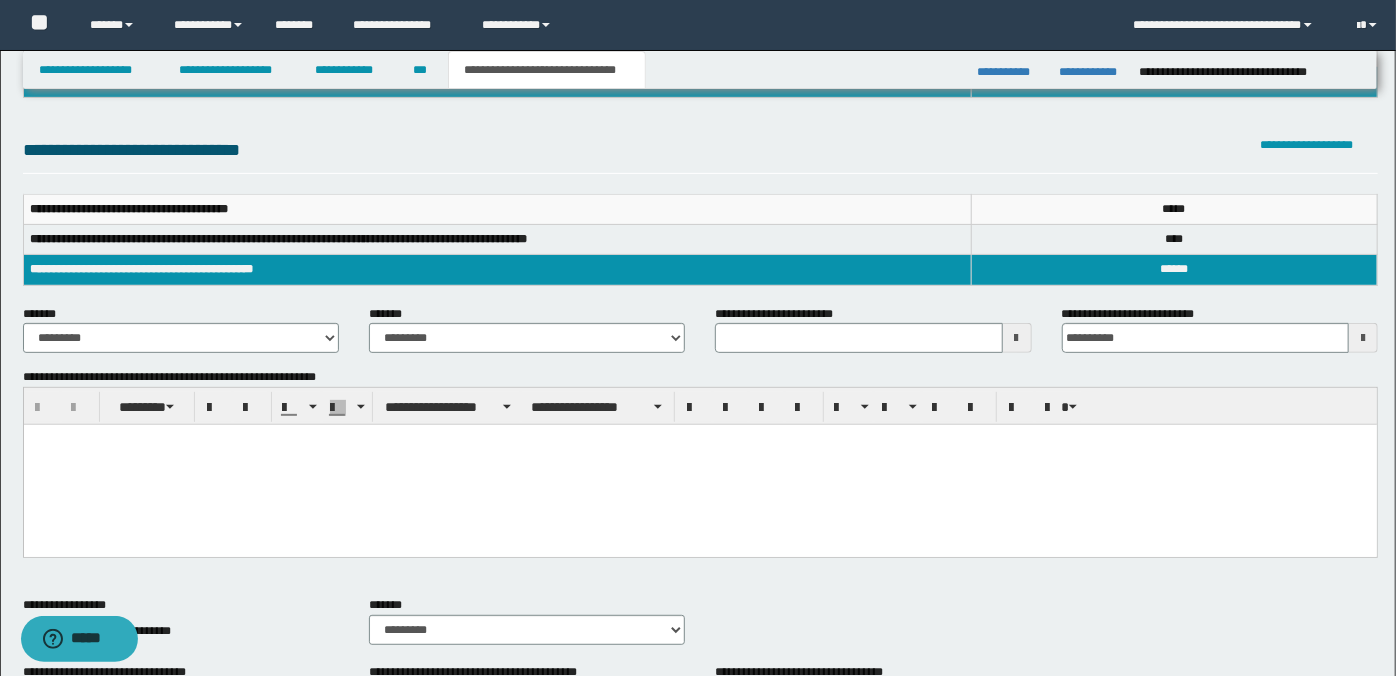 click at bounding box center [699, 440] 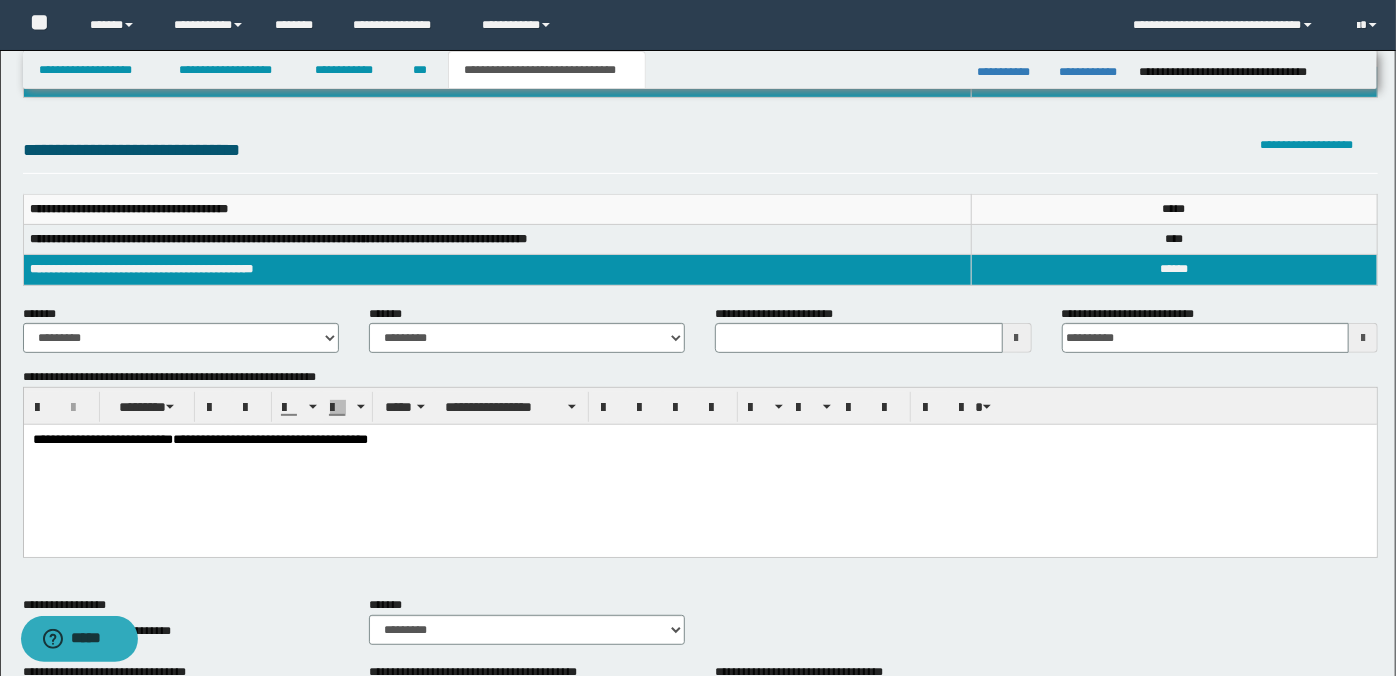 click at bounding box center (1017, 338) 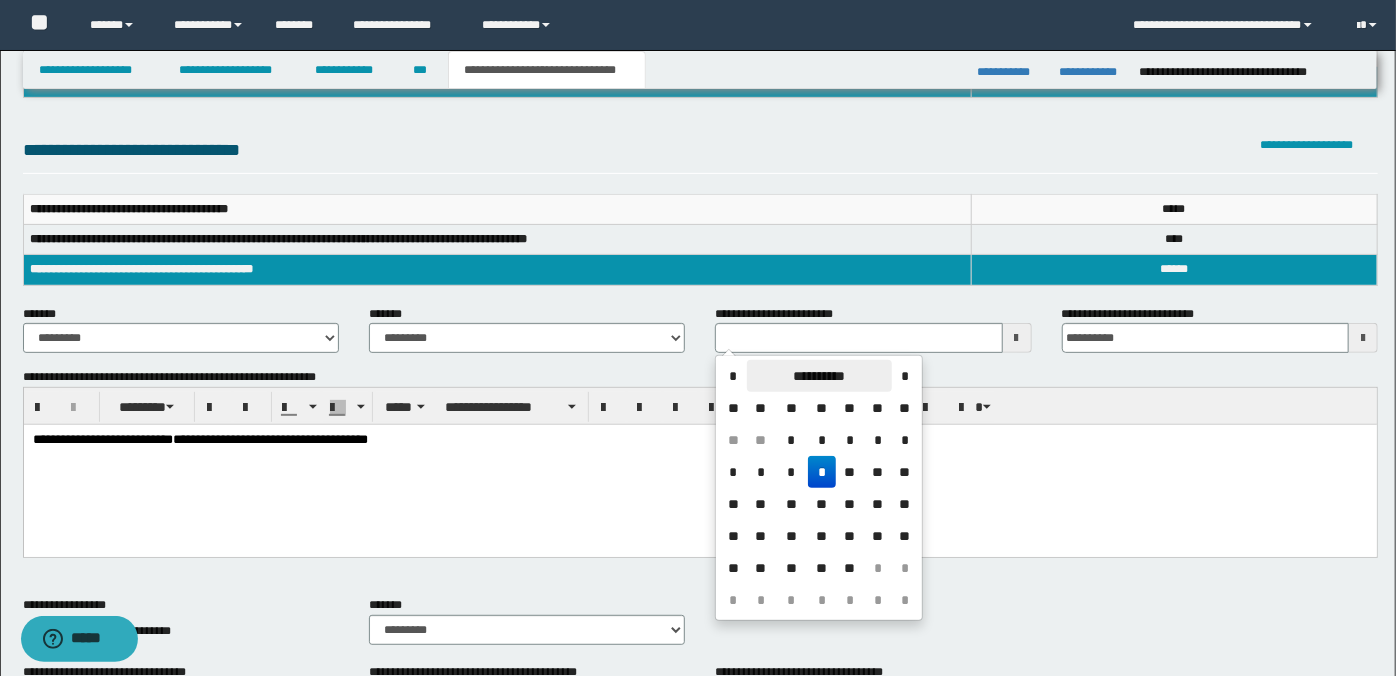 click on "**********" at bounding box center [819, 376] 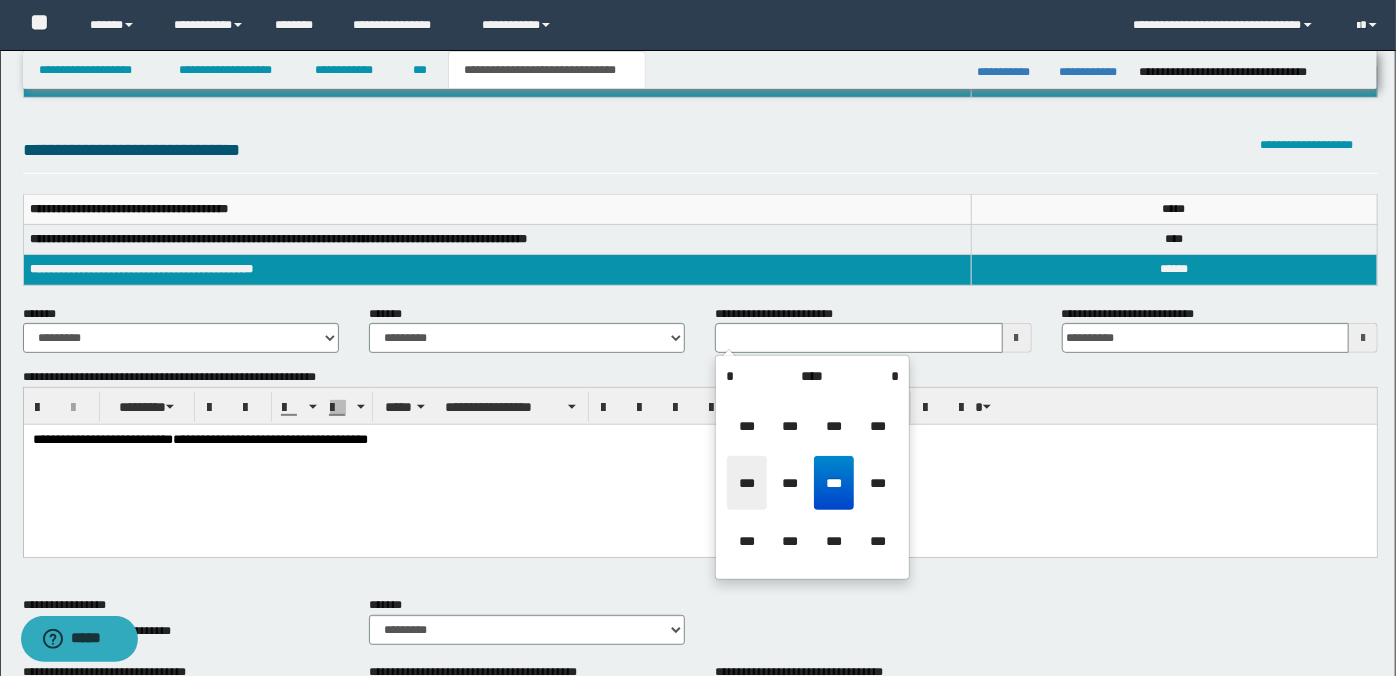 click on "***" at bounding box center [747, 483] 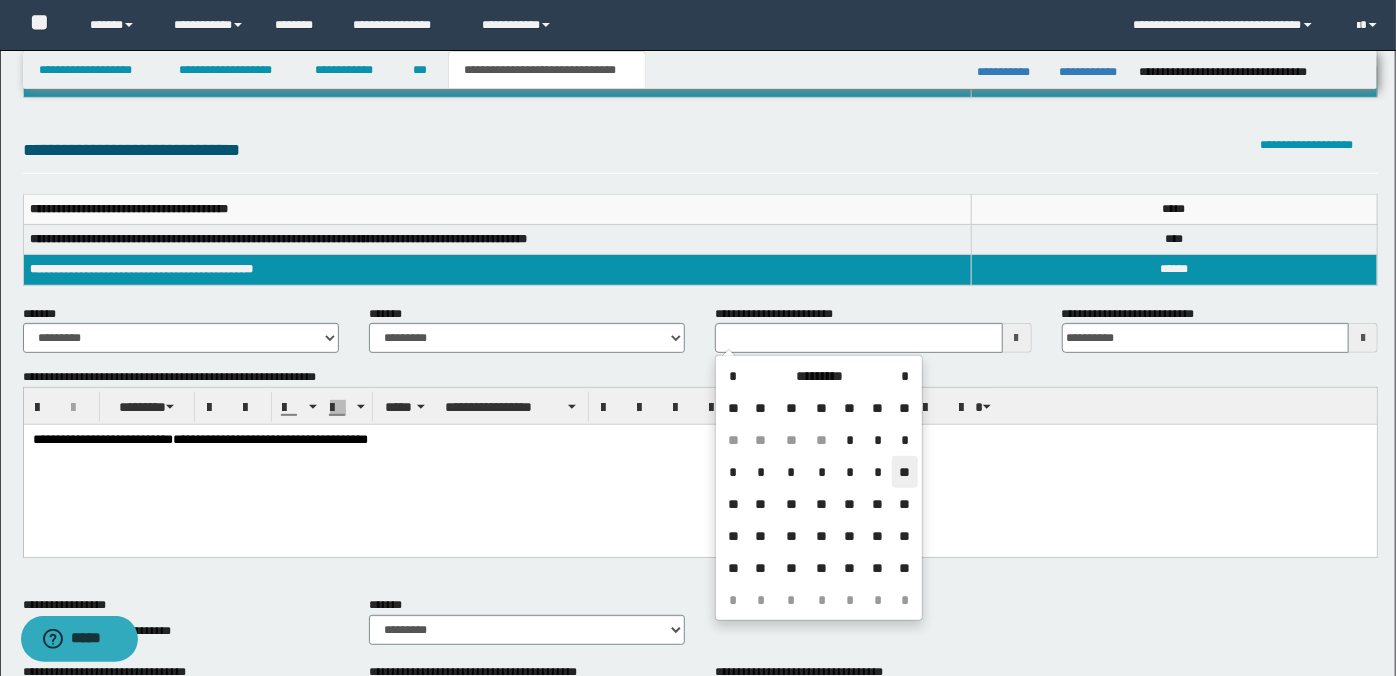 click on "**" at bounding box center (905, 472) 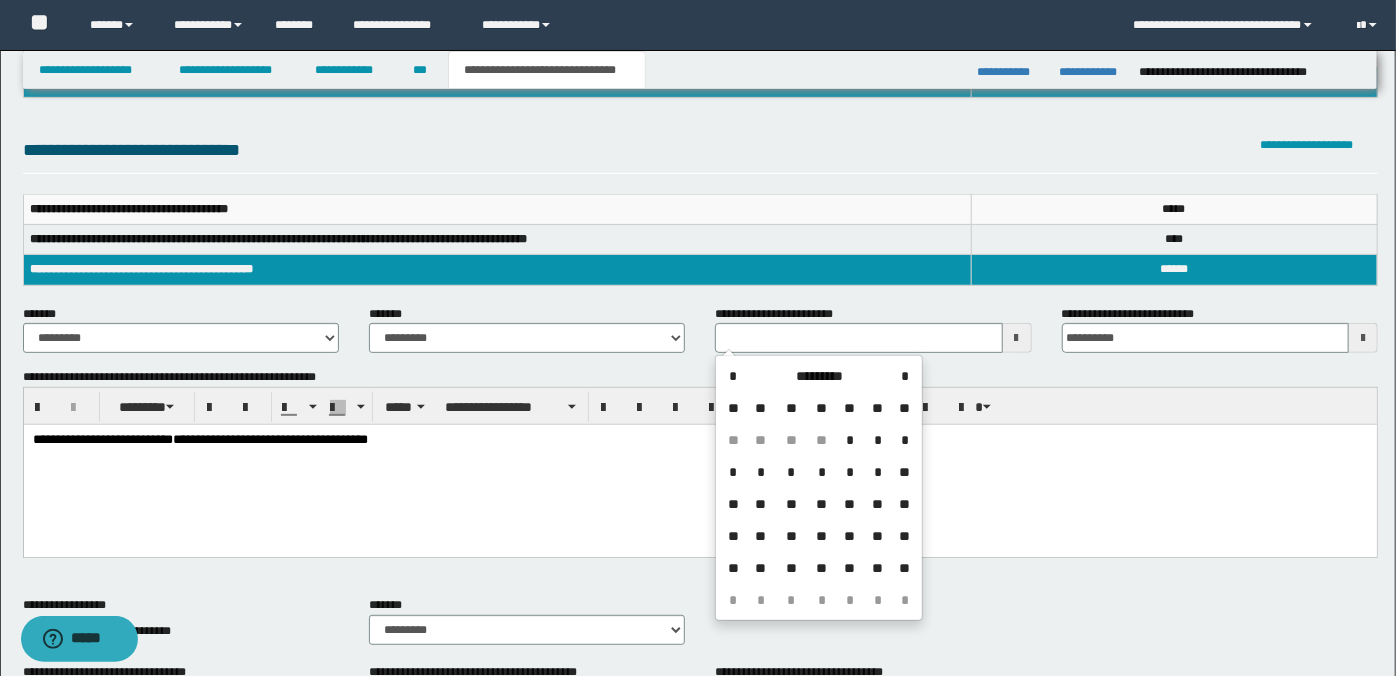 type on "**********" 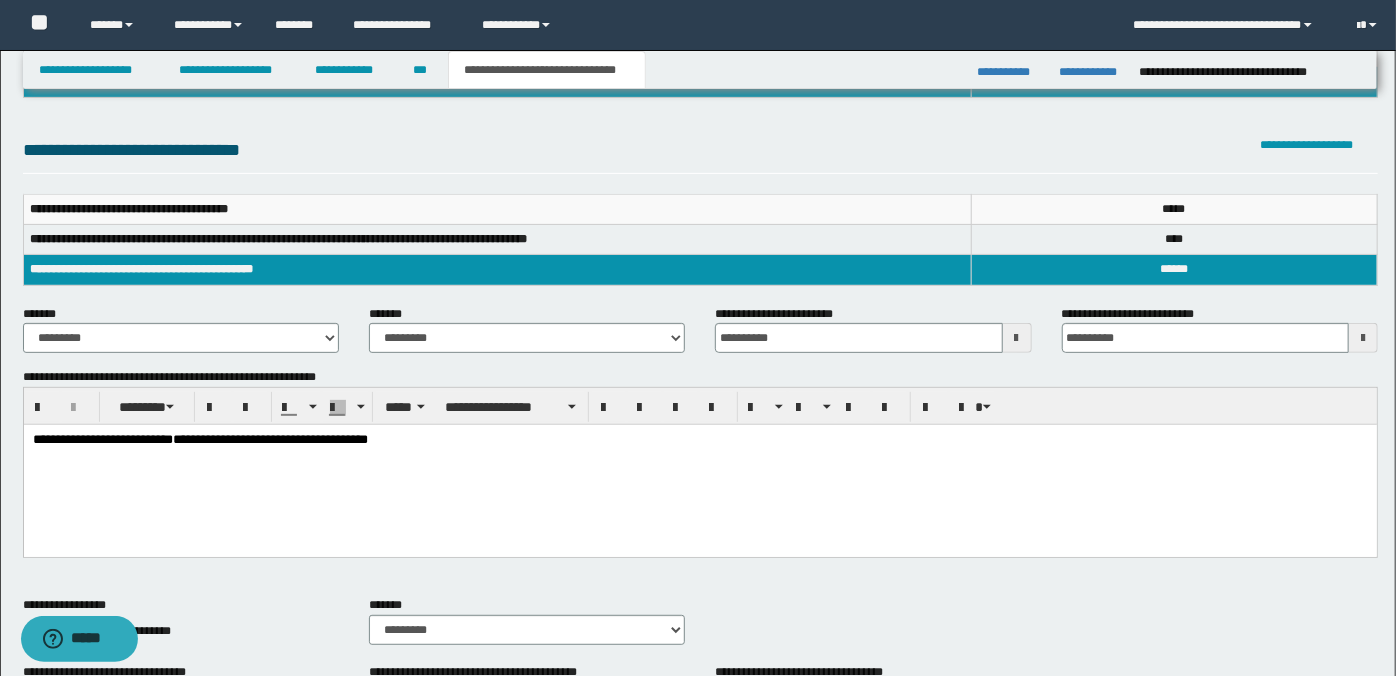 click on "**********" at bounding box center (699, 466) 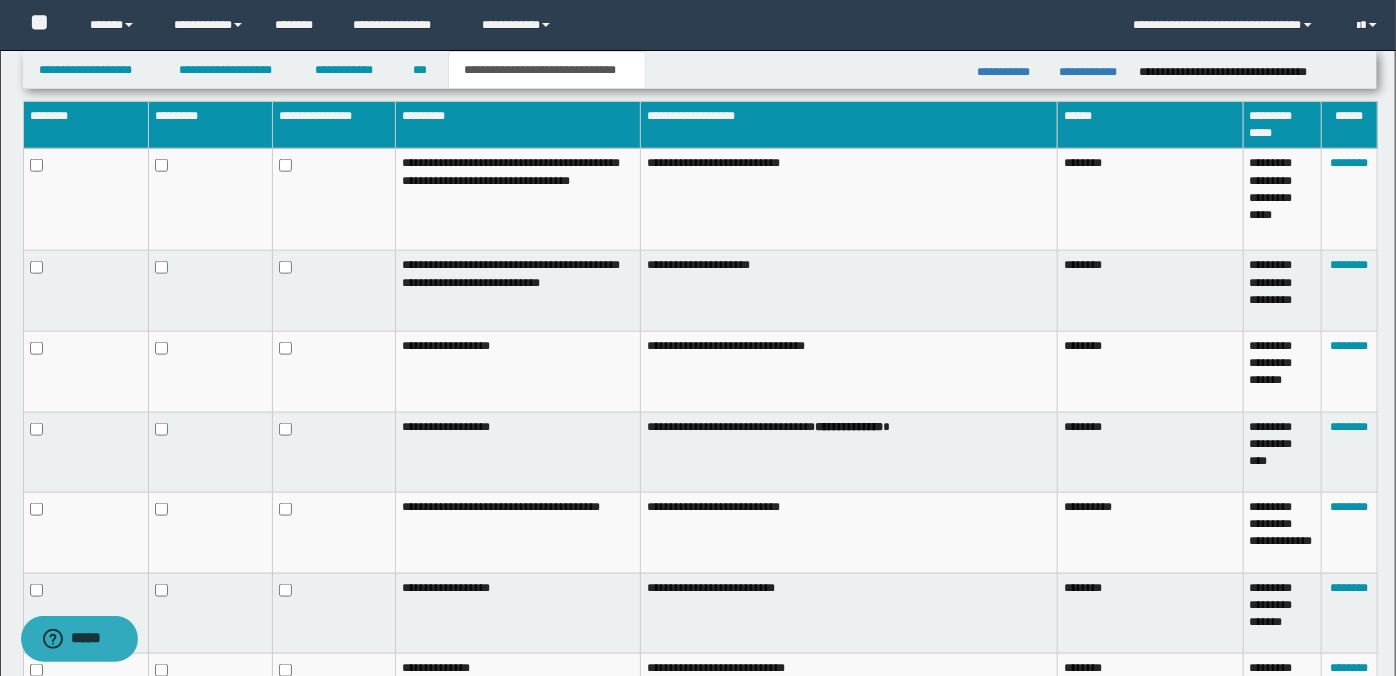 scroll, scrollTop: 1264, scrollLeft: 0, axis: vertical 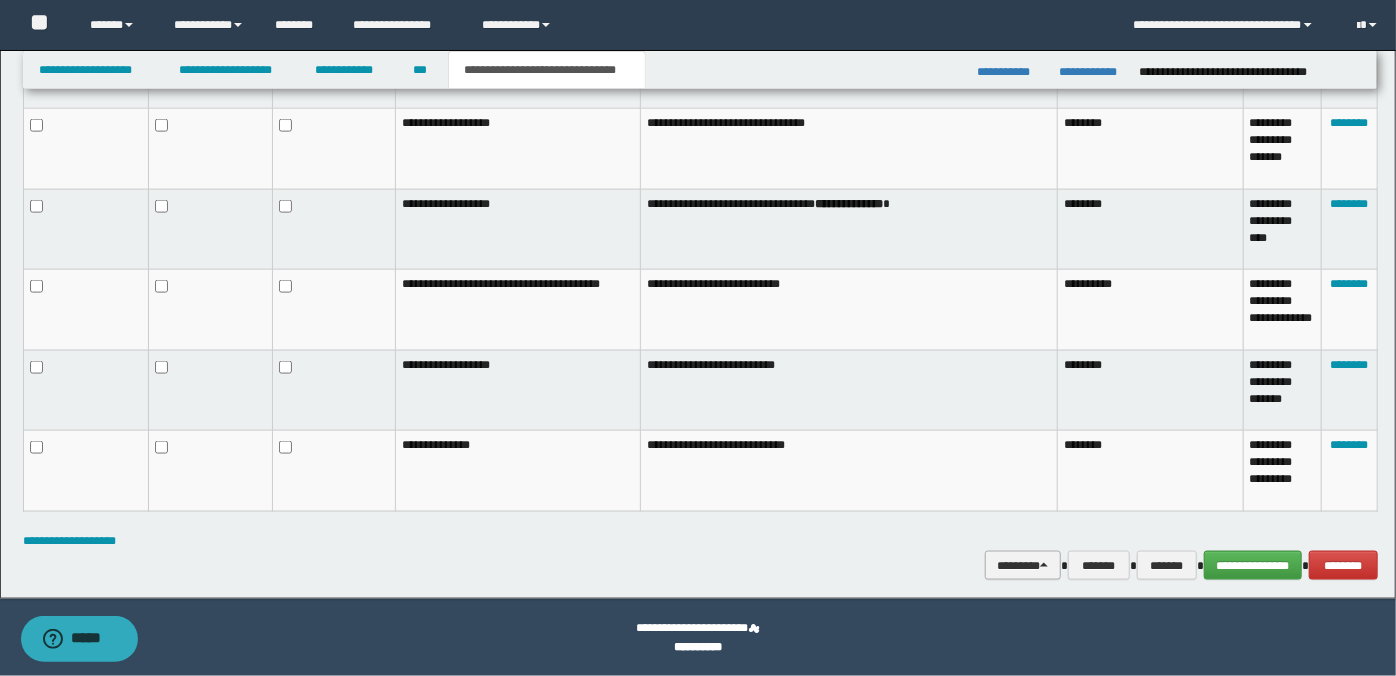 click at bounding box center [1044, 565] 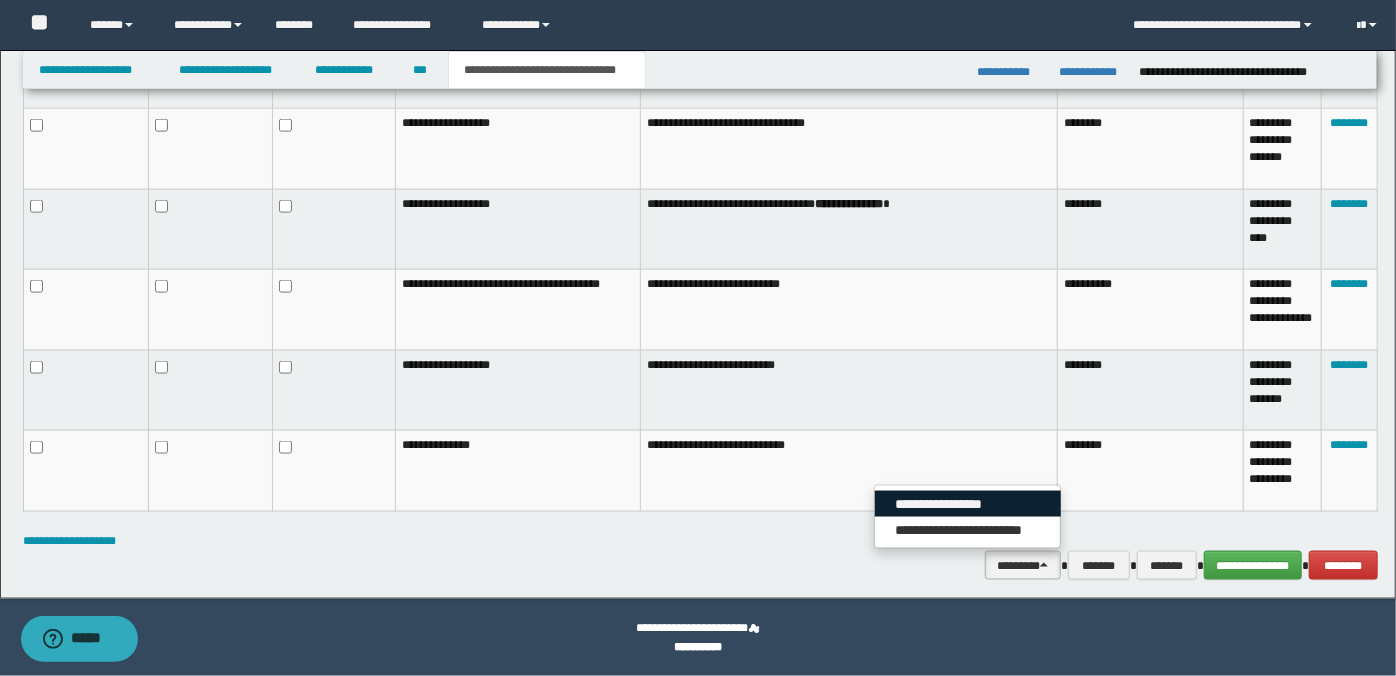 click on "**********" at bounding box center (968, 504) 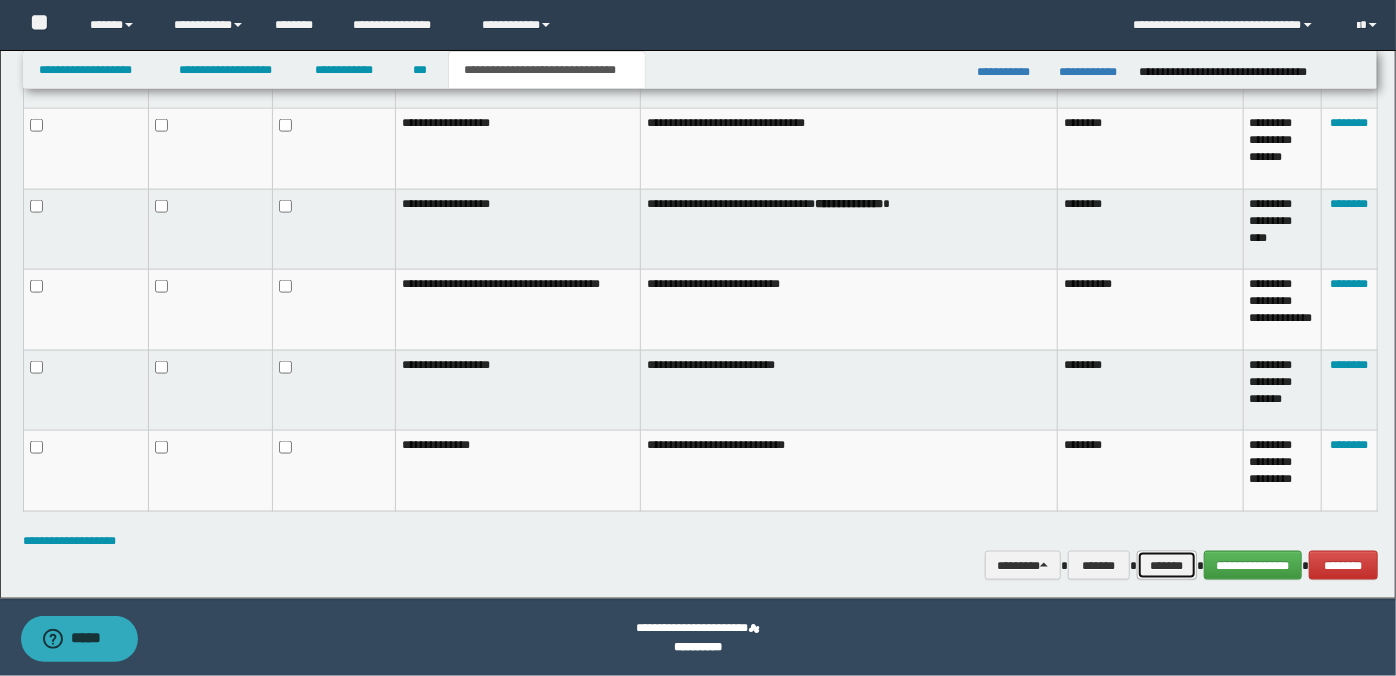 click on "*******" at bounding box center (1167, 565) 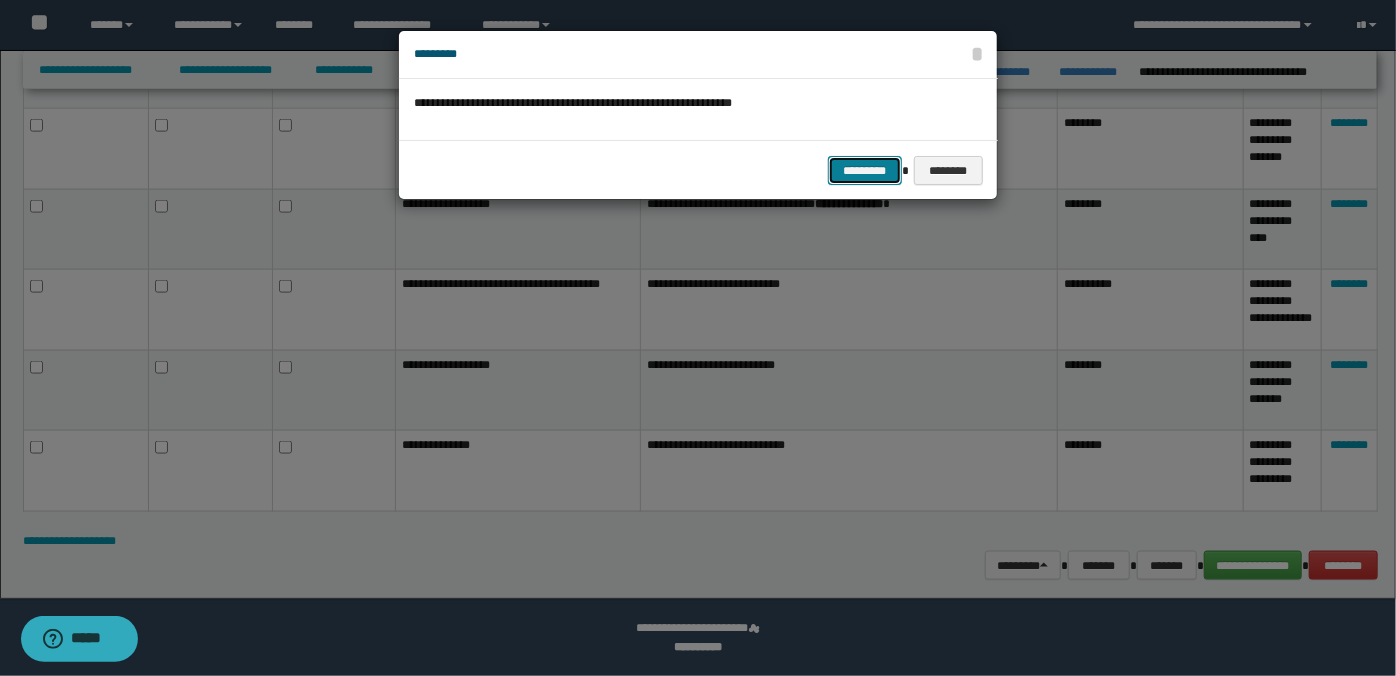 click on "*********" at bounding box center (865, 170) 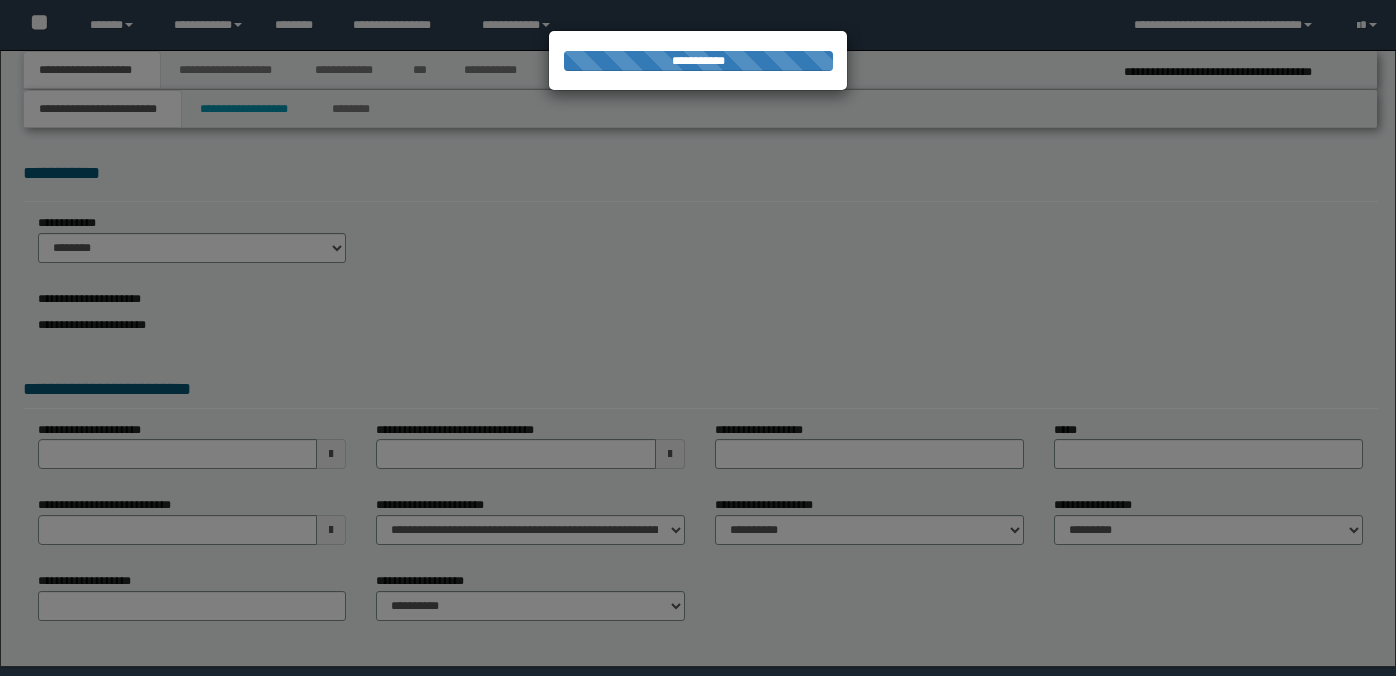 scroll, scrollTop: 0, scrollLeft: 0, axis: both 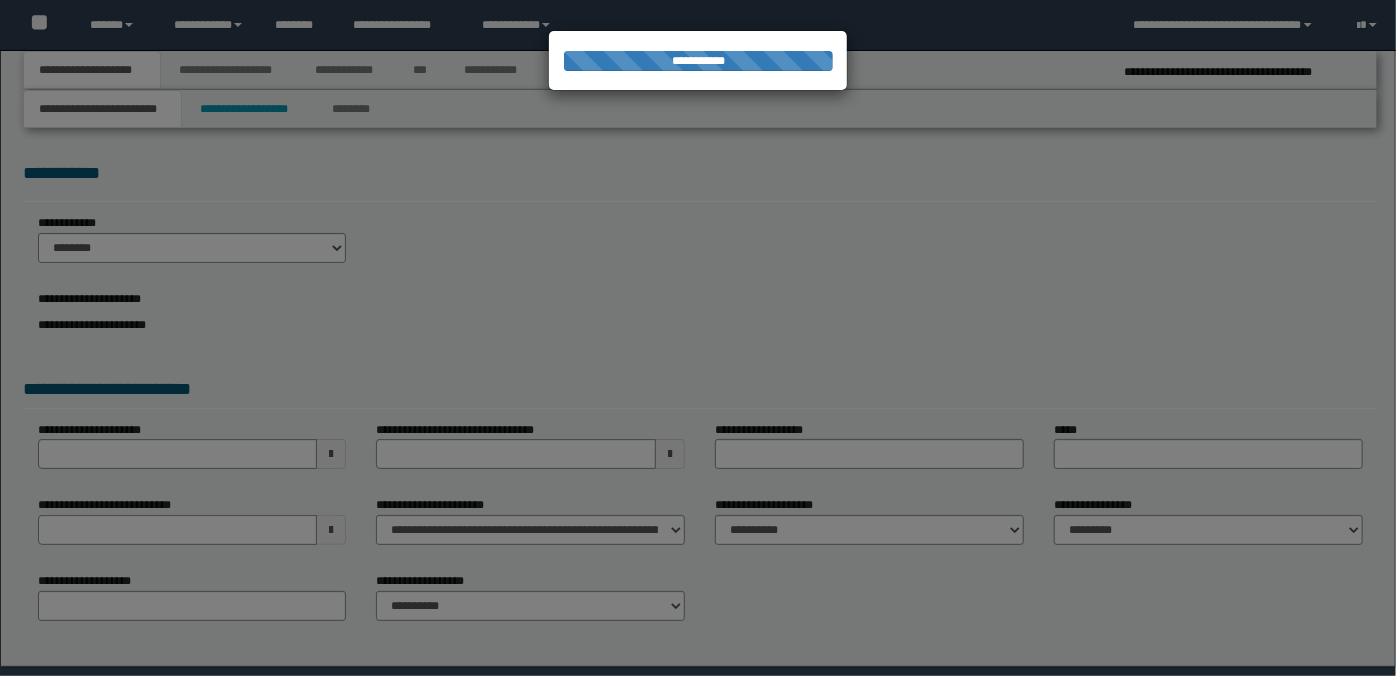 select on "*" 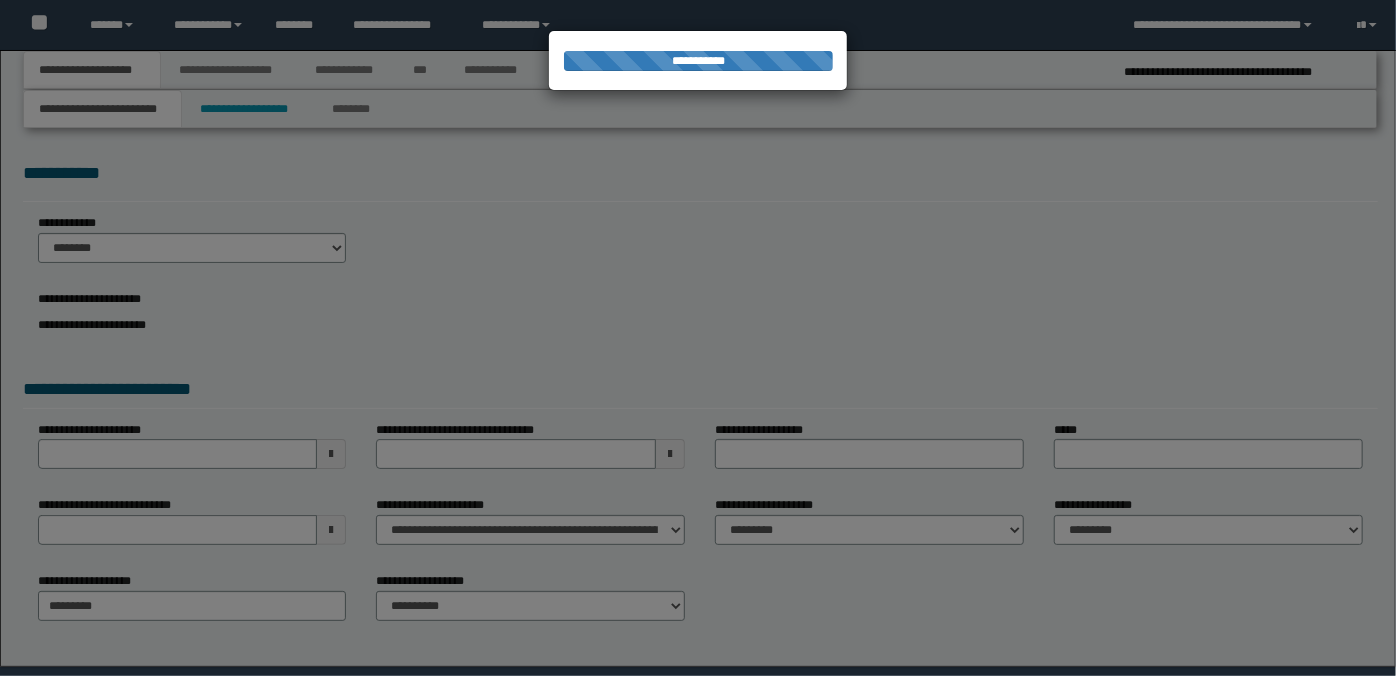 scroll, scrollTop: 0, scrollLeft: 0, axis: both 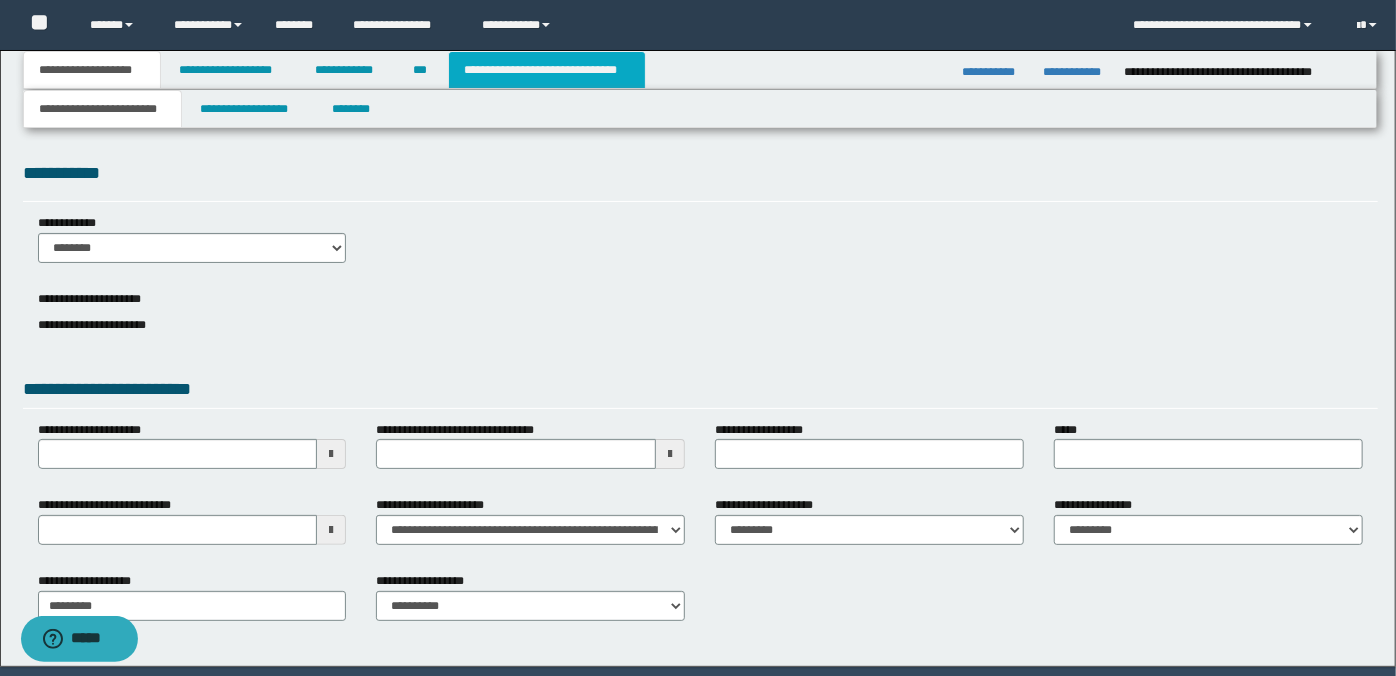 click on "**********" at bounding box center (547, 70) 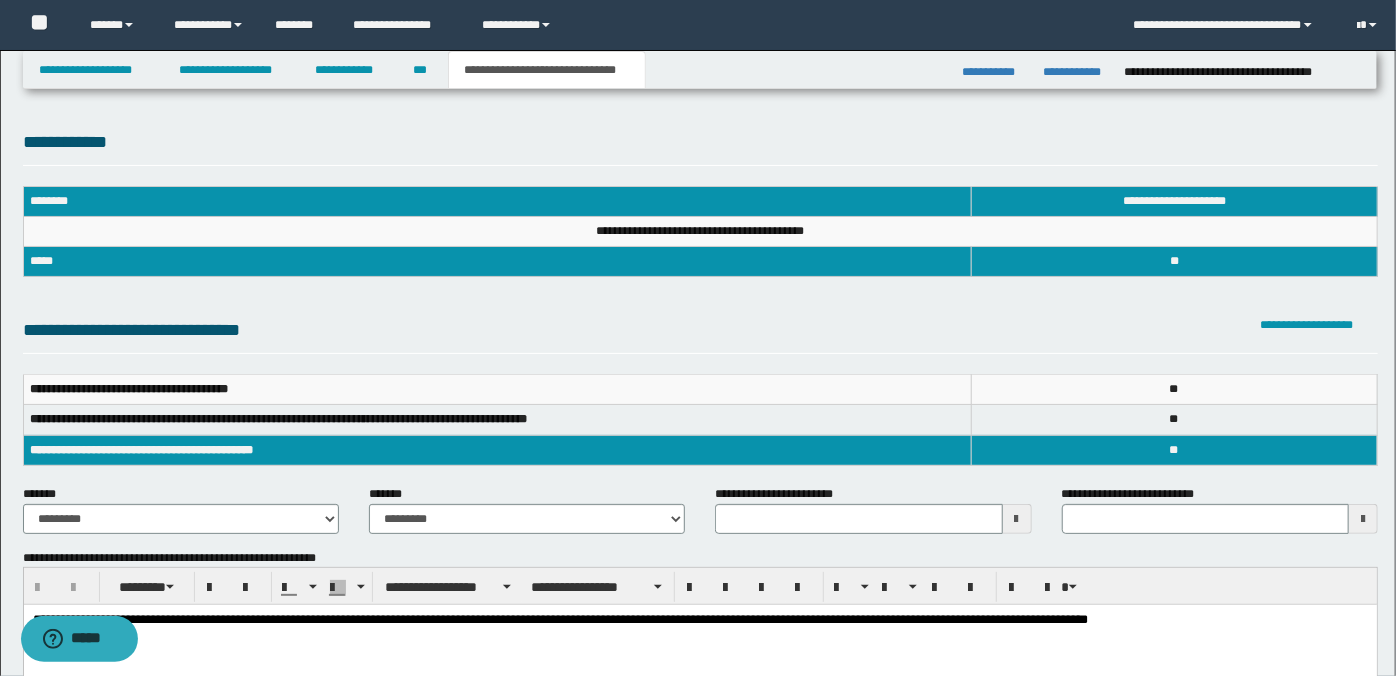 scroll, scrollTop: 0, scrollLeft: 0, axis: both 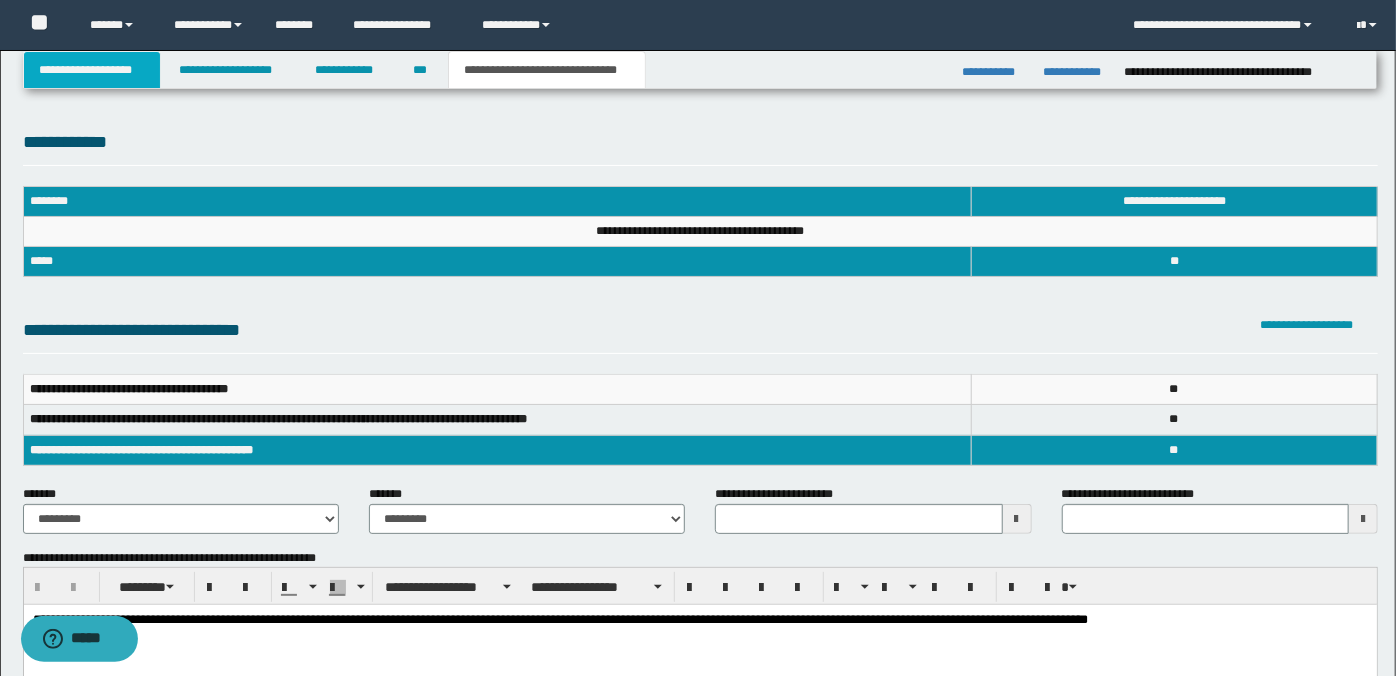 click on "**********" at bounding box center [92, 70] 